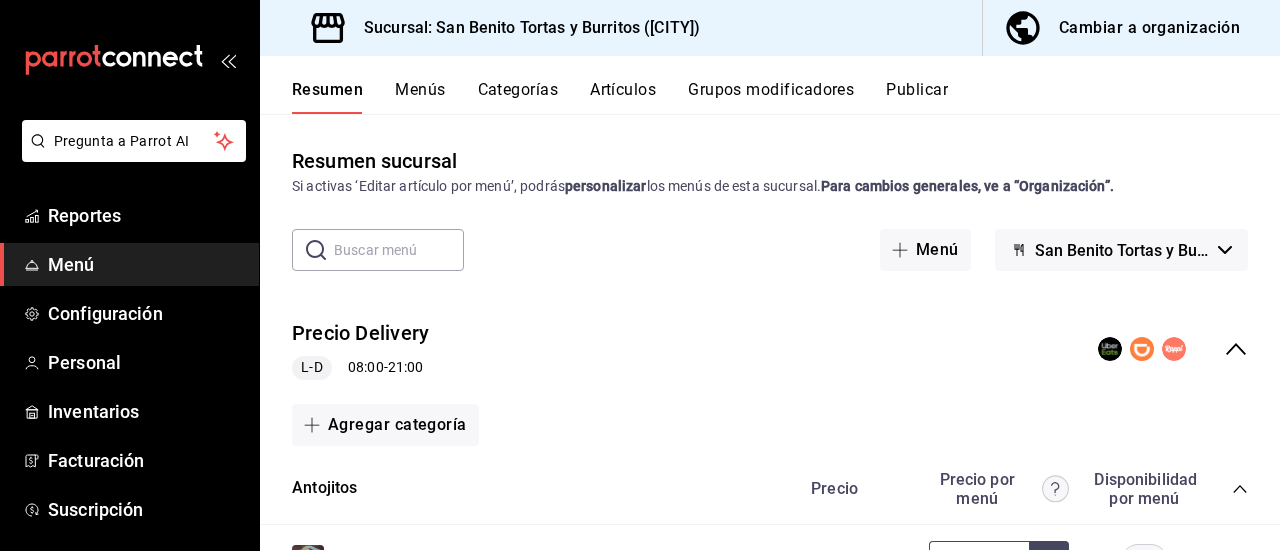 scroll, scrollTop: 0, scrollLeft: 0, axis: both 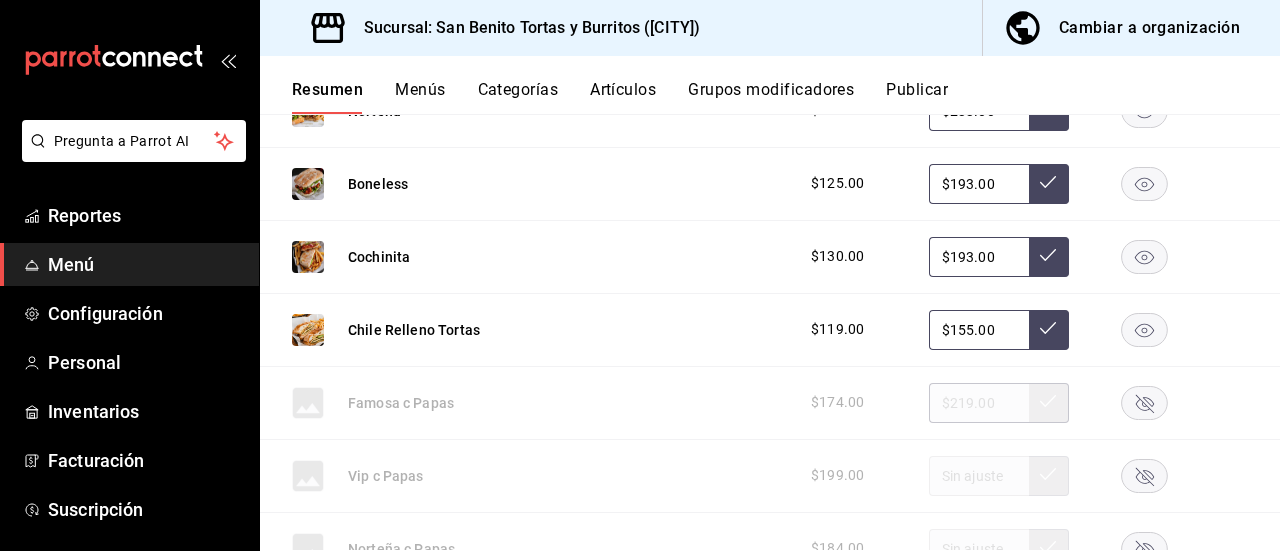 click on "Cambiar a organización" at bounding box center (1149, 28) 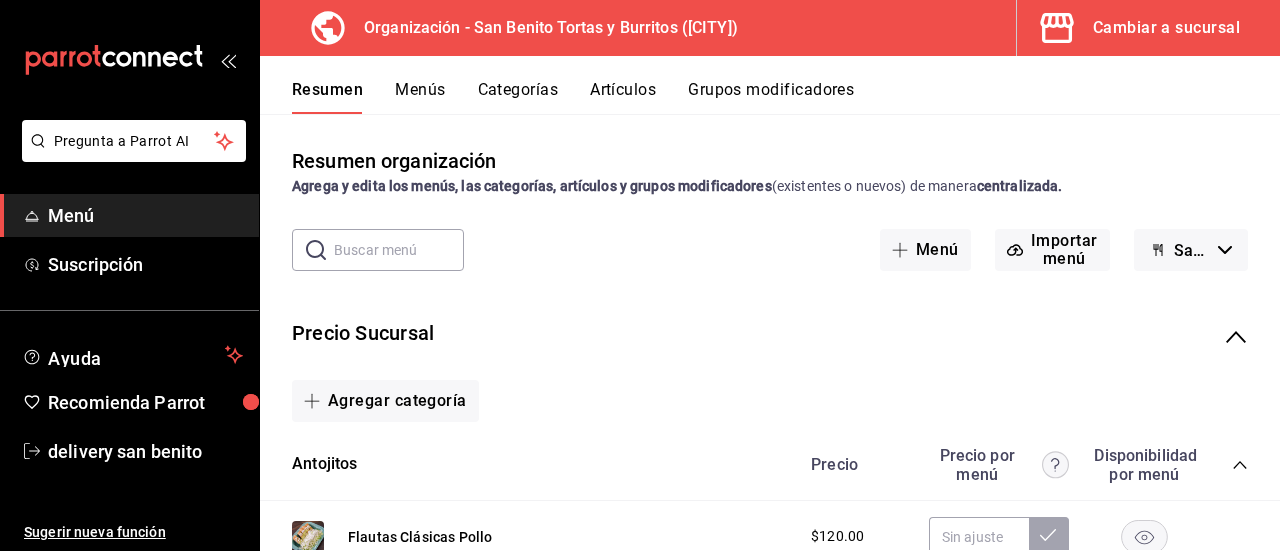click 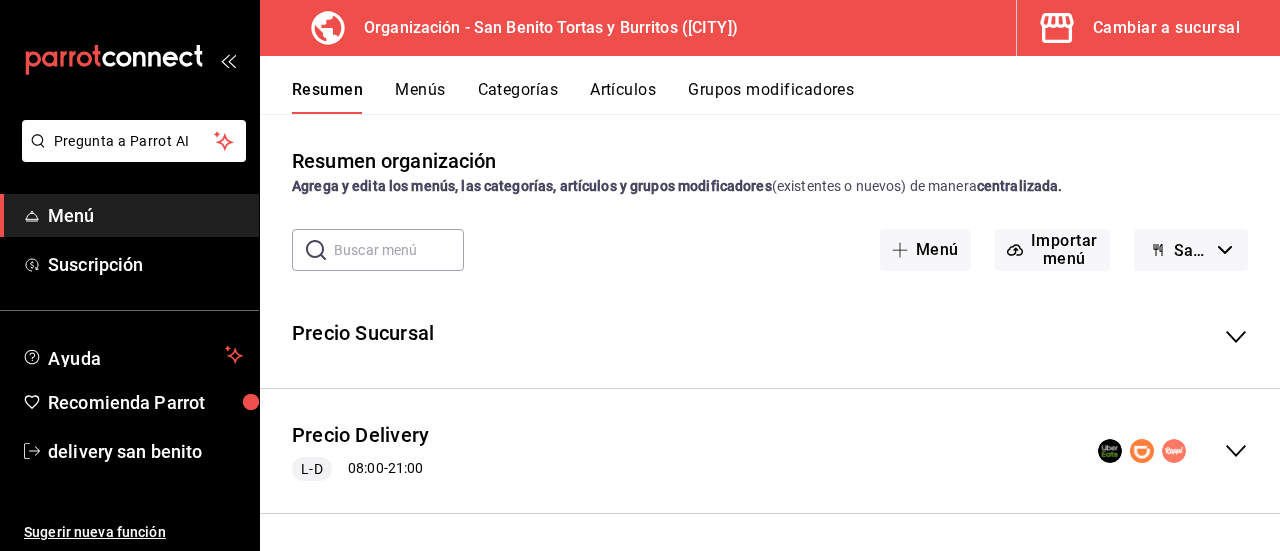 click 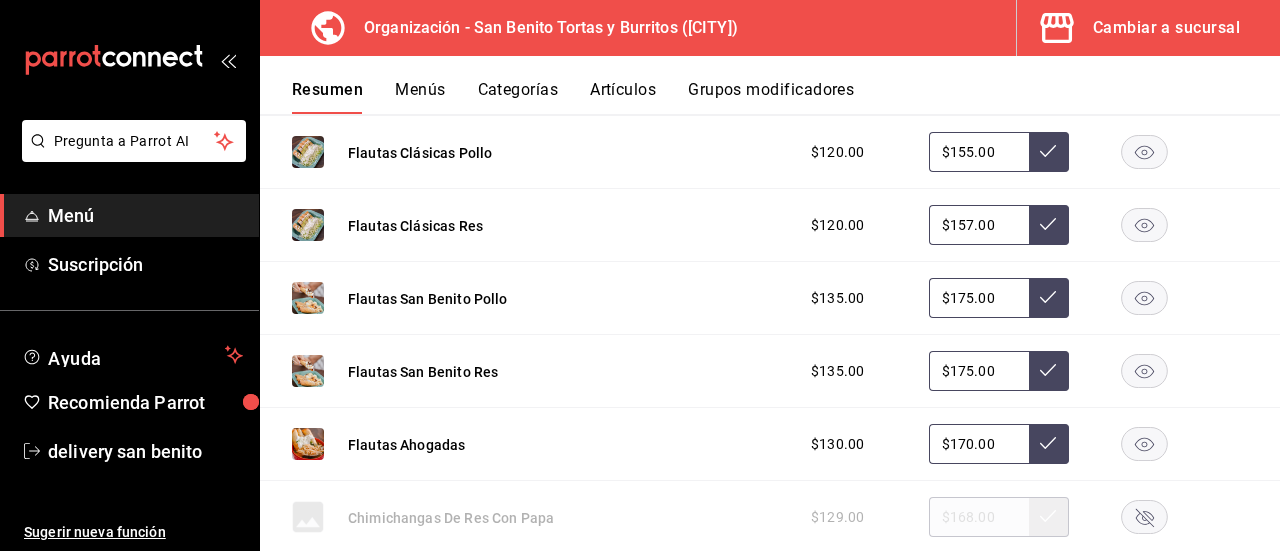 scroll, scrollTop: 516, scrollLeft: 0, axis: vertical 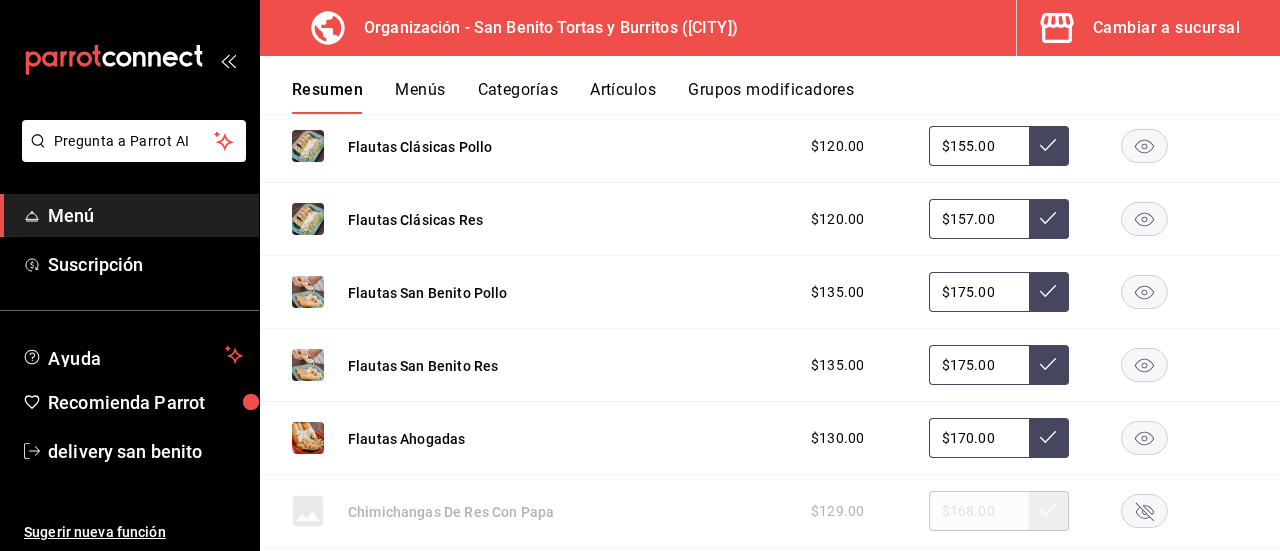 drag, startPoint x: 906, startPoint y: 475, endPoint x: 556, endPoint y: 146, distance: 480.35507 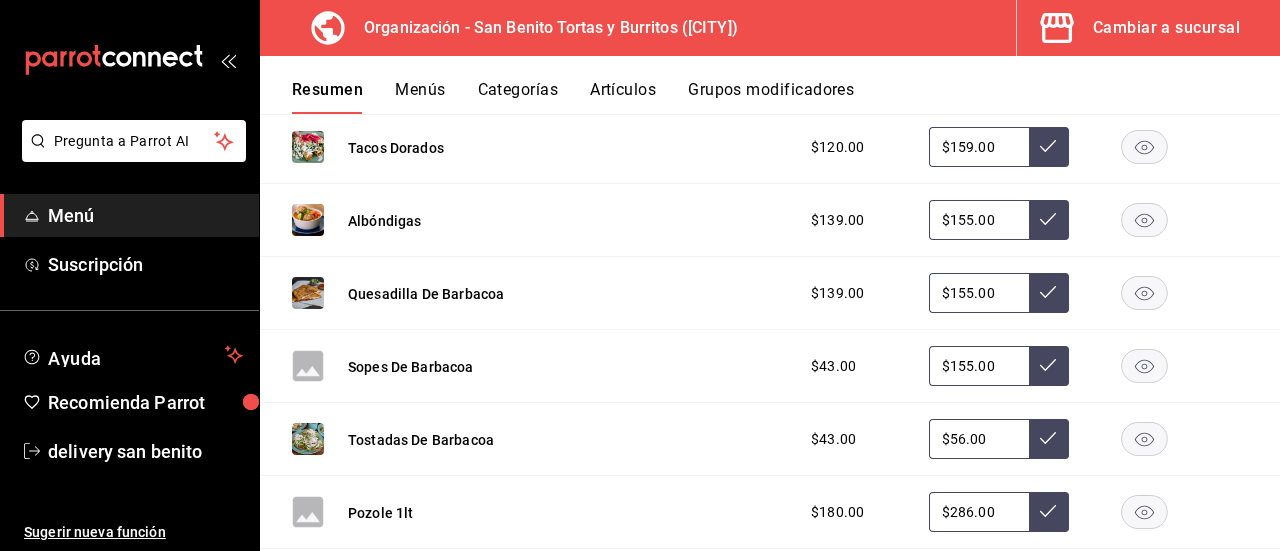 scroll, scrollTop: 1019, scrollLeft: 0, axis: vertical 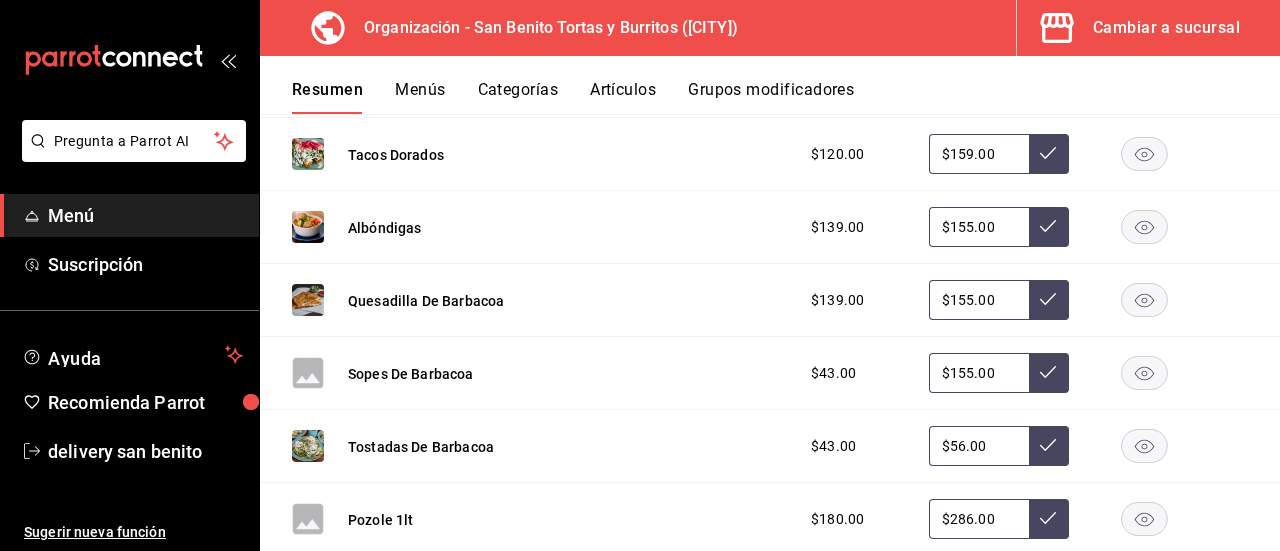 click on "Cambiar a sucursal" at bounding box center (1166, 28) 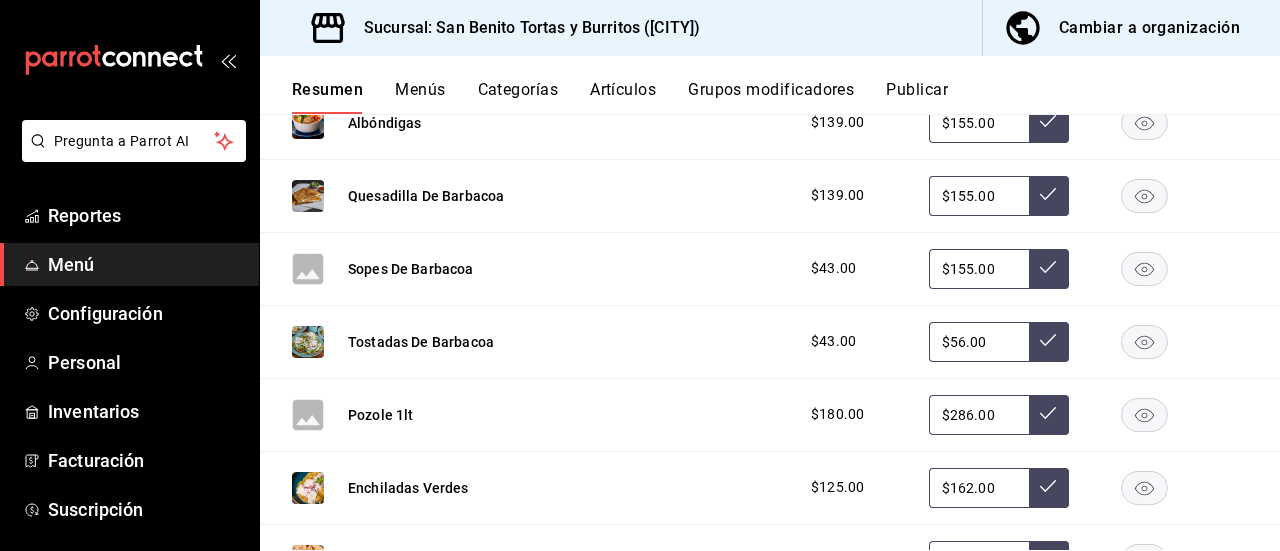 scroll, scrollTop: 1029, scrollLeft: 0, axis: vertical 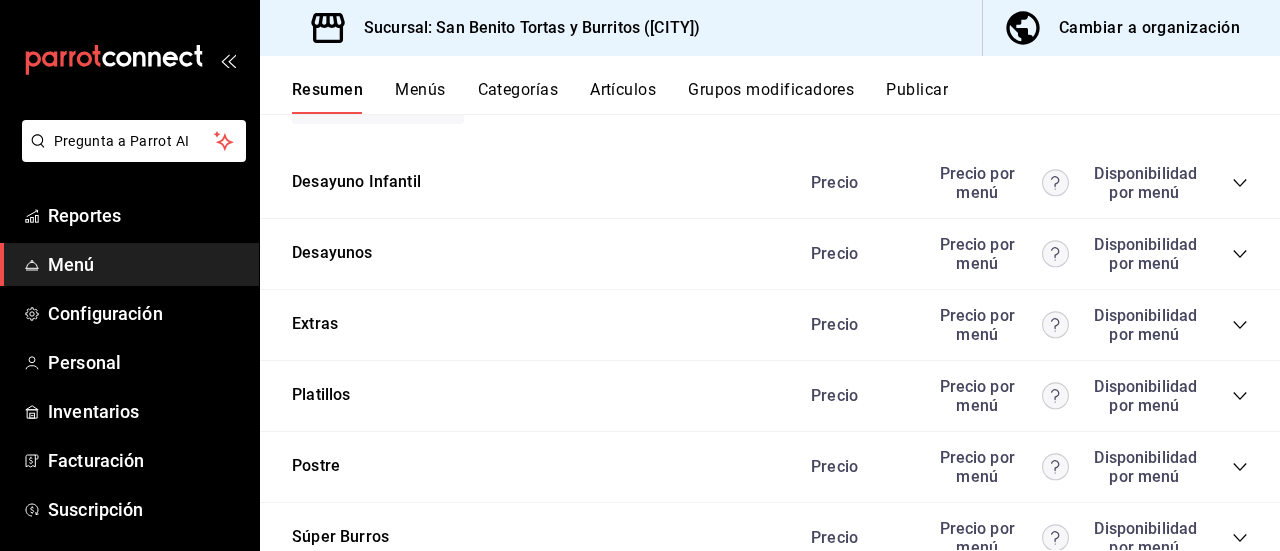 click 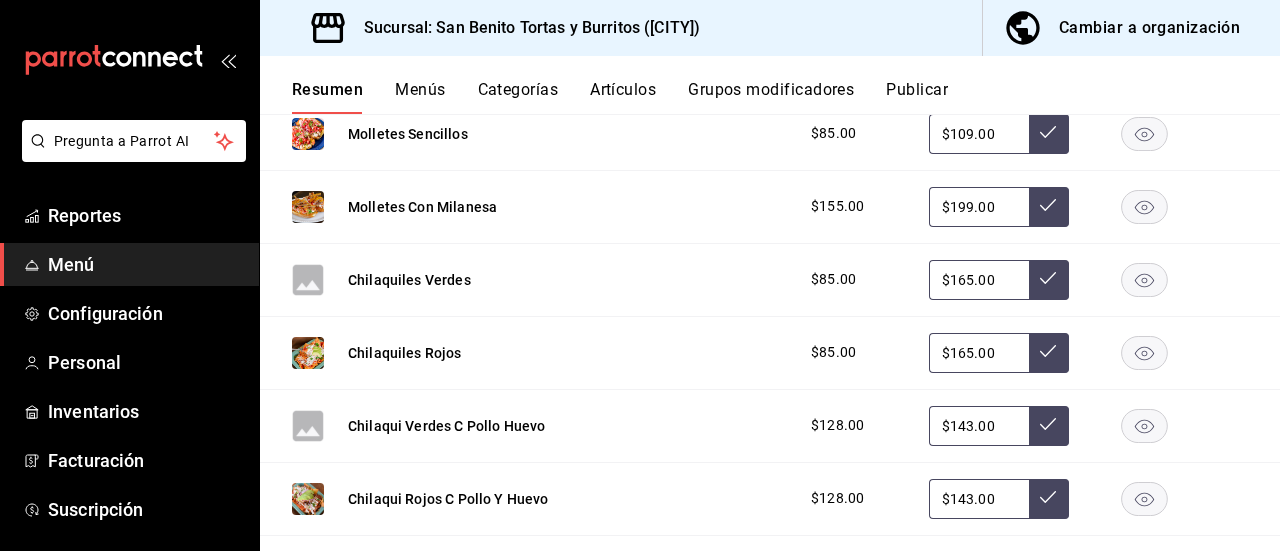 scroll, scrollTop: 3731, scrollLeft: 0, axis: vertical 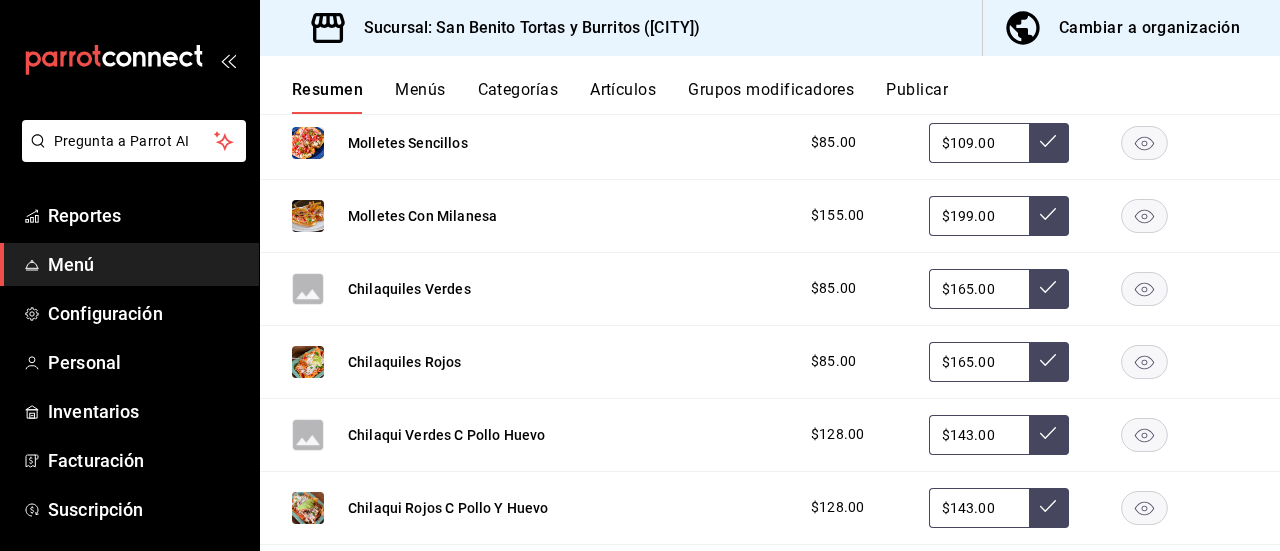 type 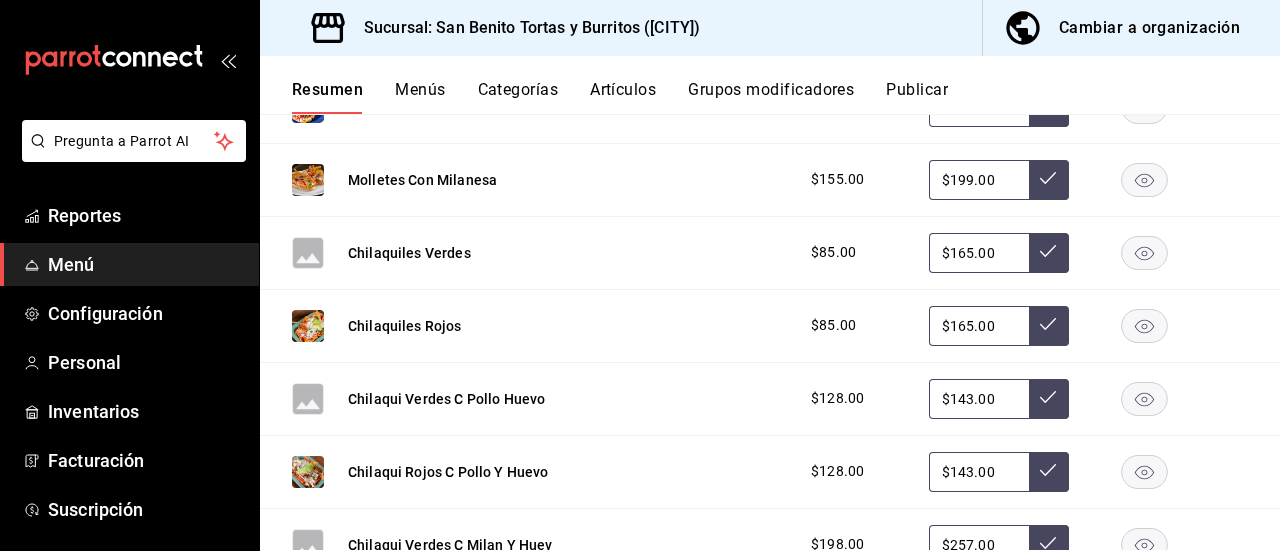 scroll, scrollTop: 3771, scrollLeft: 0, axis: vertical 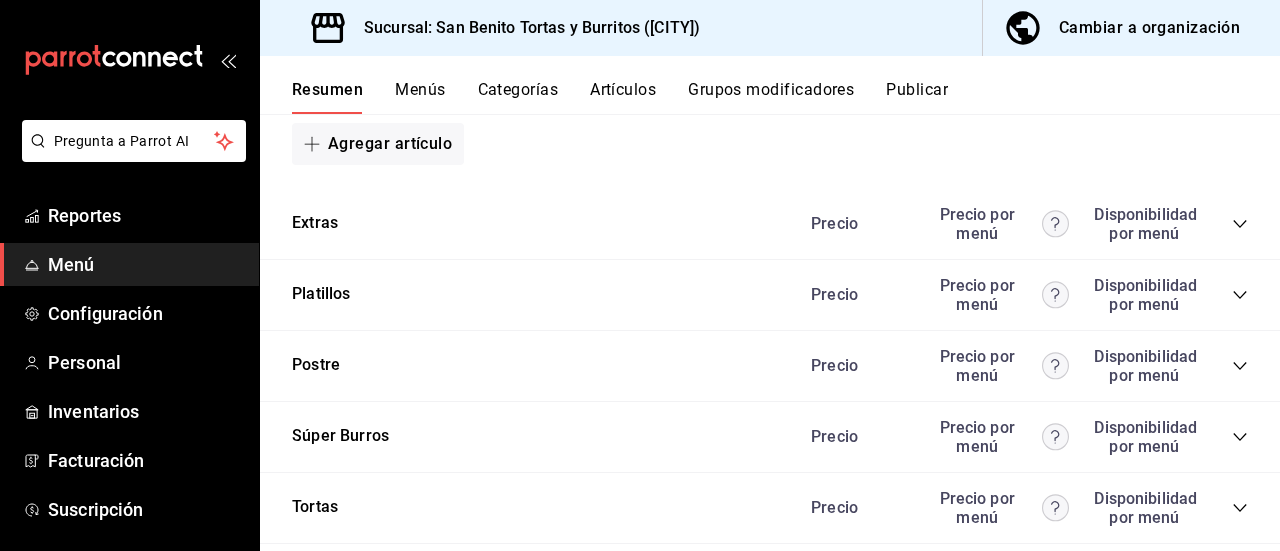 click 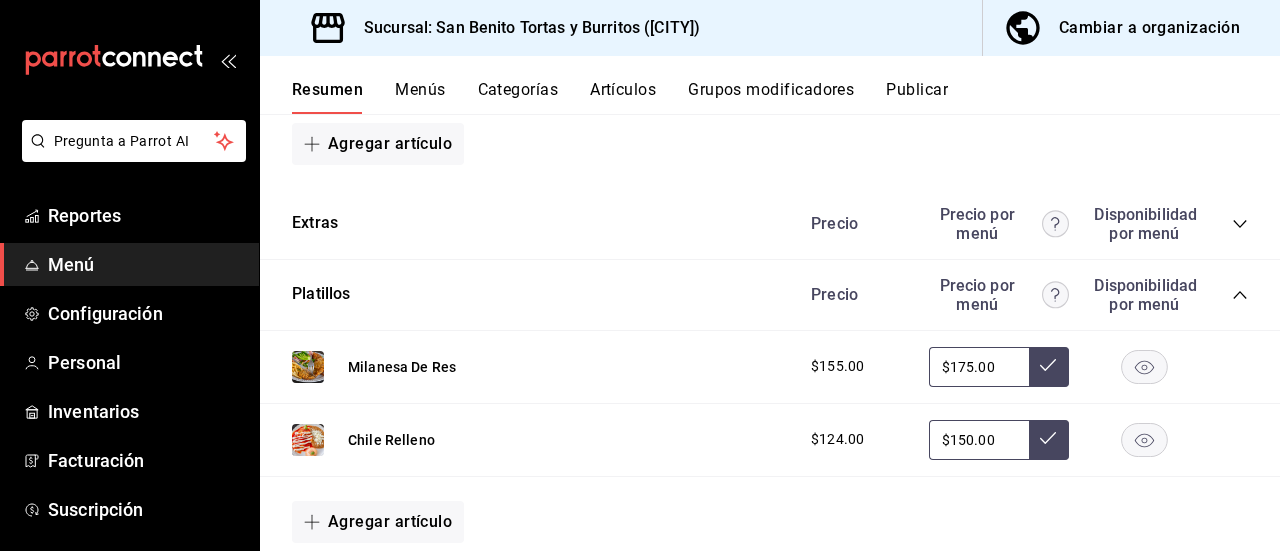 type 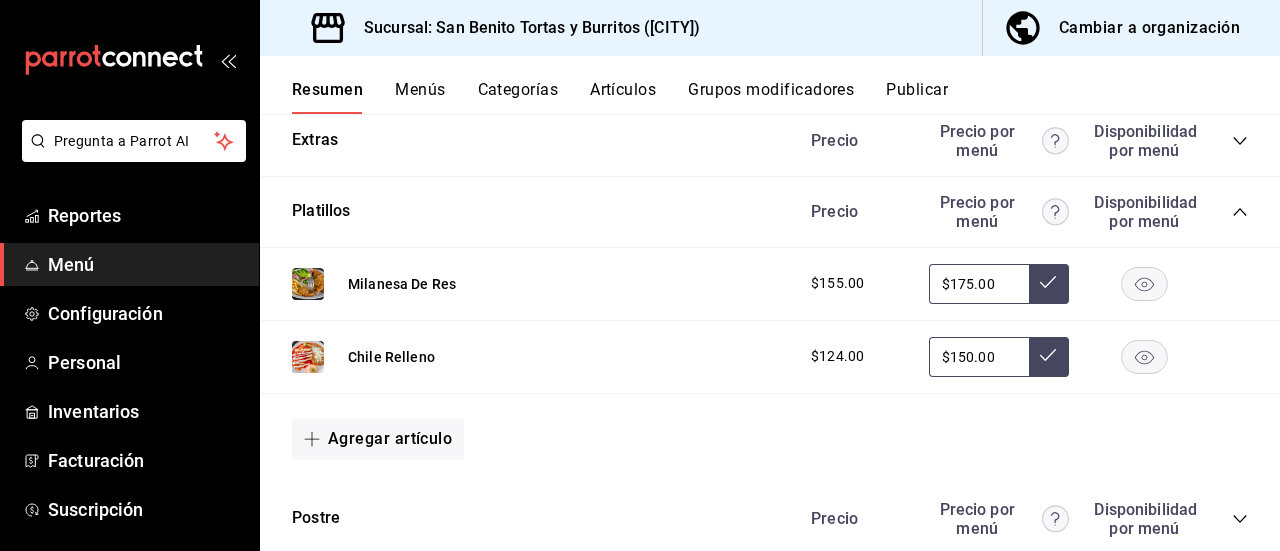 scroll, scrollTop: 4886, scrollLeft: 0, axis: vertical 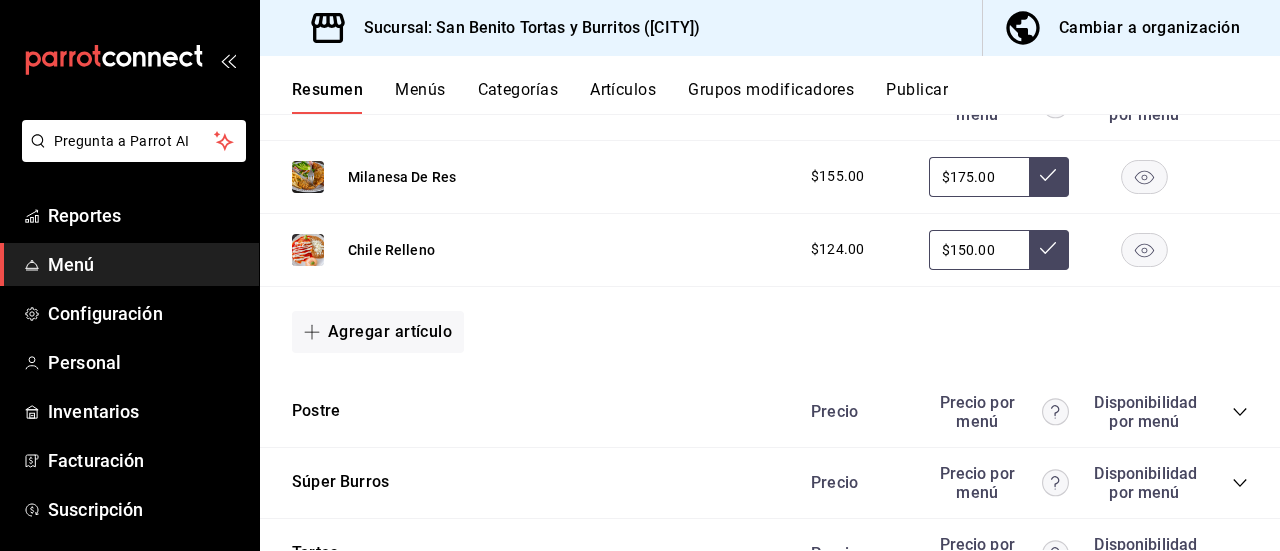 click 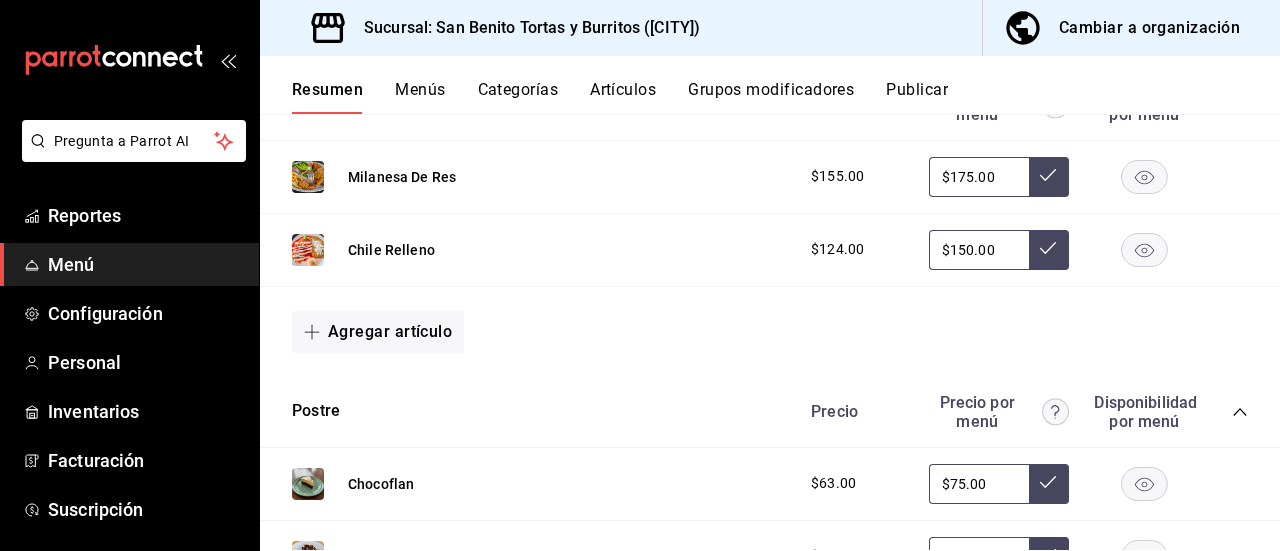 scroll, scrollTop: 5087, scrollLeft: 0, axis: vertical 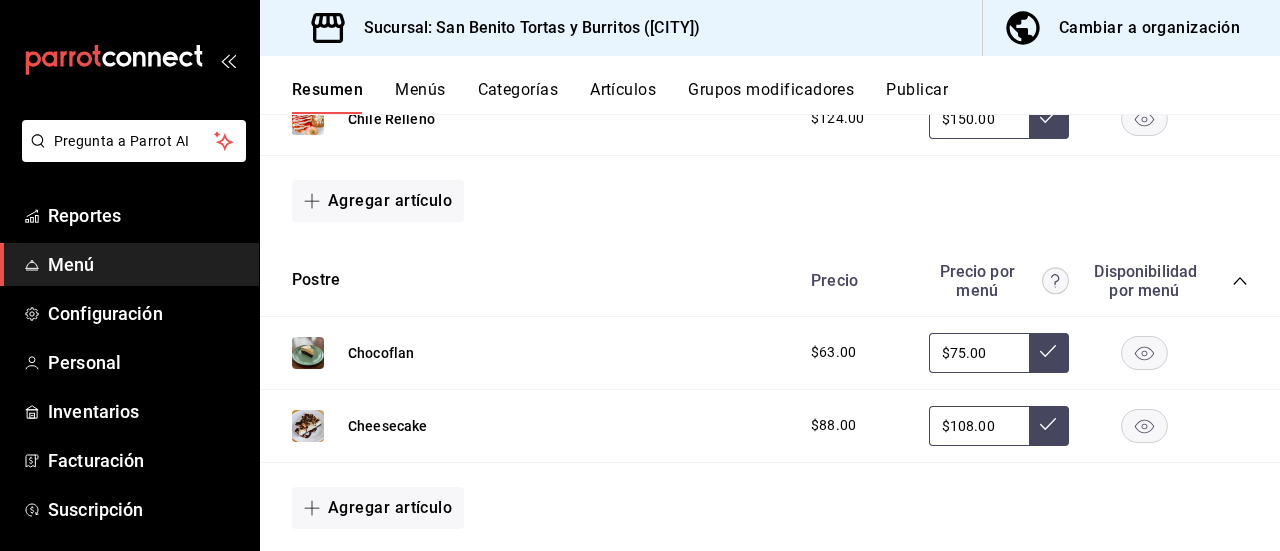 type 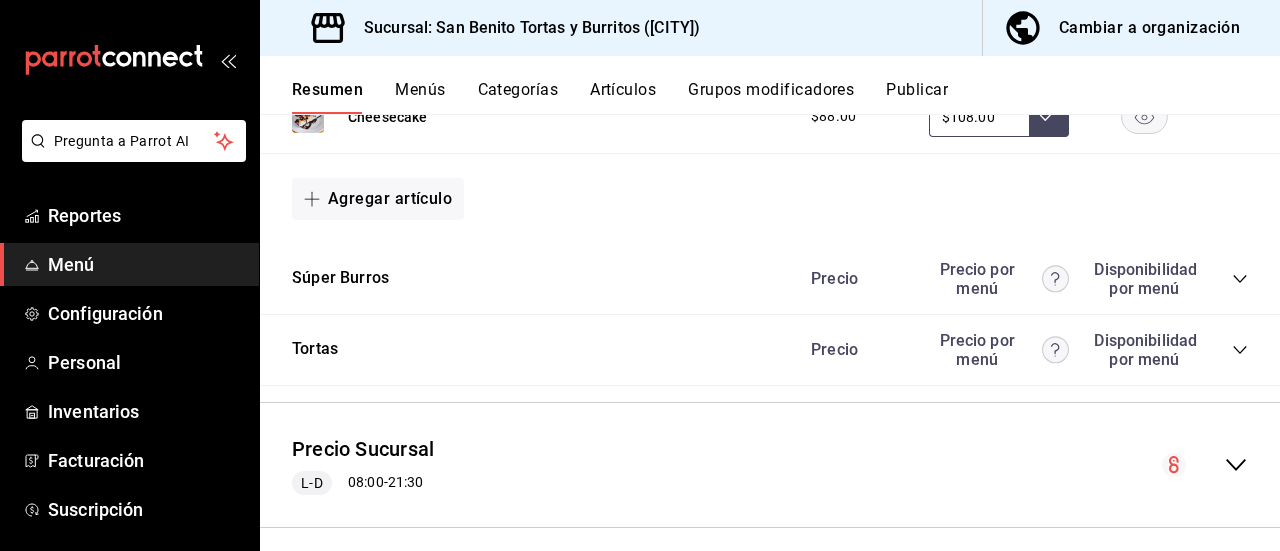 scroll, scrollTop: 5398, scrollLeft: 0, axis: vertical 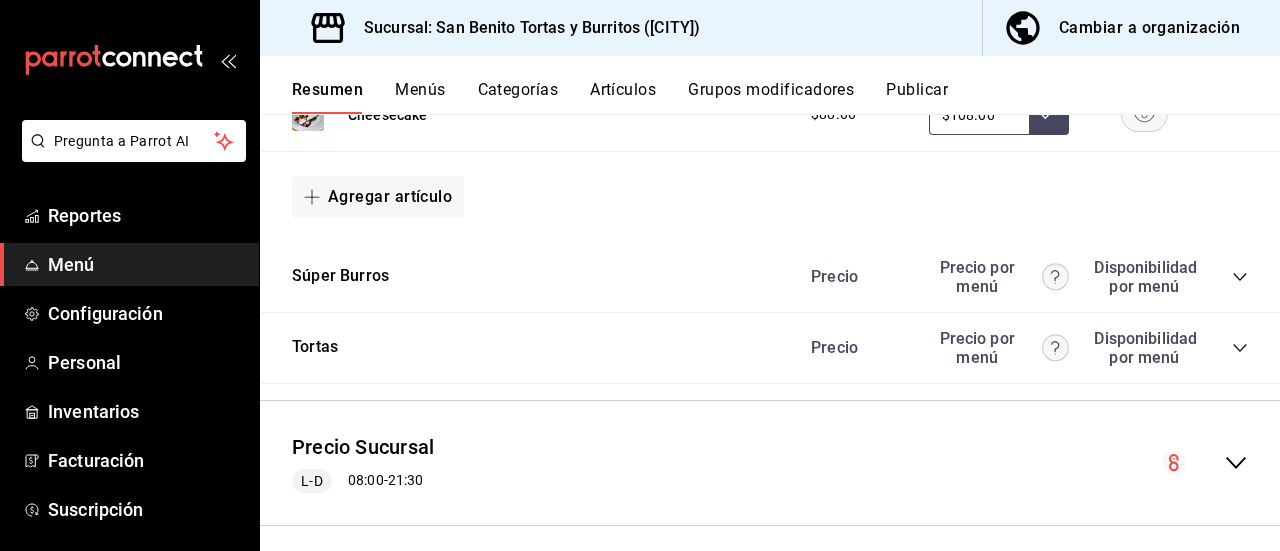 click 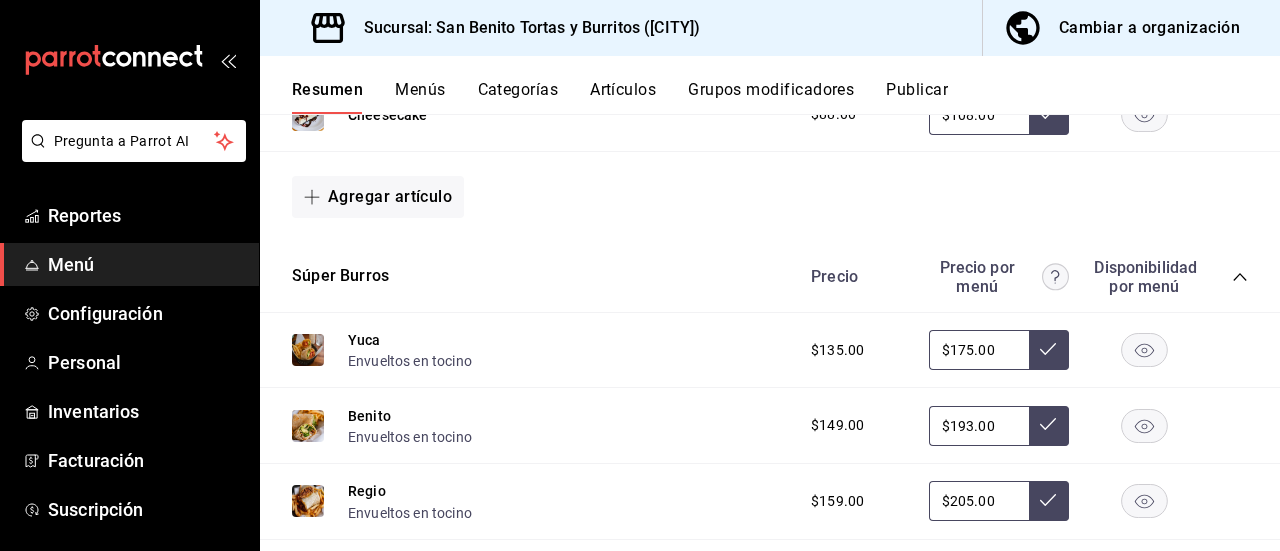 type 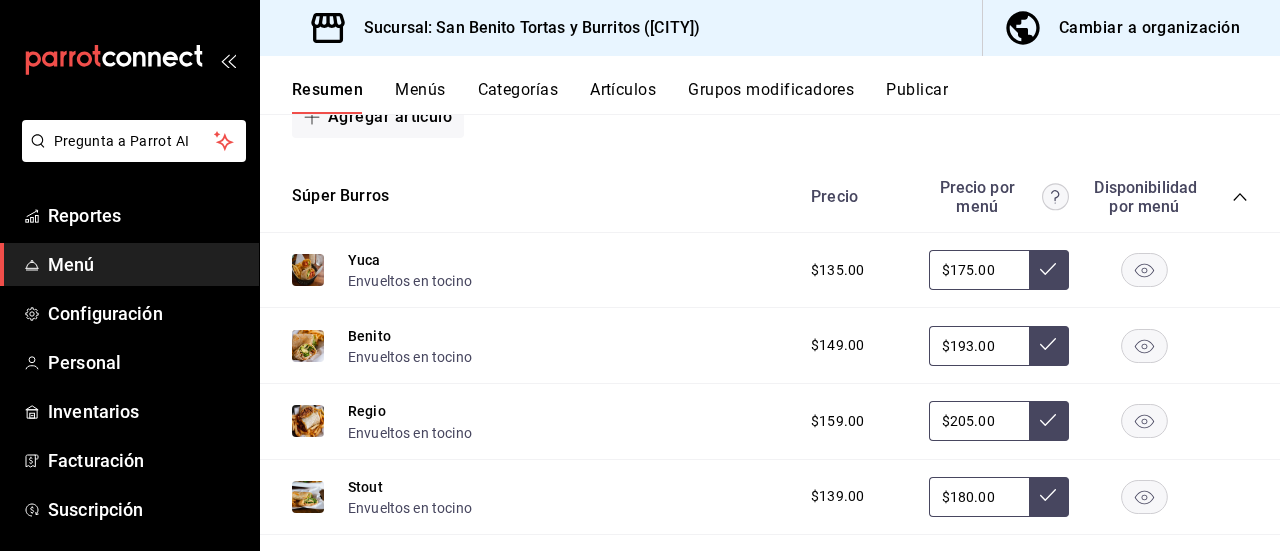 scroll, scrollTop: 5518, scrollLeft: 0, axis: vertical 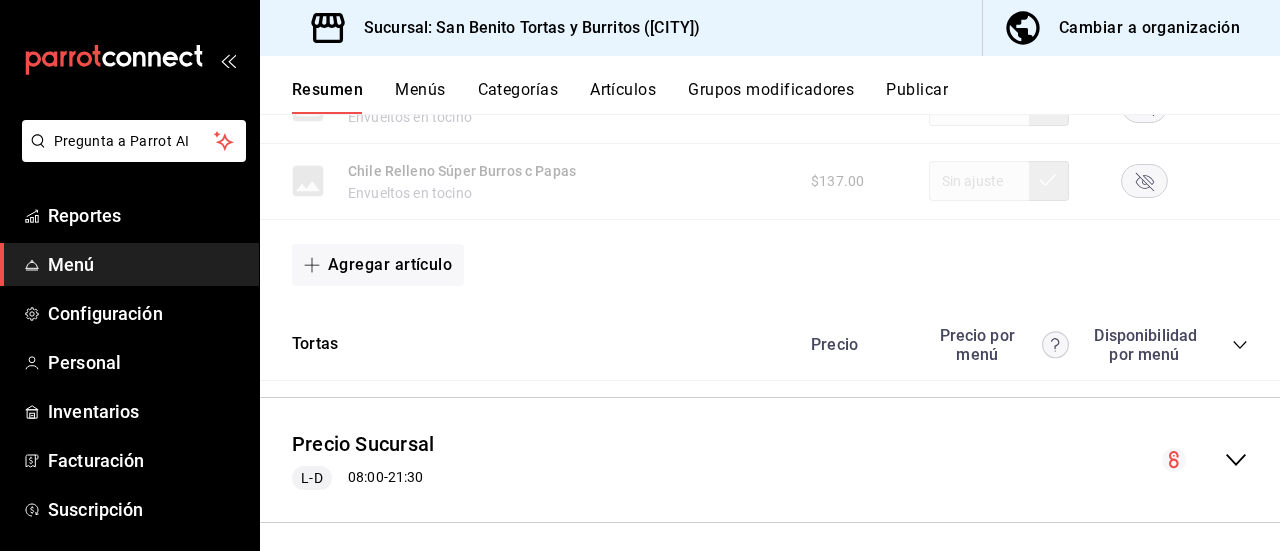 click 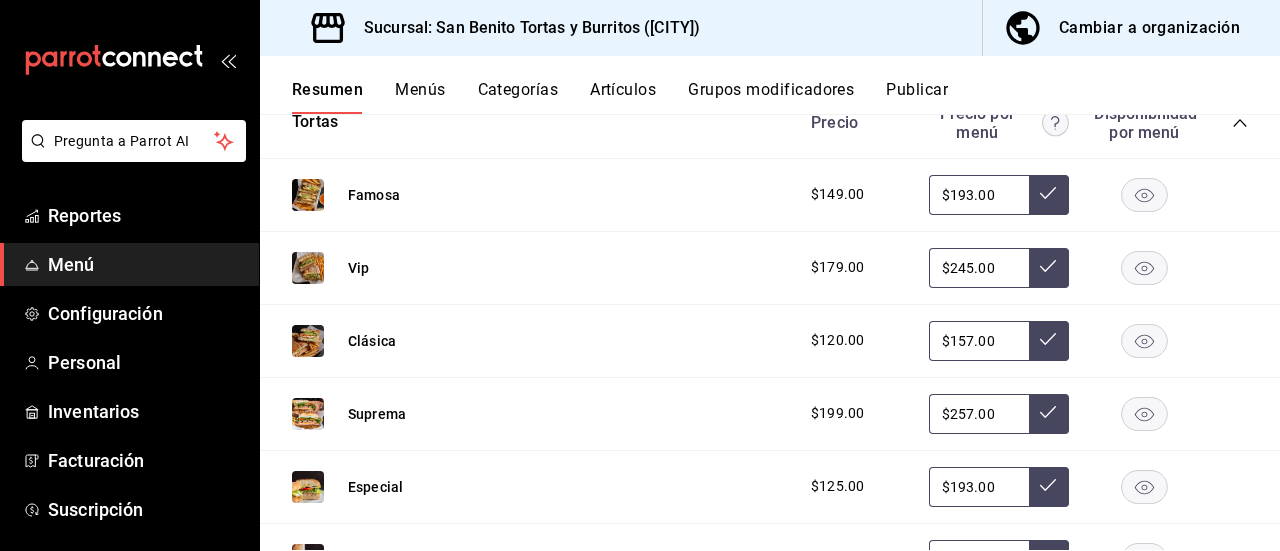 scroll, scrollTop: 6482, scrollLeft: 0, axis: vertical 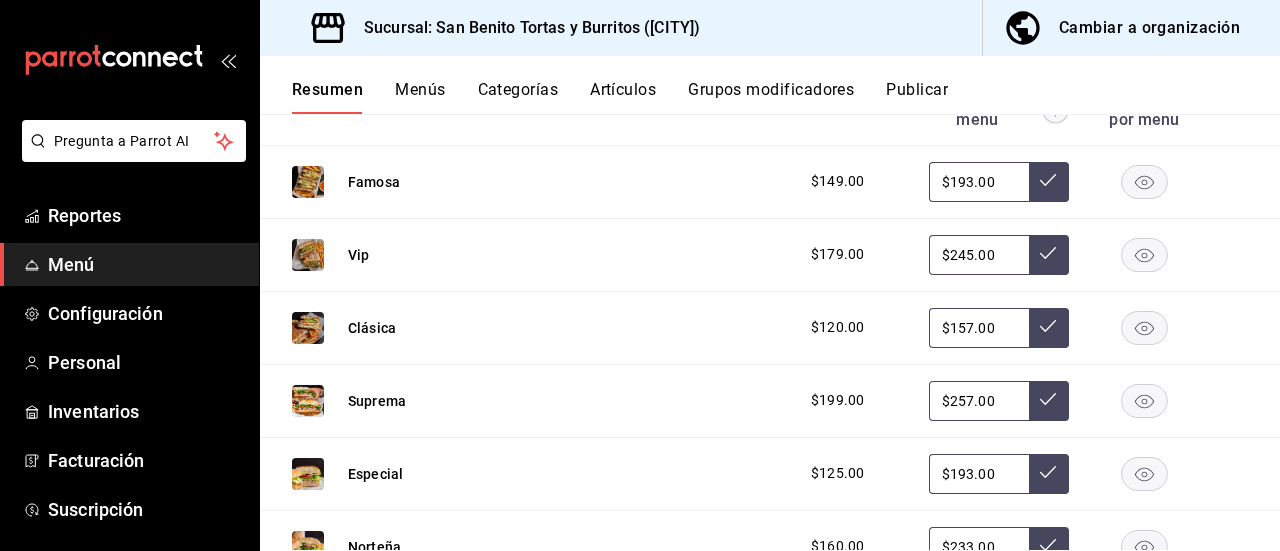 type 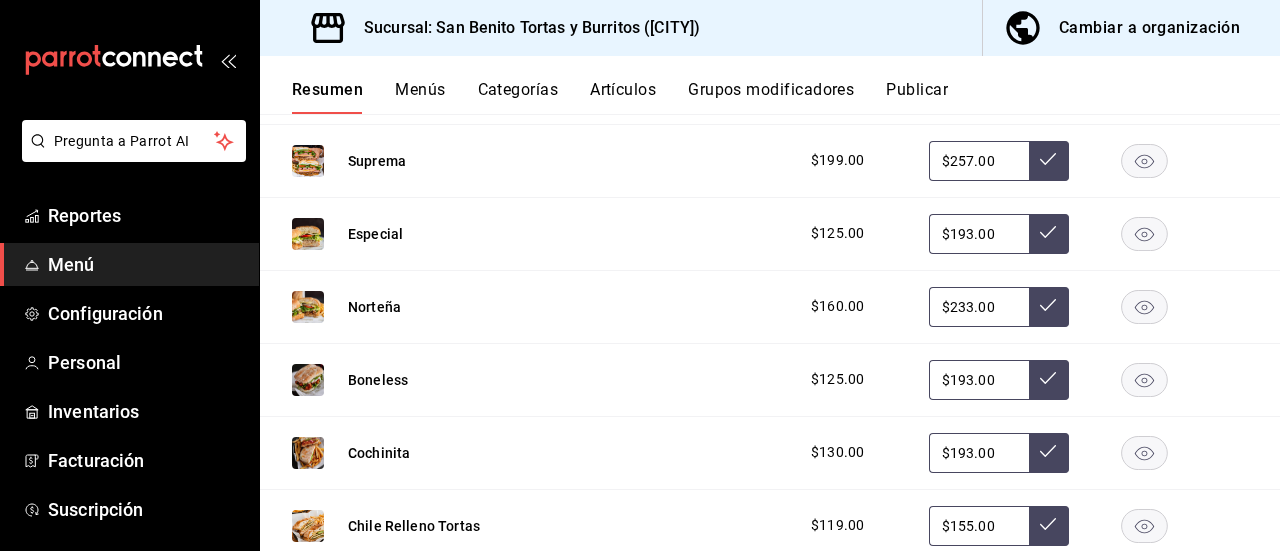 scroll, scrollTop: 6762, scrollLeft: 0, axis: vertical 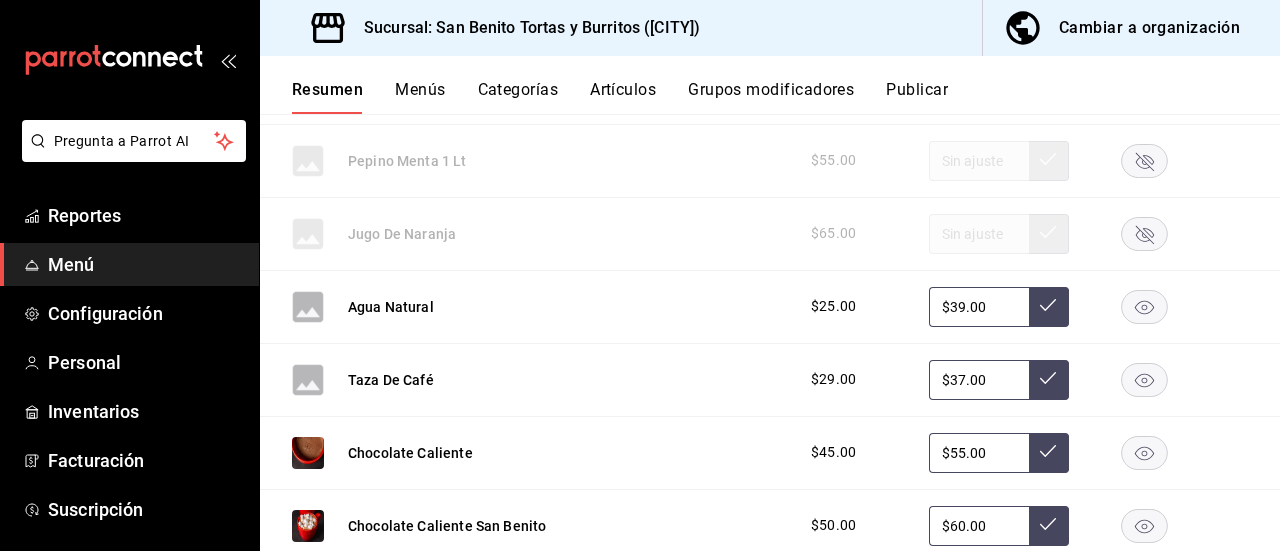 click on "Cambiar a organización" at bounding box center [1149, 28] 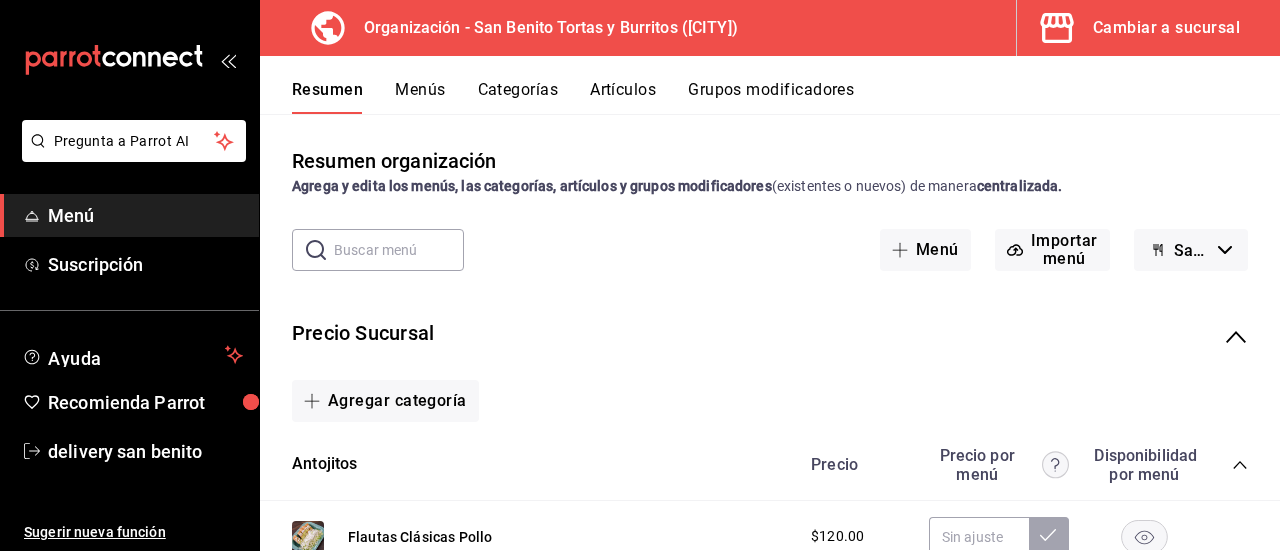 click 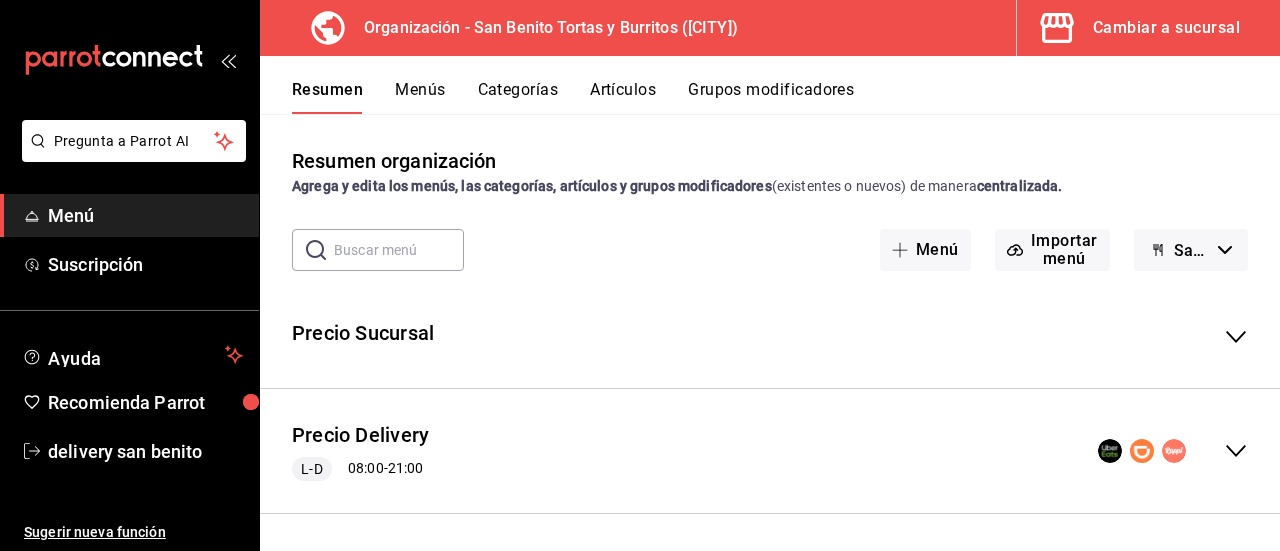 click 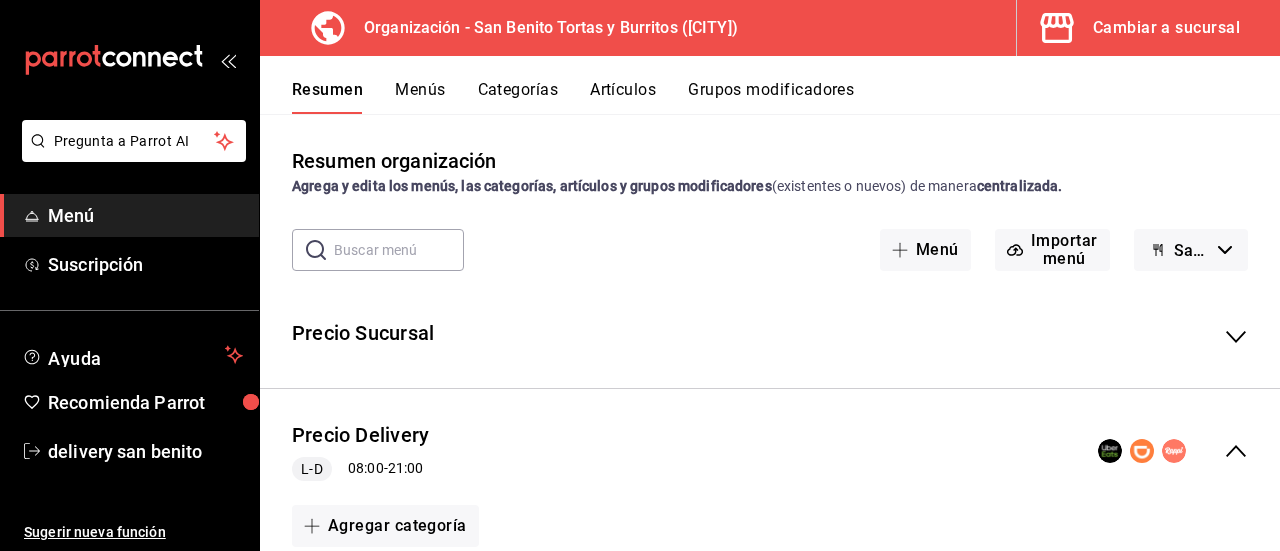 click on "Menús" at bounding box center [420, 97] 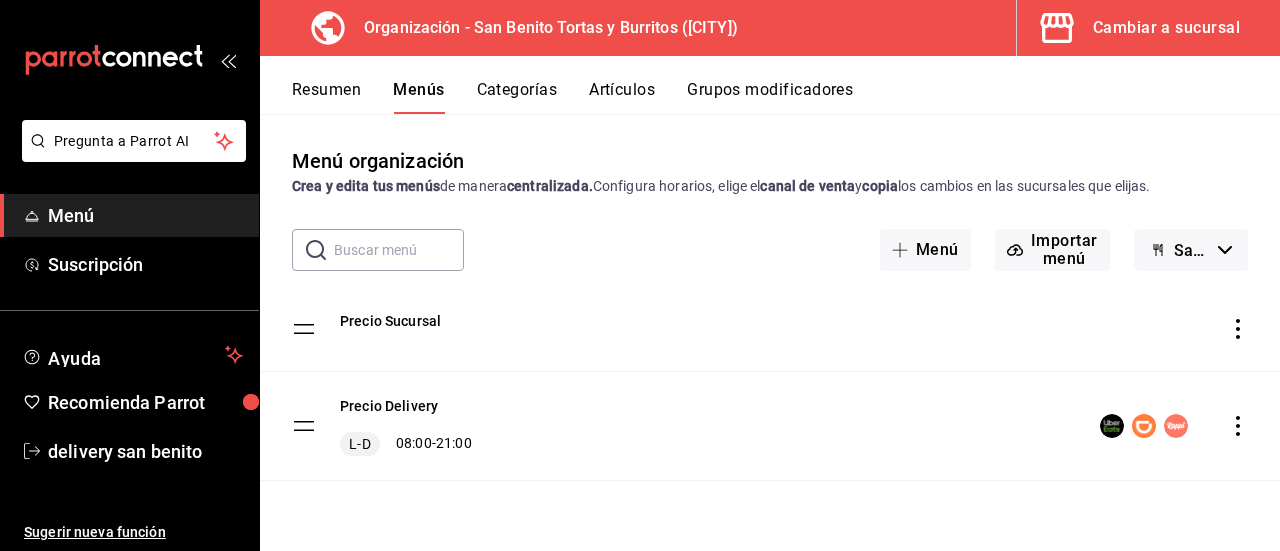 click 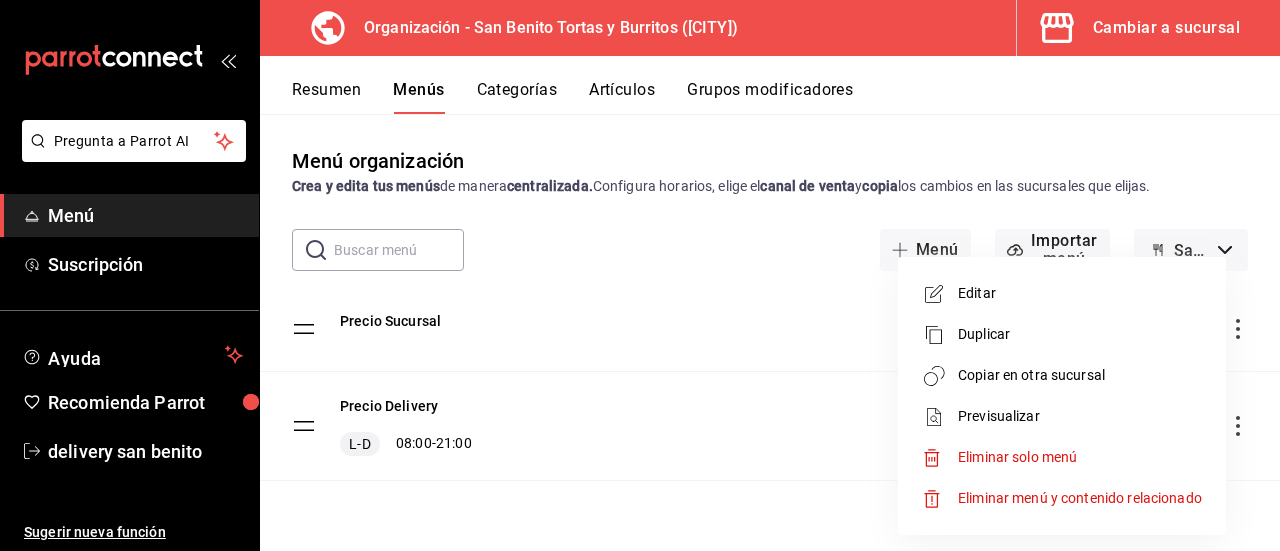 click on "Copiar en otra sucursal" at bounding box center [1080, 375] 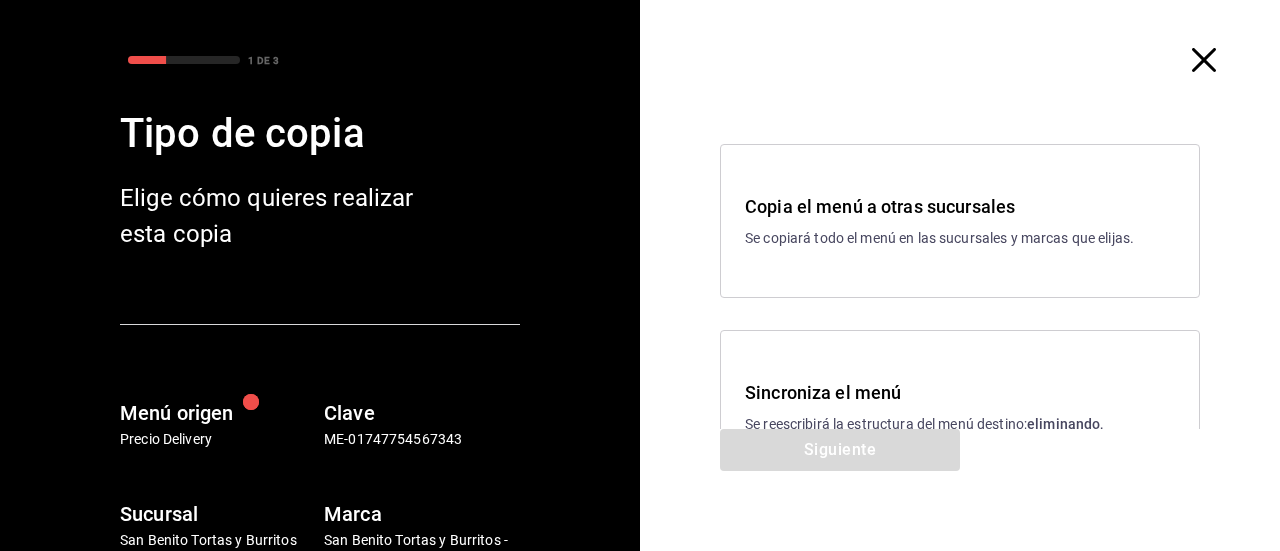 click on "Sincroniza el menú" at bounding box center [960, 392] 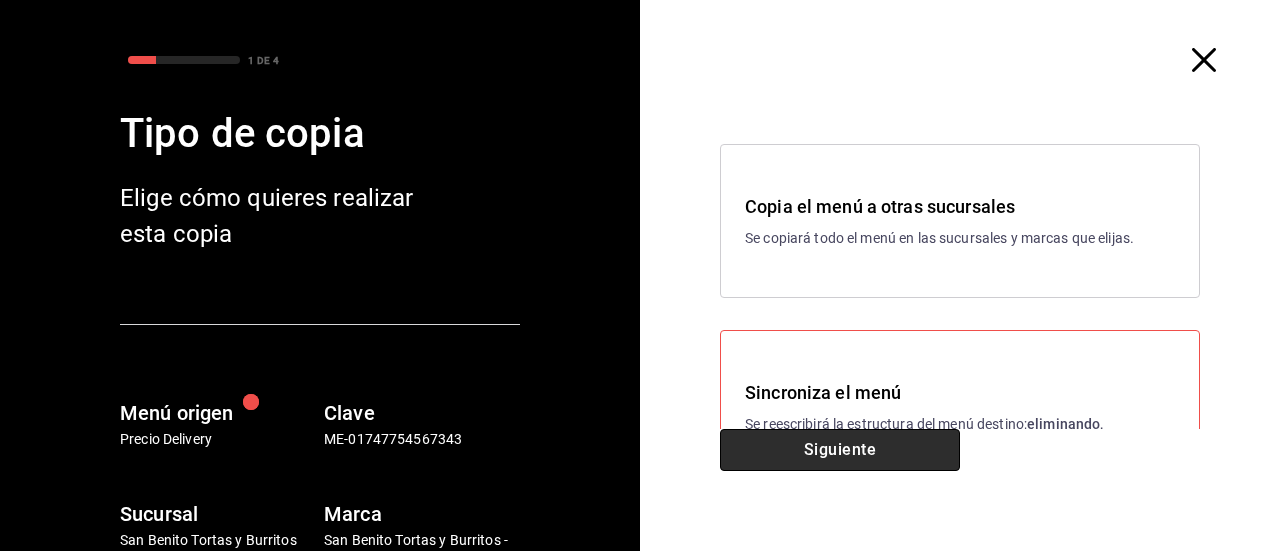 click on "Siguiente" at bounding box center [840, 450] 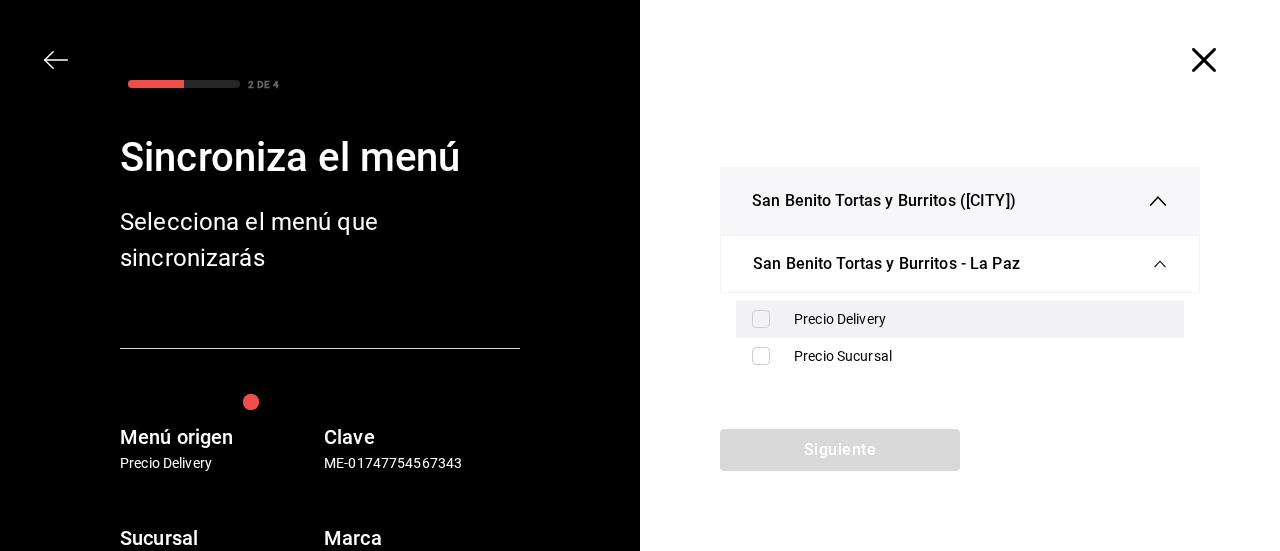 click on "Precio Delivery" at bounding box center (981, 319) 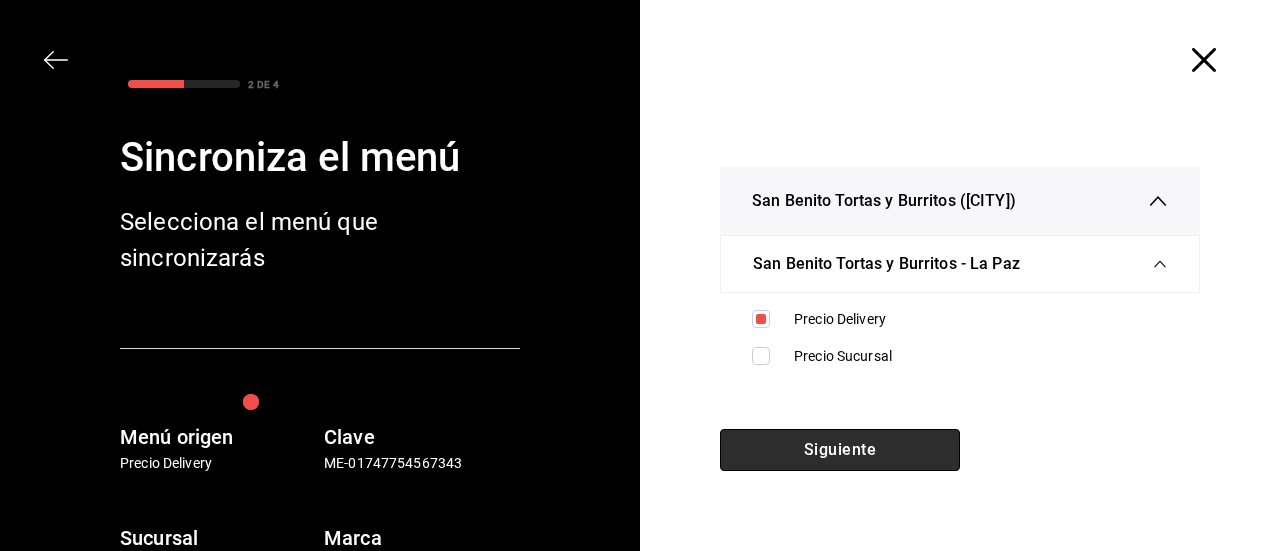 click on "Siguiente" at bounding box center (840, 450) 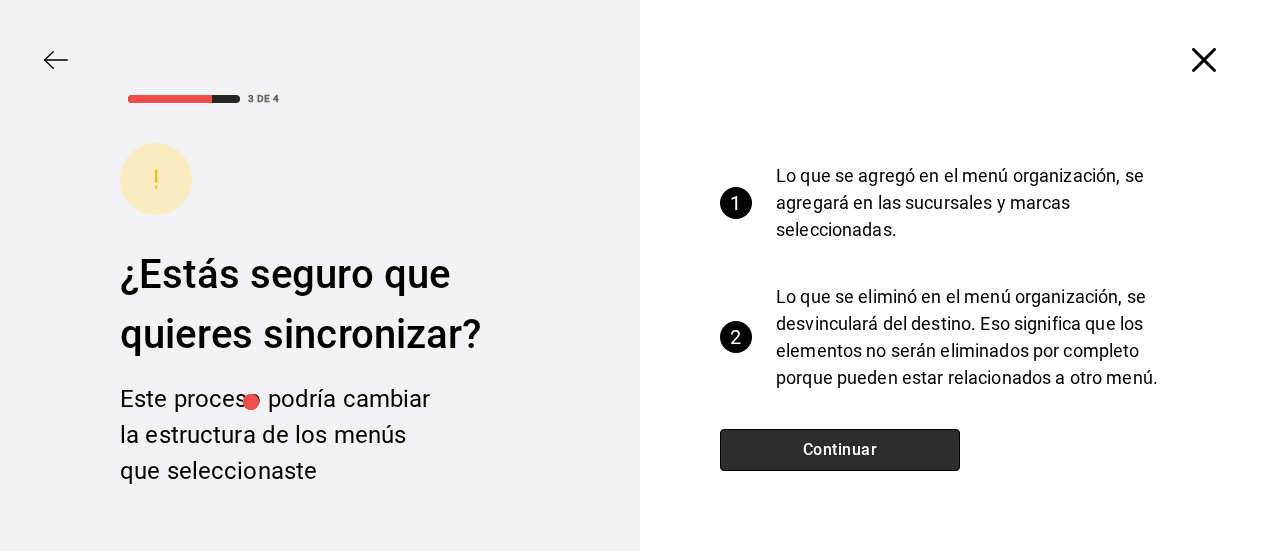 click on "Continuar" at bounding box center [840, 450] 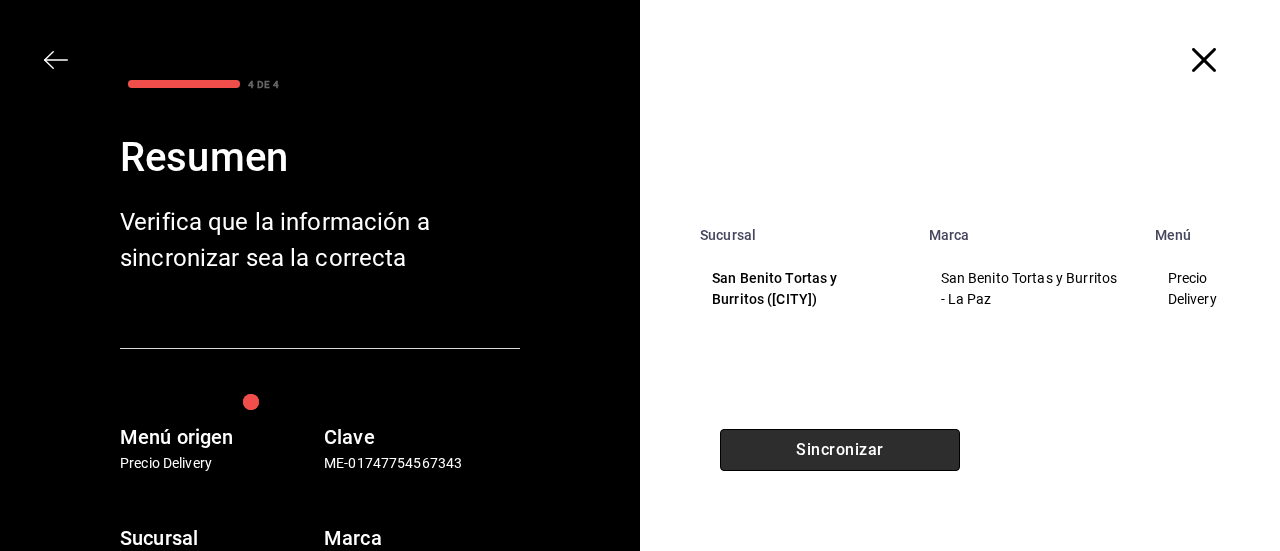click on "Sincronizar" at bounding box center [840, 450] 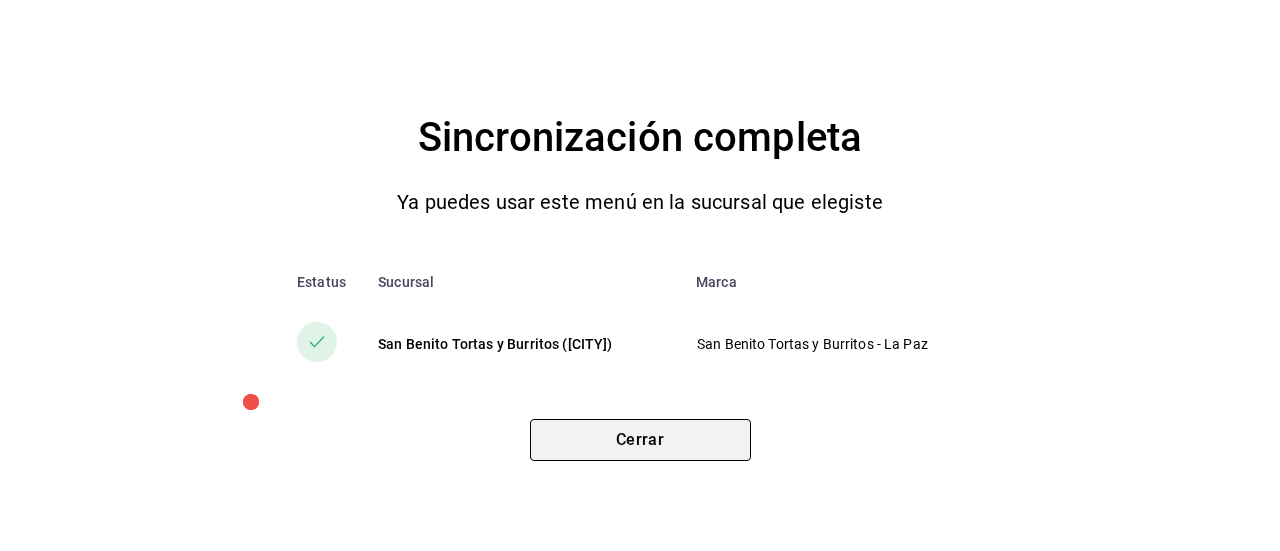 click on "Cerrar" at bounding box center [640, 440] 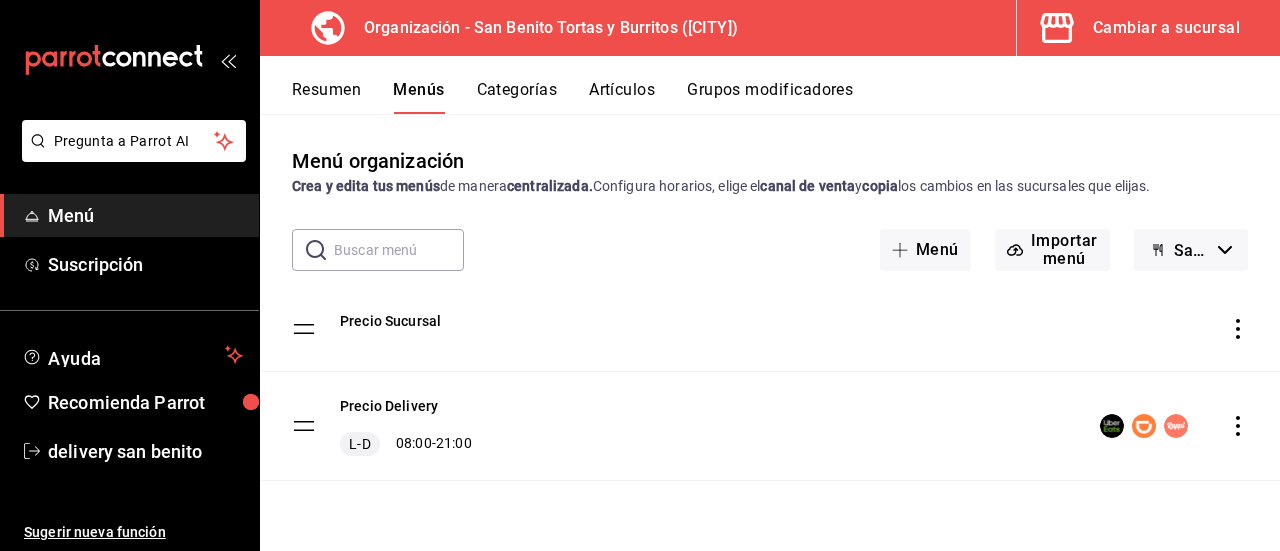 click on "Cambiar a sucursal" at bounding box center [1166, 28] 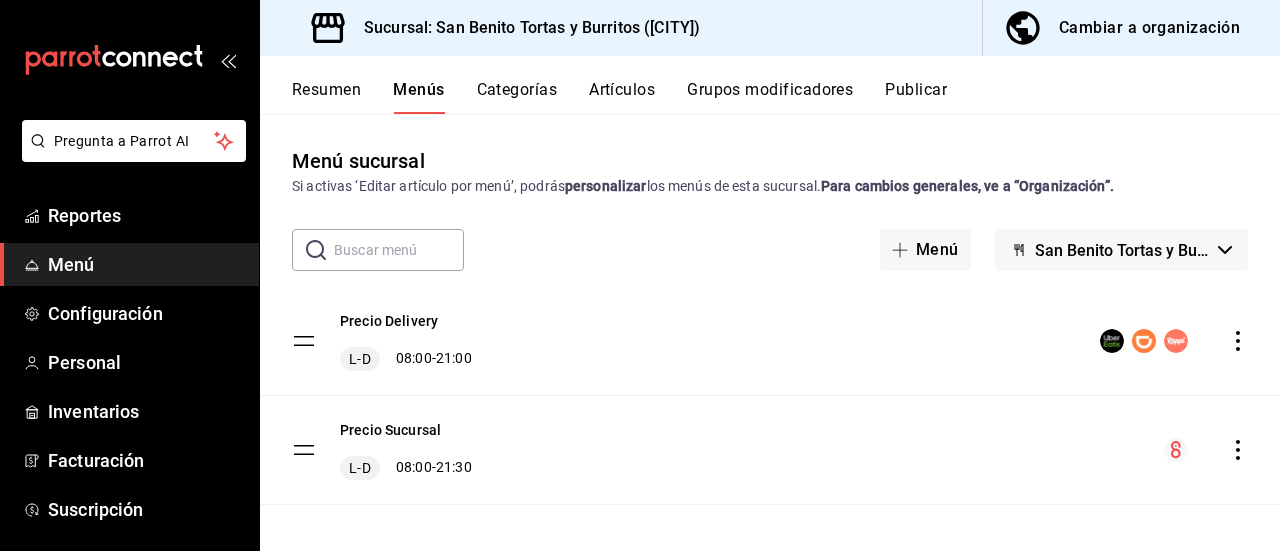 click on "Publicar" at bounding box center (916, 97) 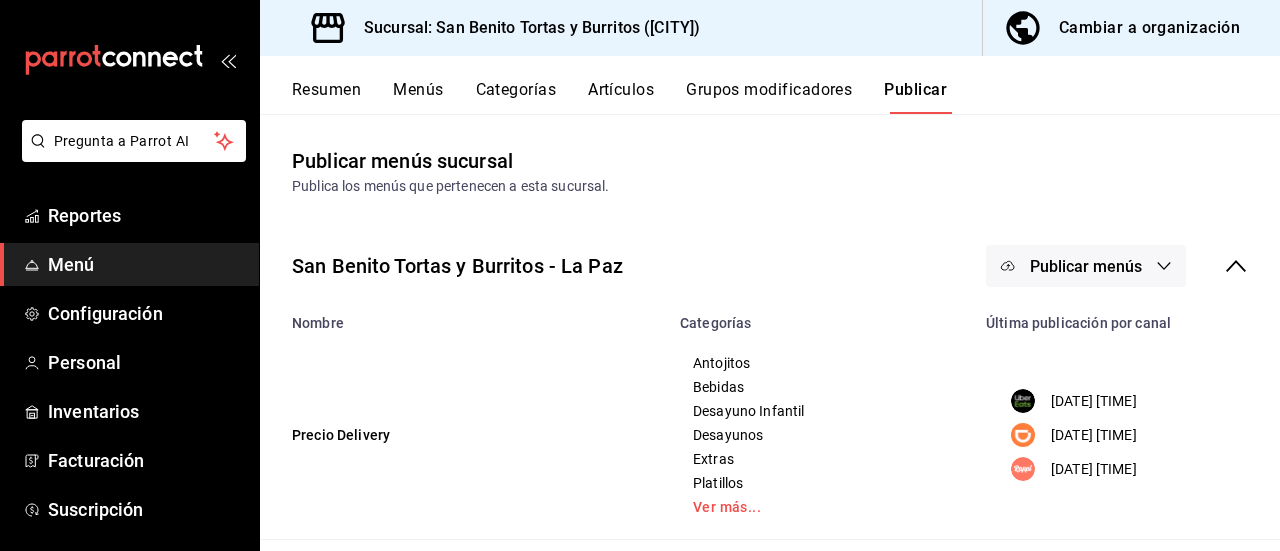 click on "Publicar menús" at bounding box center (1086, 266) 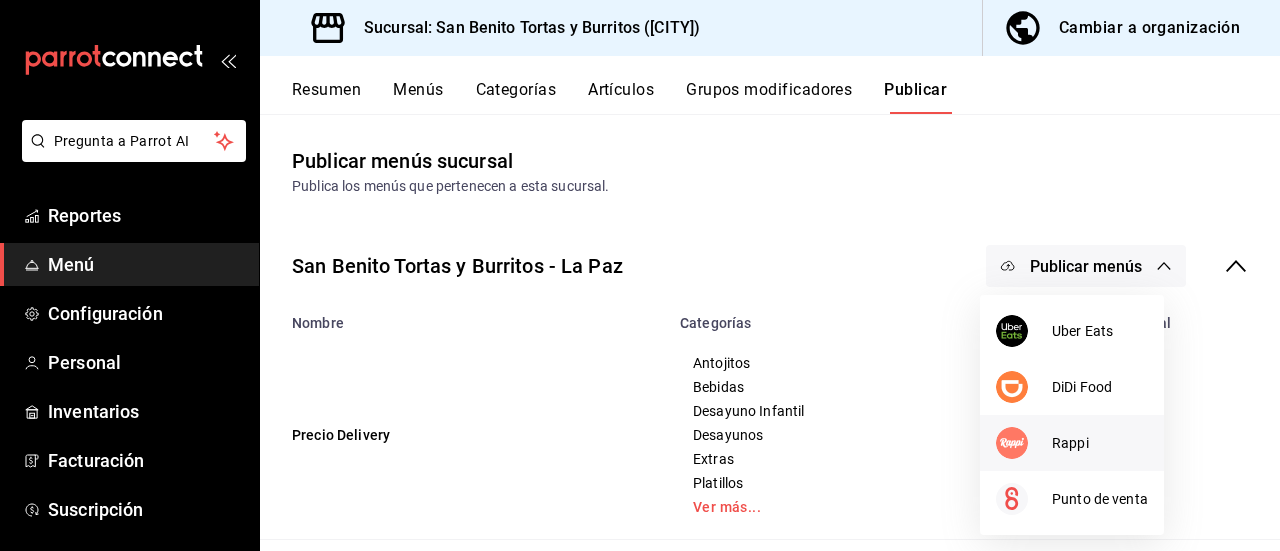 click on "Rappi" at bounding box center (1100, 443) 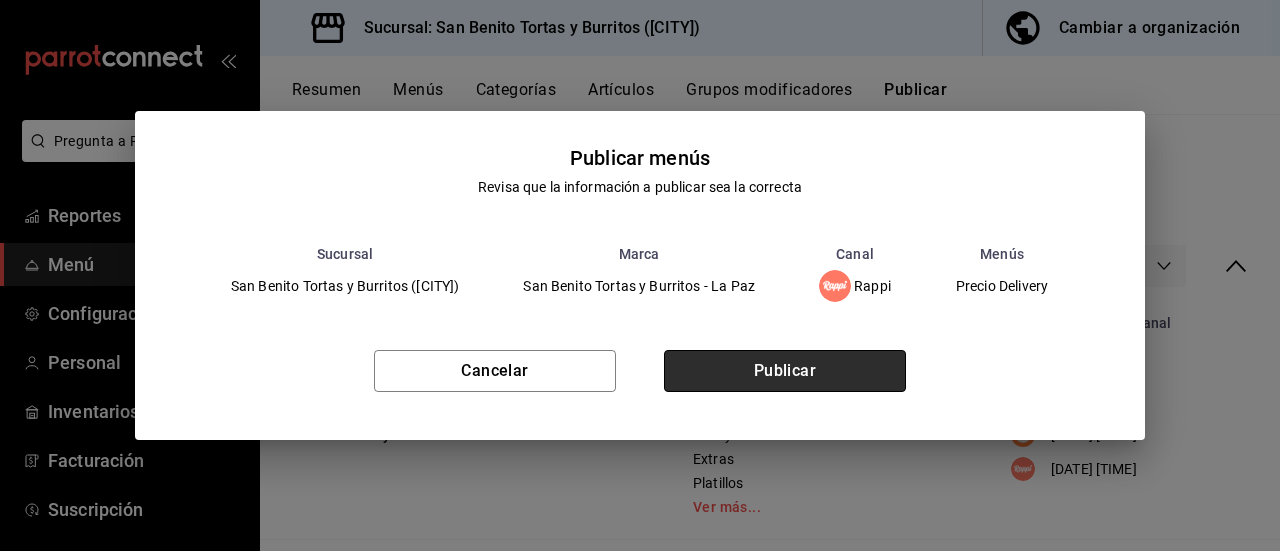 click on "Publicar" at bounding box center [785, 371] 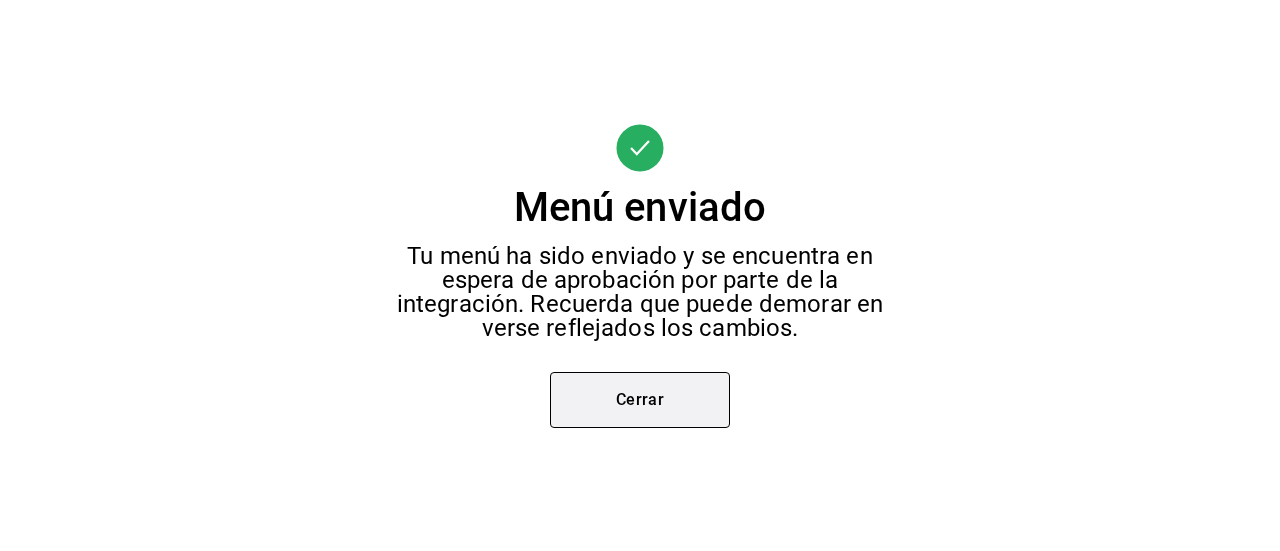 click on "Cerrar" at bounding box center (640, 400) 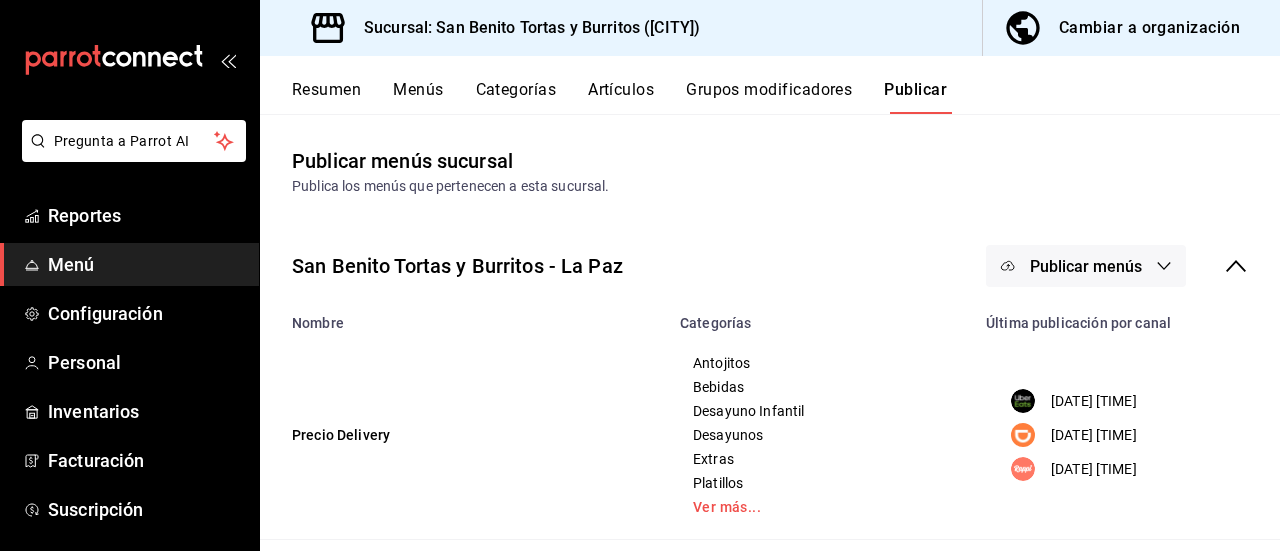 click on "Publicar menús" at bounding box center [1086, 266] 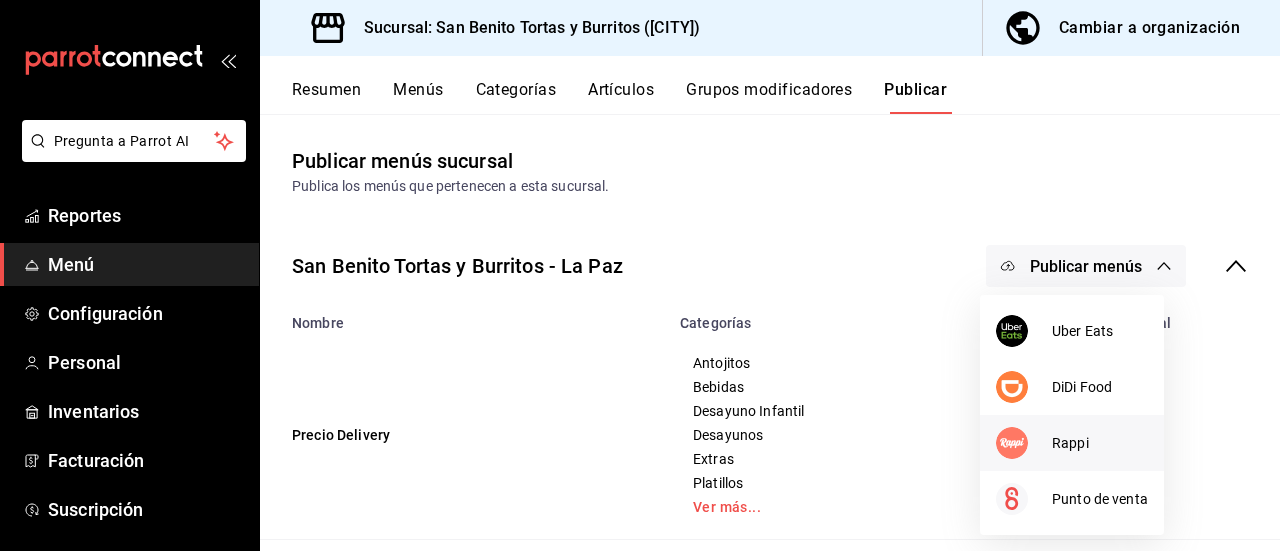 click on "Rappi" at bounding box center (1100, 443) 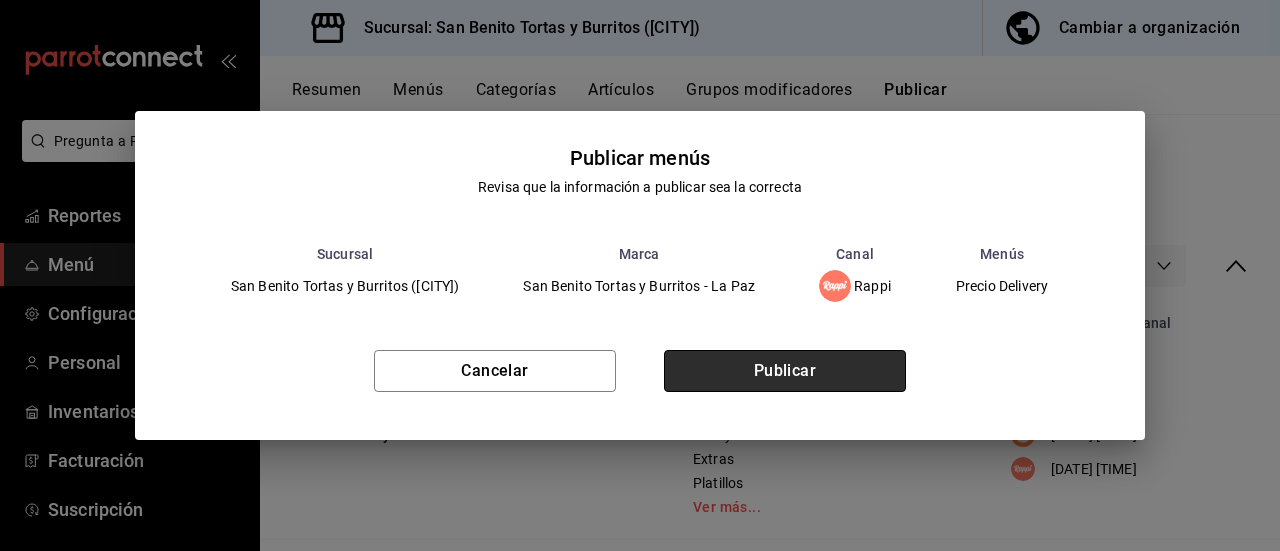 click on "Publicar" at bounding box center [785, 371] 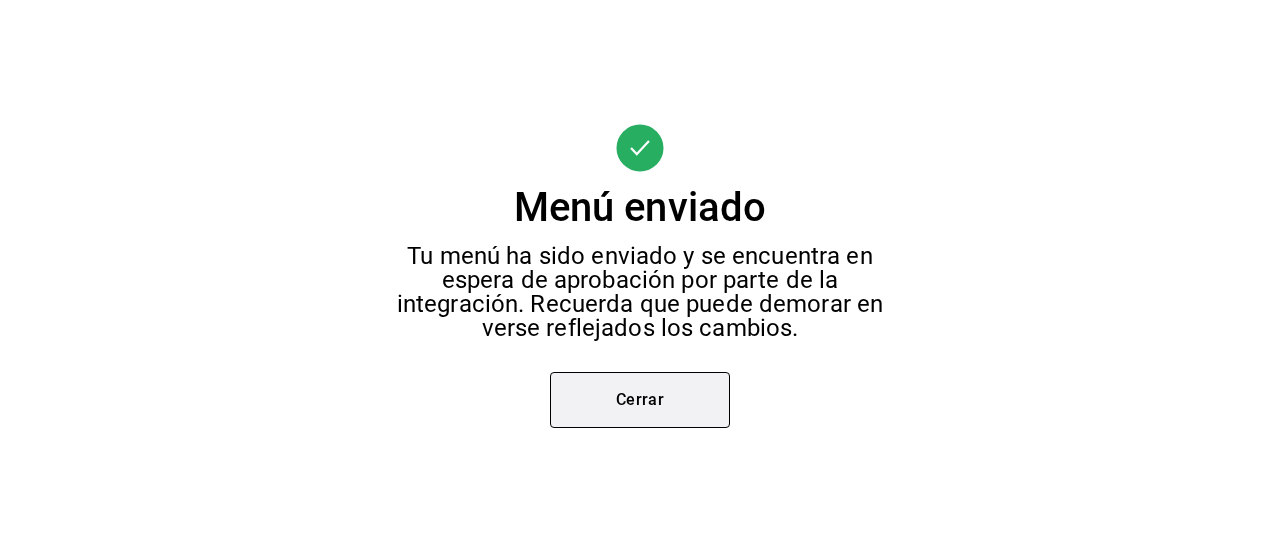 click on "Cerrar" at bounding box center (640, 400) 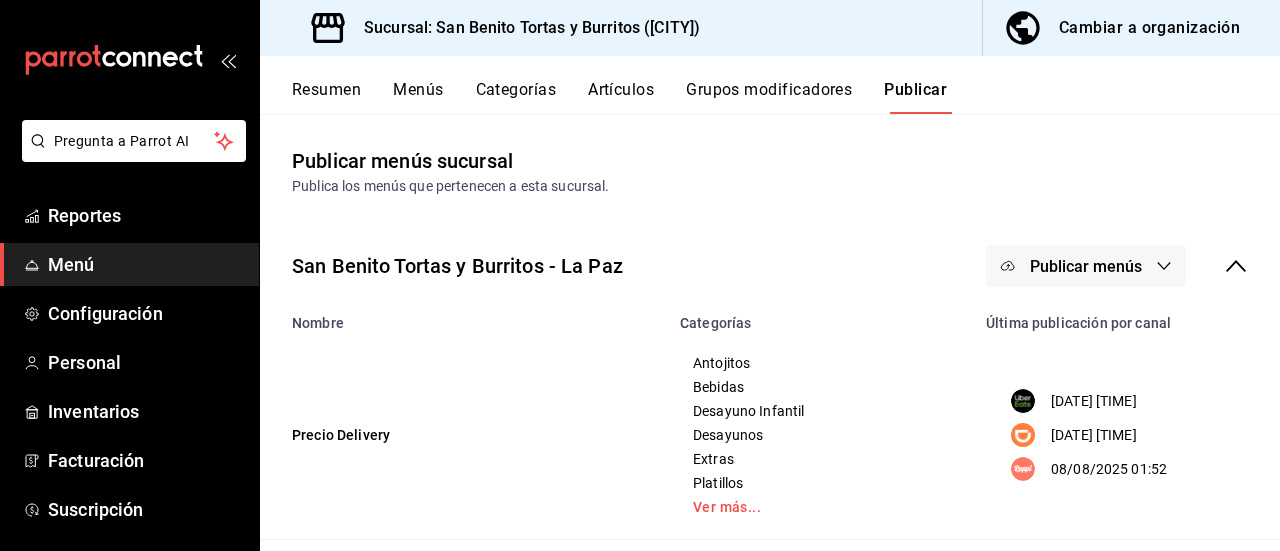 click on "Publicar menús" at bounding box center [1086, 266] 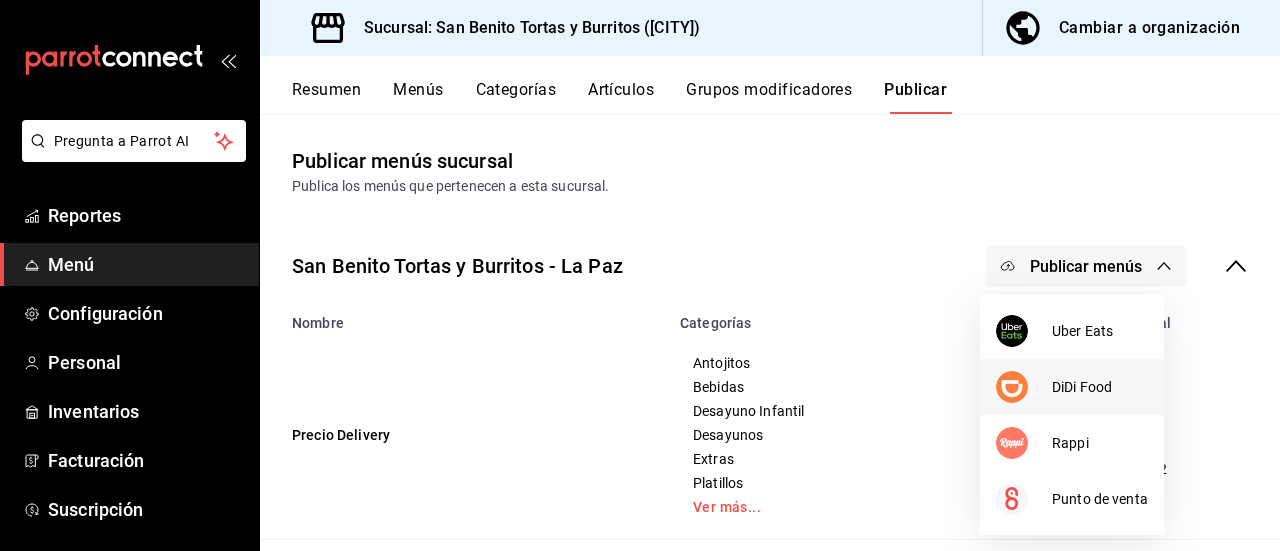 click on "DiDi Food" at bounding box center (1100, 387) 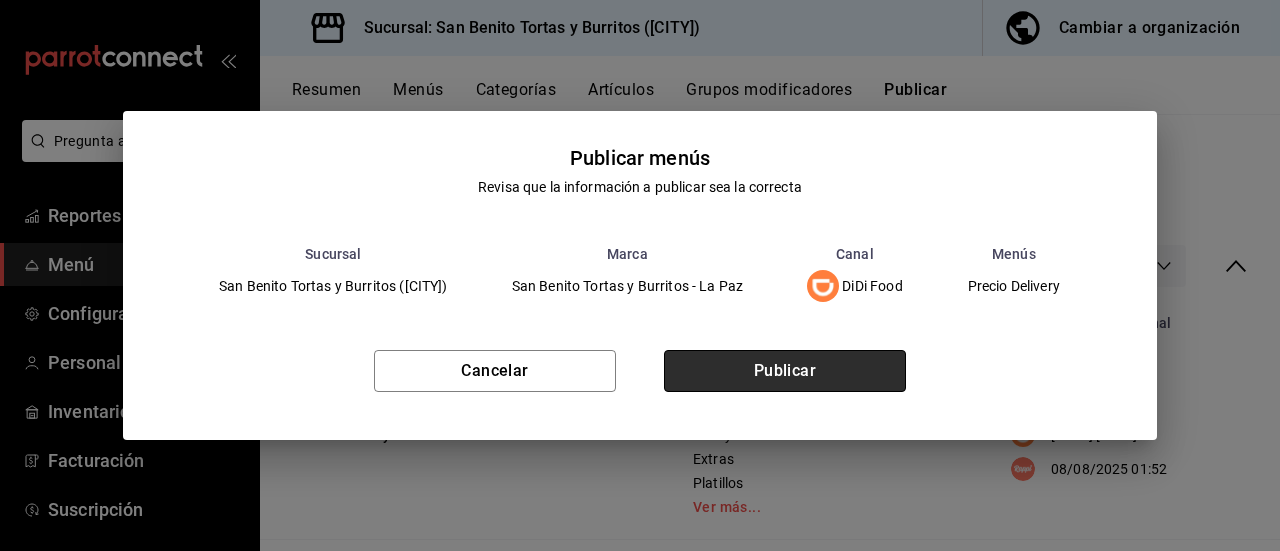 click on "Publicar" at bounding box center [785, 371] 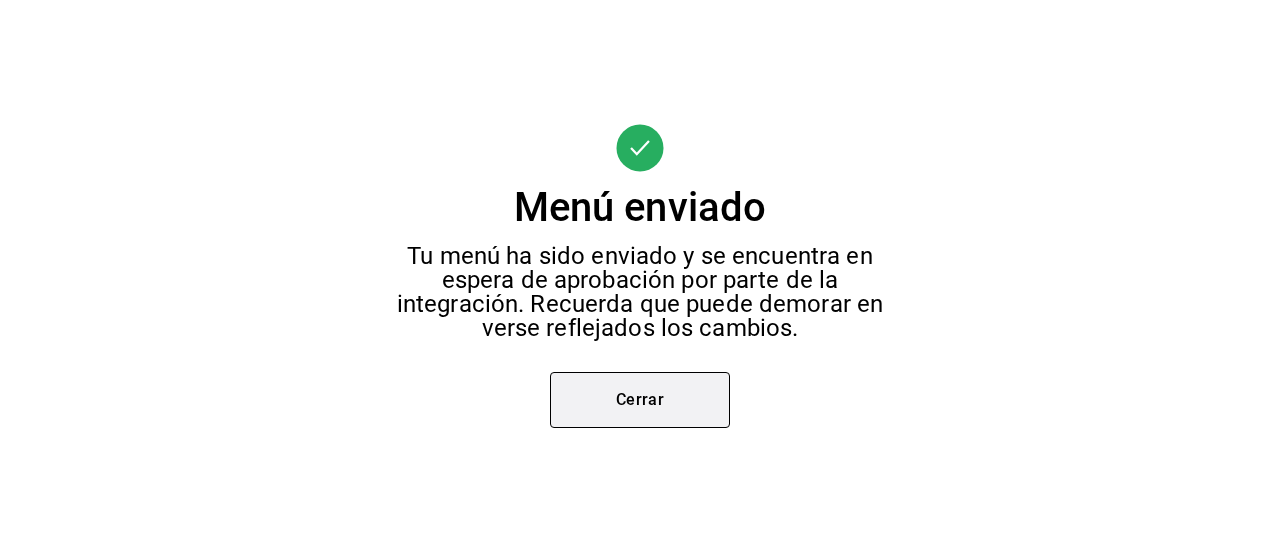 click on "Cerrar" at bounding box center [640, 400] 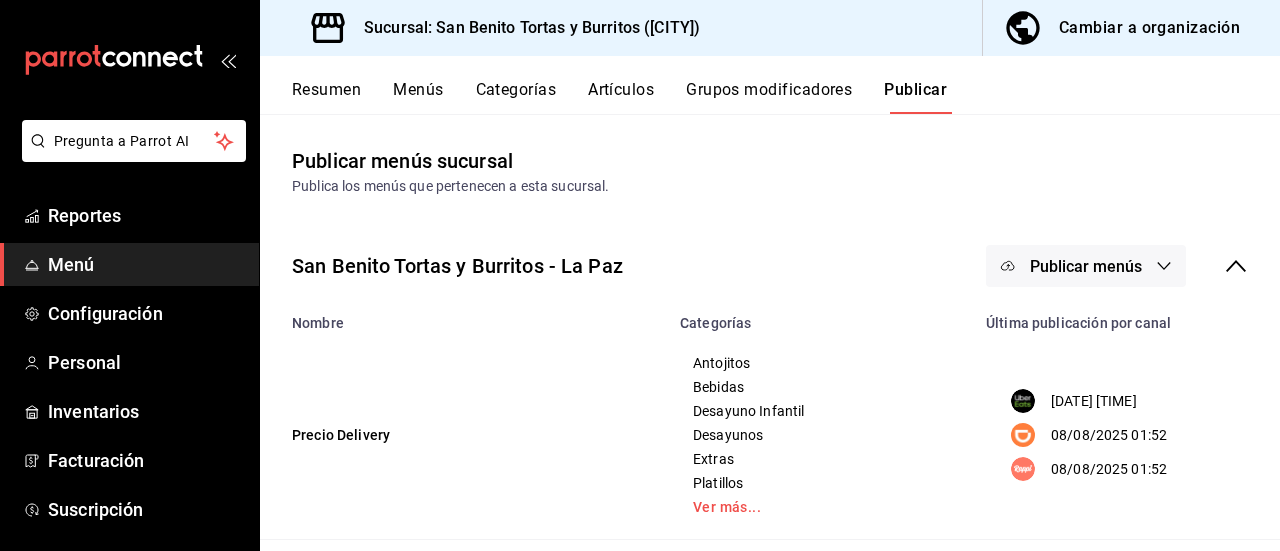 click on "Publicar menús" at bounding box center [1086, 266] 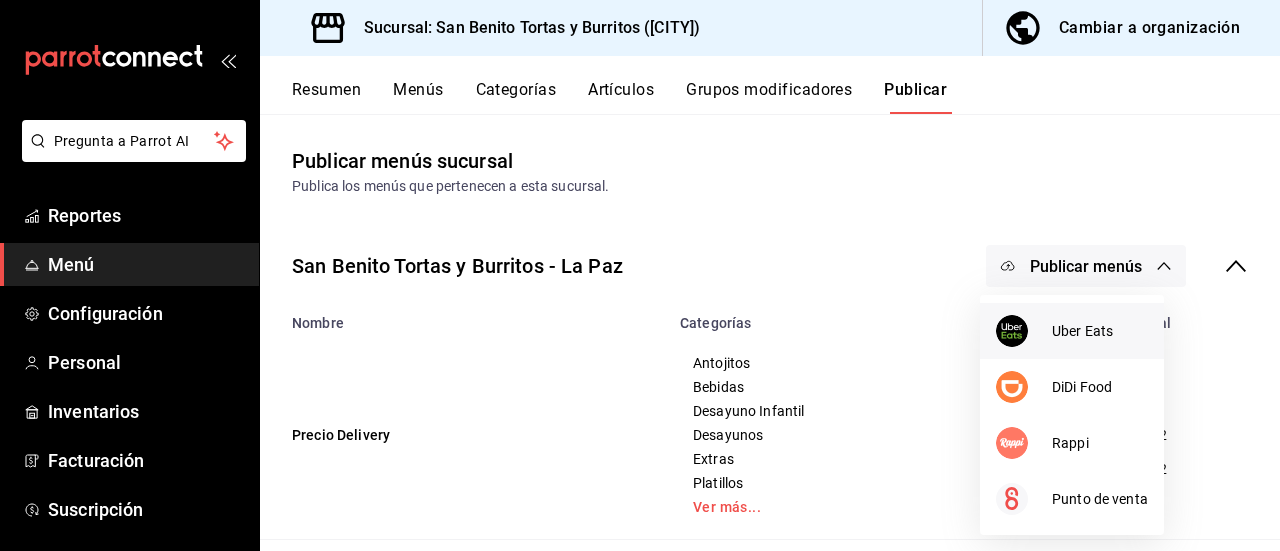 click on "Uber Eats" at bounding box center (1100, 331) 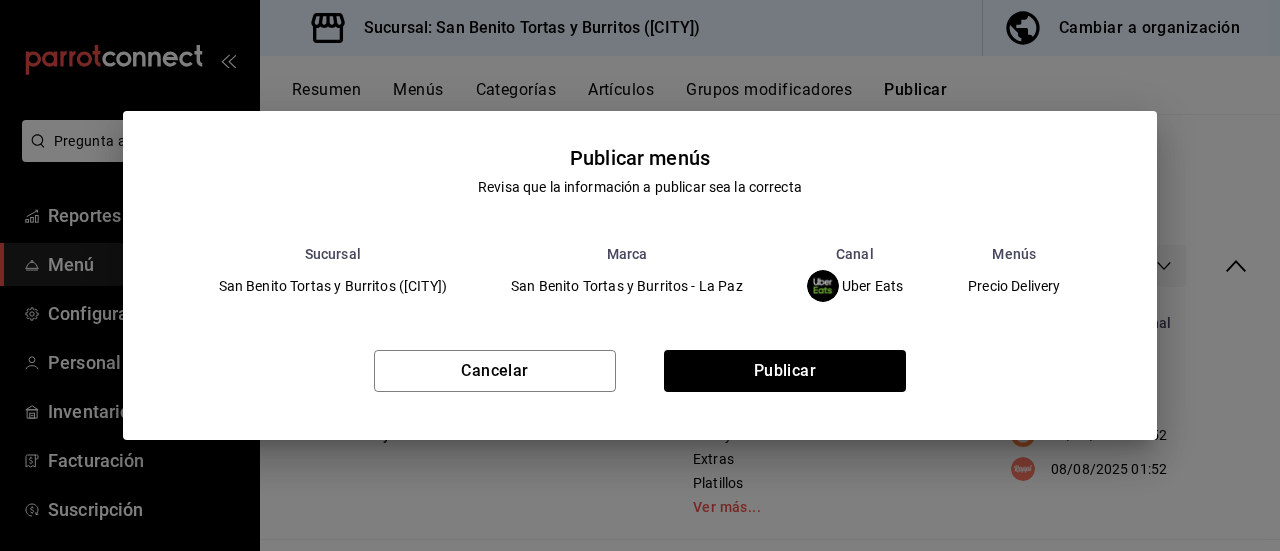 click on "Cancelar Publicar" at bounding box center (640, 379) 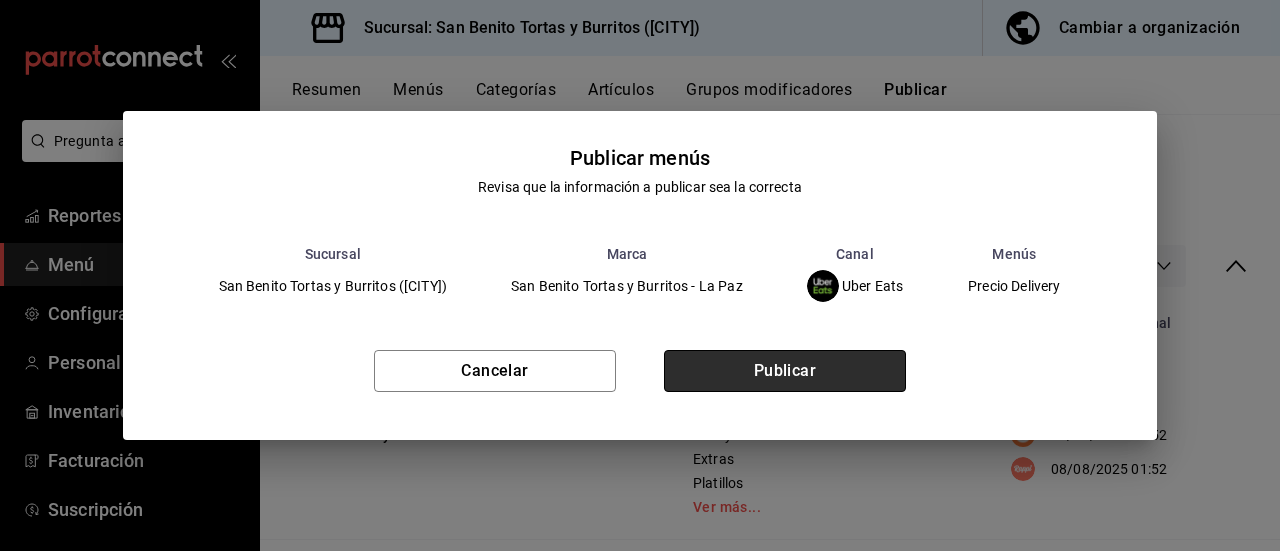 click on "Publicar" at bounding box center [785, 371] 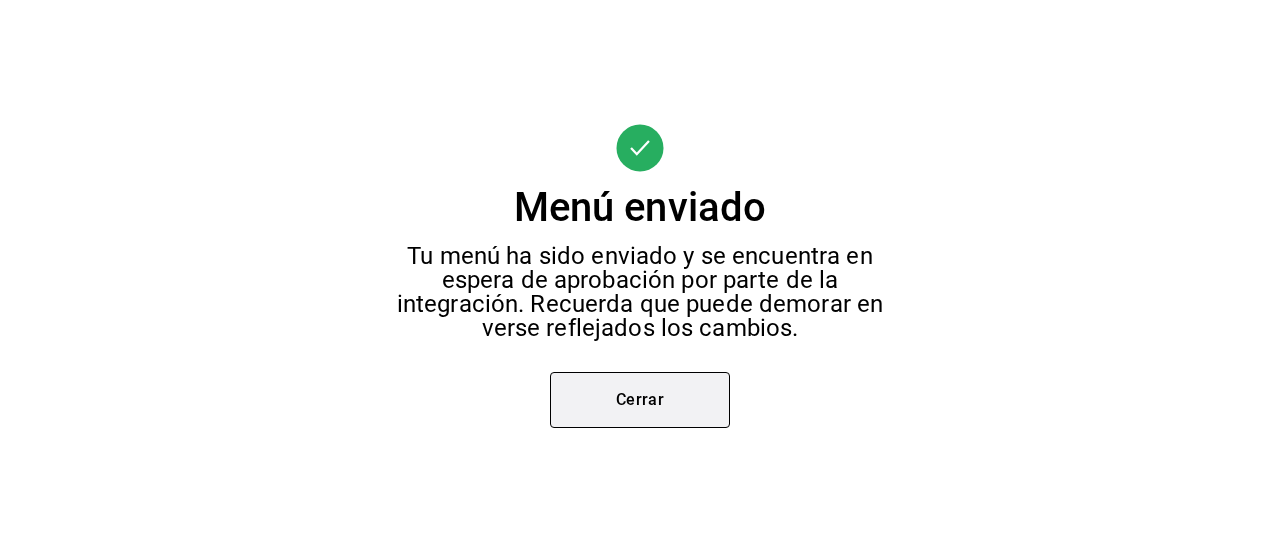 click on "Cerrar" at bounding box center (640, 400) 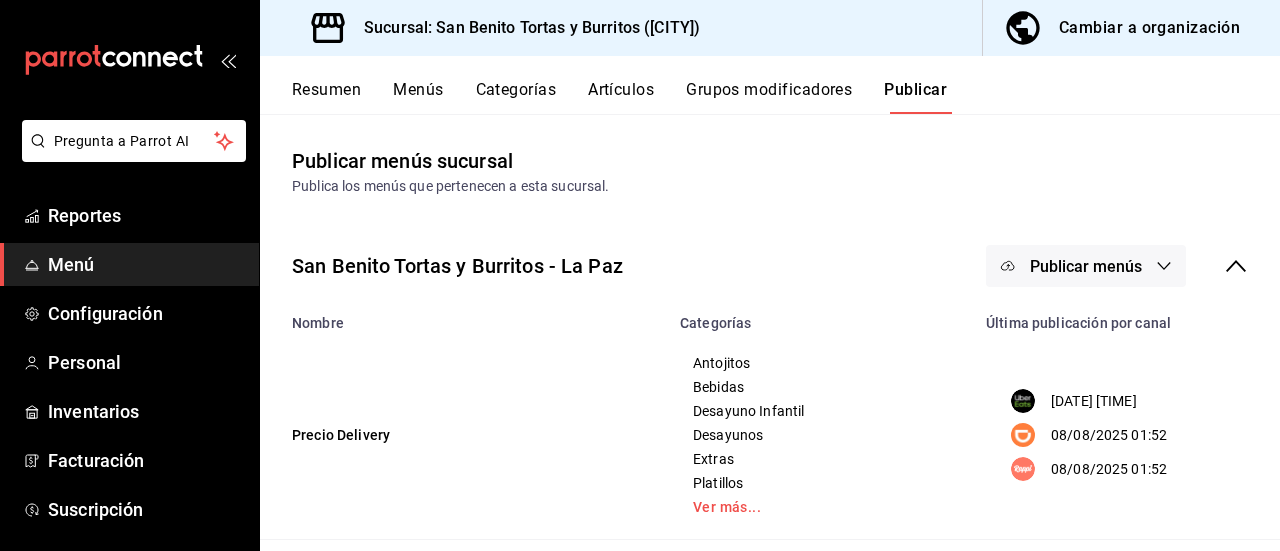 click on "Resumen" at bounding box center [326, 97] 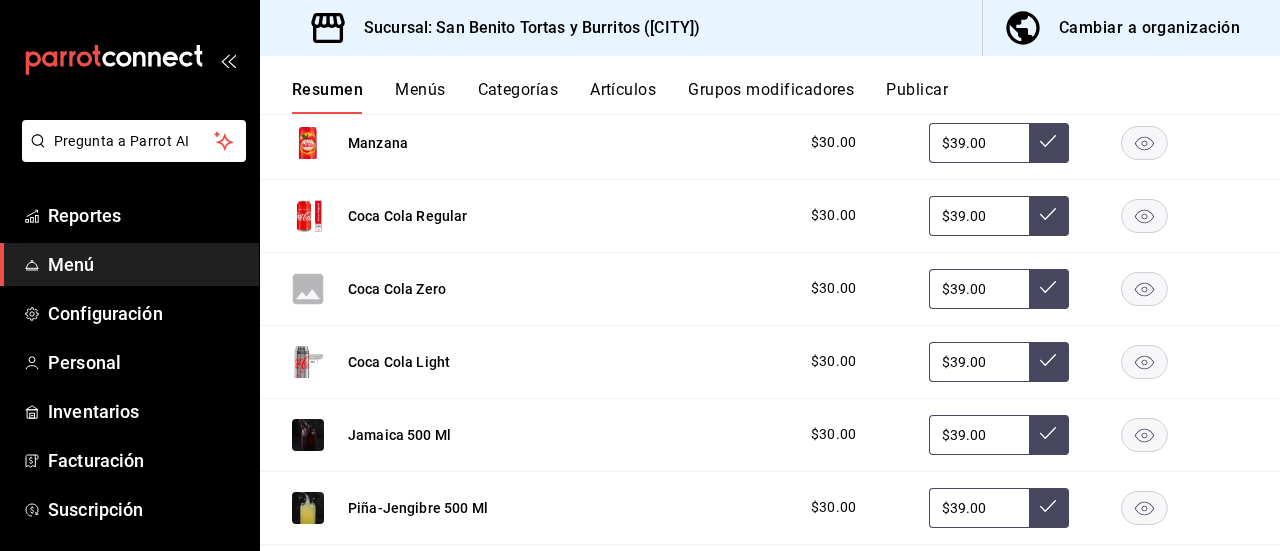 scroll, scrollTop: 2182, scrollLeft: 0, axis: vertical 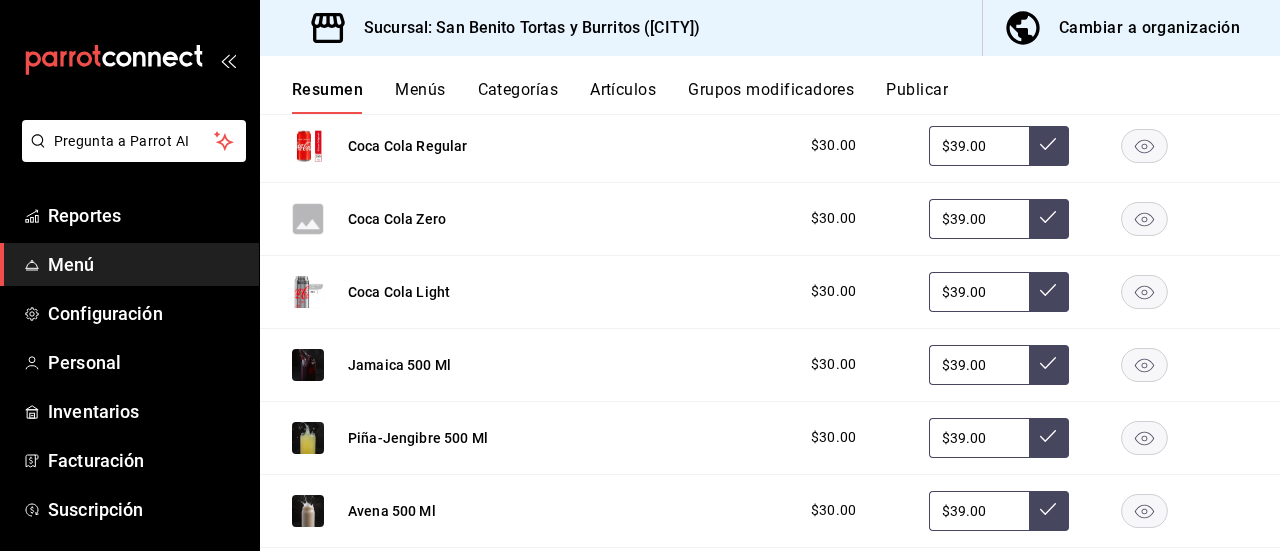 click on "Cambiar a organización" at bounding box center [1149, 28] 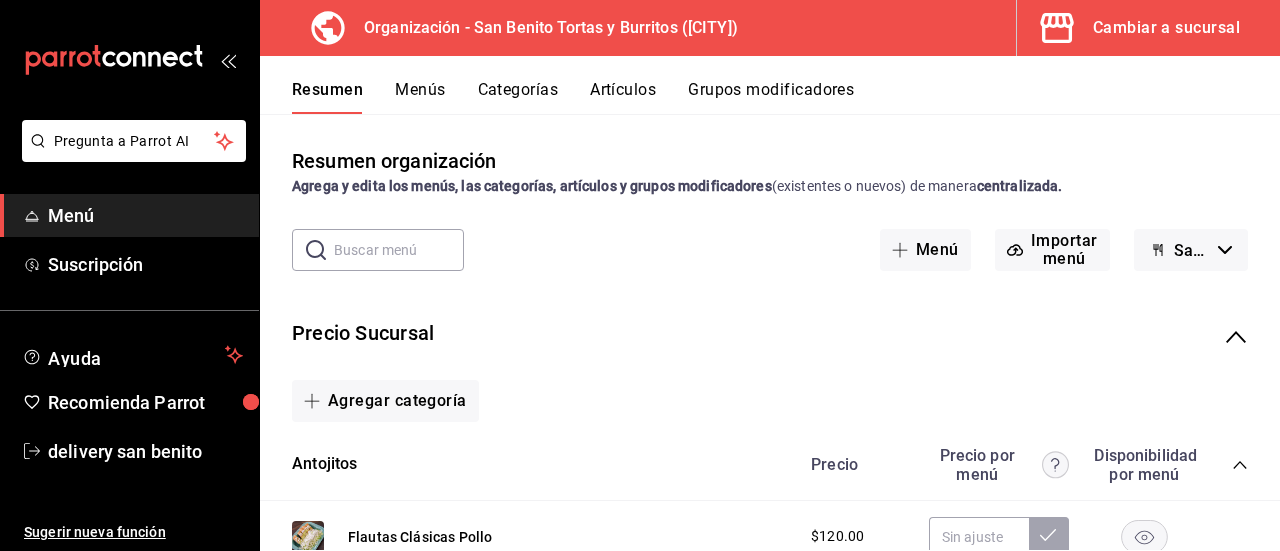 click 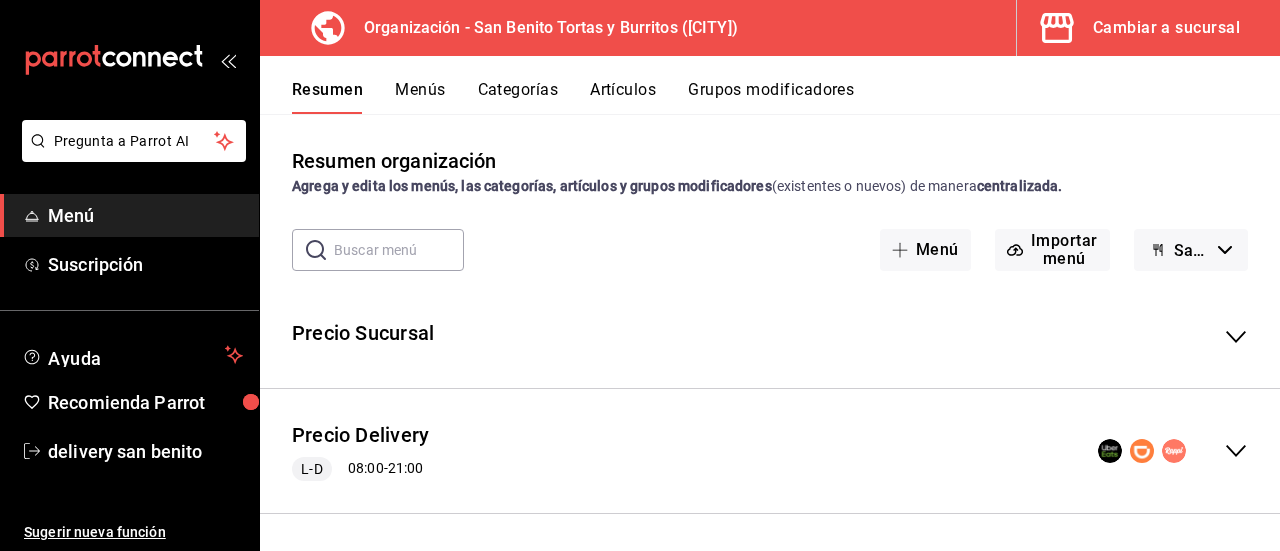 click 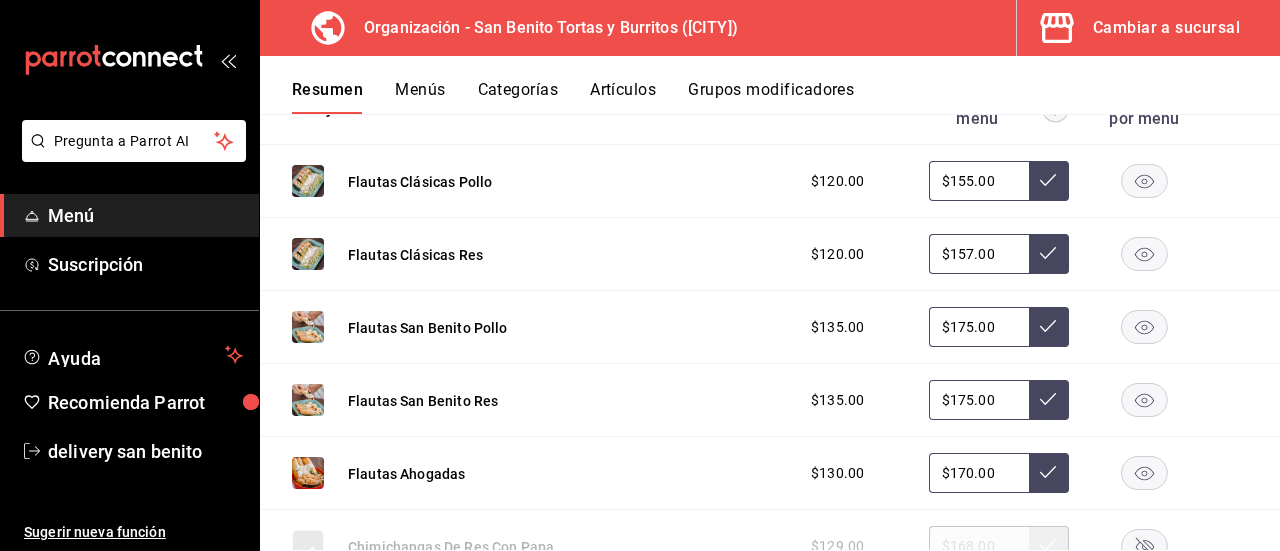 scroll, scrollTop: 488, scrollLeft: 0, axis: vertical 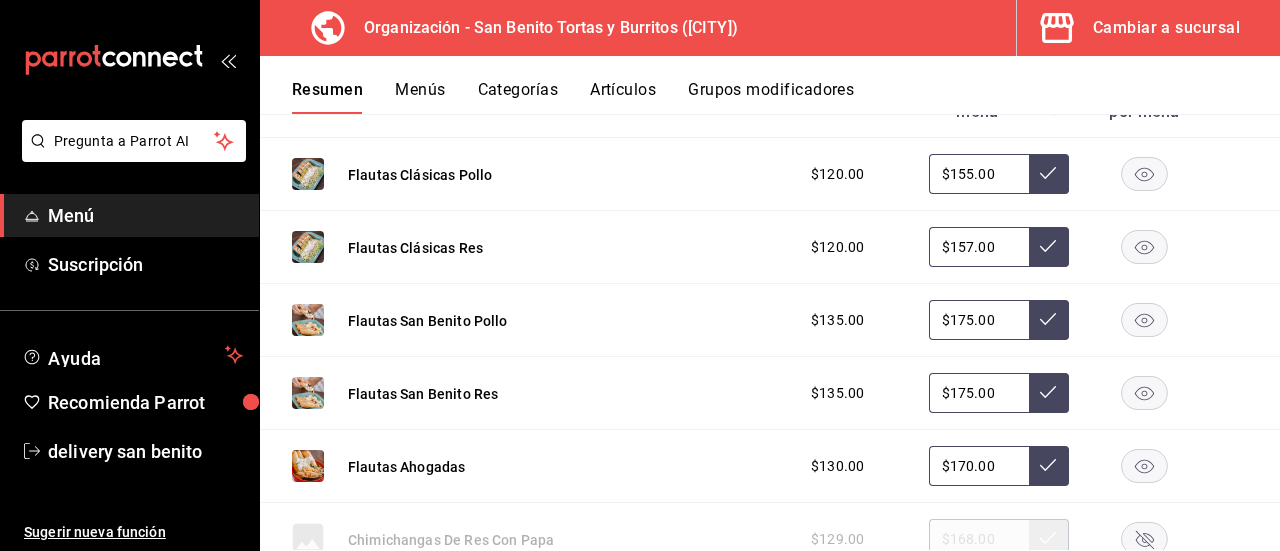 click on "$155.00" at bounding box center (979, 174) 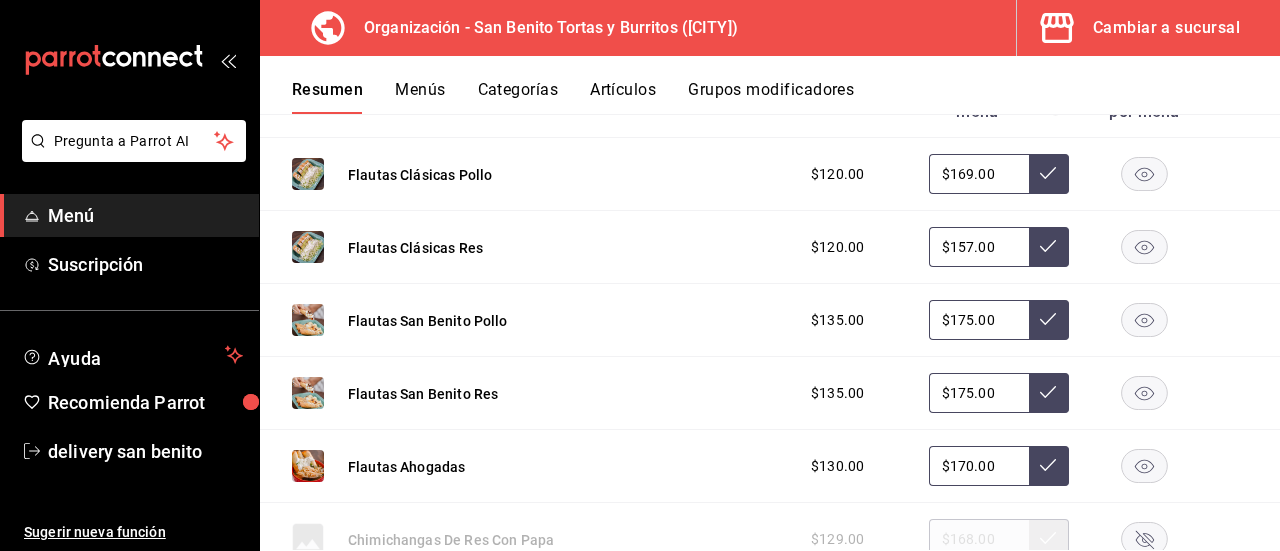 type on "$169.00" 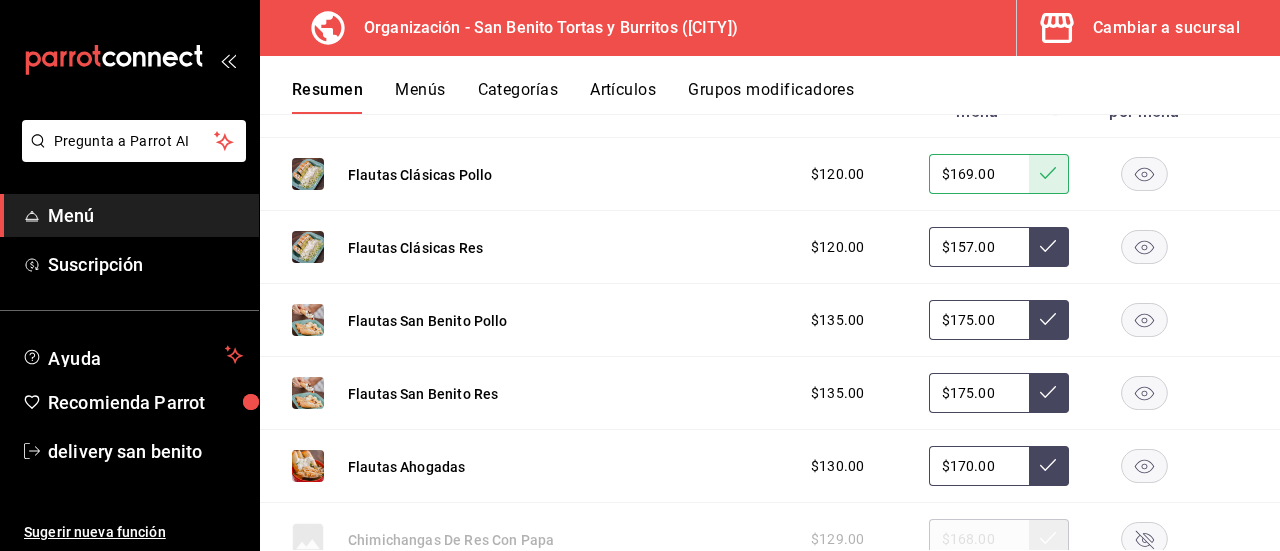 click on "$157.00" at bounding box center (979, 247) 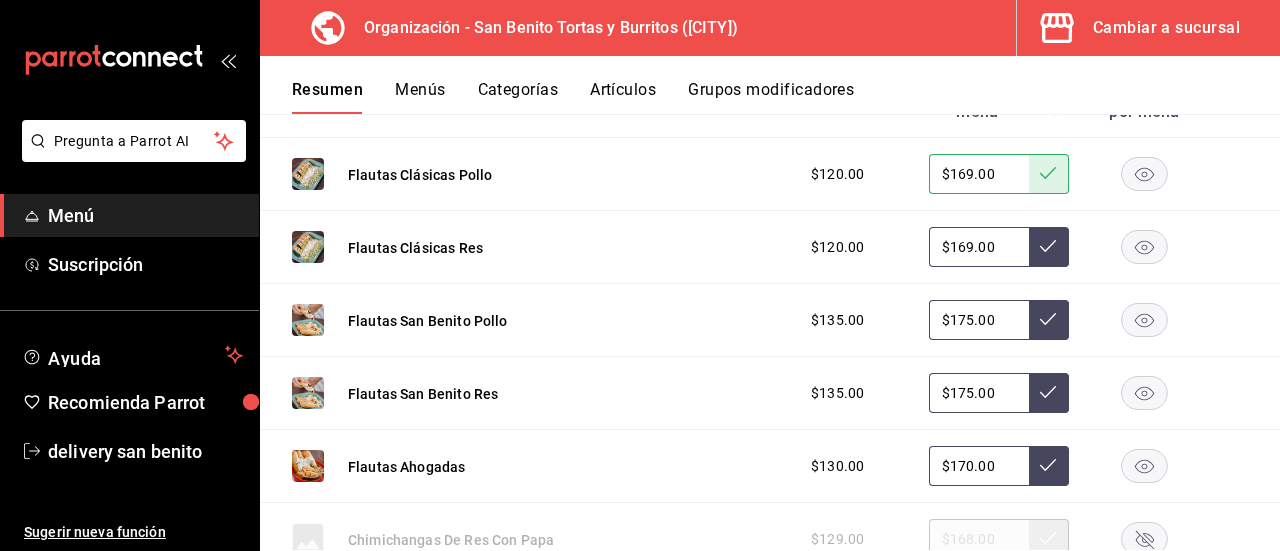 type on "$169.00" 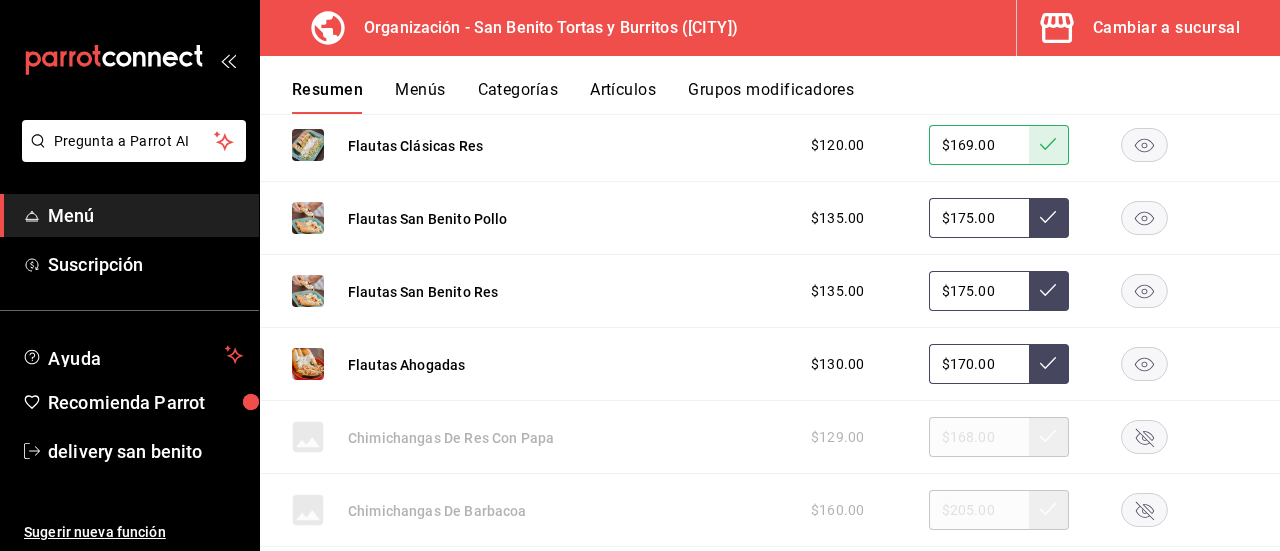 scroll, scrollTop: 604, scrollLeft: 0, axis: vertical 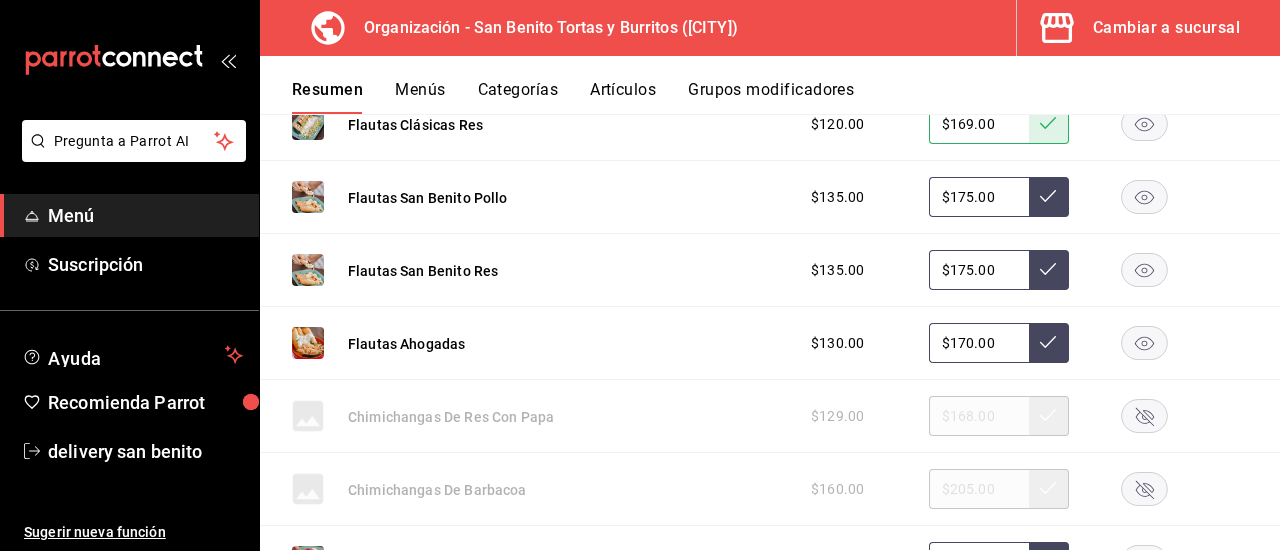 click on "$175.00" at bounding box center (979, 197) 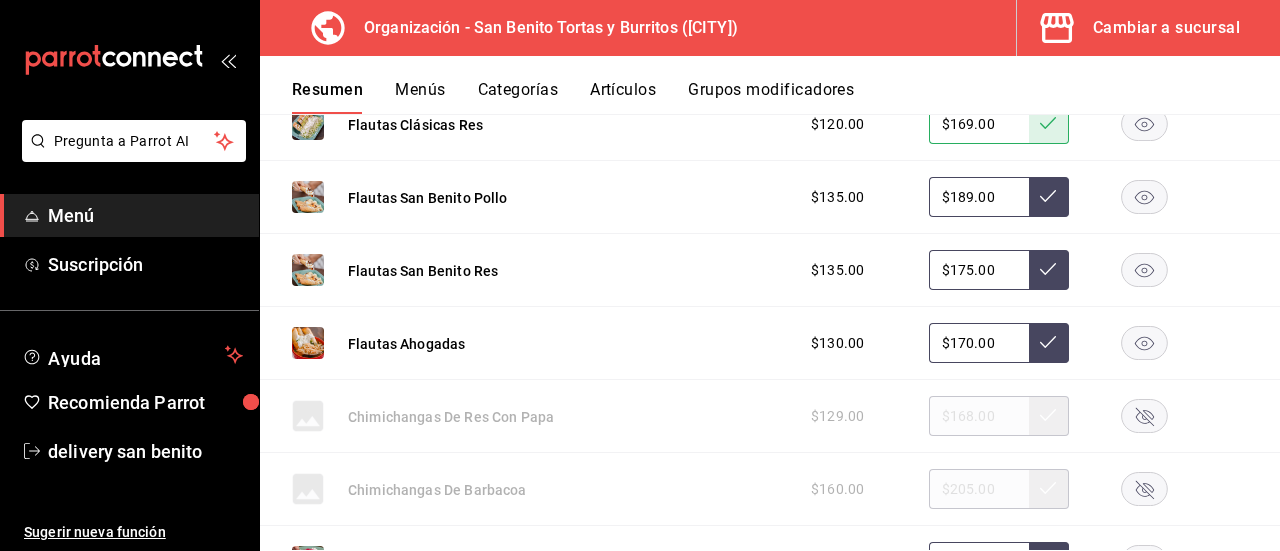 type on "$189.00" 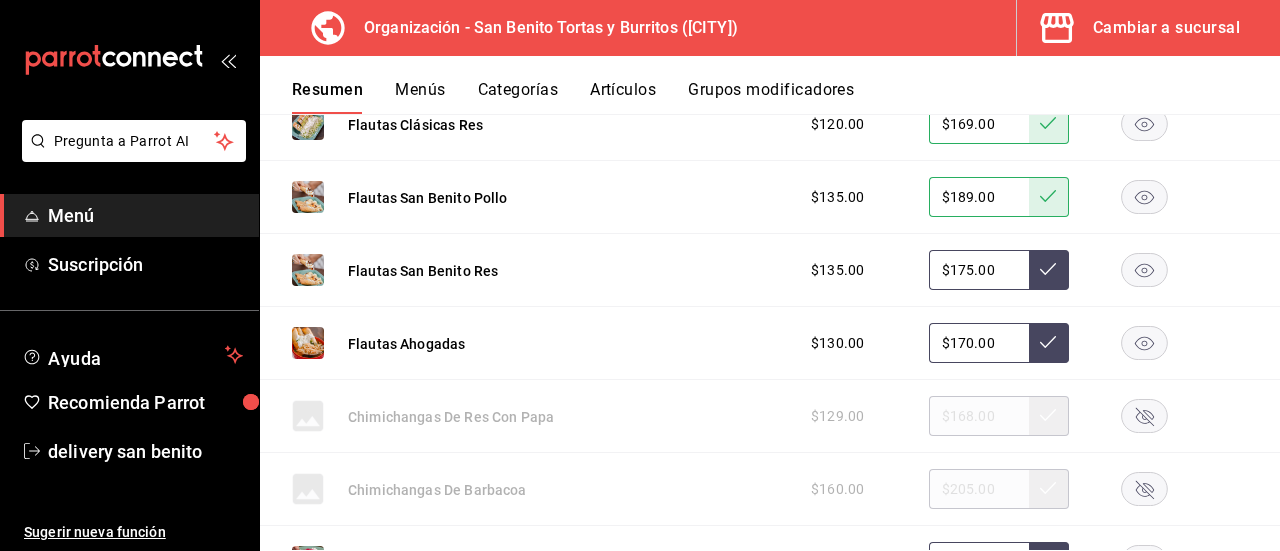 click on "$175.00" at bounding box center (979, 270) 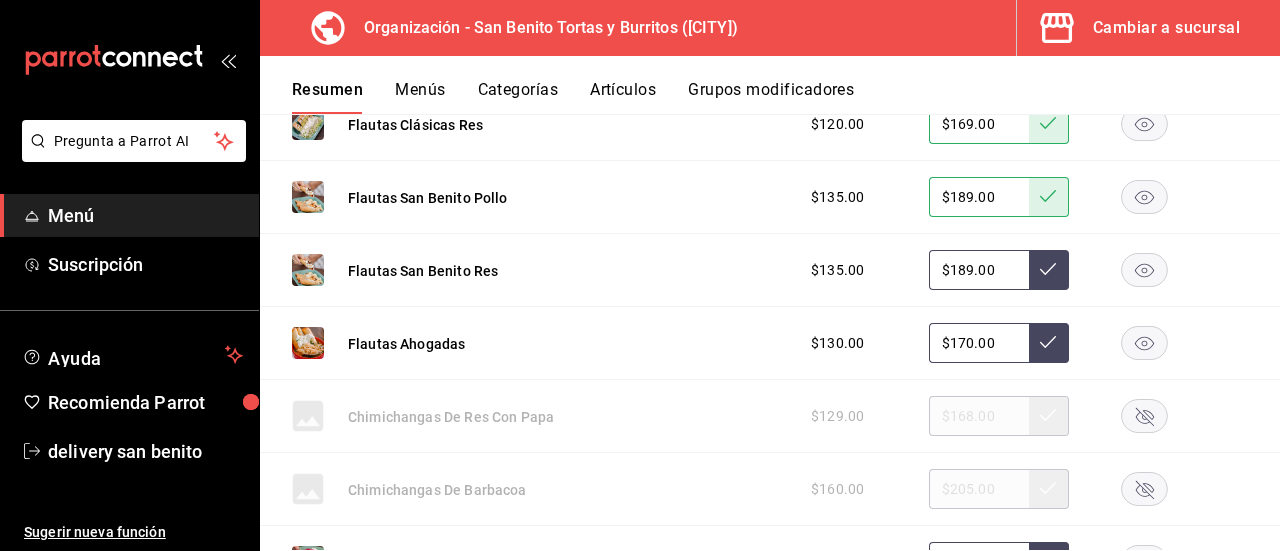 type on "$189.00" 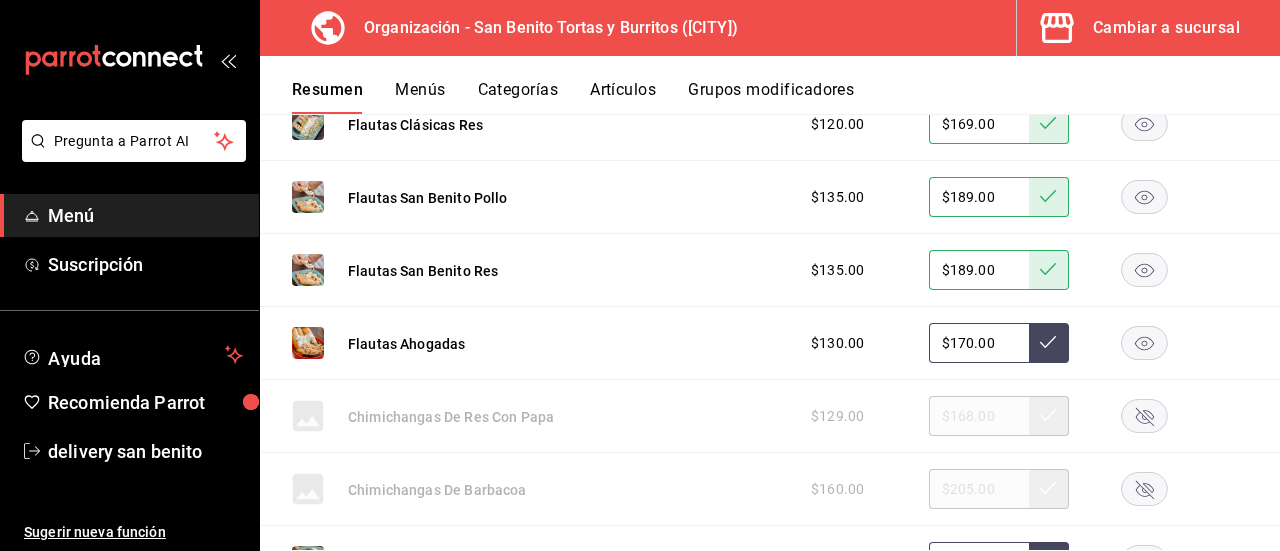 click on "$170.00" at bounding box center [979, 343] 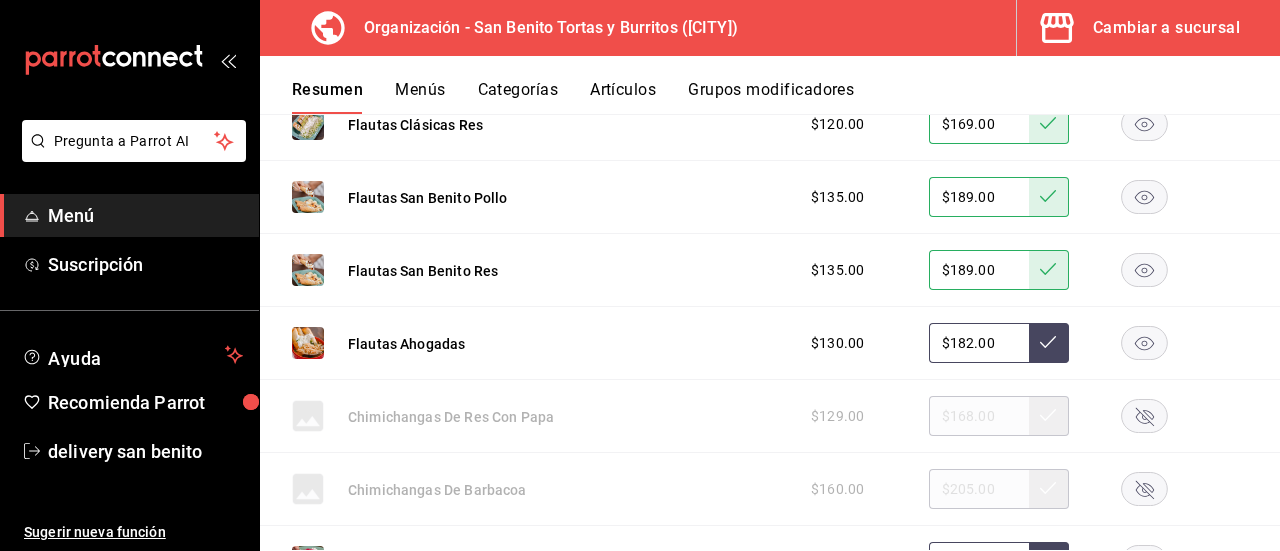 type on "$182.00" 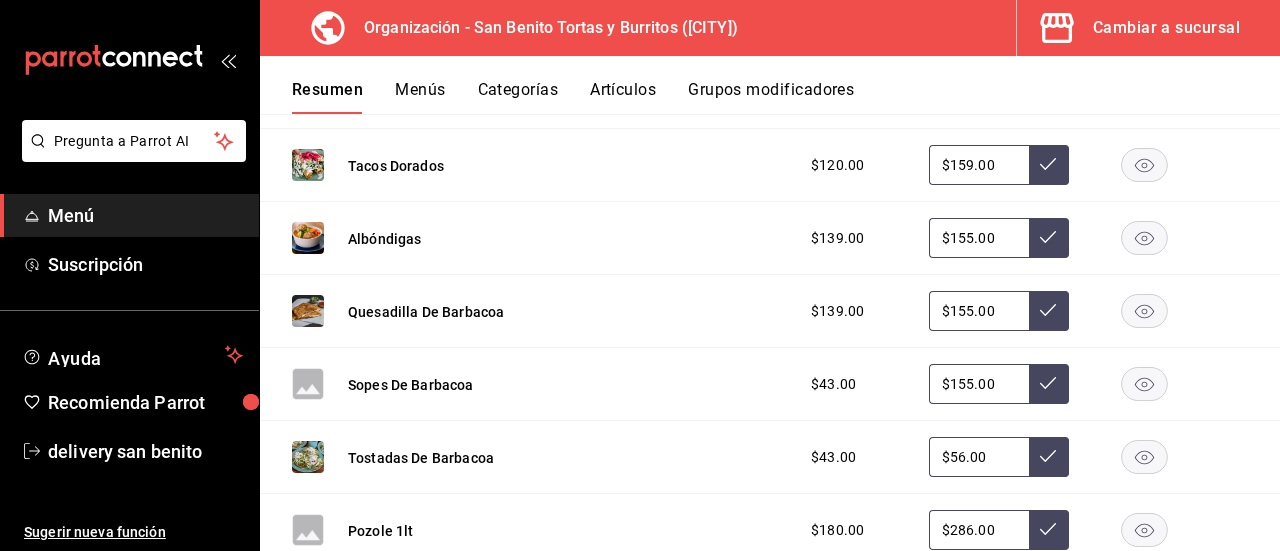 scroll, scrollTop: 1044, scrollLeft: 0, axis: vertical 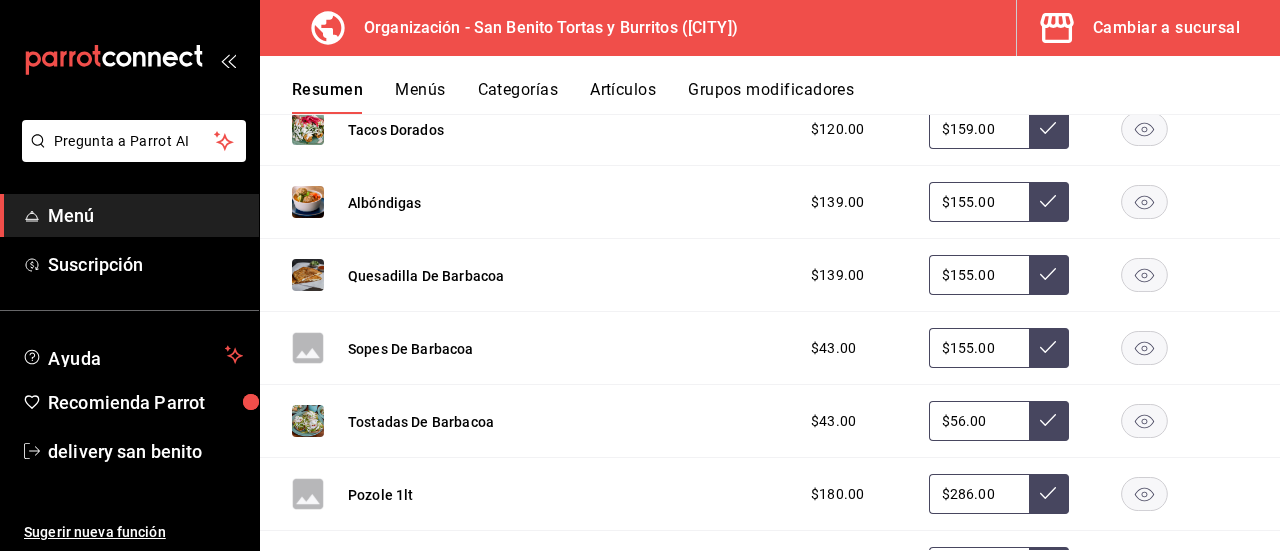 click on "$159.00" at bounding box center [979, 129] 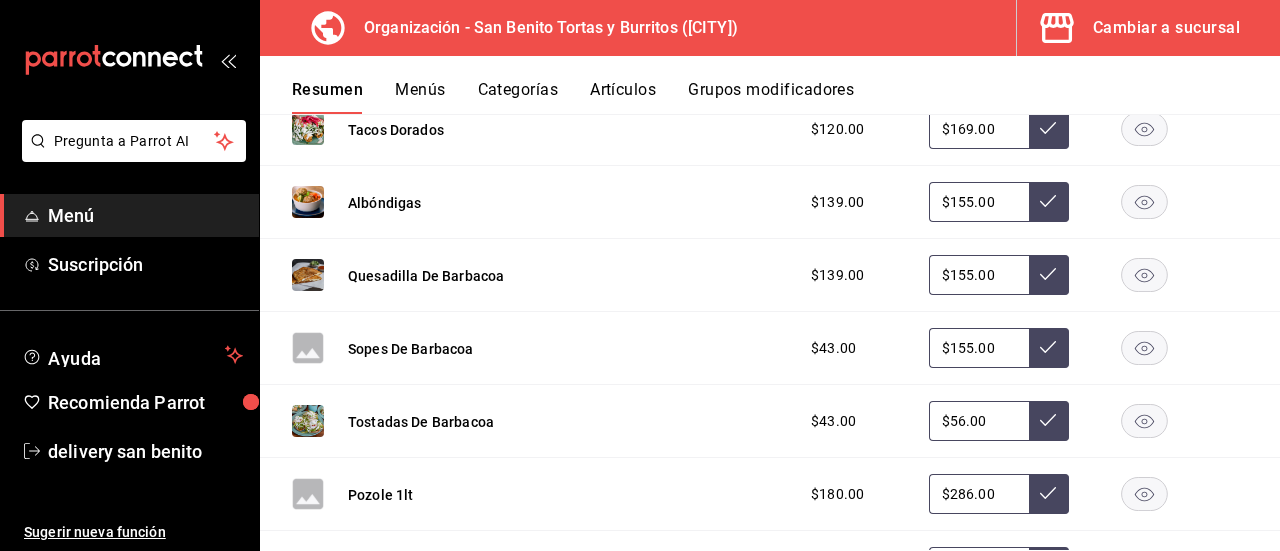 type on "$169.00" 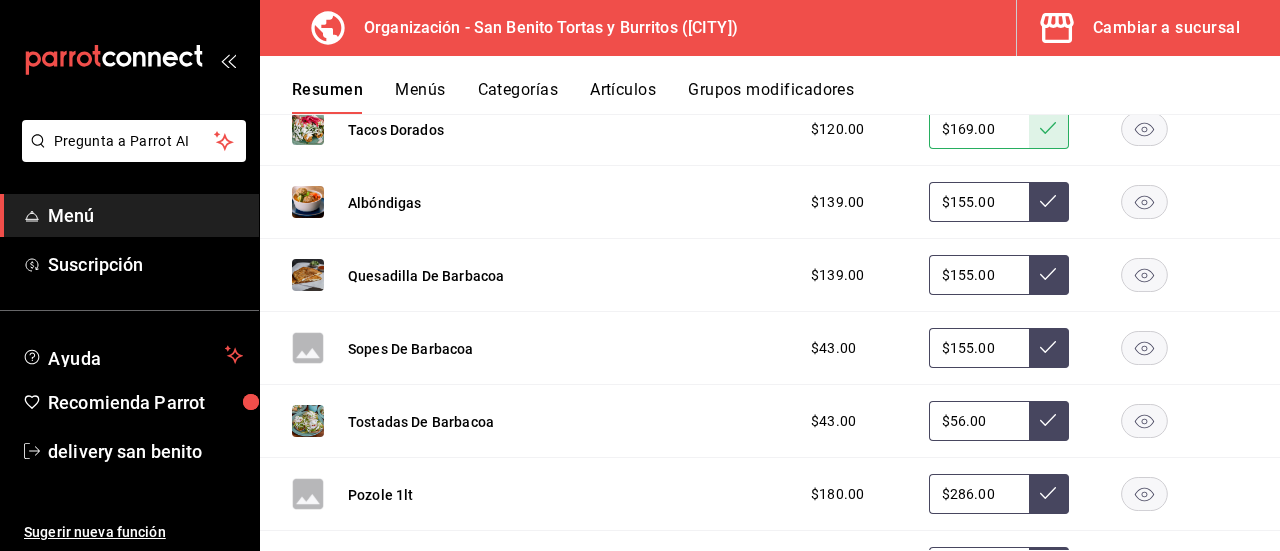 click on "$155.00" at bounding box center [979, 202] 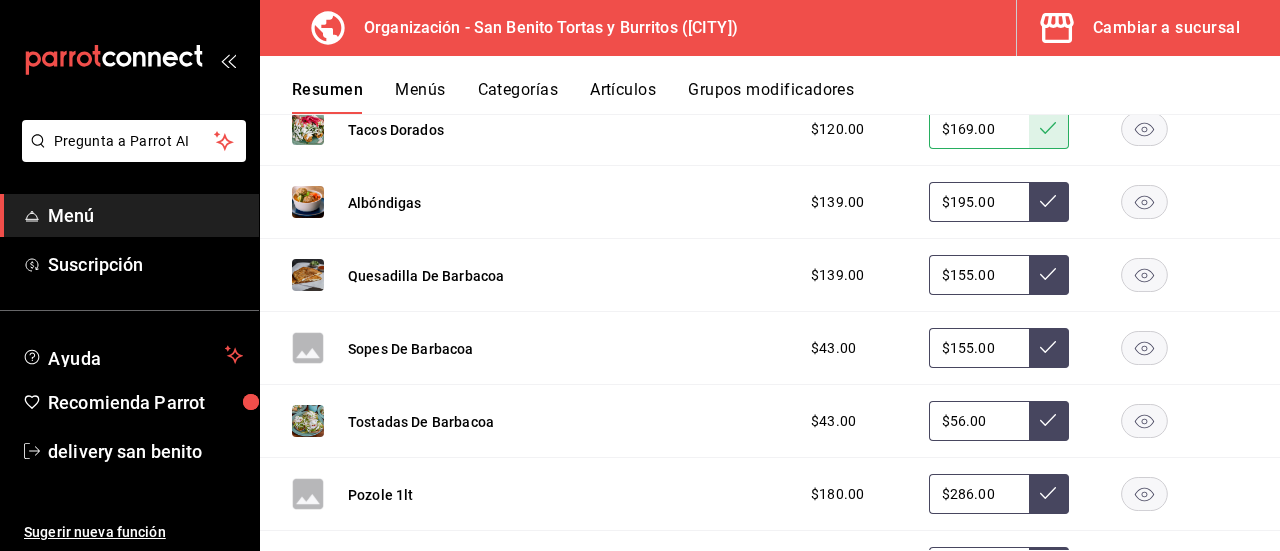type on "$195.00" 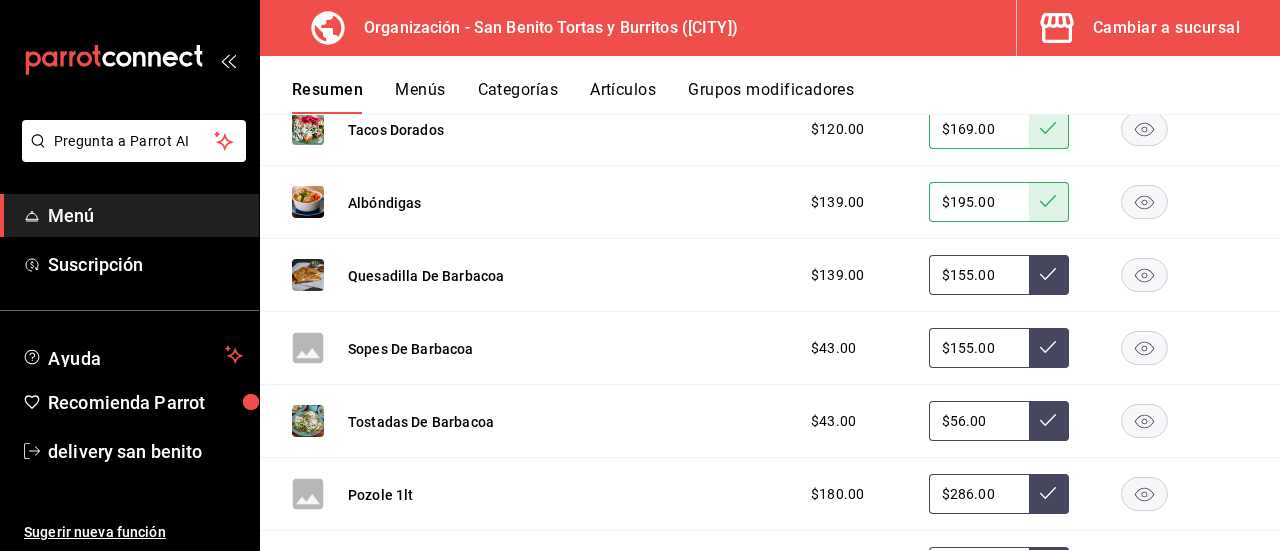 click on "$155.00" at bounding box center (979, 275) 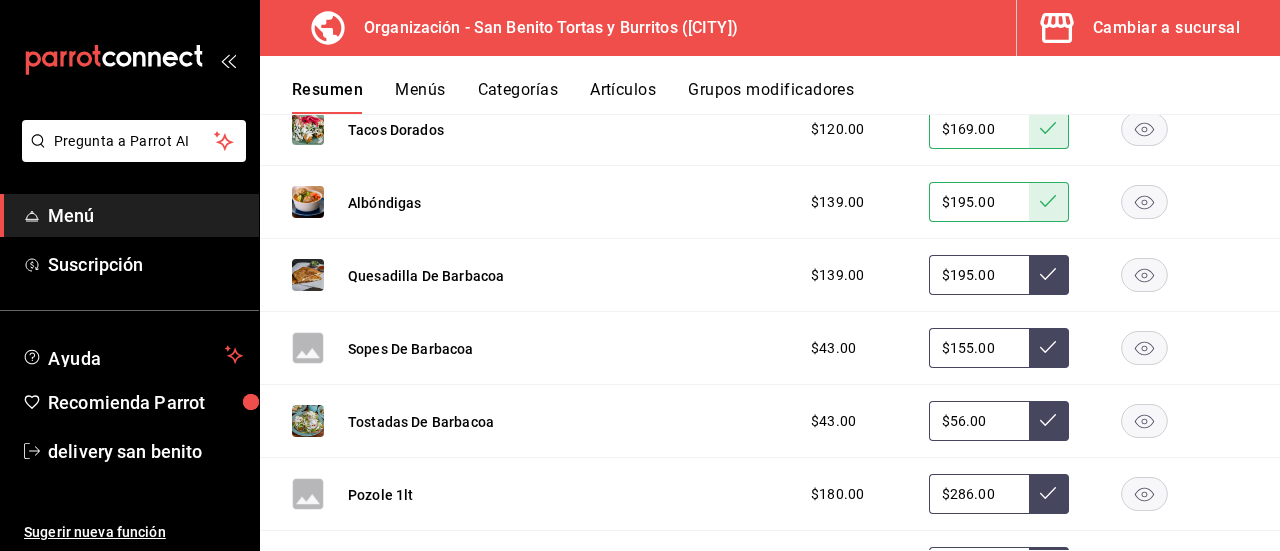 type on "$195.00" 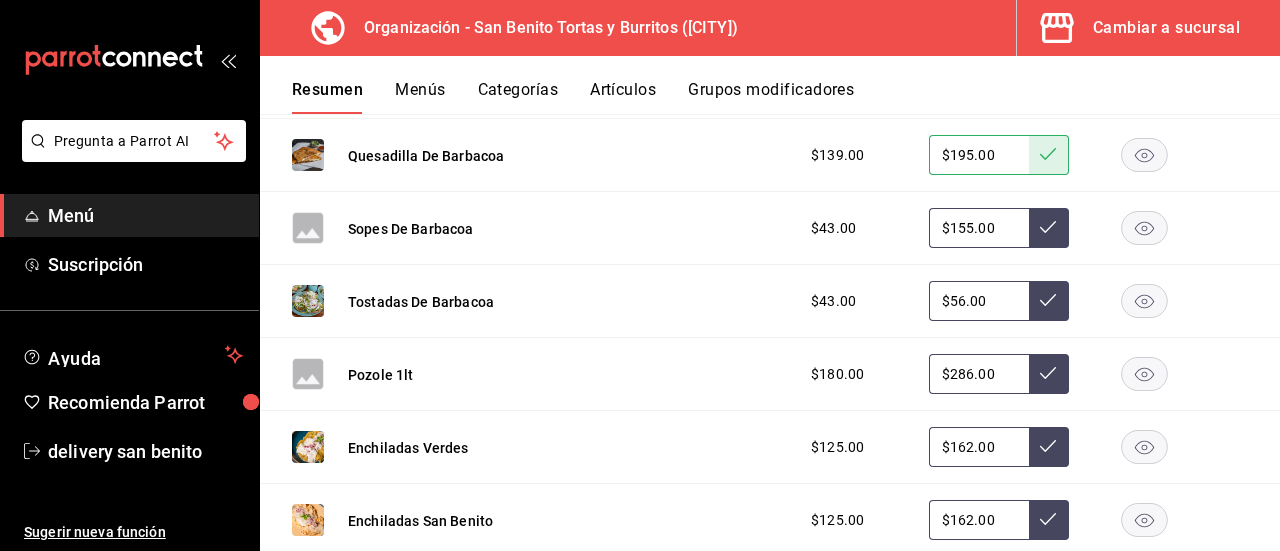 scroll, scrollTop: 1204, scrollLeft: 0, axis: vertical 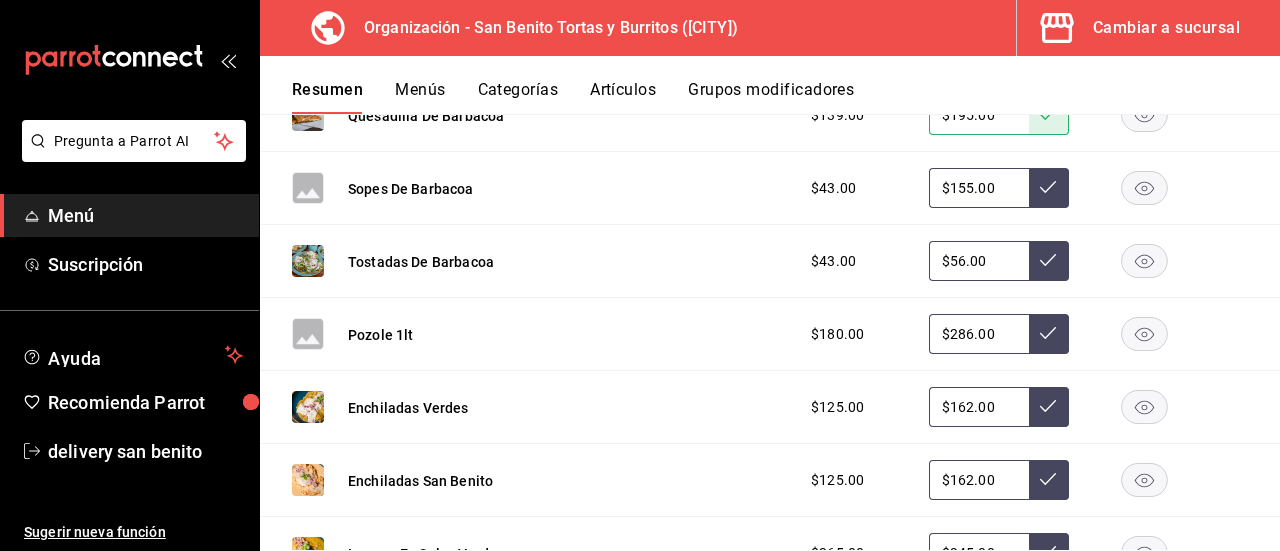 click on "$286.00" at bounding box center [979, 334] 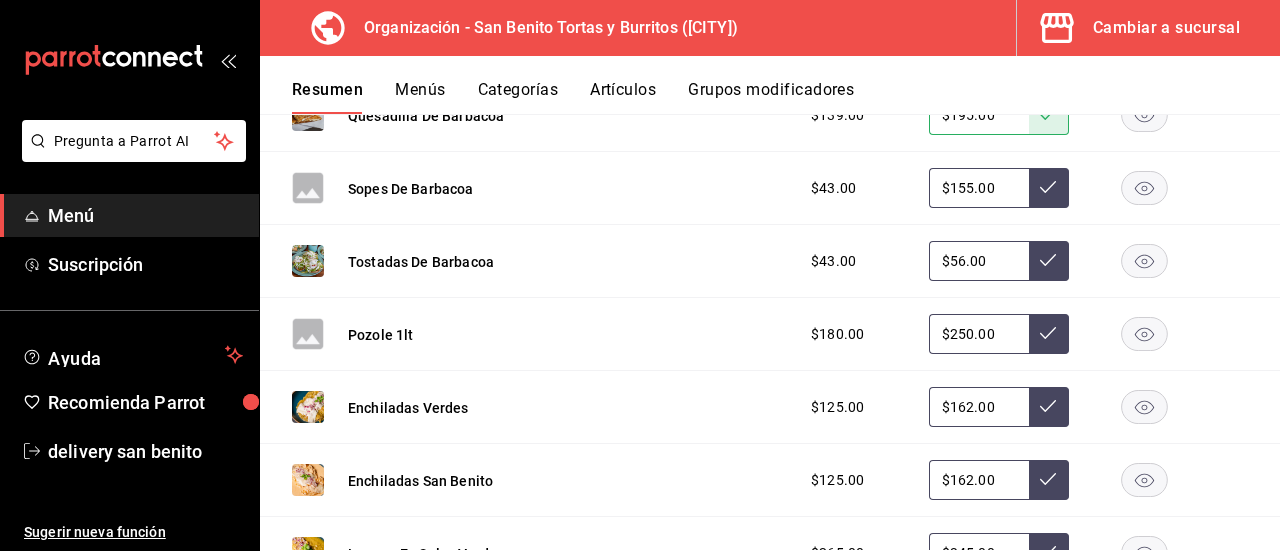 type on "$250.00" 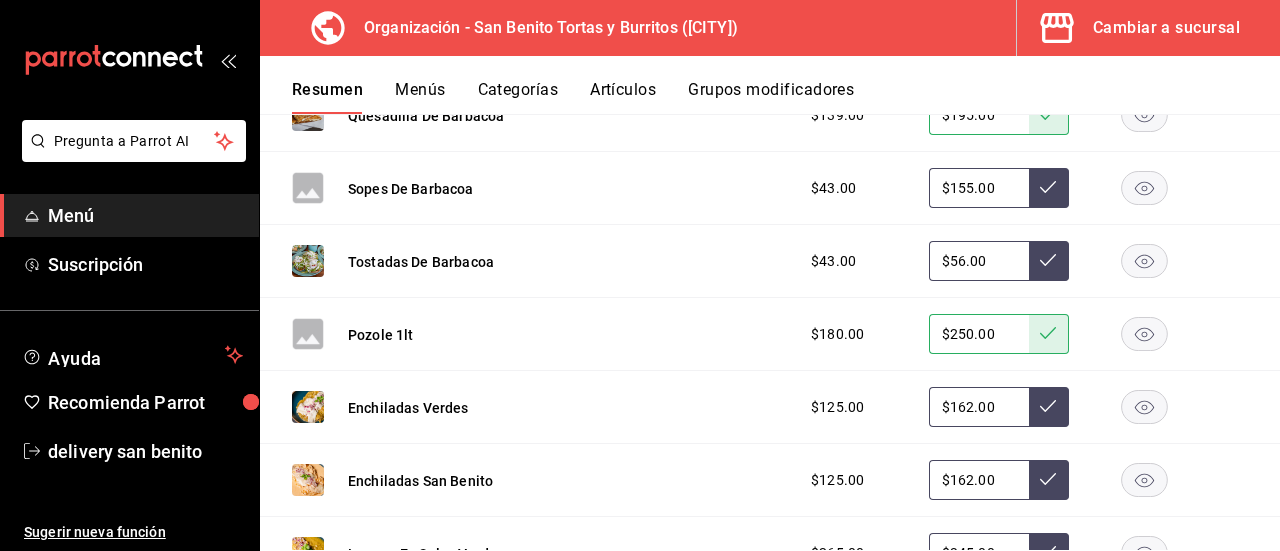 click on "$162.00" at bounding box center [979, 407] 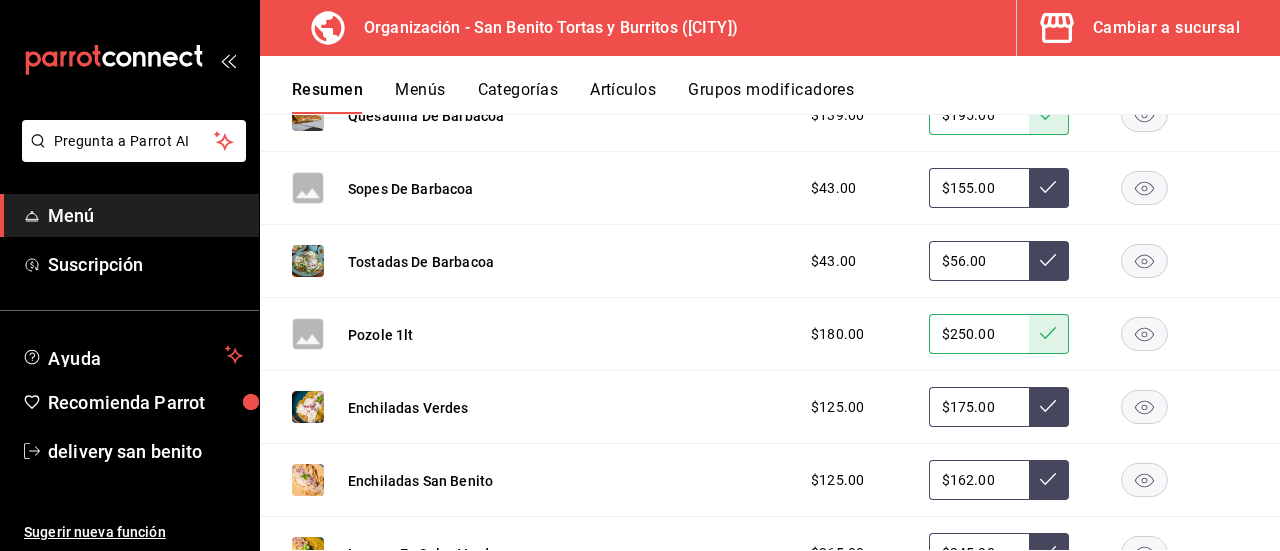 type on "$175.00" 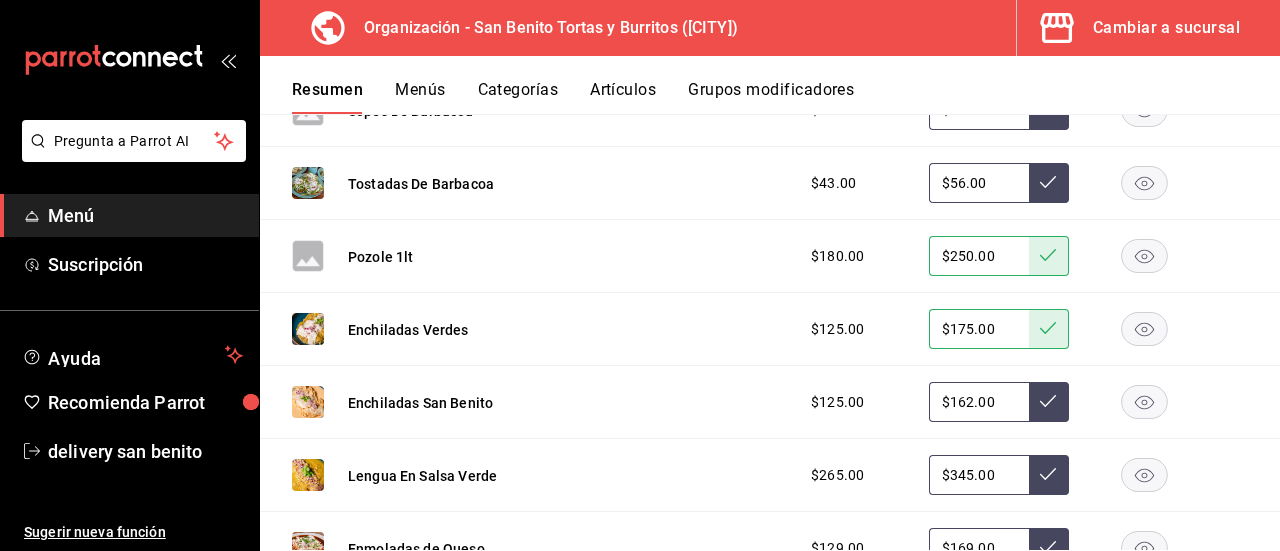 scroll, scrollTop: 1284, scrollLeft: 0, axis: vertical 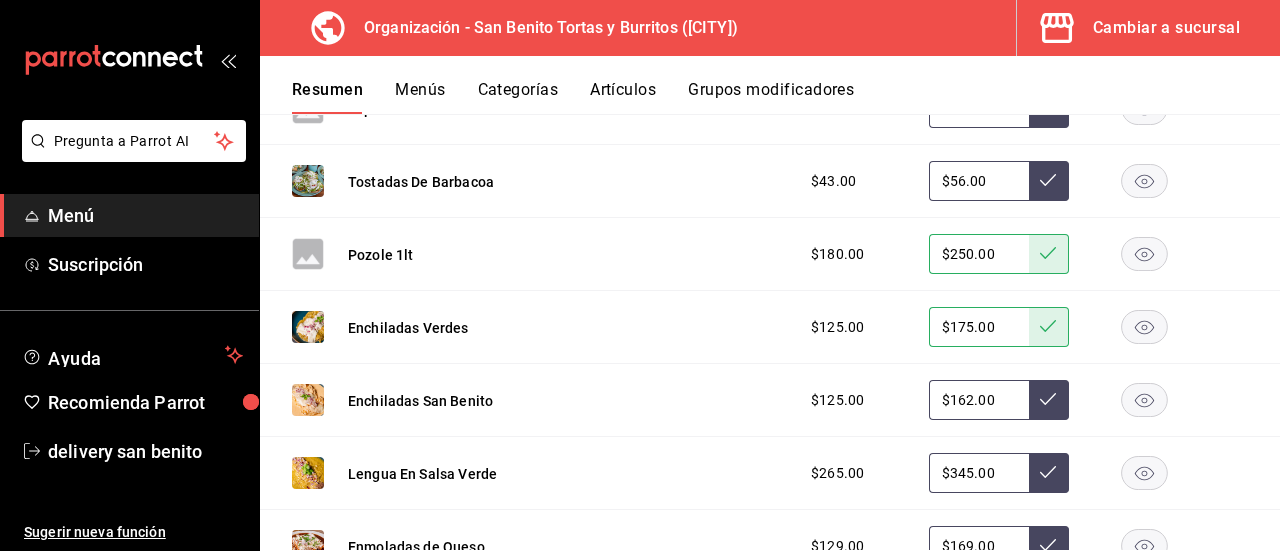 click on "$162.00" at bounding box center (979, 400) 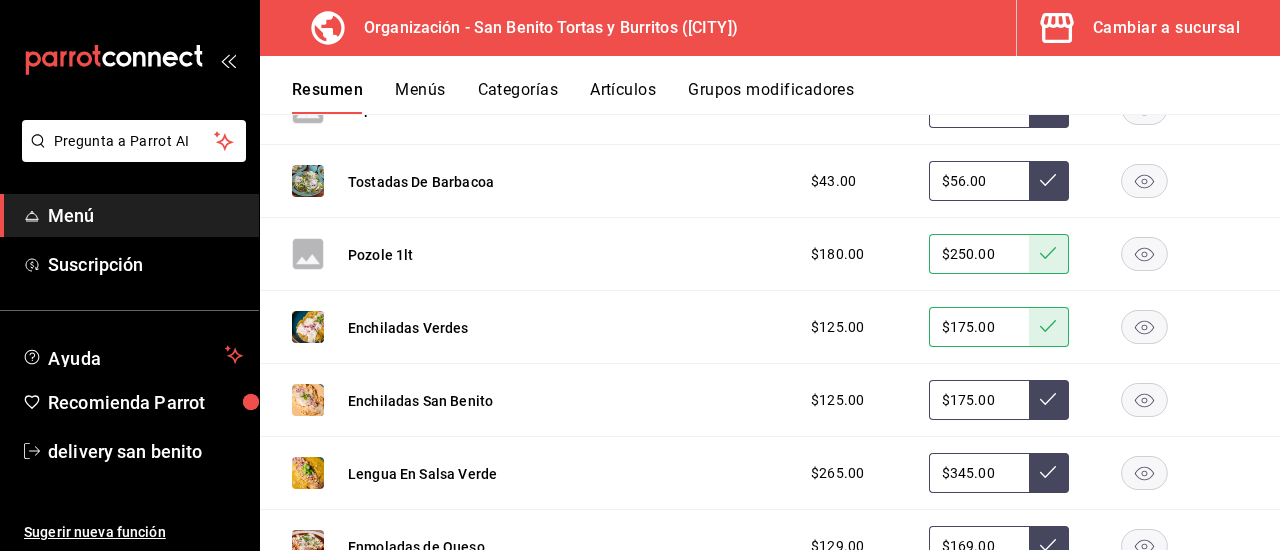 type on "$175.00" 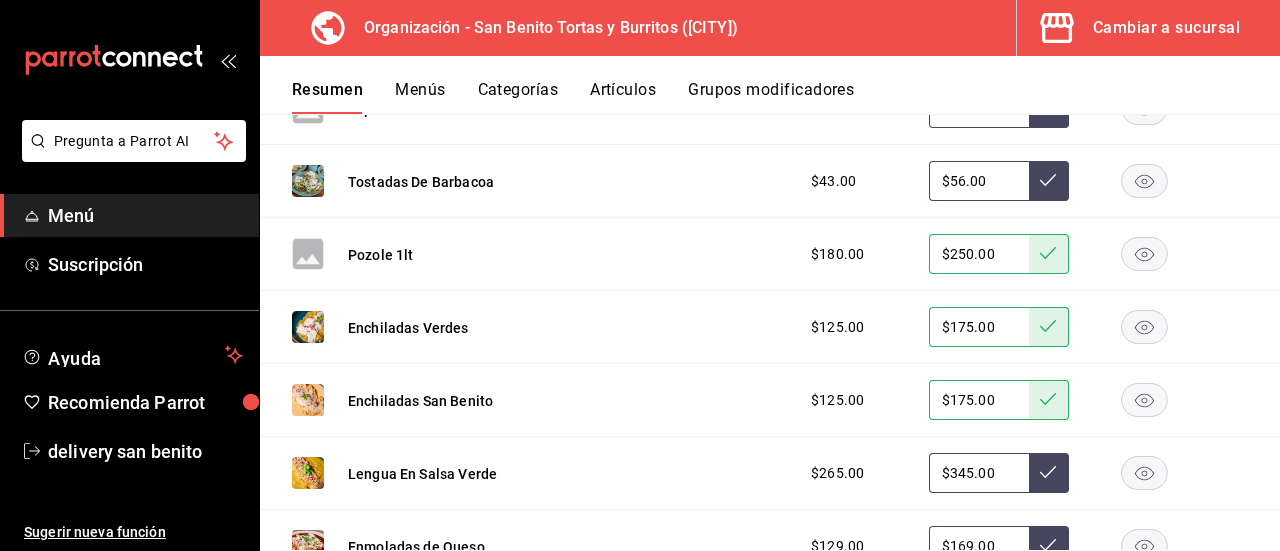 click 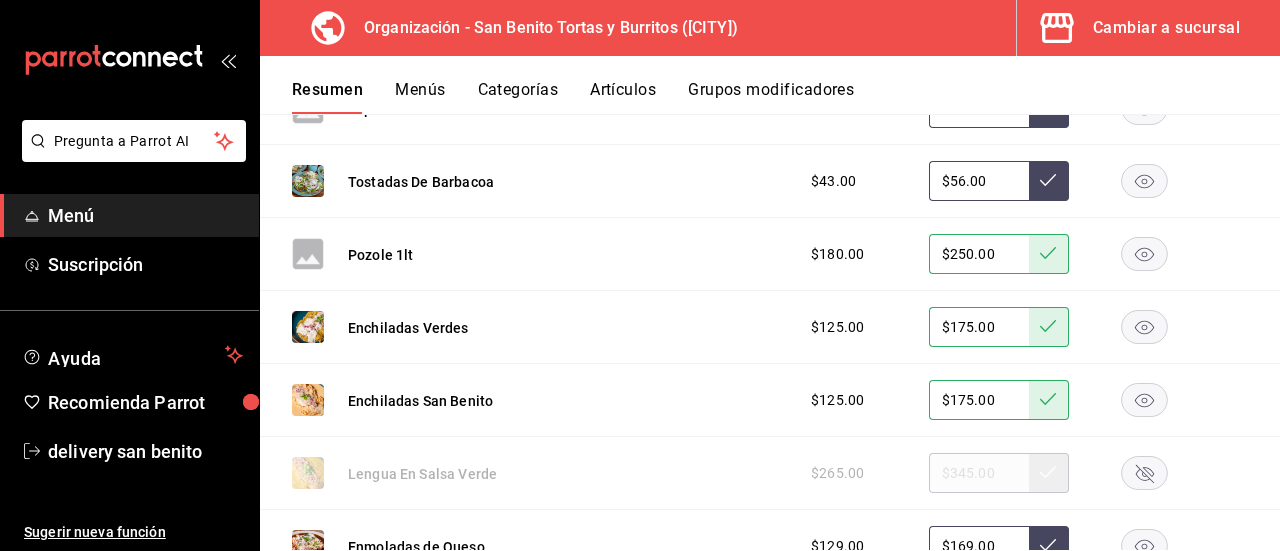 drag, startPoint x: 1132, startPoint y: 476, endPoint x: 1274, endPoint y: 323, distance: 208.74147 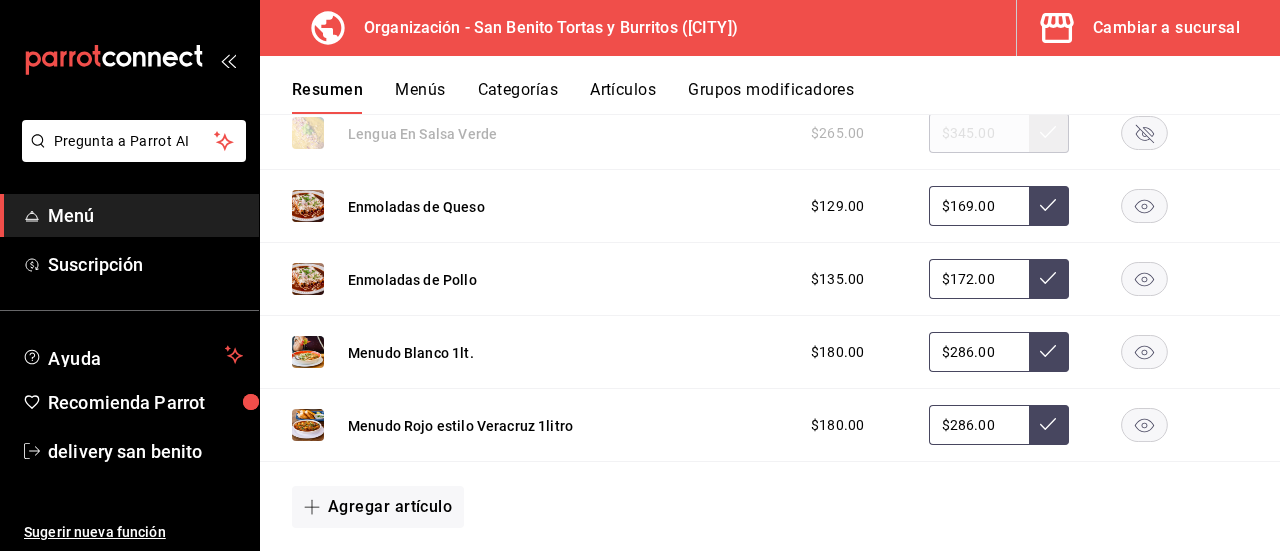 scroll, scrollTop: 1639, scrollLeft: 0, axis: vertical 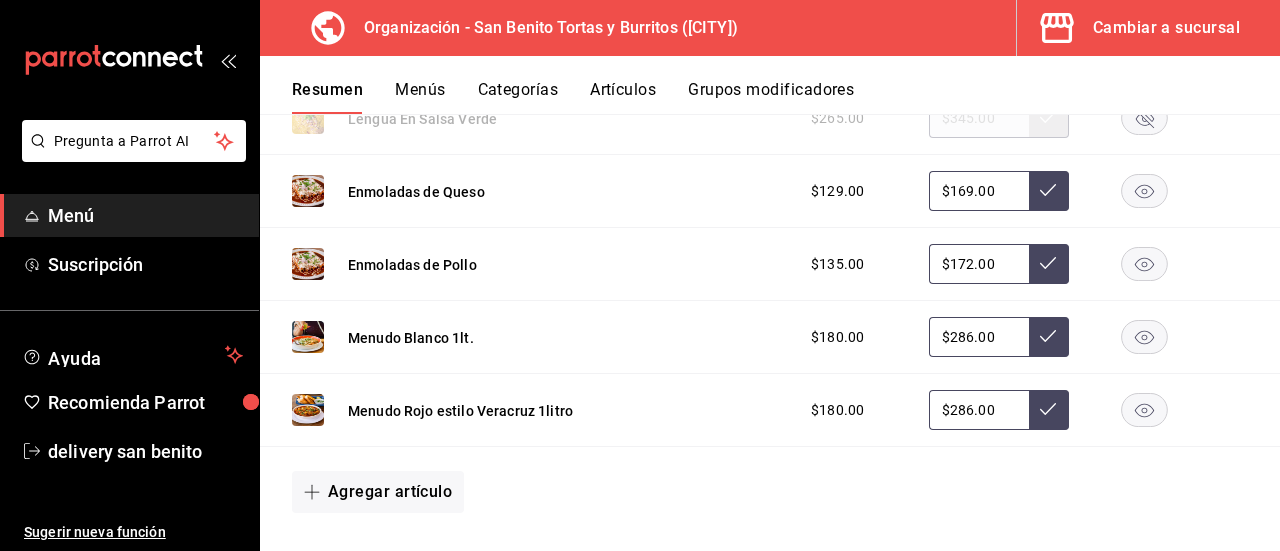 type 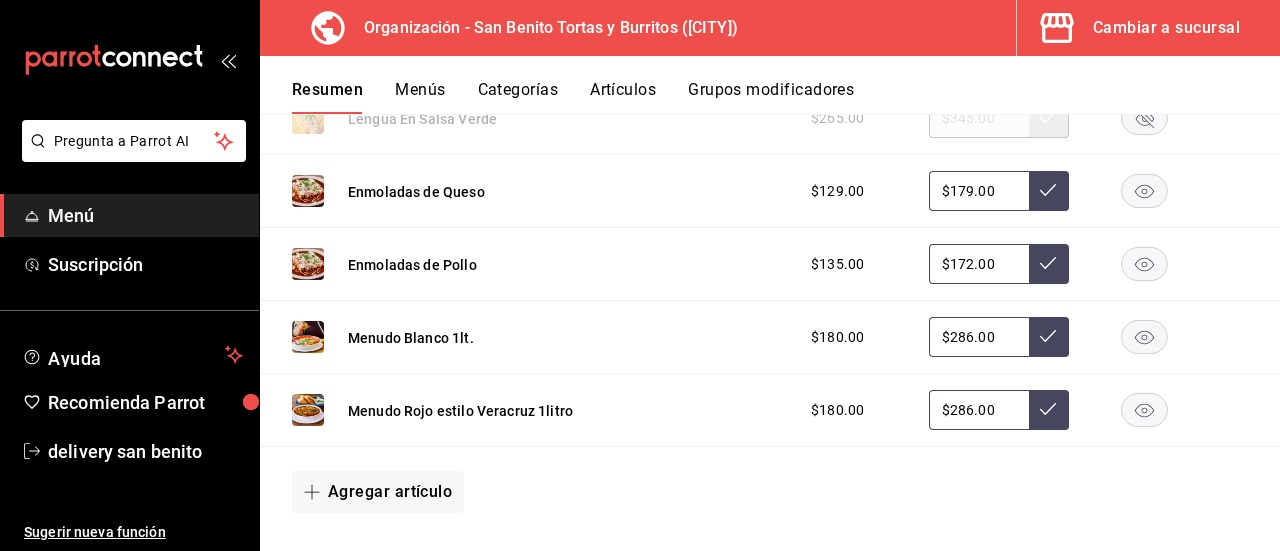 type on "$179.00" 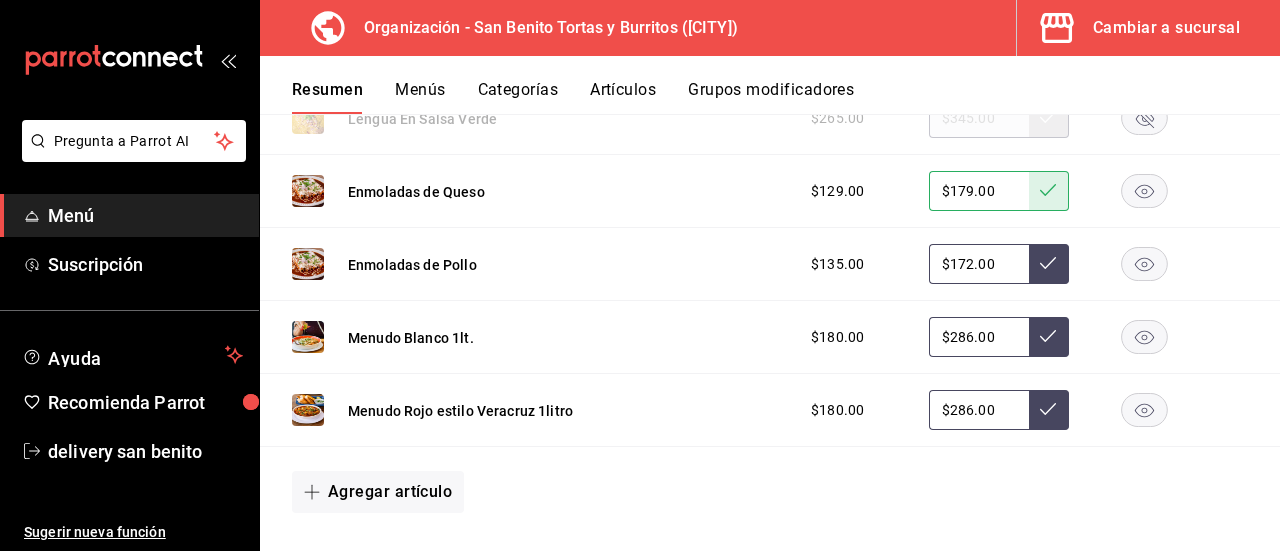 click on "$172.00" at bounding box center (979, 264) 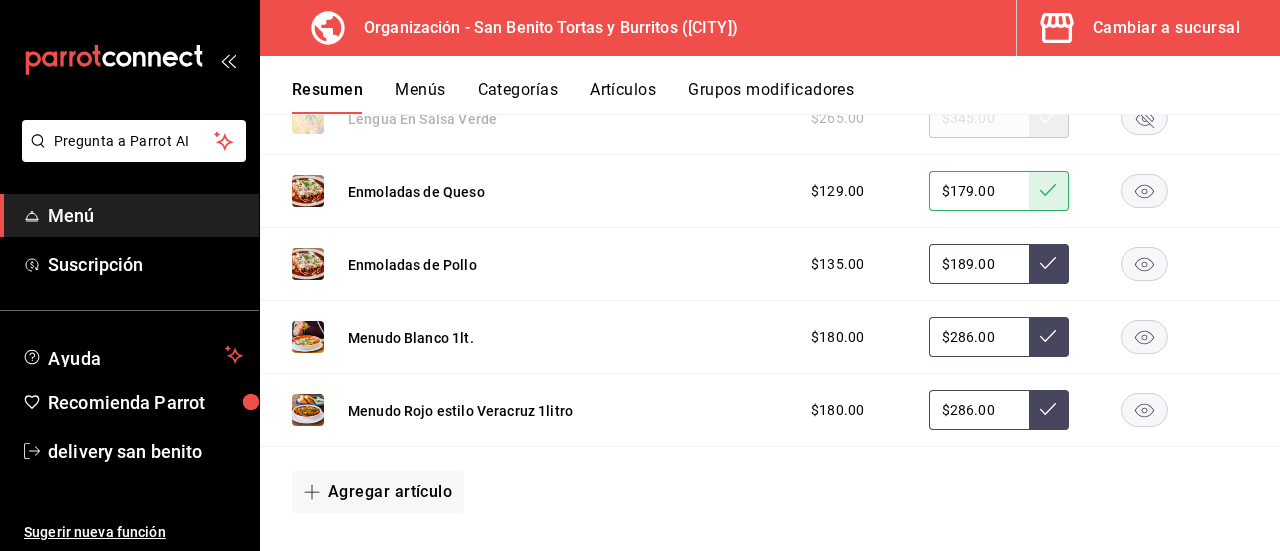 type on "$189.00" 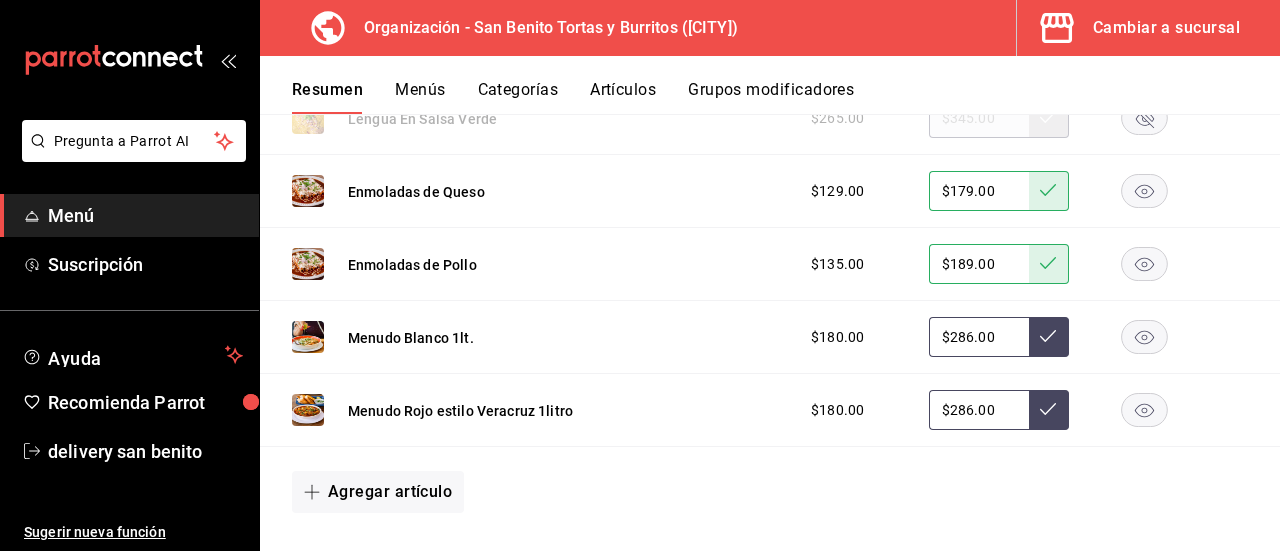 click 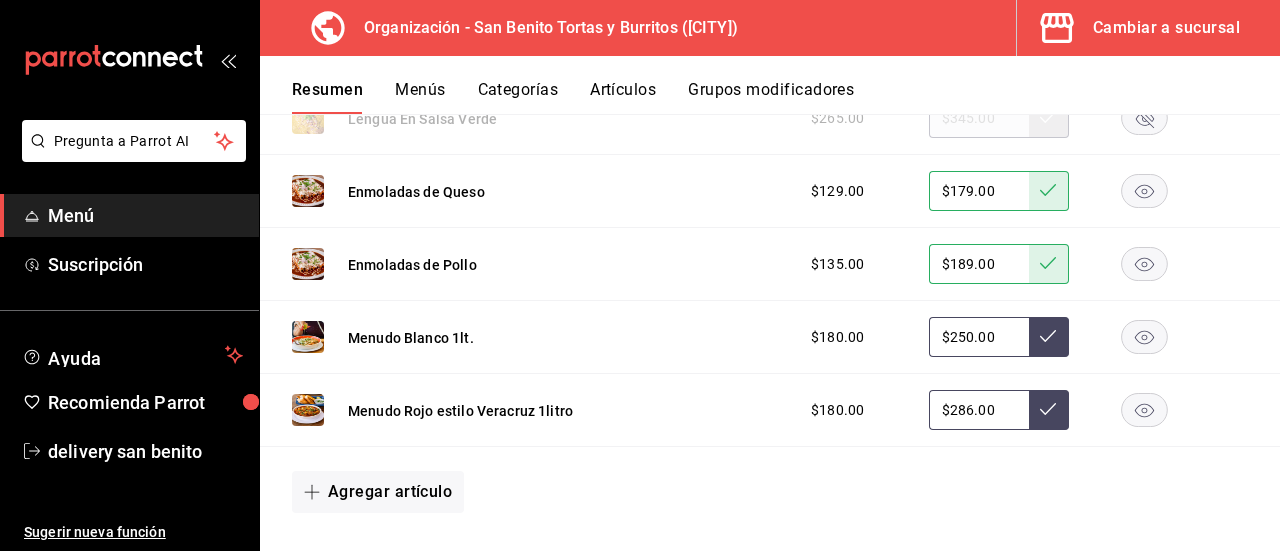 type on "$250.00" 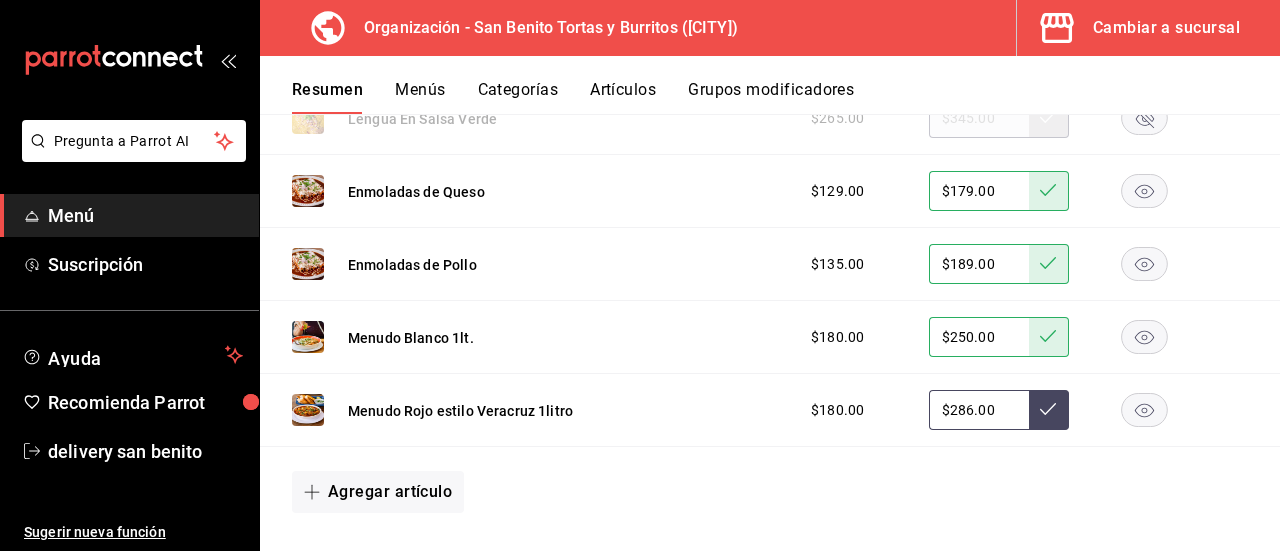 click on "$286.00" at bounding box center (979, 410) 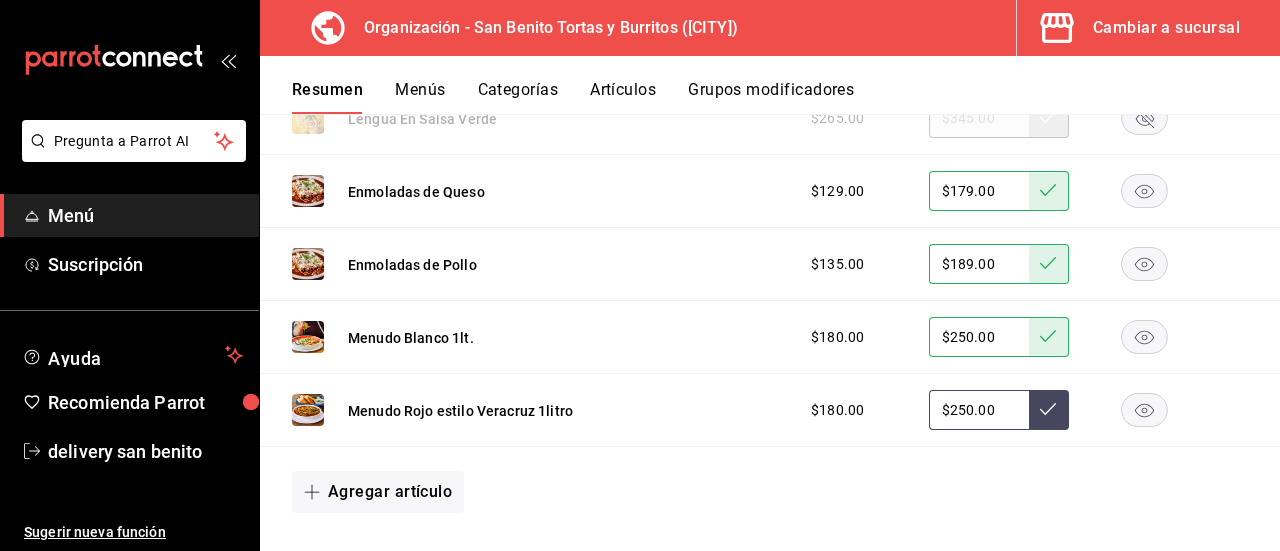 type on "$250.00" 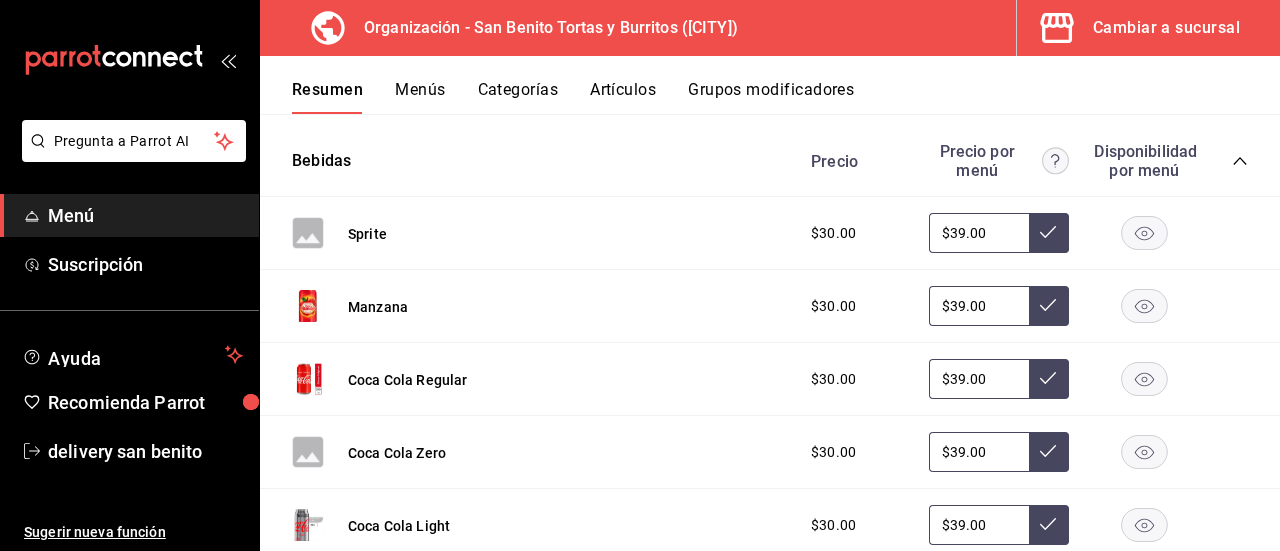 scroll, scrollTop: 2071, scrollLeft: 0, axis: vertical 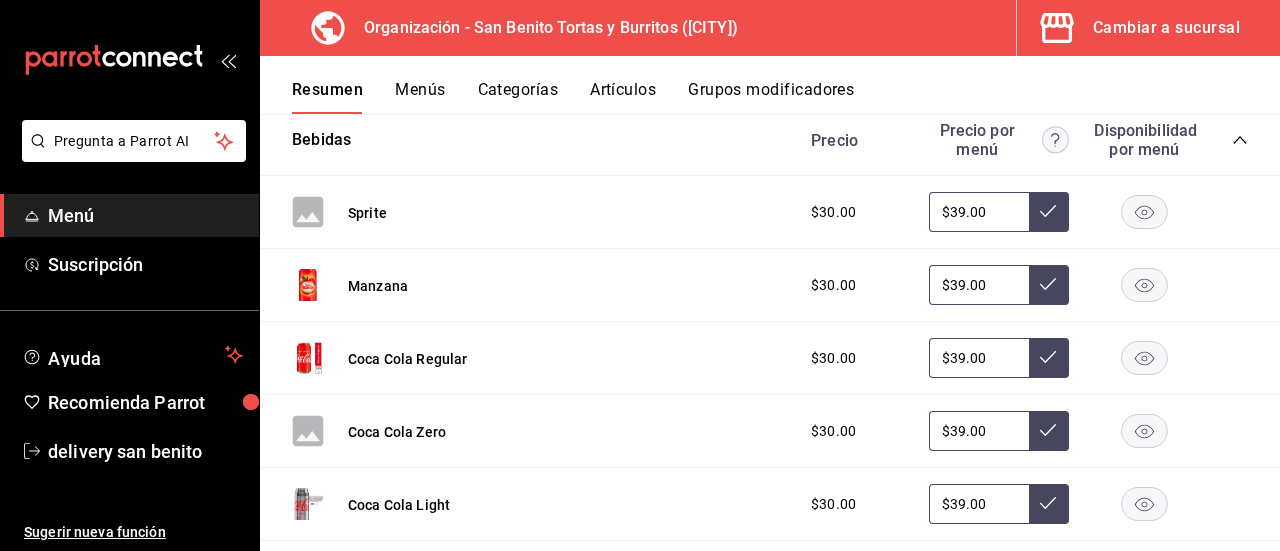 click on "$39.00" at bounding box center (979, 212) 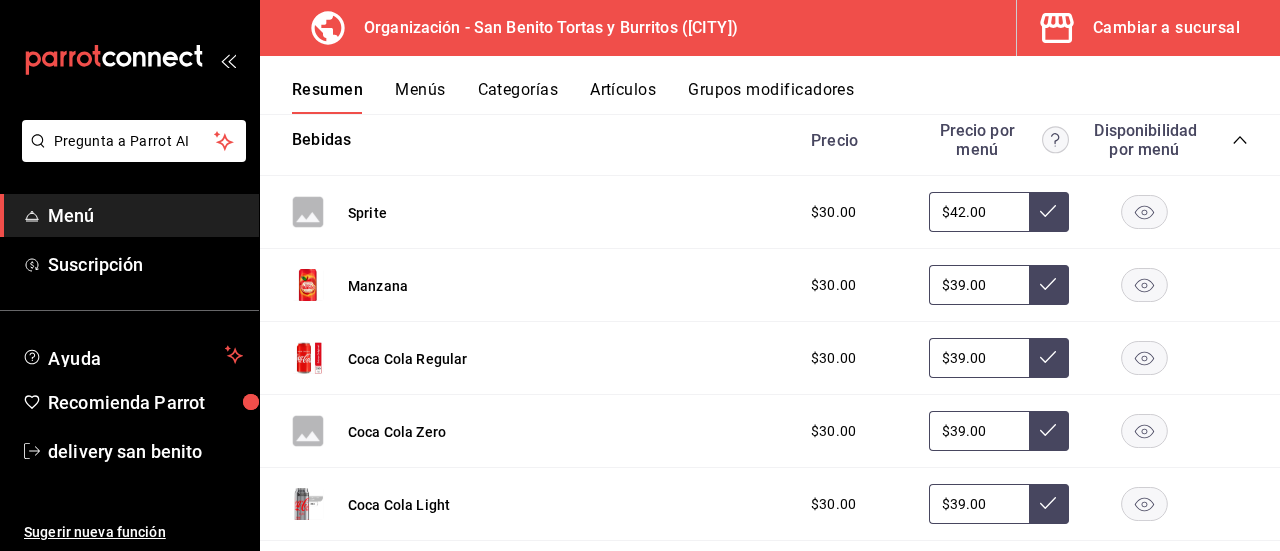 type on "$42.00" 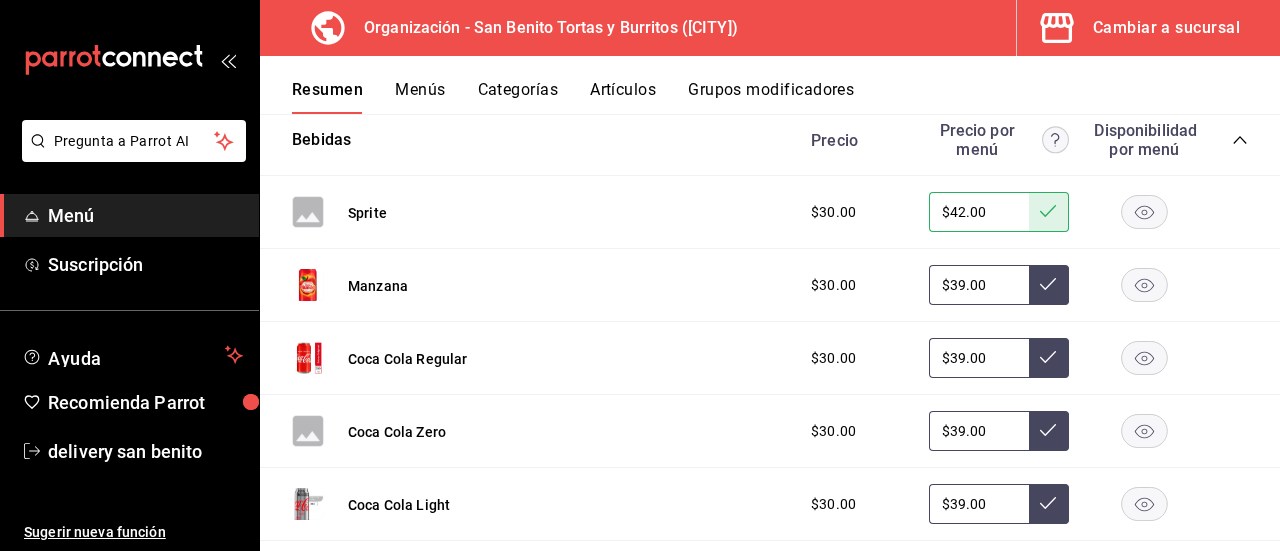 click on "$39.00" at bounding box center (979, 285) 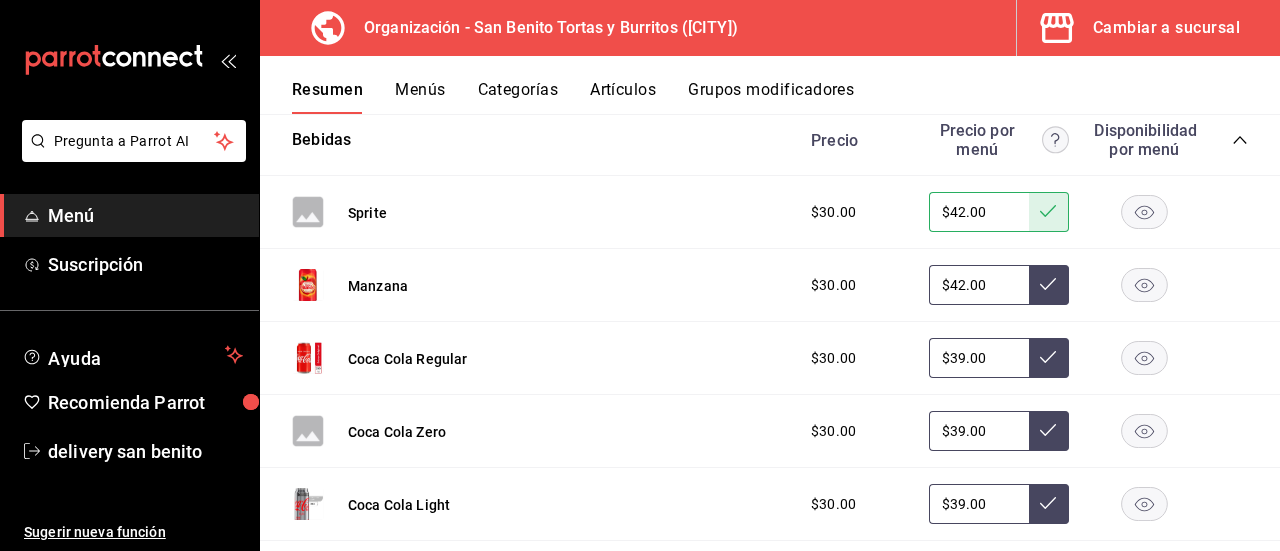 type on "$42.00" 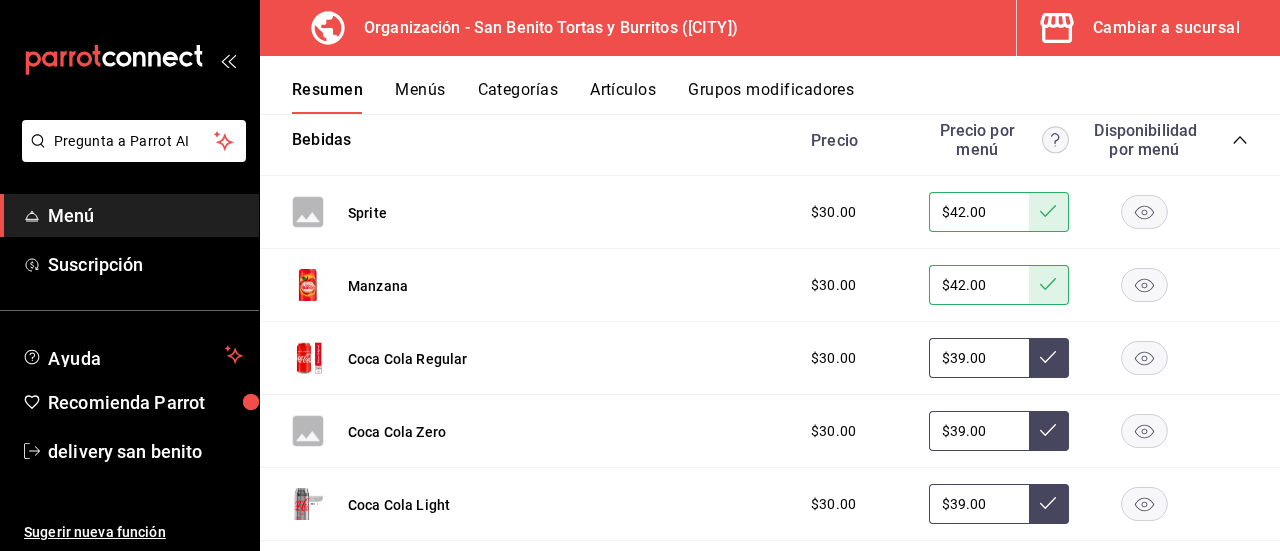 click on "$39.00" at bounding box center (979, 358) 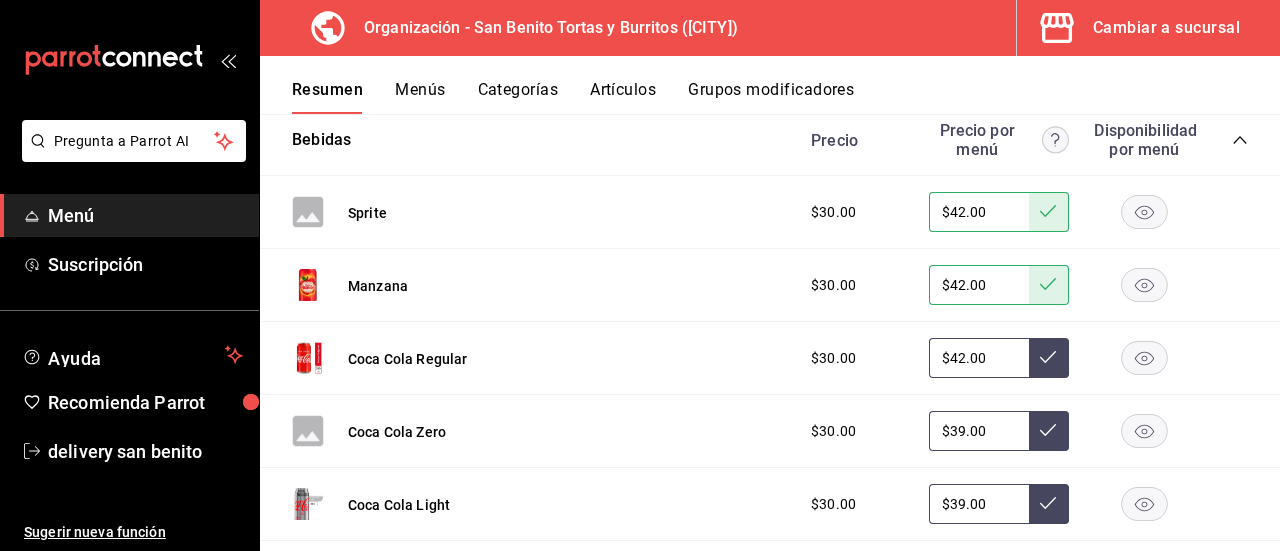 type on "$42.00" 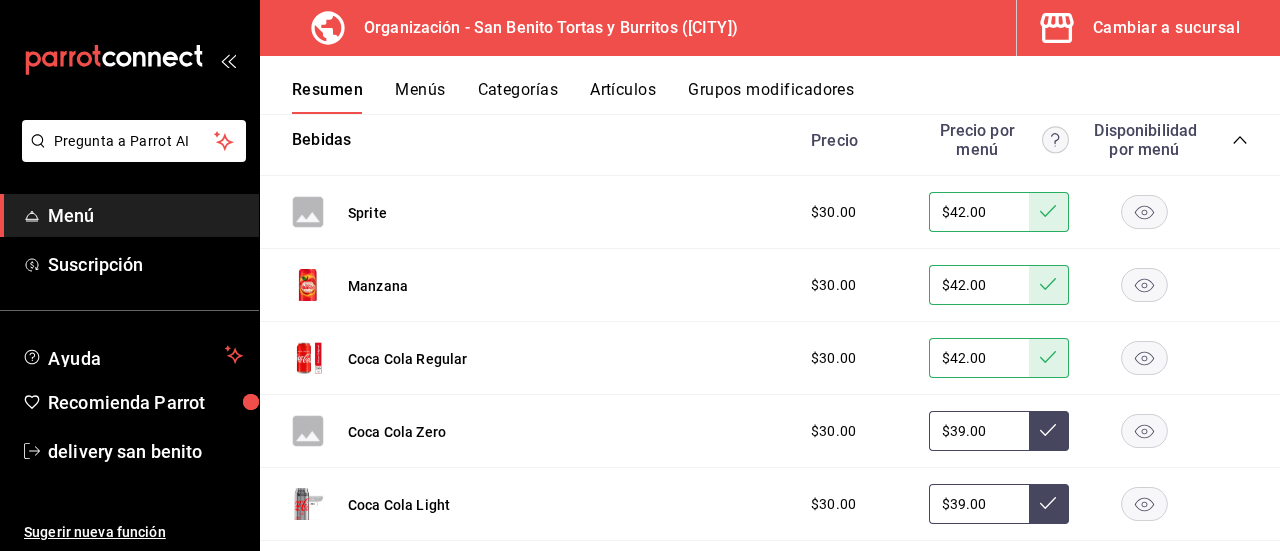 click on "$39.00" at bounding box center (979, 431) 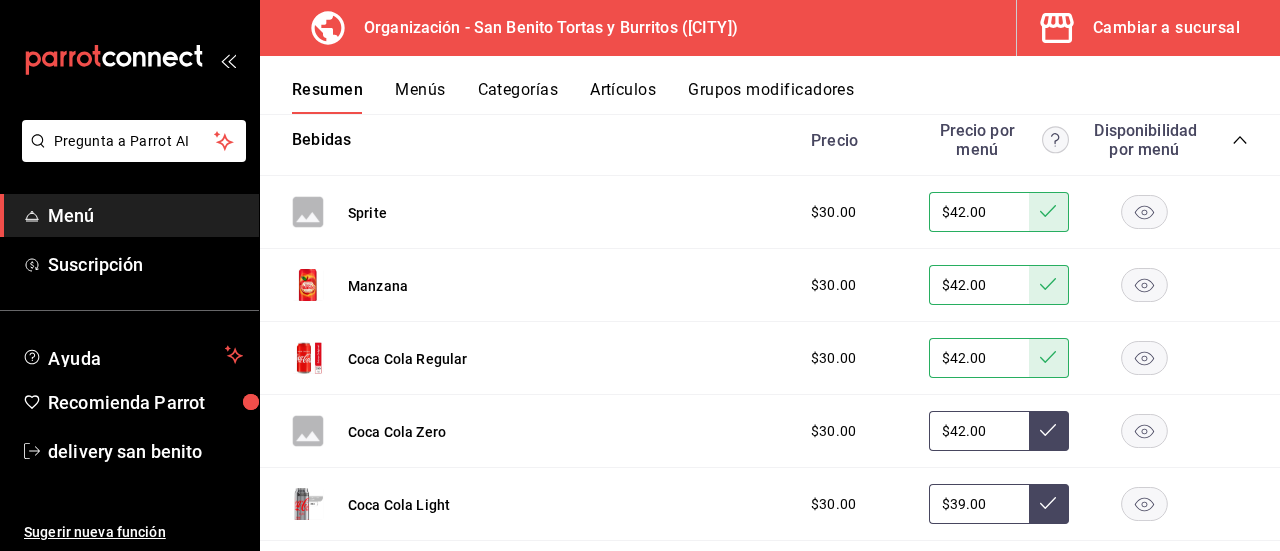 type on "$42.00" 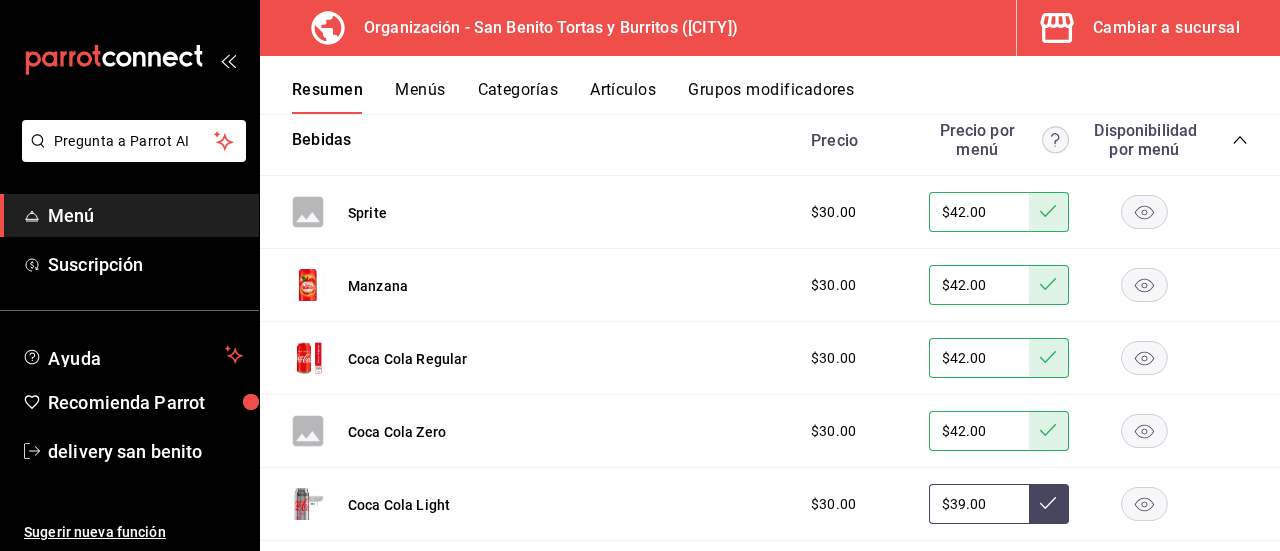 click on "$39.00" at bounding box center (979, 504) 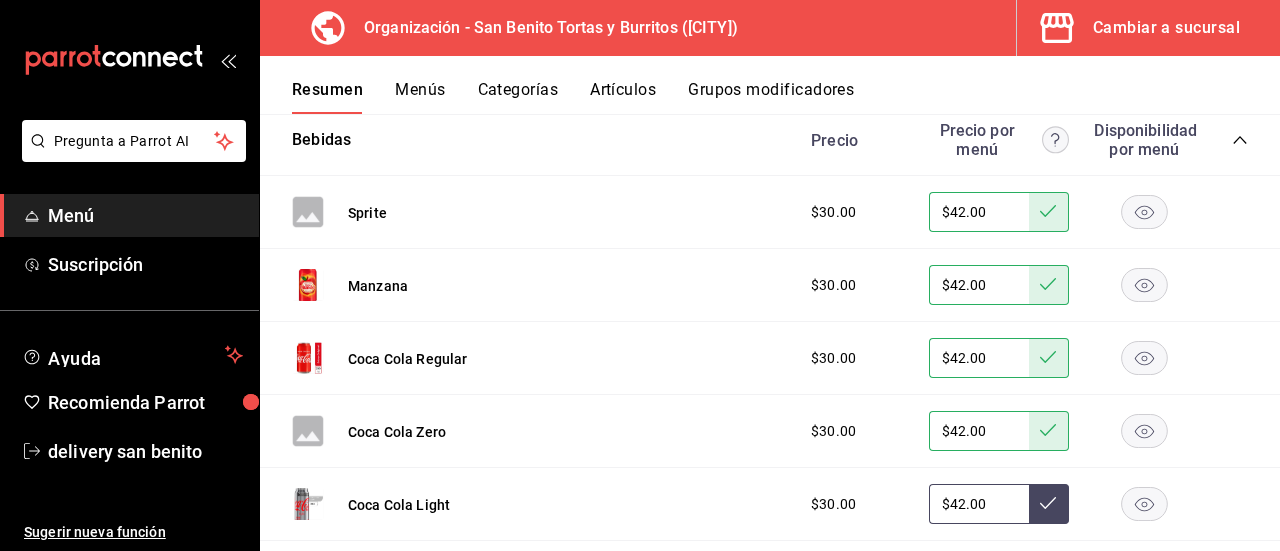 type on "$42.00" 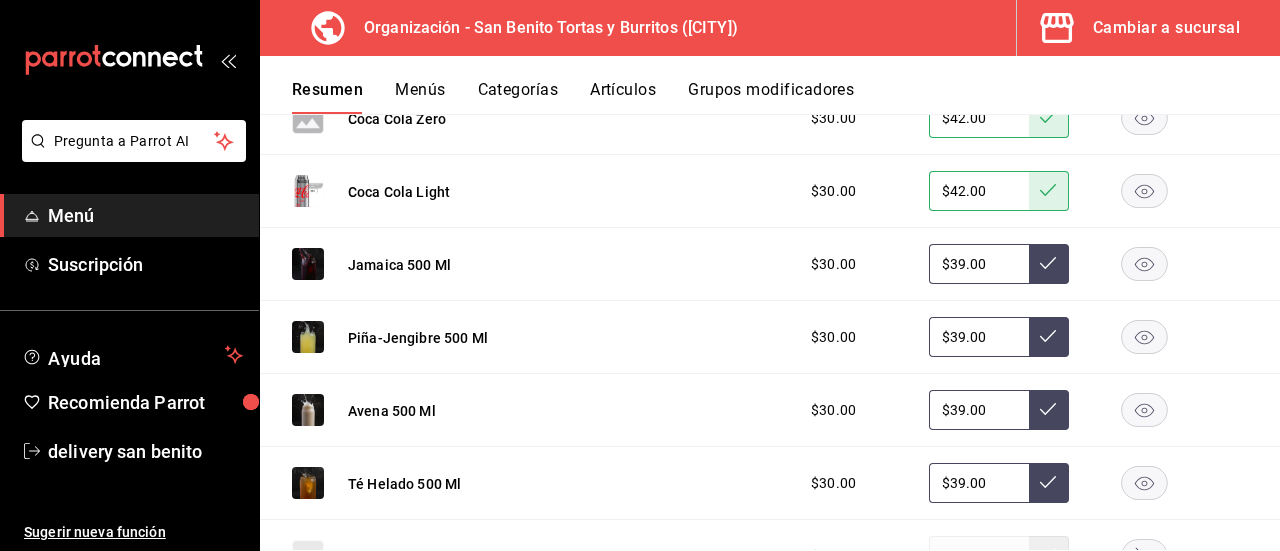 scroll, scrollTop: 2391, scrollLeft: 0, axis: vertical 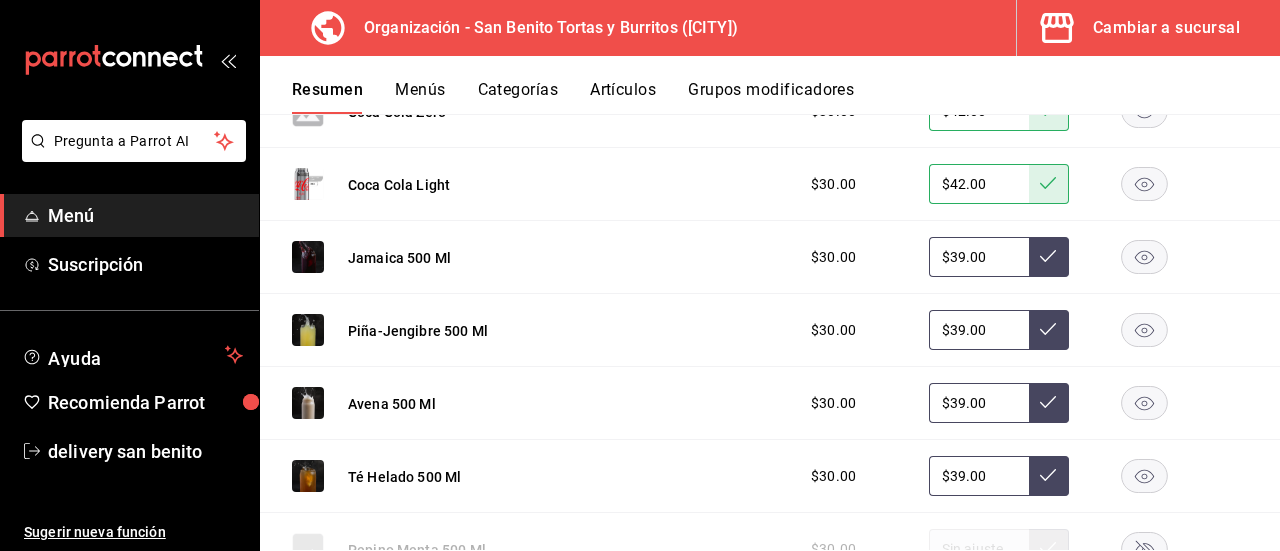 click on "$39.00" at bounding box center (979, 257) 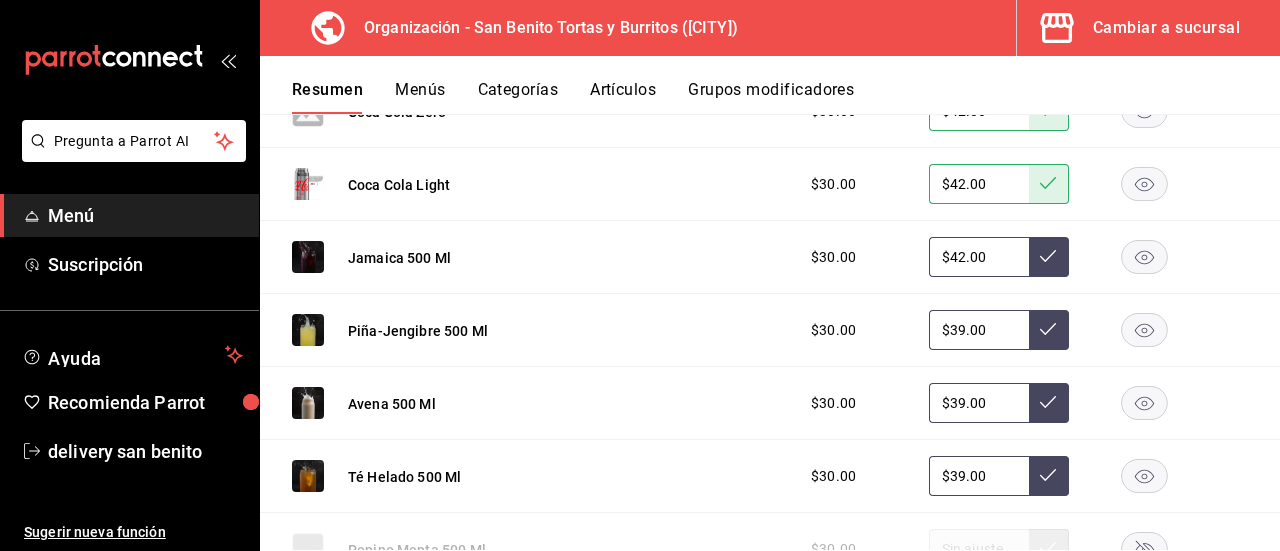 type on "$42.00" 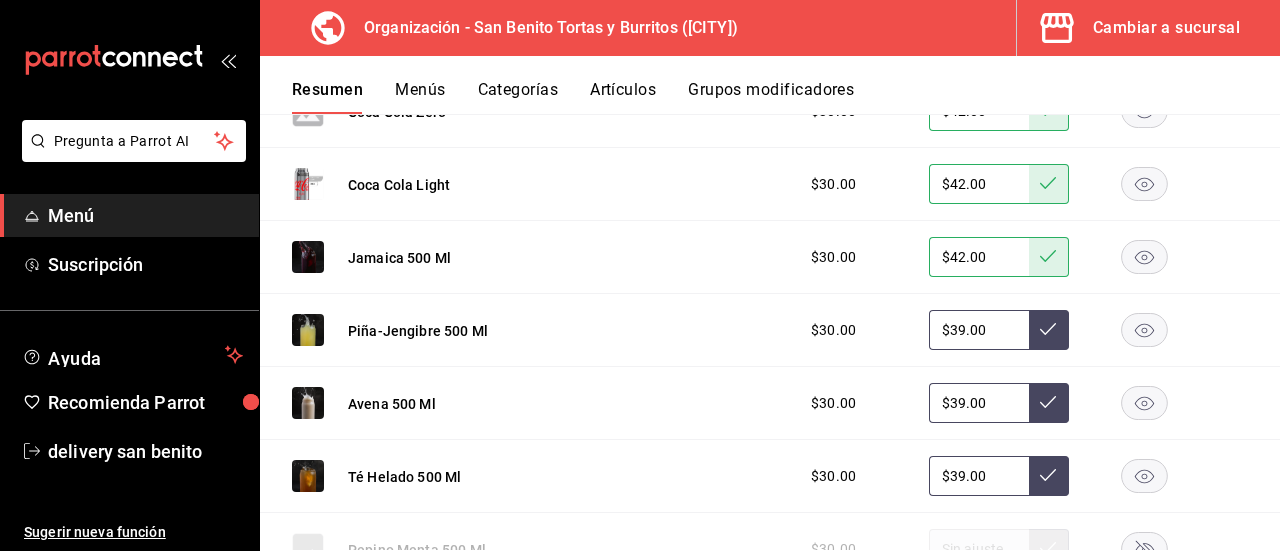 click on "$39.00" at bounding box center [979, 330] 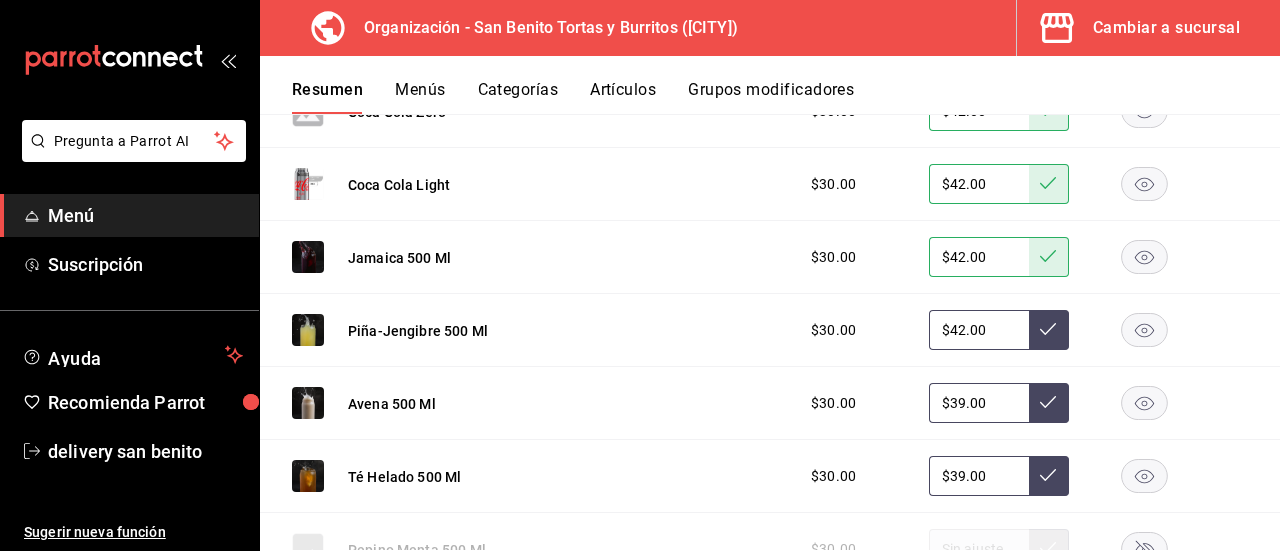 type on "$42.00" 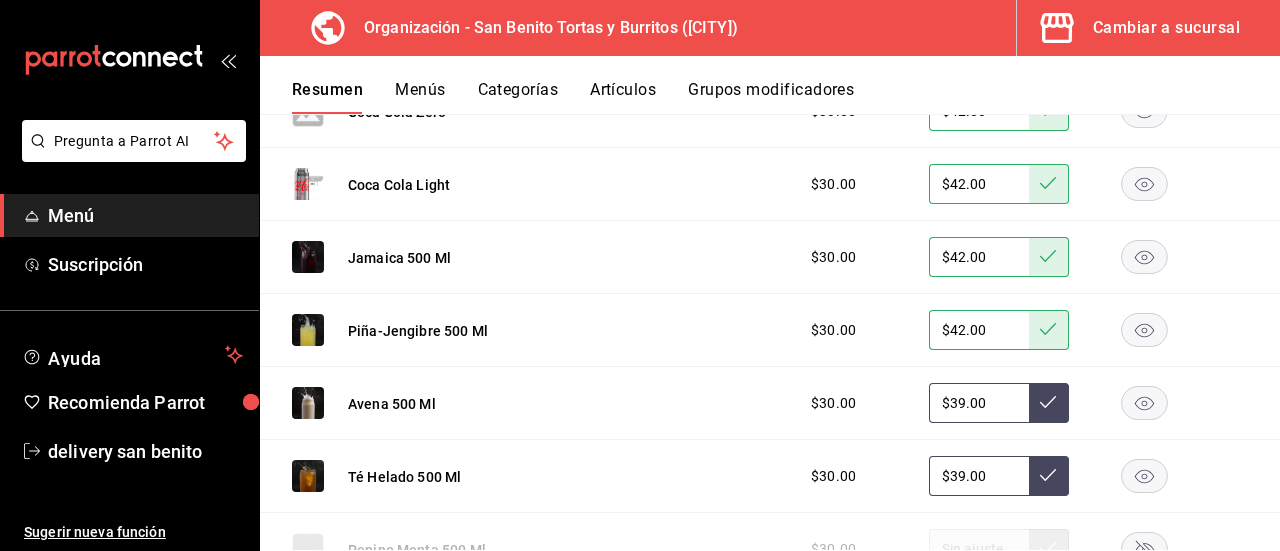 click on "$39.00" at bounding box center [979, 403] 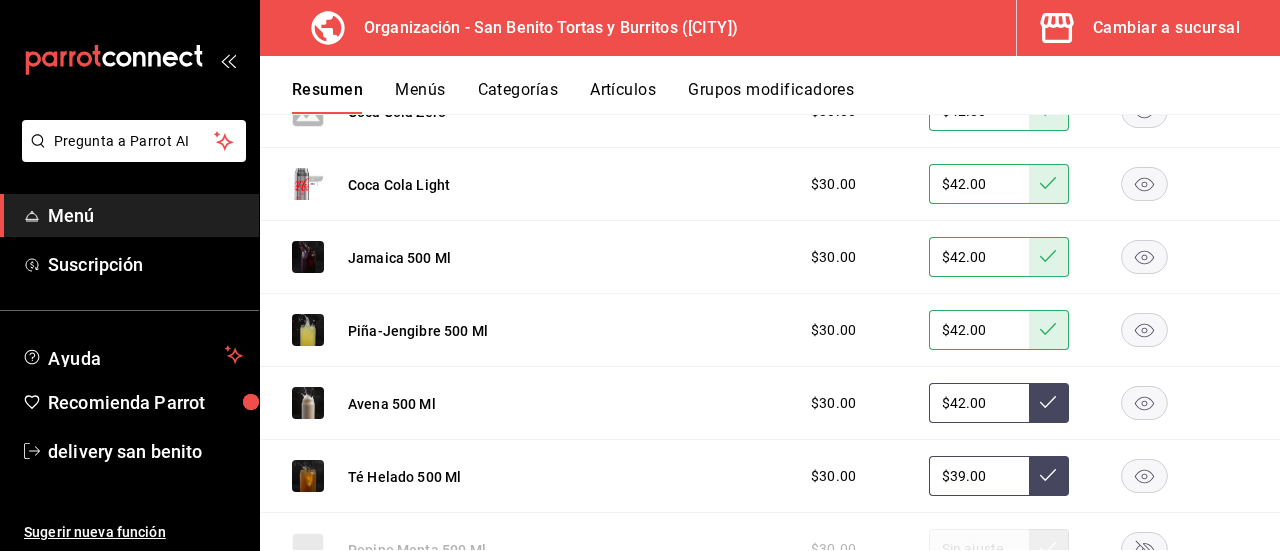 type on "$42.00" 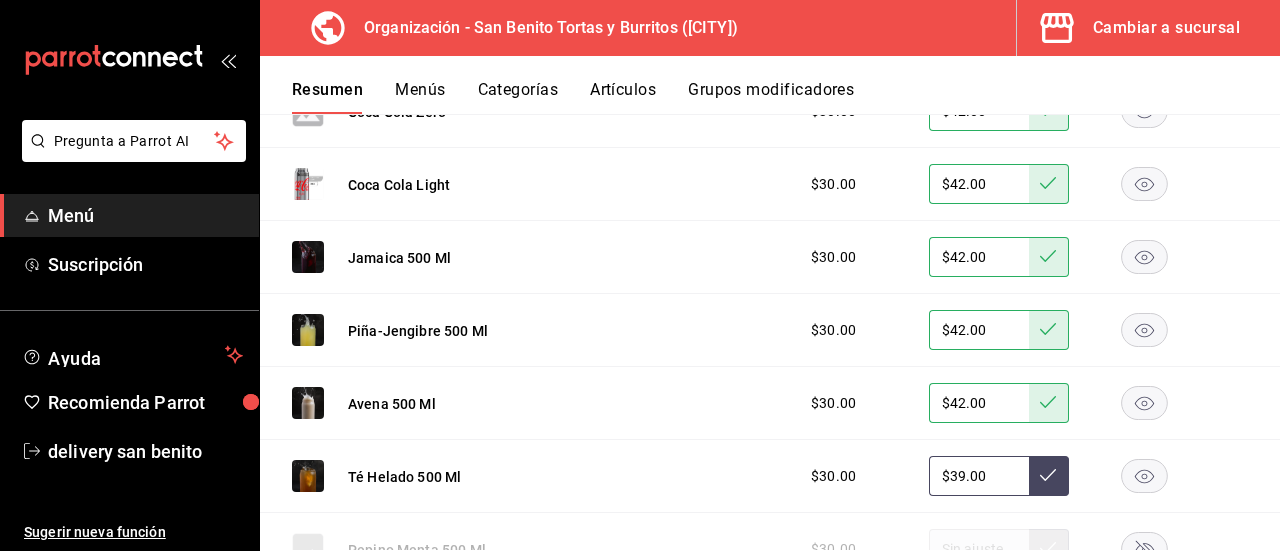 click on "$39.00" at bounding box center (979, 476) 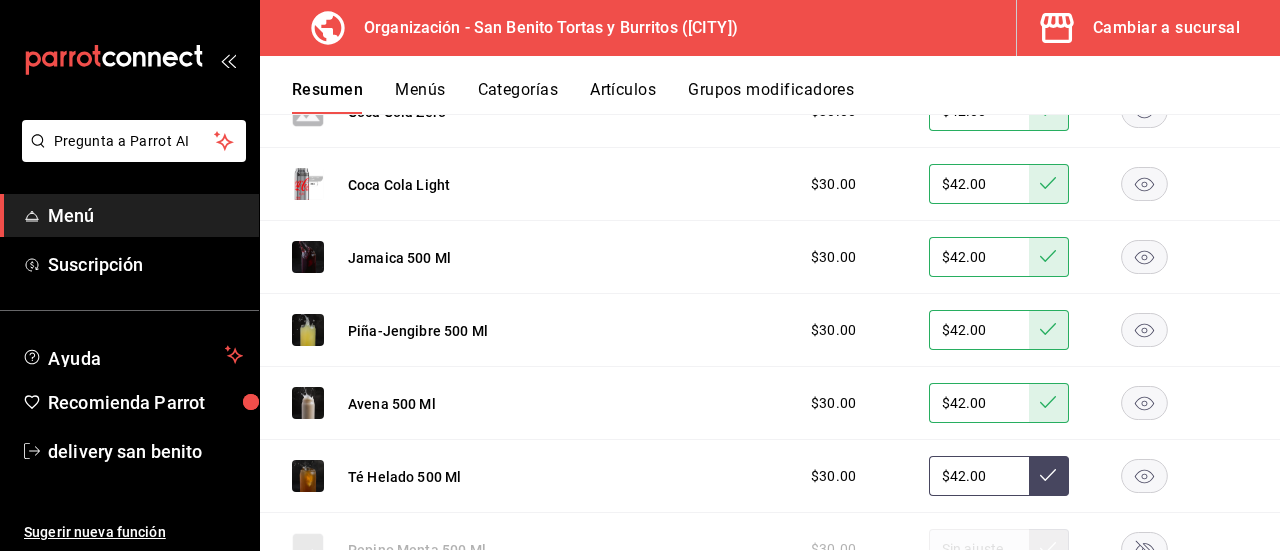 type on "$42.00" 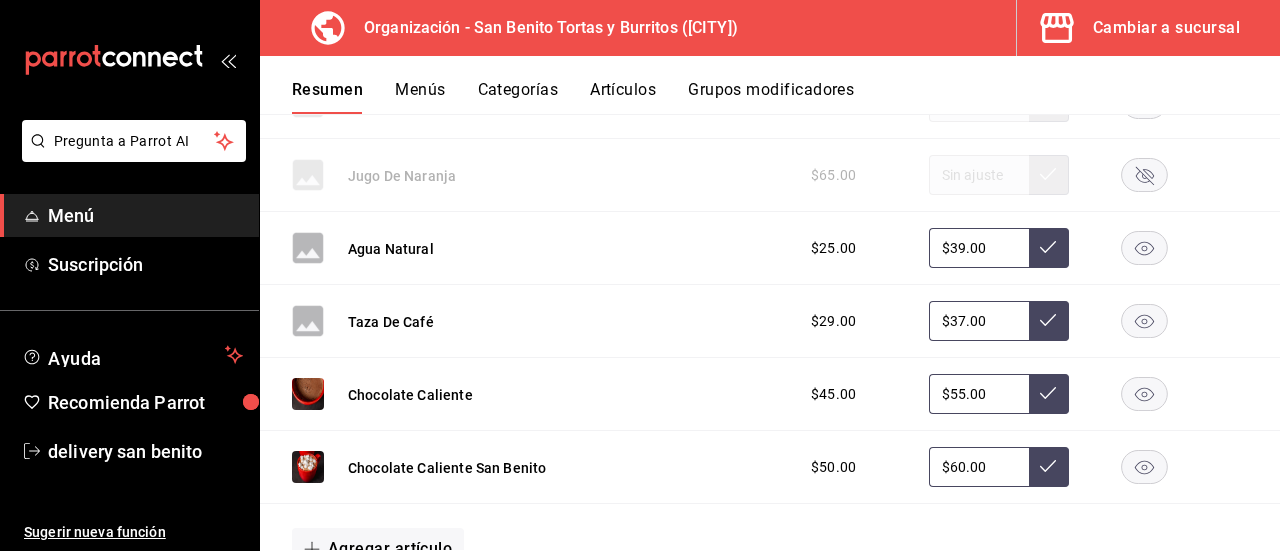 scroll, scrollTop: 3224, scrollLeft: 0, axis: vertical 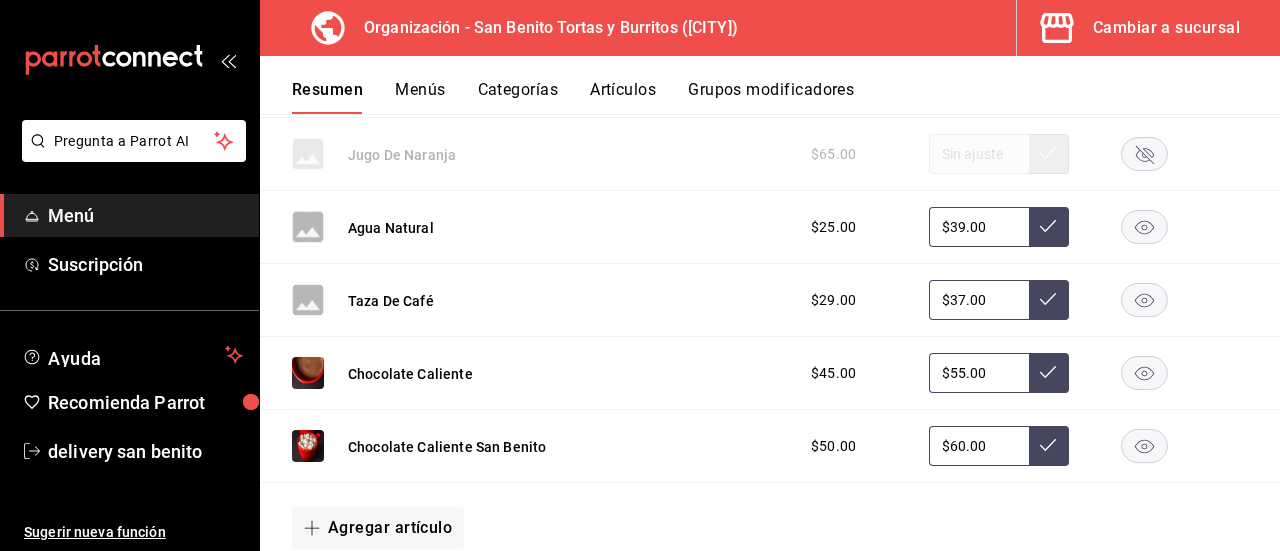 click on "$39.00" at bounding box center [979, 227] 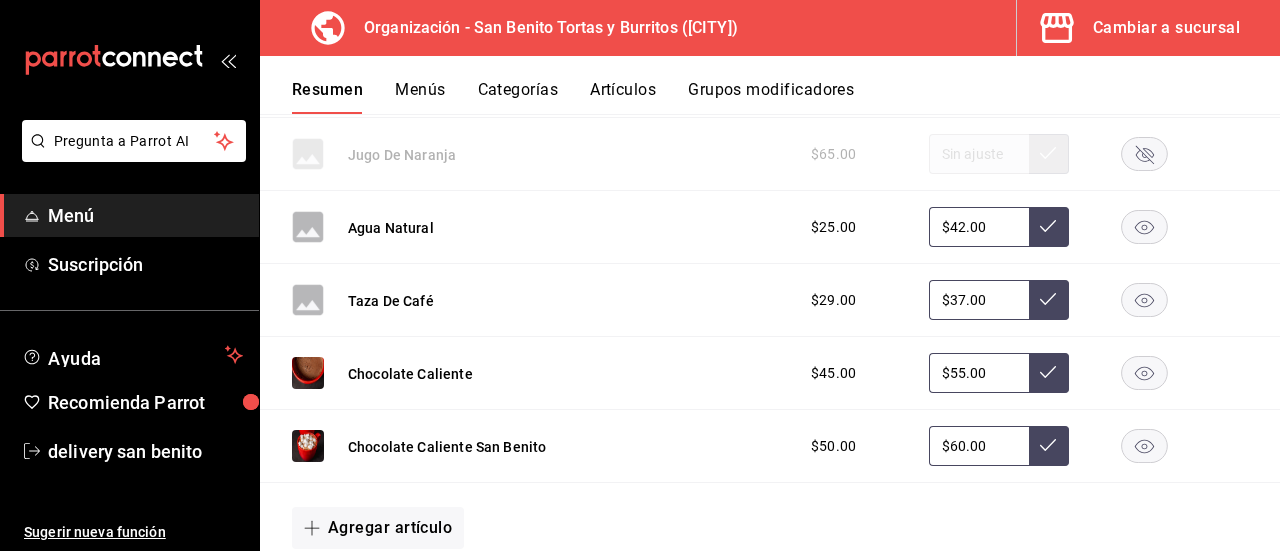 click on "$37.00" at bounding box center [979, 300] 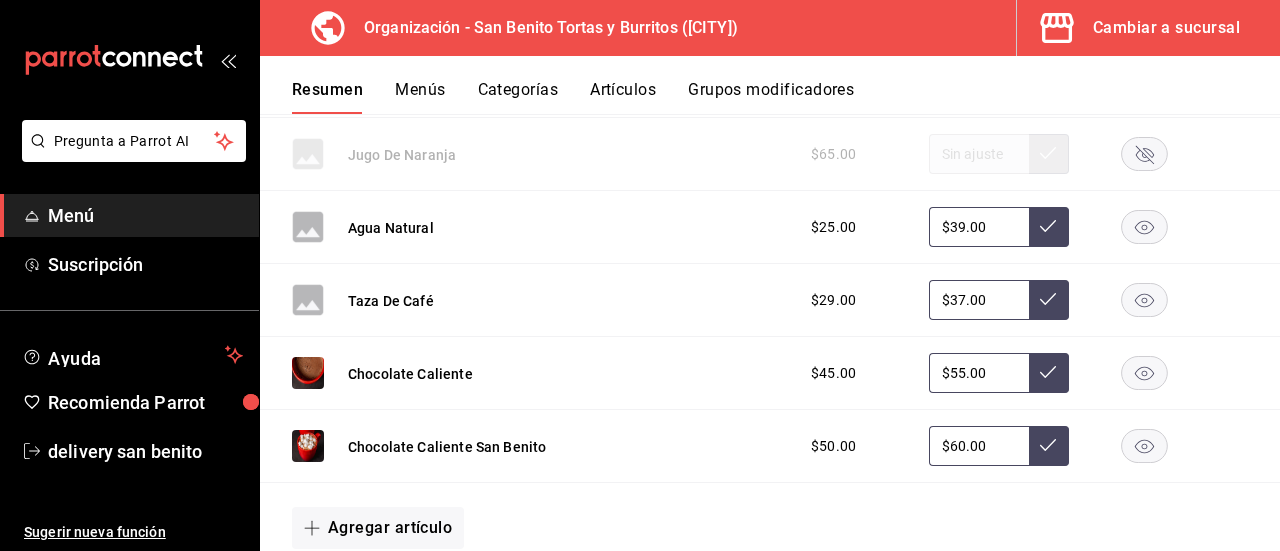 type on "$3.00" 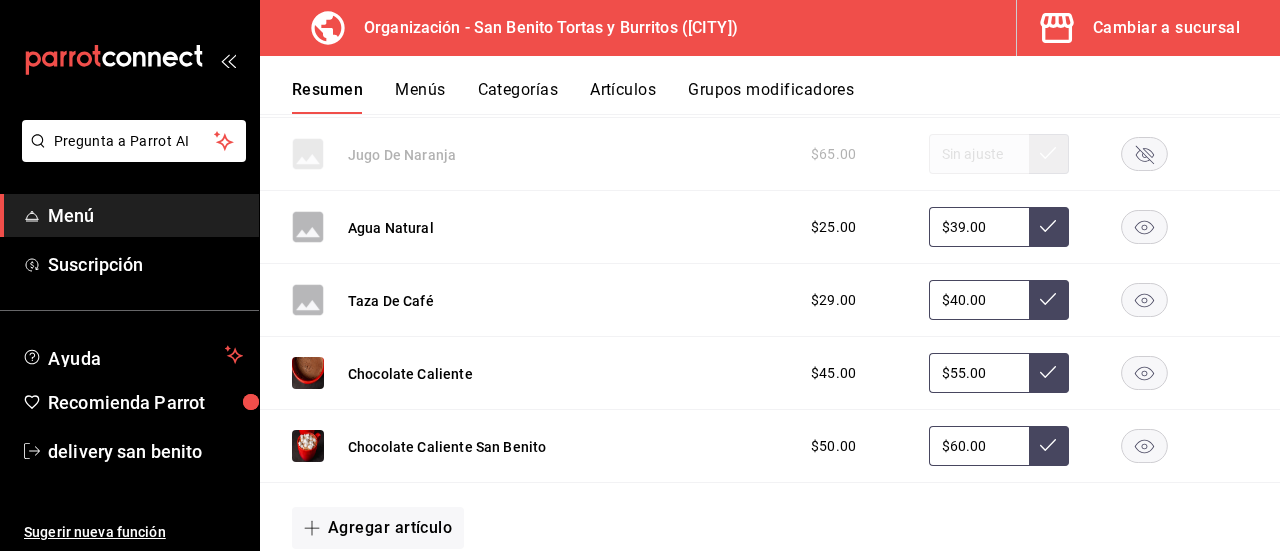 click on "$39.00" at bounding box center [979, 227] 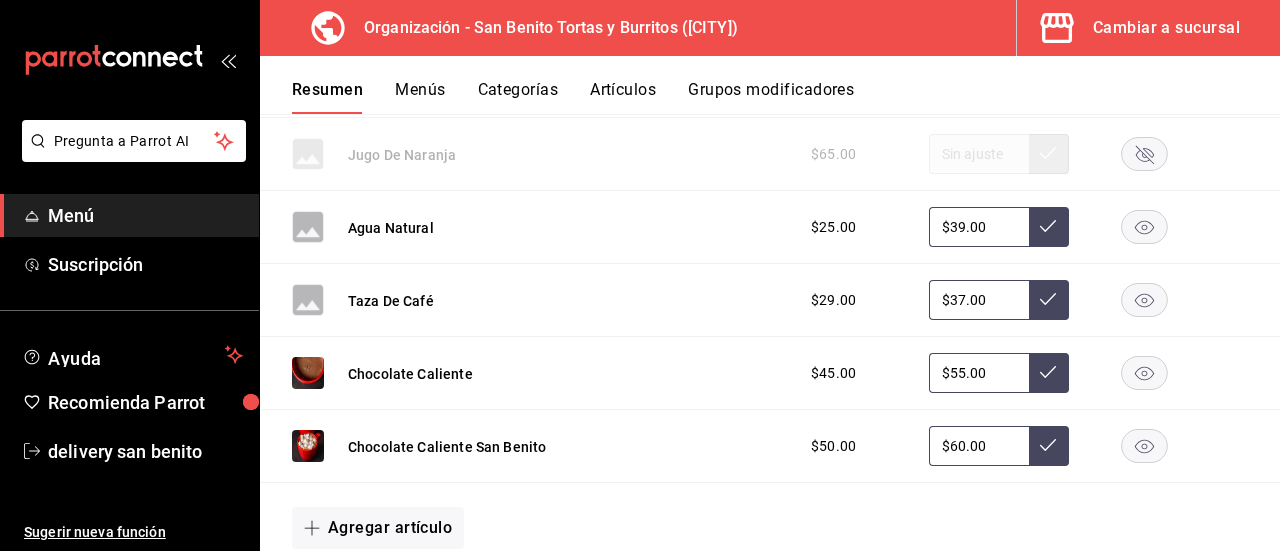 type on "$3.00" 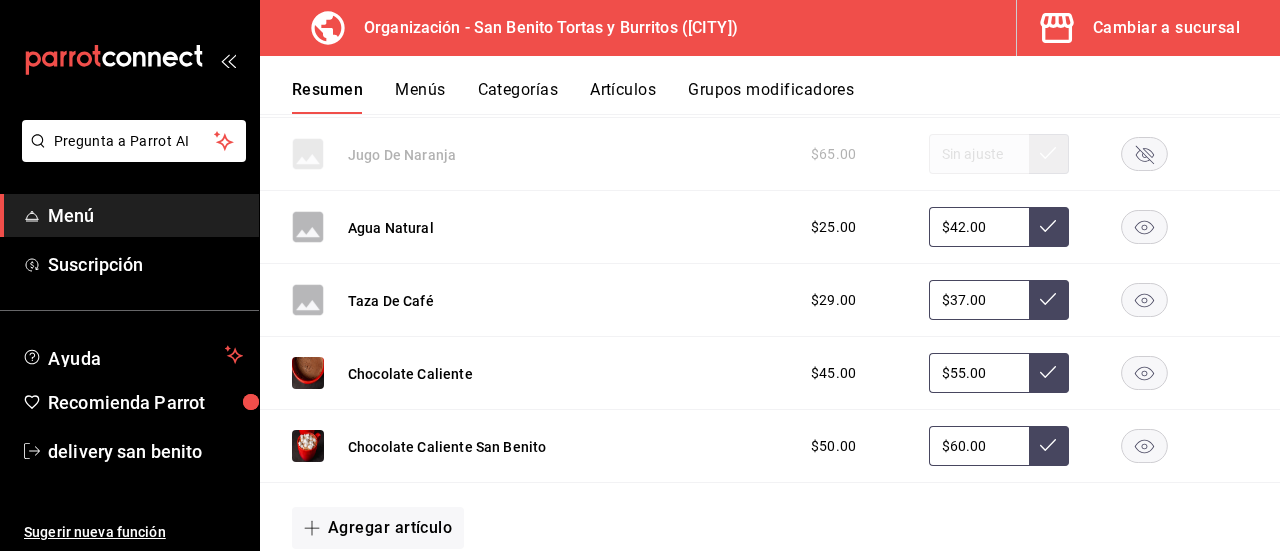 type on "$42.00" 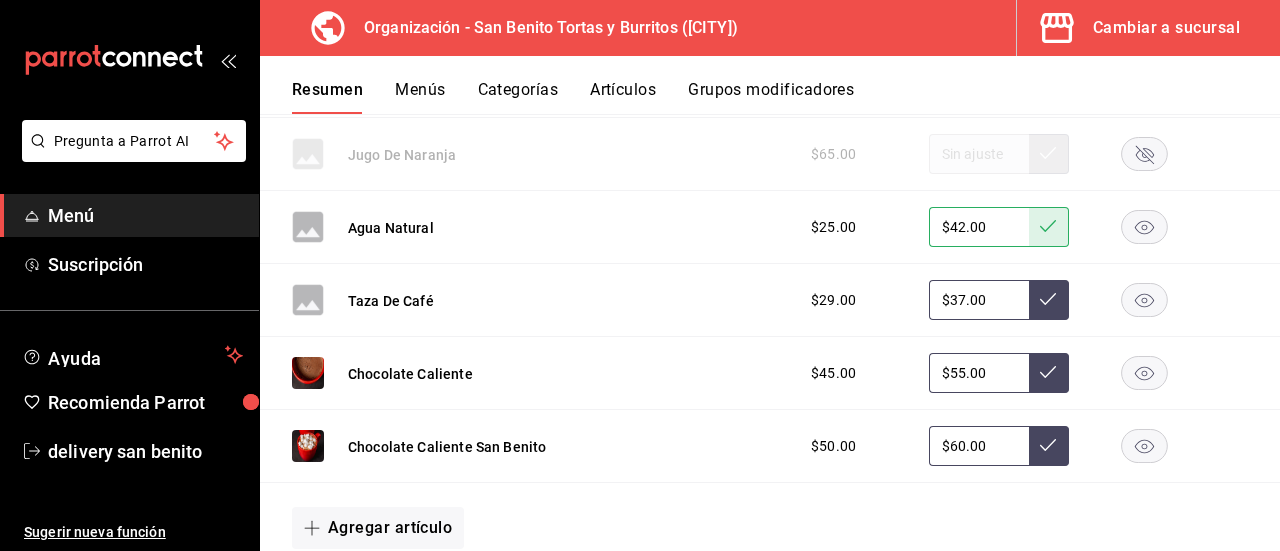 click on "$37.00" at bounding box center [979, 300] 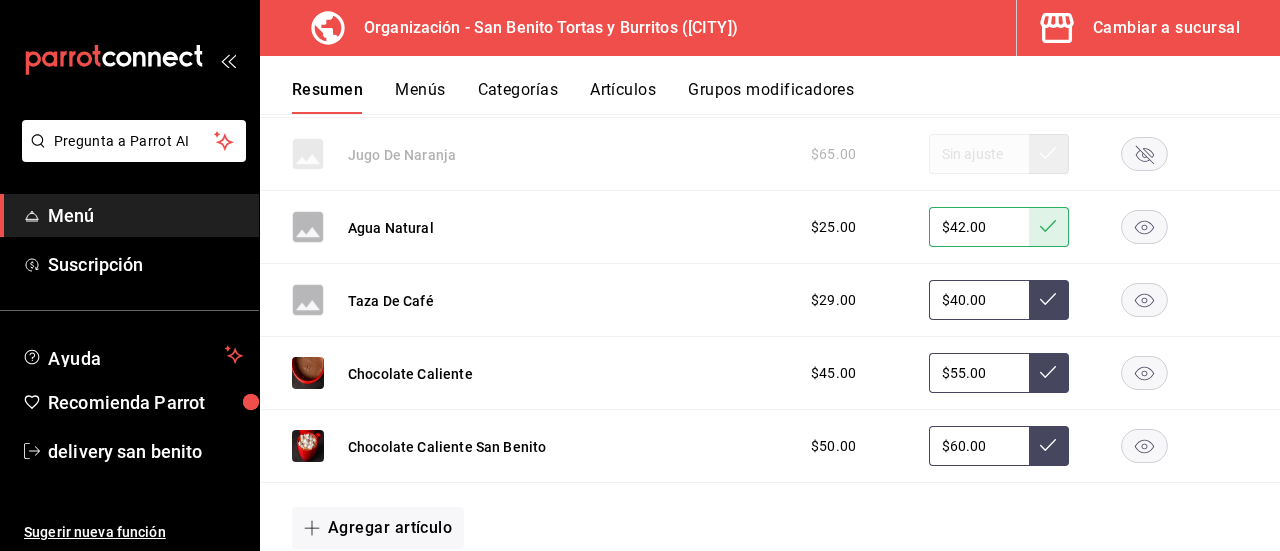 type on "$40.00" 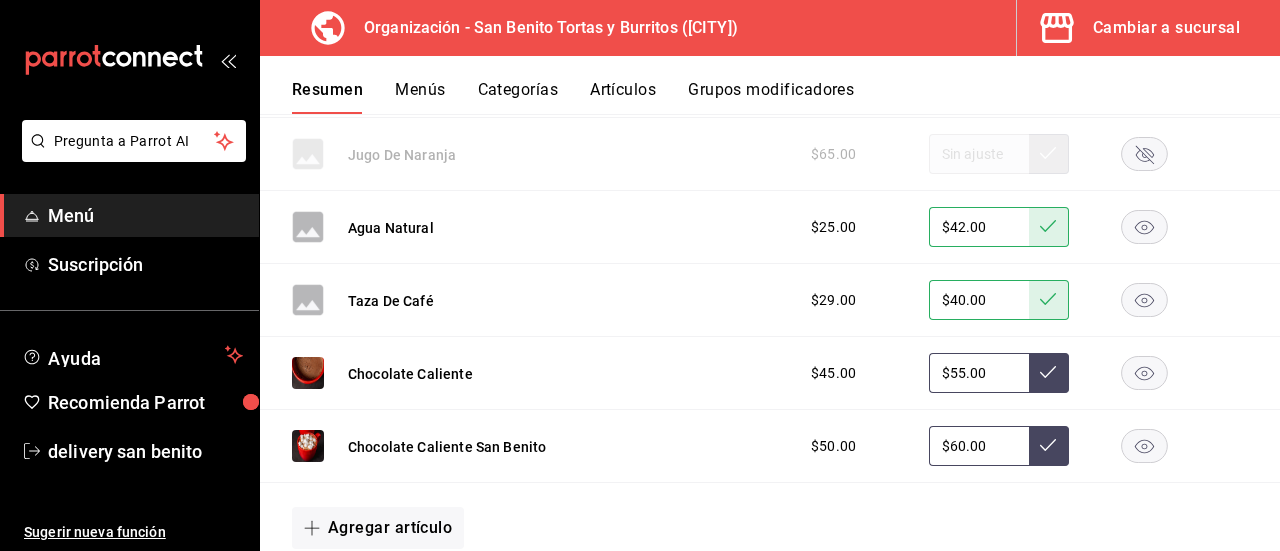 click on "$55.00" at bounding box center [979, 373] 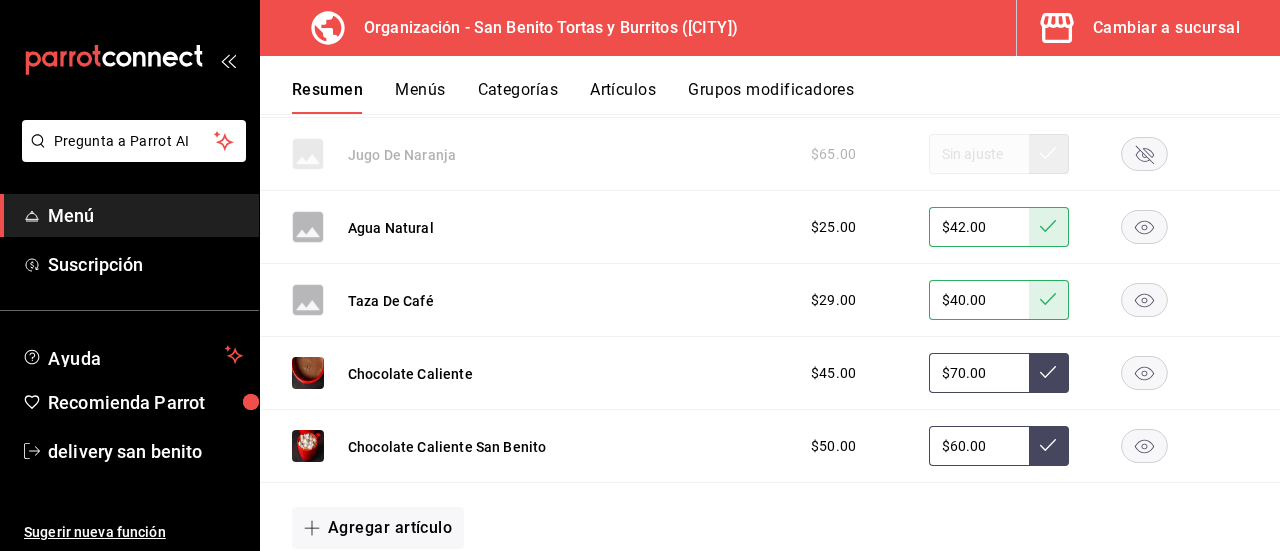 type on "$70.00" 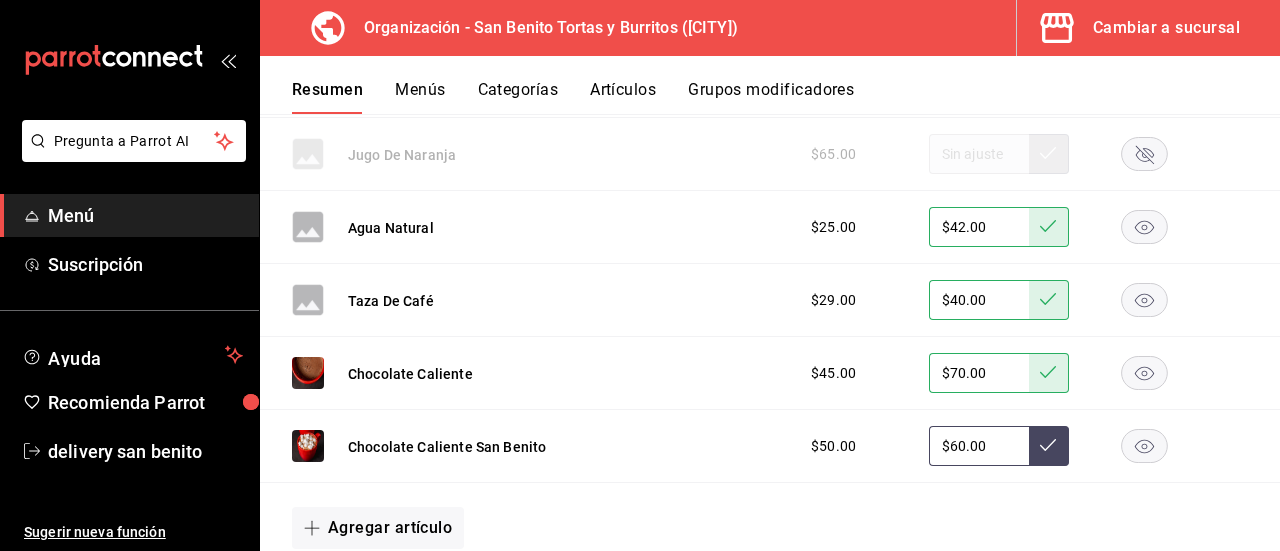 click on "$60.00" at bounding box center (979, 446) 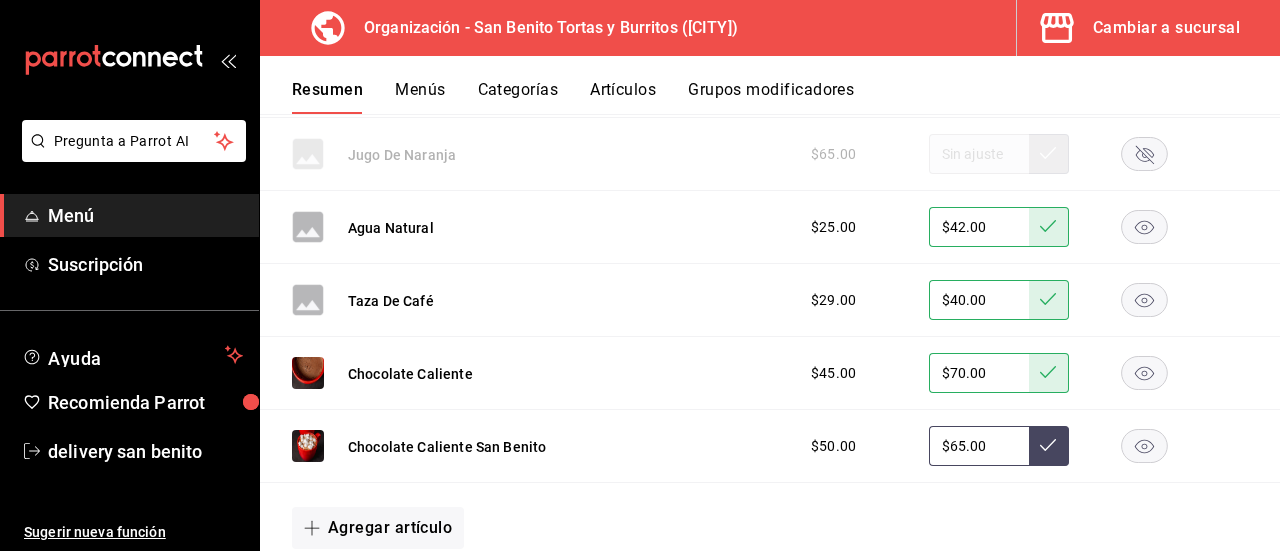 type on "$65.00" 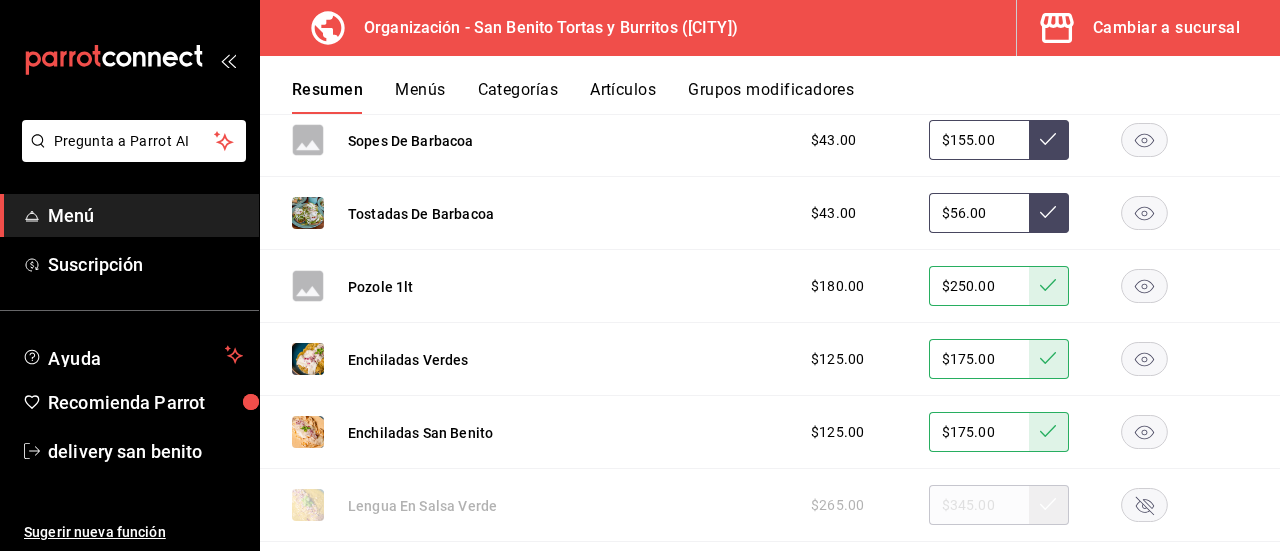 scroll, scrollTop: 1280, scrollLeft: 0, axis: vertical 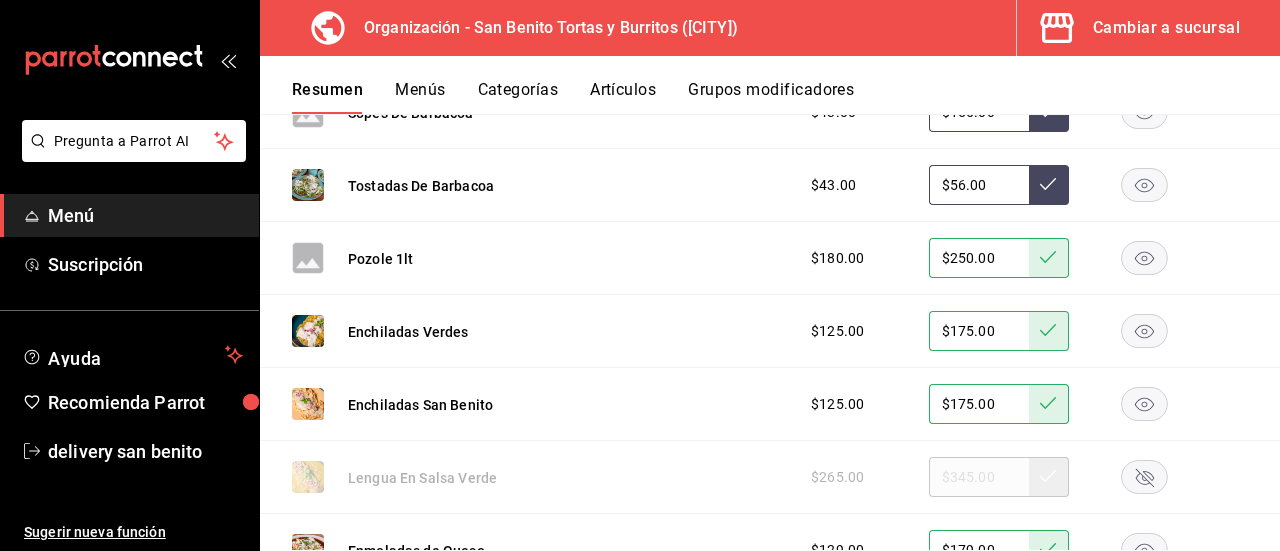 click at bounding box center (1049, 185) 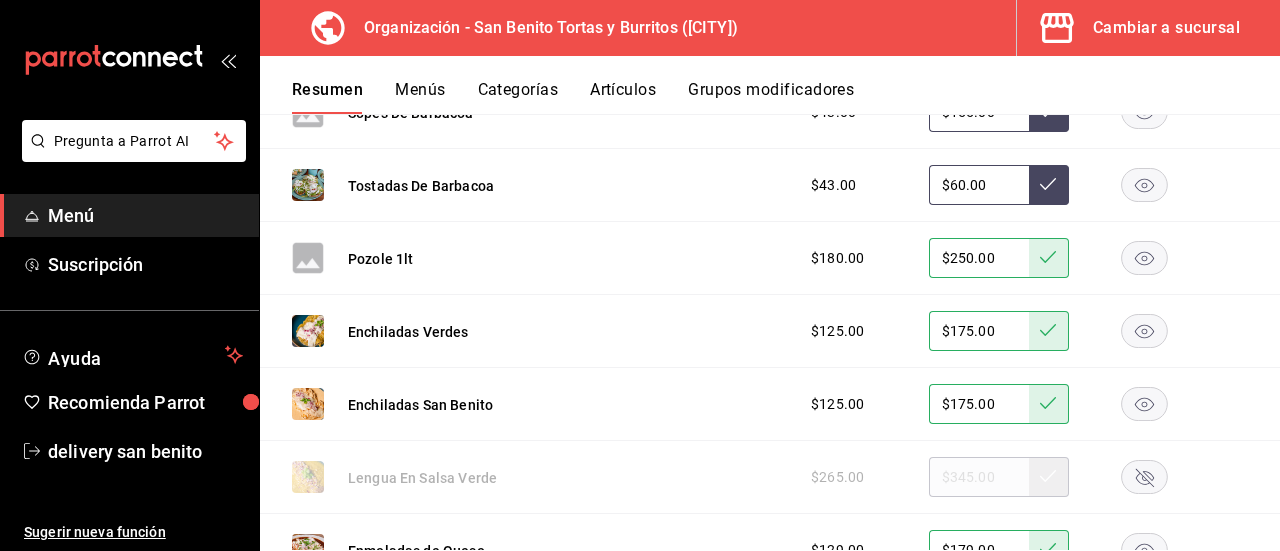 type on "$60.00" 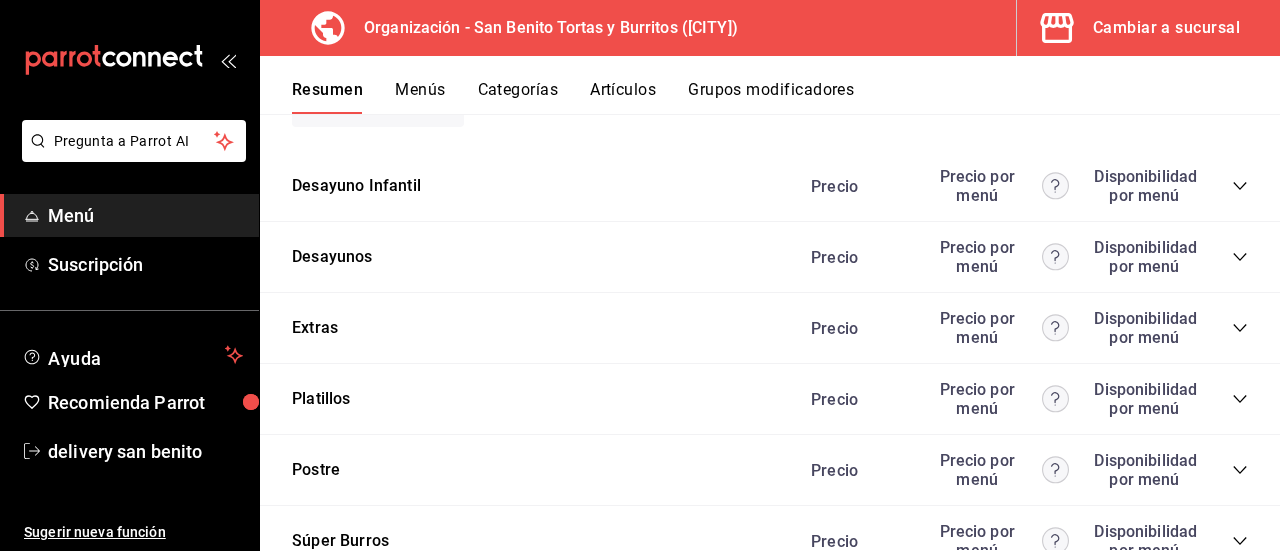 scroll, scrollTop: 3639, scrollLeft: 0, axis: vertical 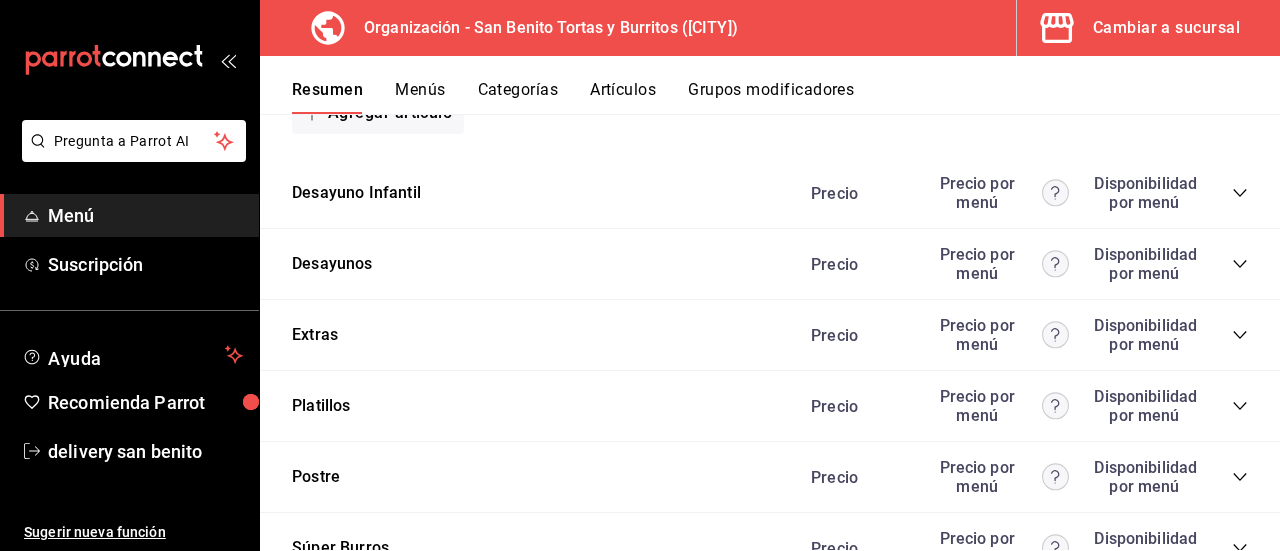 click 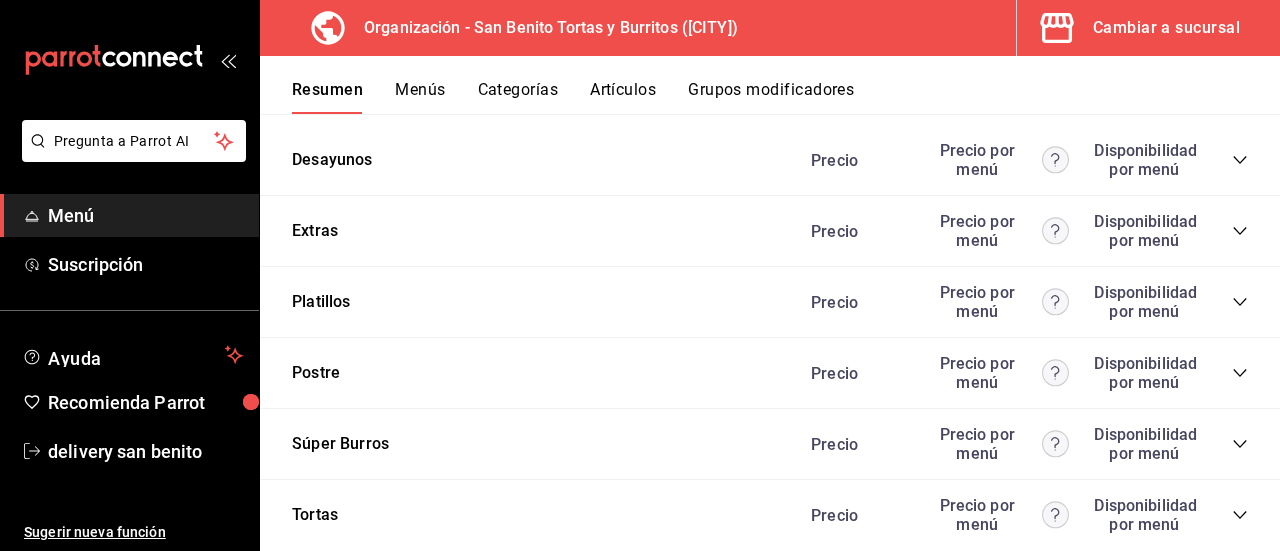 scroll, scrollTop: 3891, scrollLeft: 0, axis: vertical 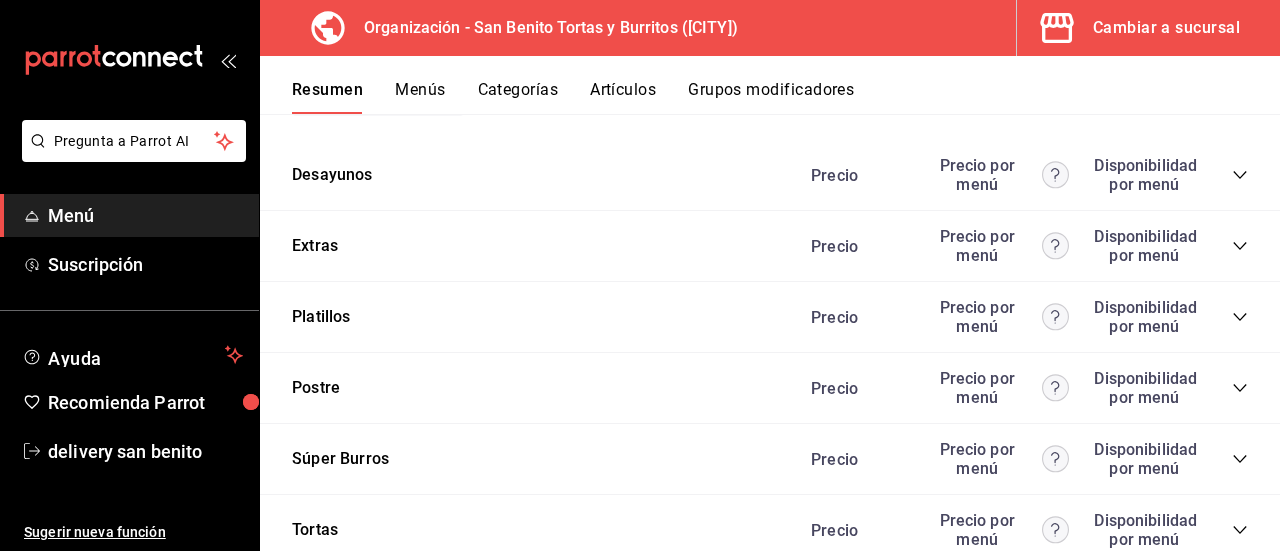click 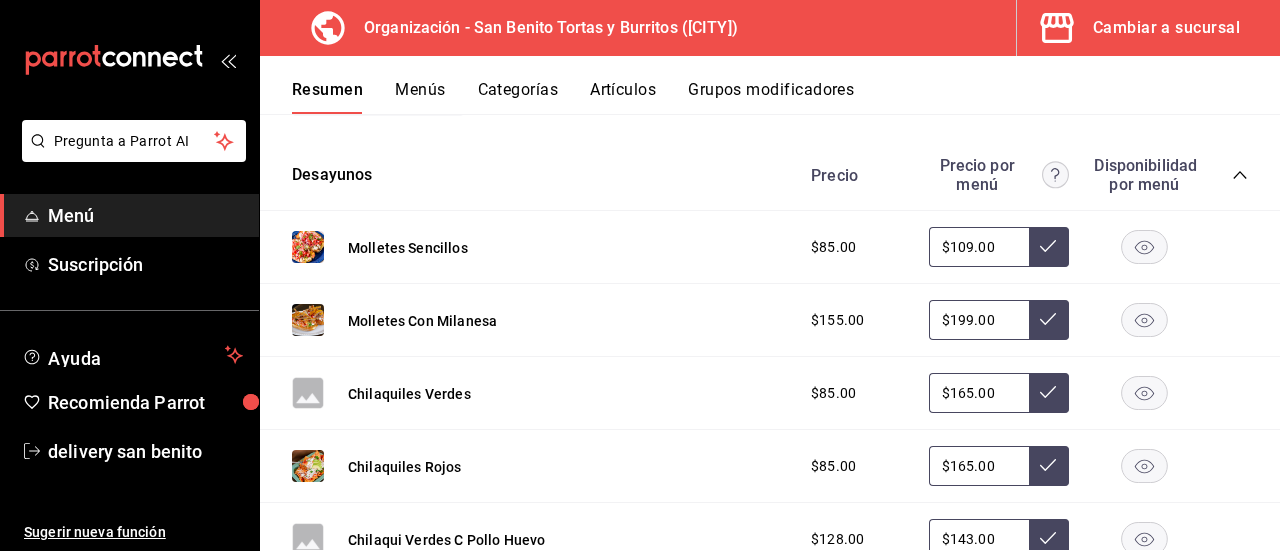 type 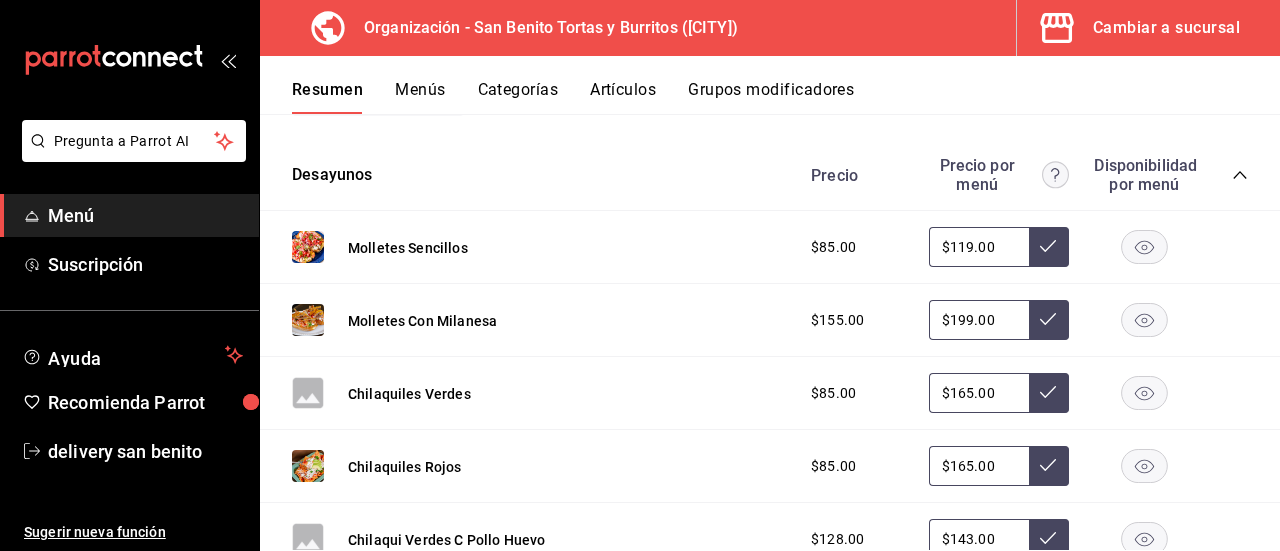 type on "$119.00" 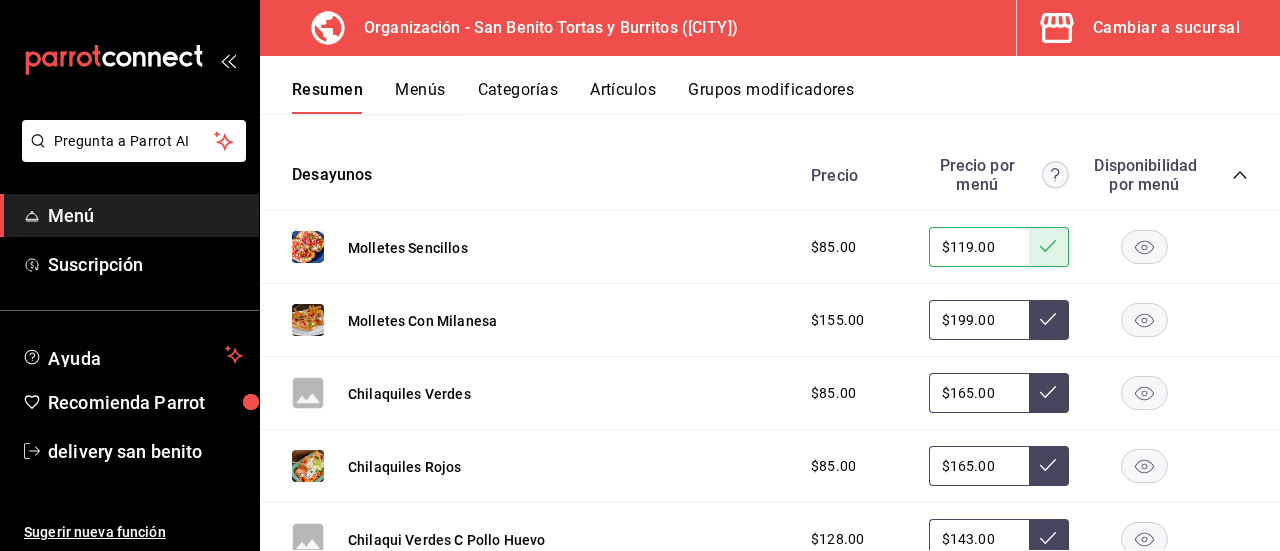 click on "$199.00" at bounding box center (979, 320) 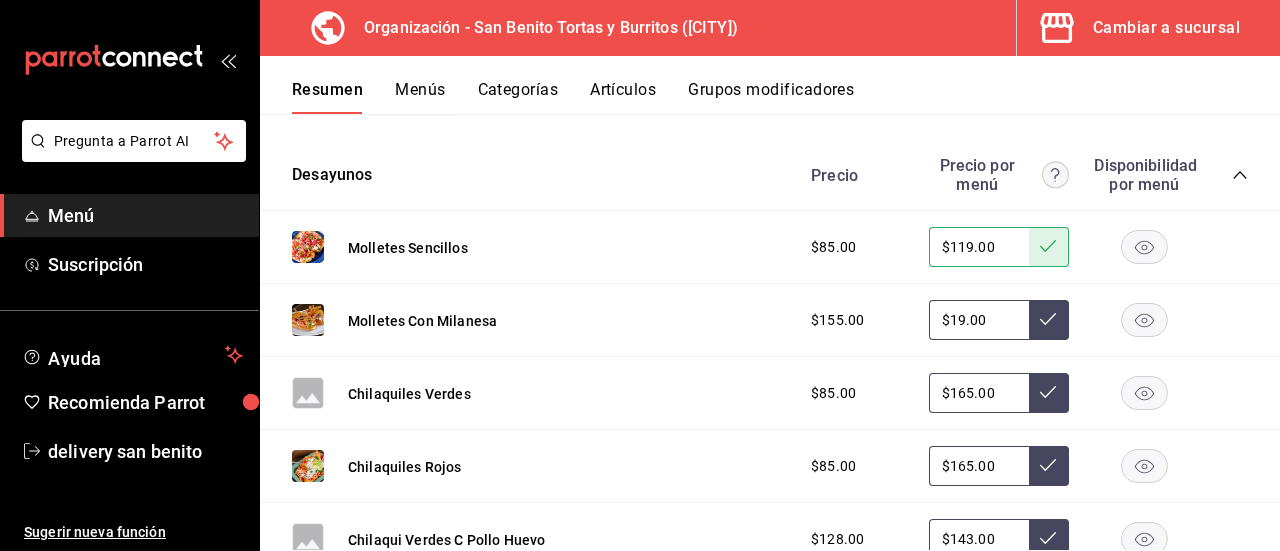 type on "$1.00" 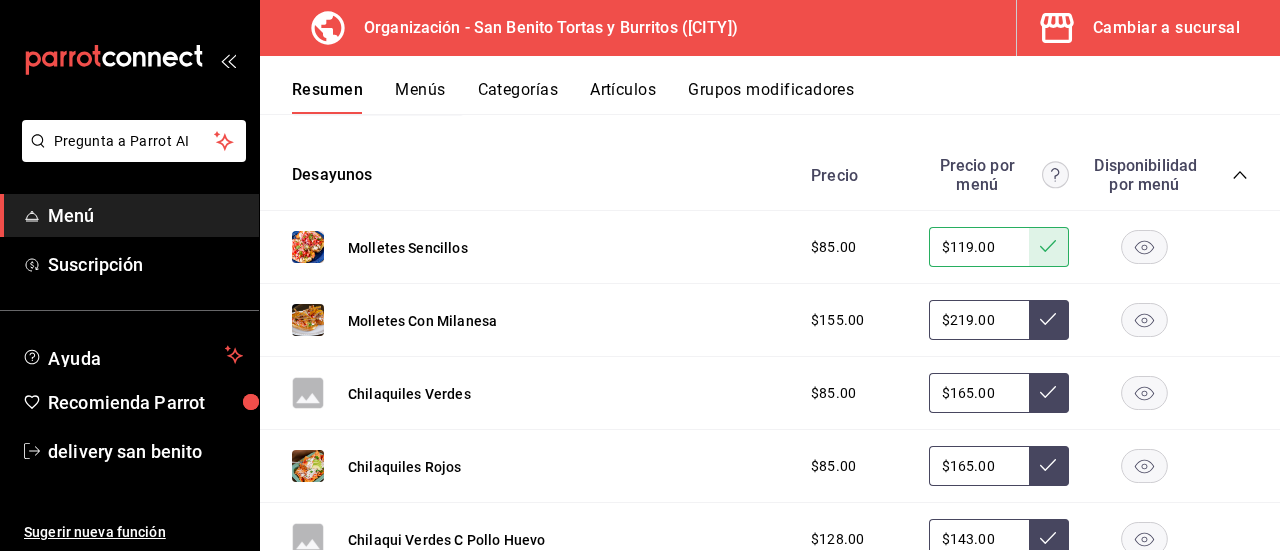 type on "$219.00" 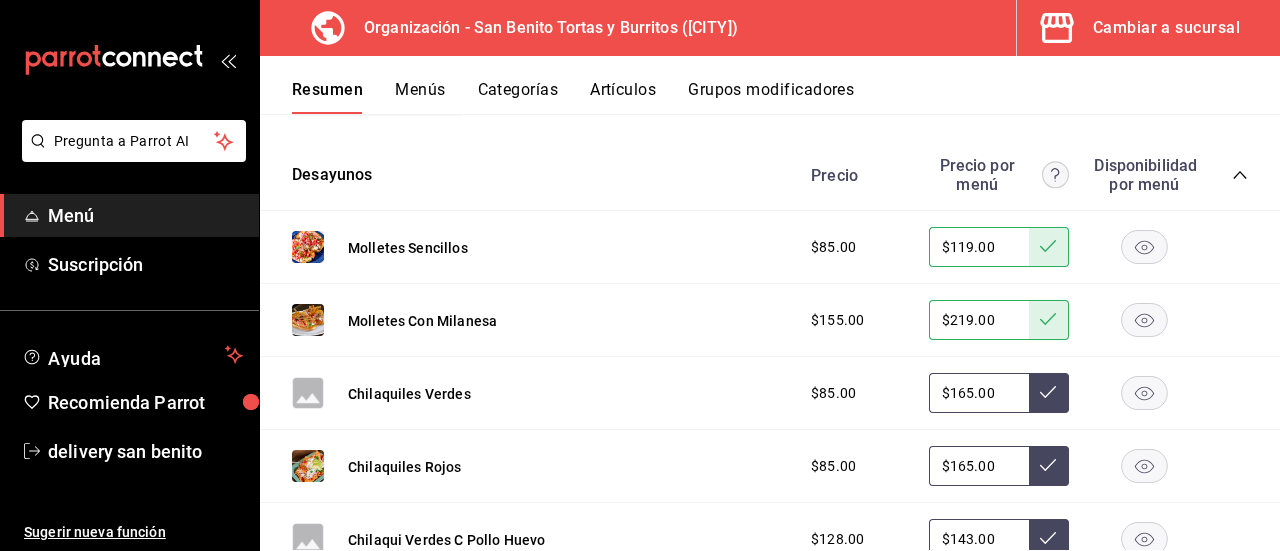 click on "$165.00" at bounding box center [979, 393] 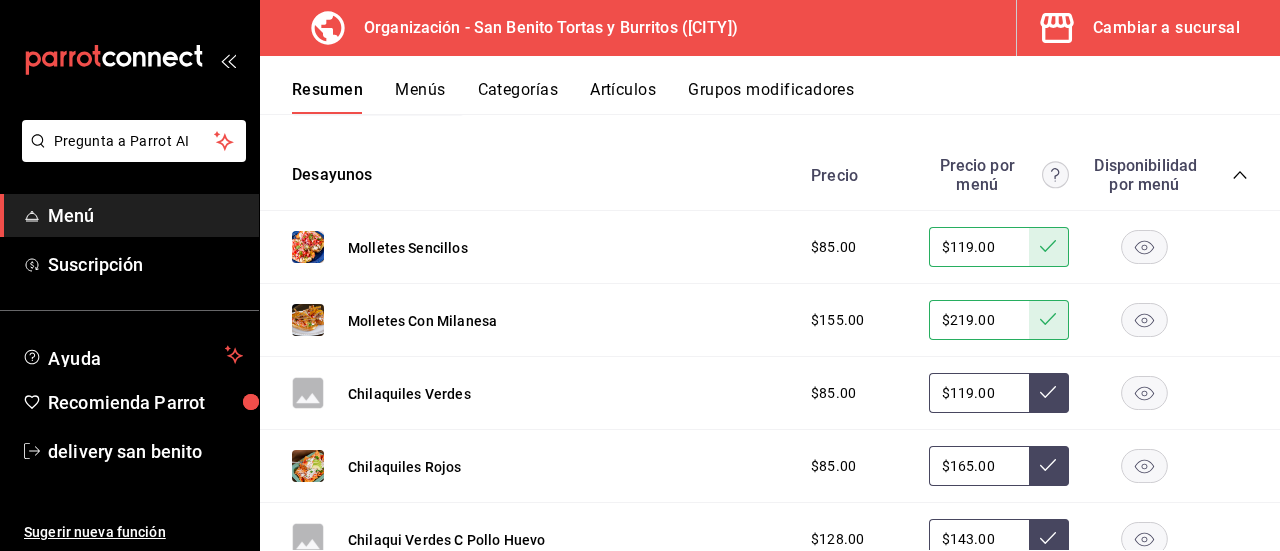 type on "$119.00" 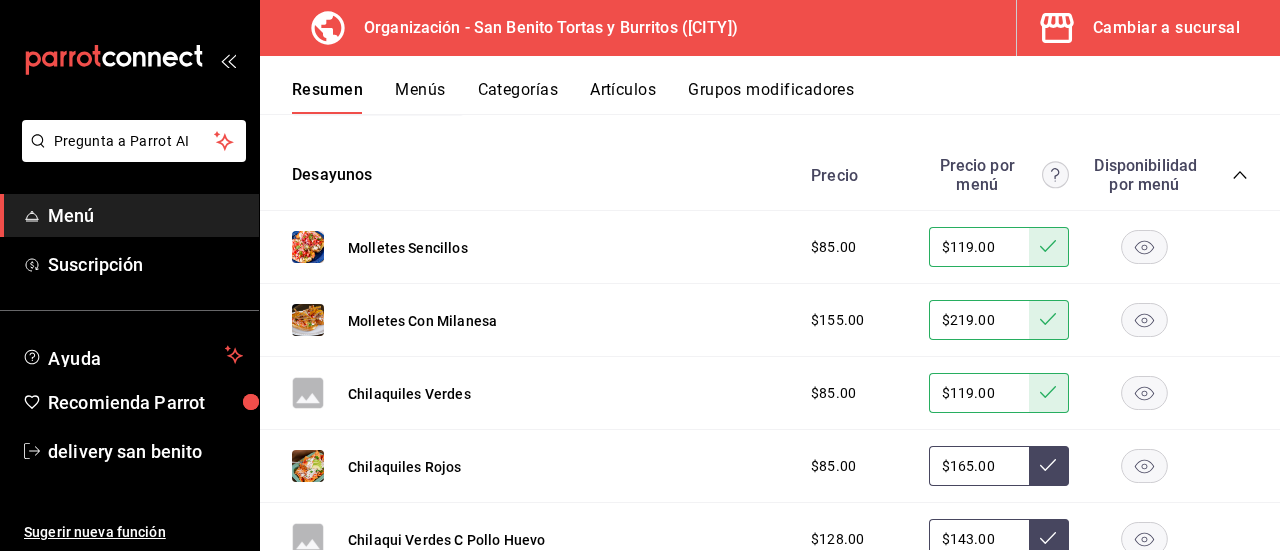 click on "$165.00" at bounding box center (979, 466) 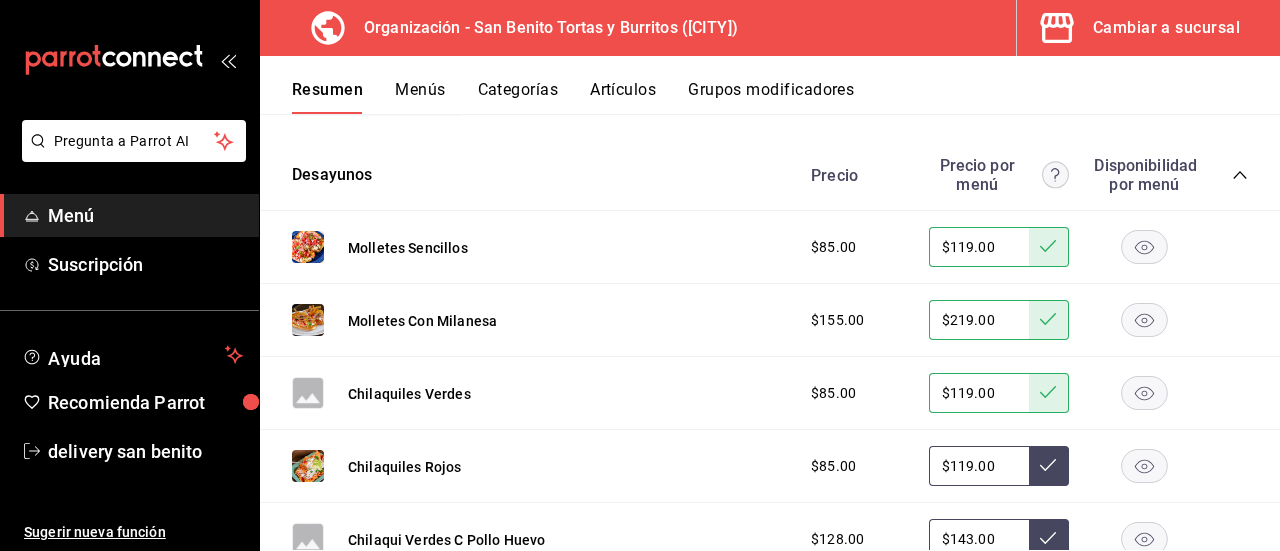 type on "$119.00" 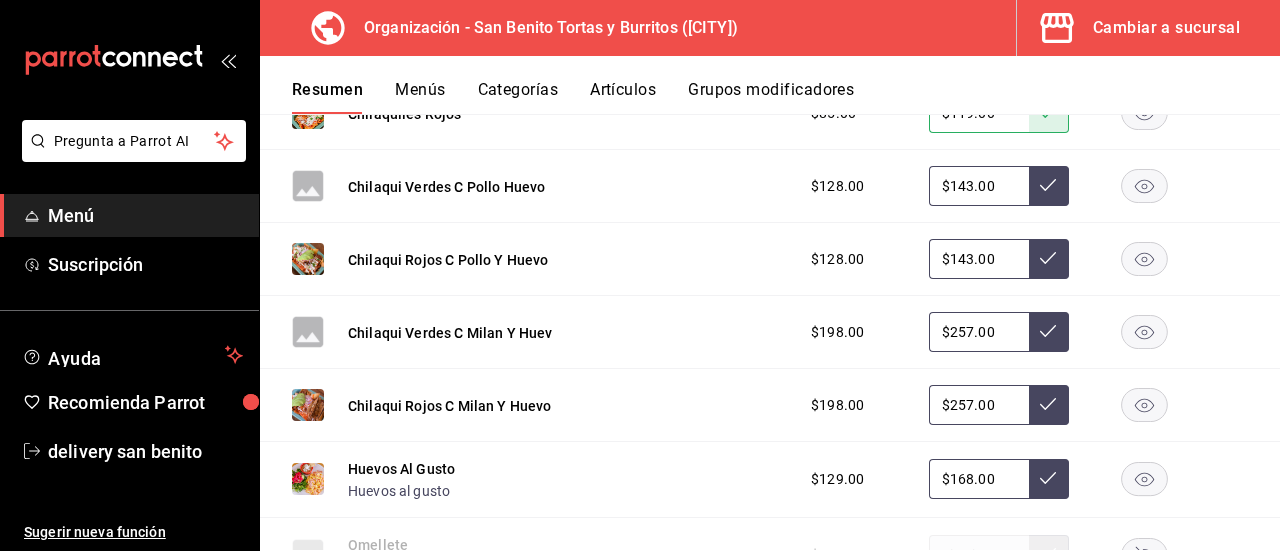 scroll, scrollTop: 4253, scrollLeft: 0, axis: vertical 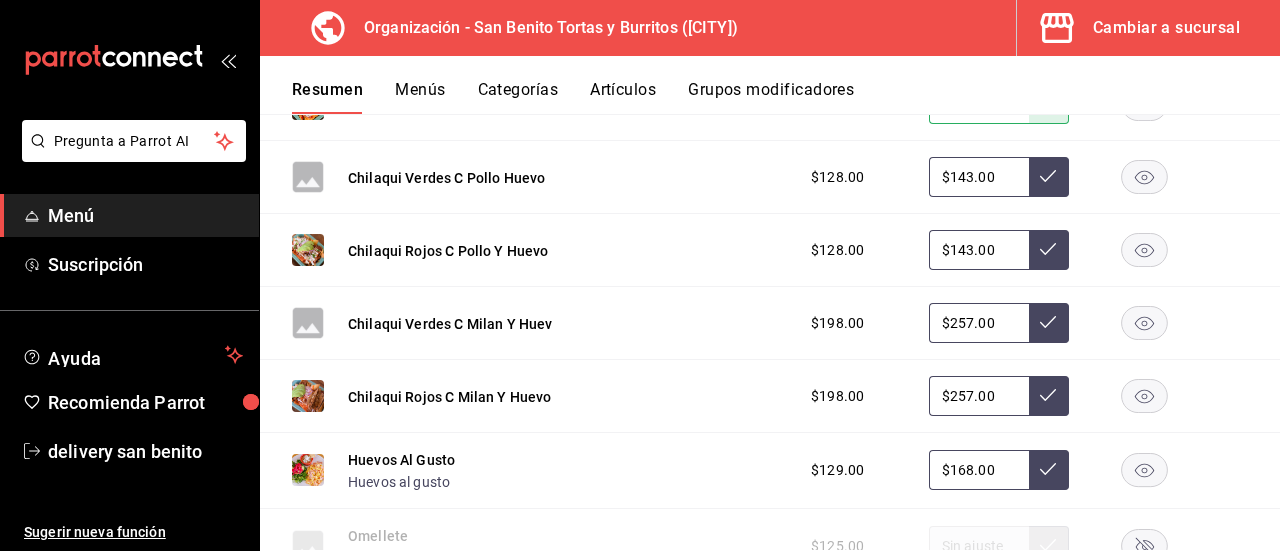click on "$143.00" at bounding box center [979, 177] 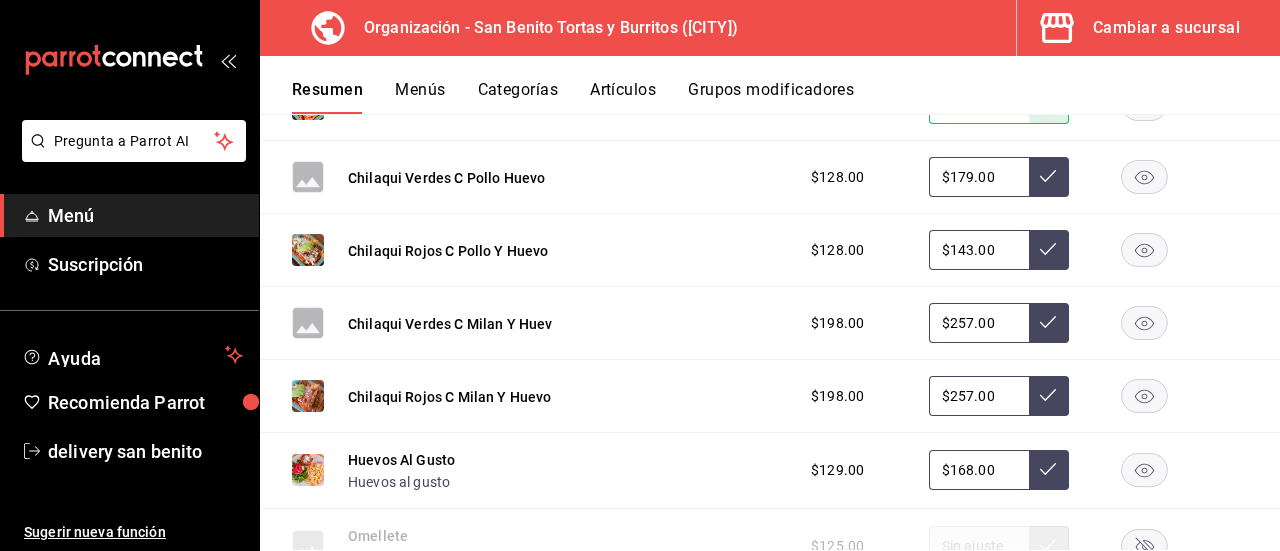 type on "$179.00" 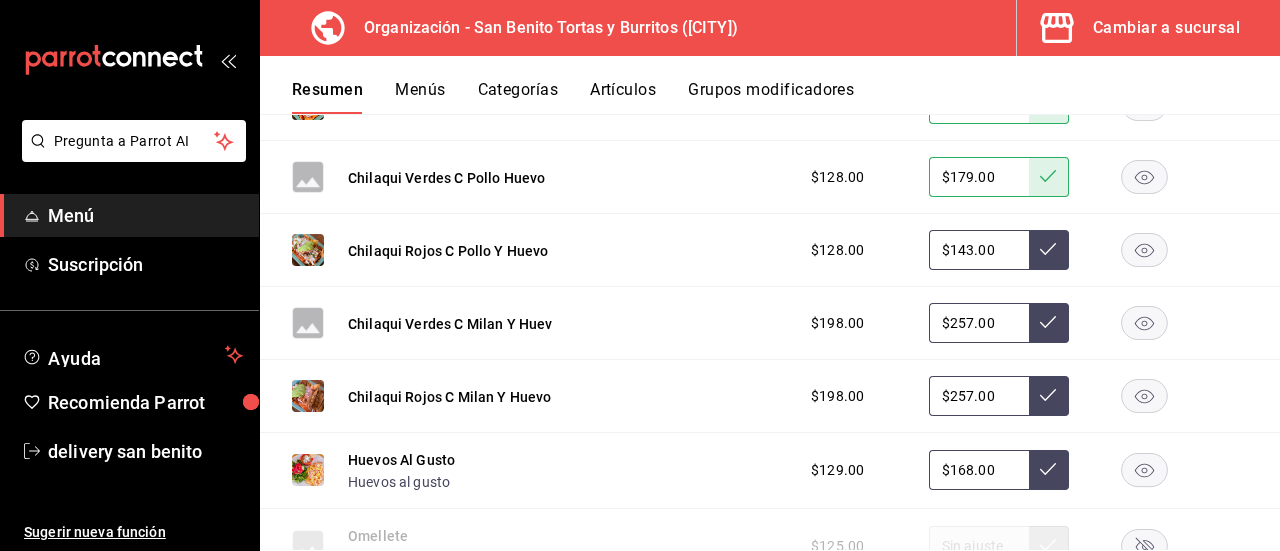 click on "$143.00" at bounding box center [979, 250] 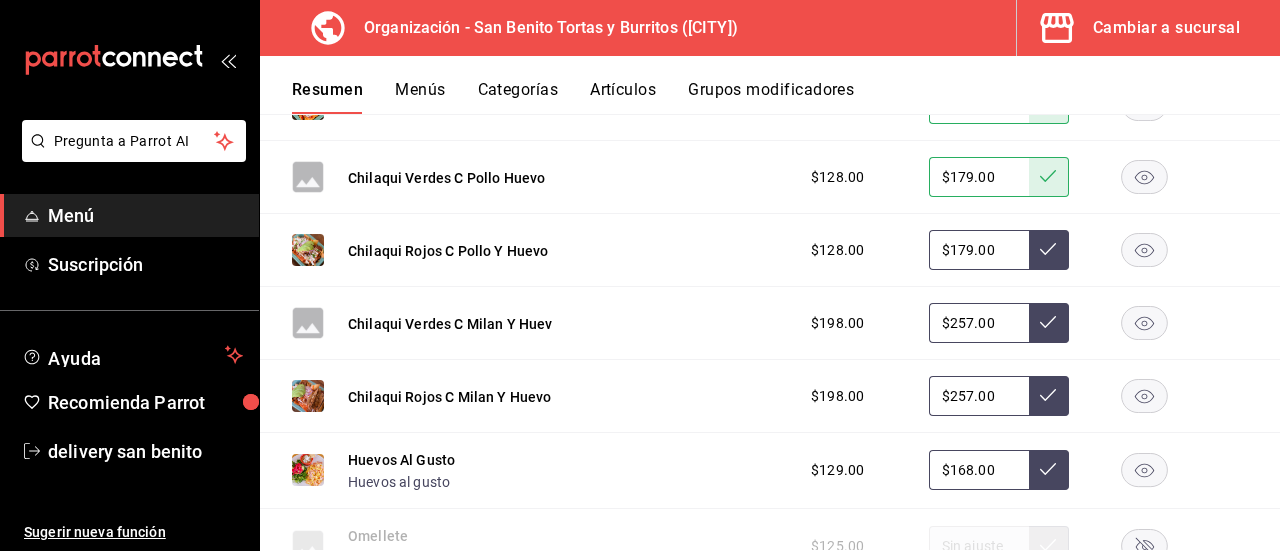 type on "$179.00" 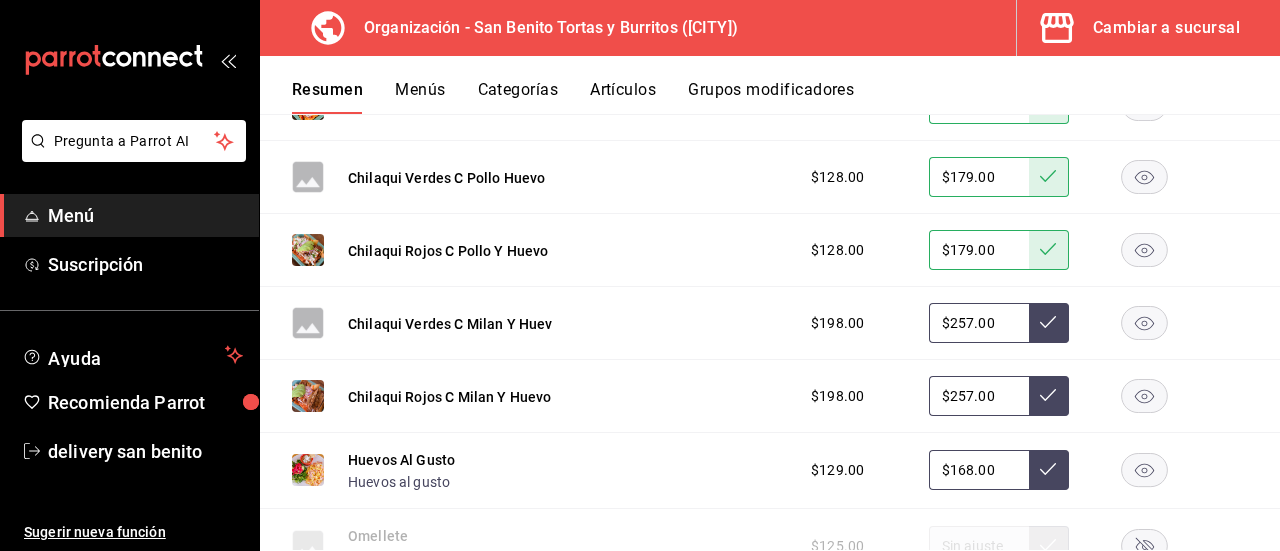 click on "$257.00" at bounding box center [979, 323] 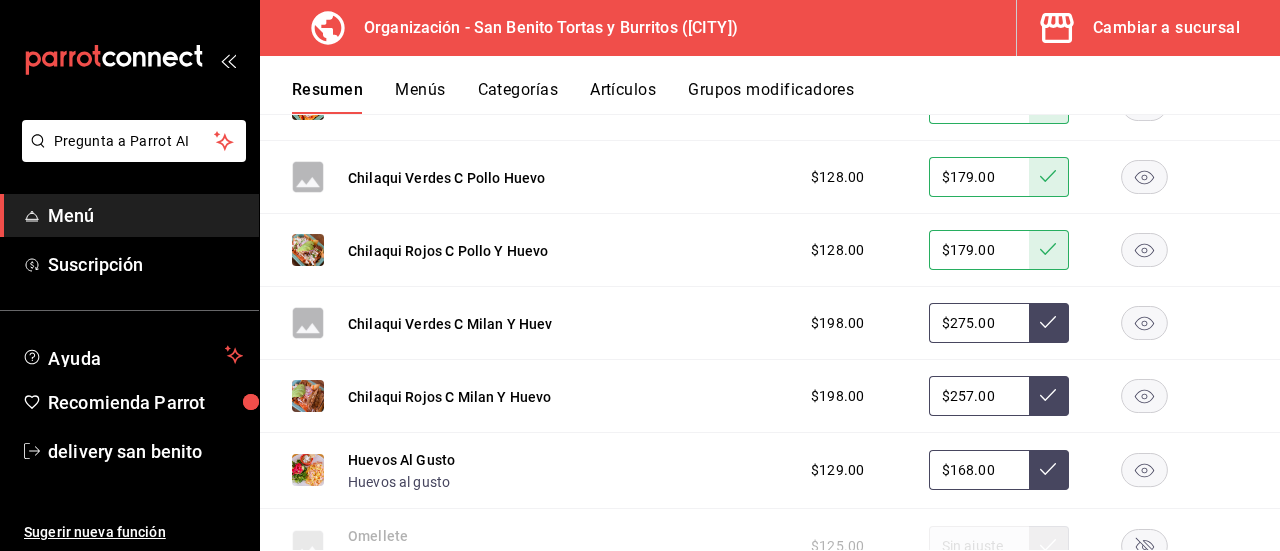 type on "$275.00" 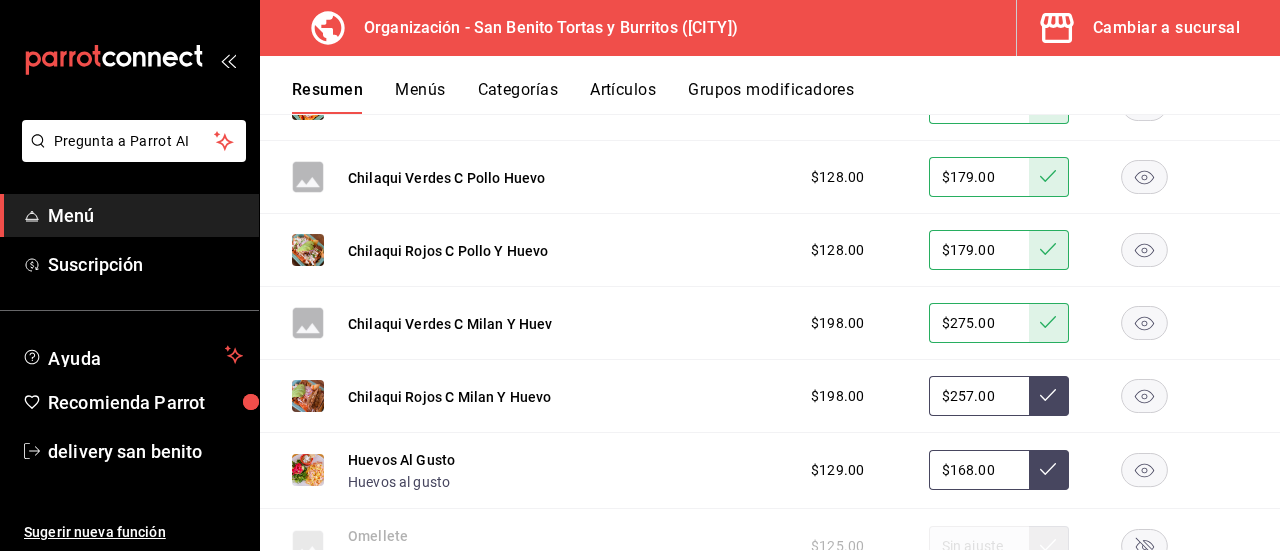 click on "$257.00" at bounding box center [979, 396] 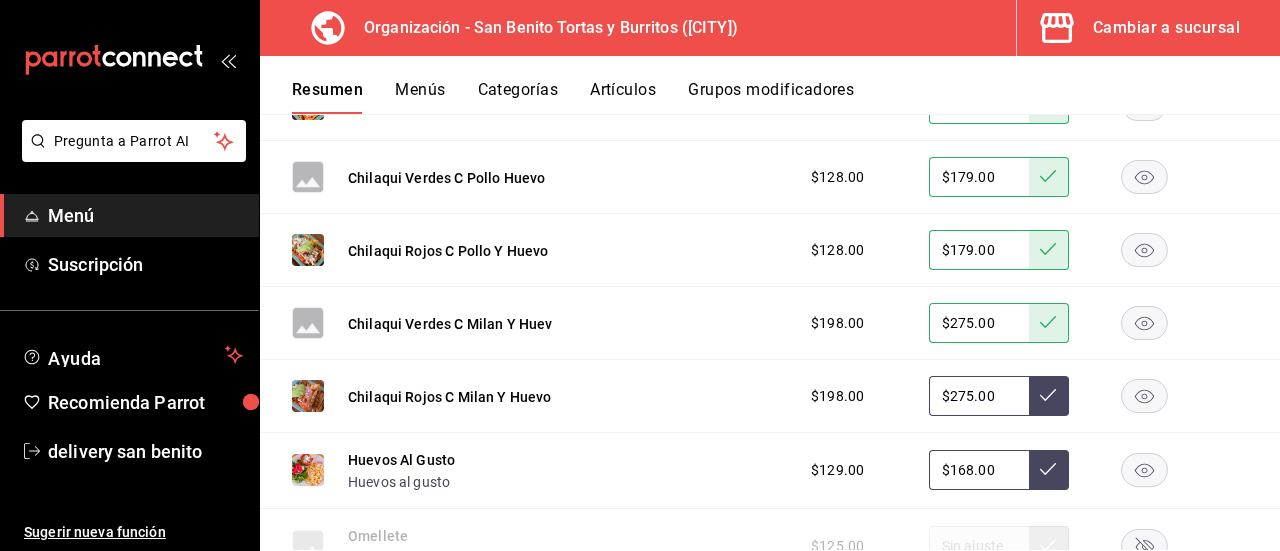 type on "$275.00" 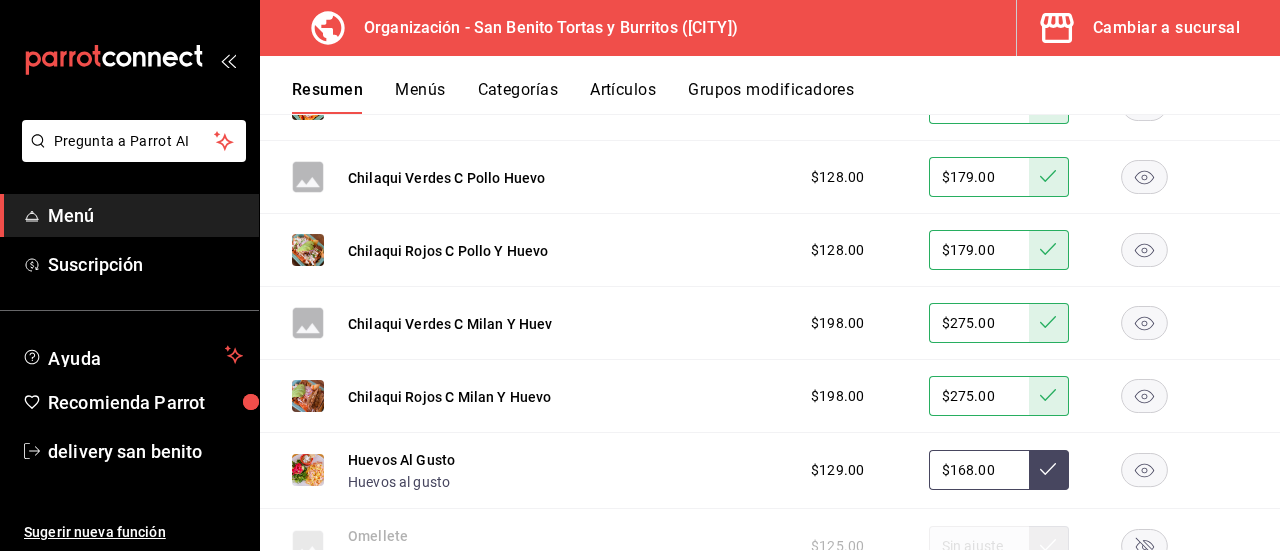 click on "$168.00" at bounding box center [979, 470] 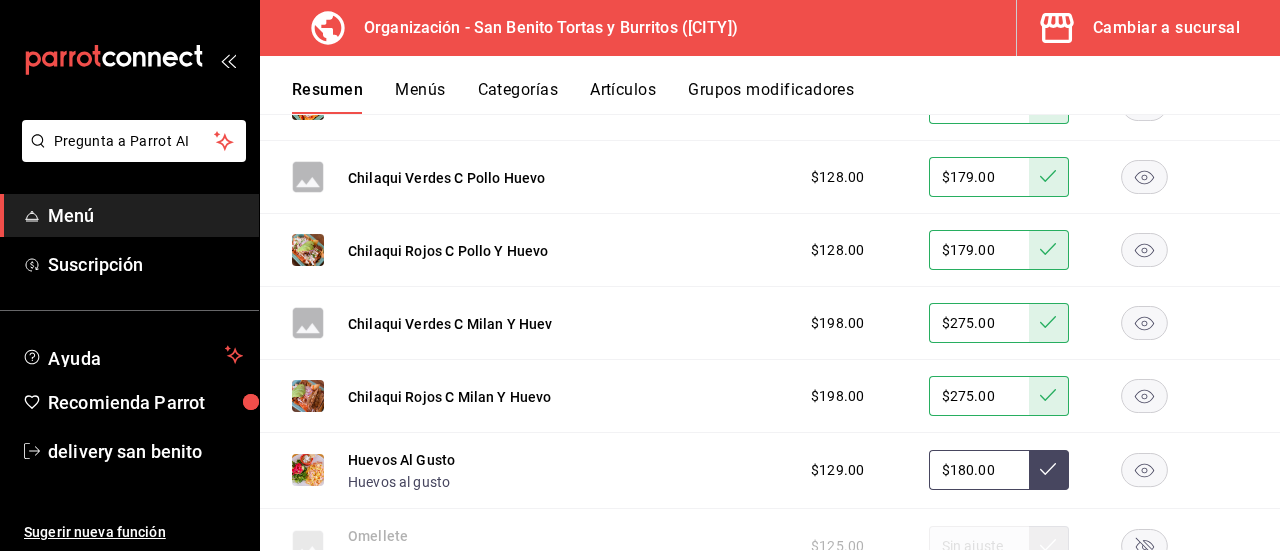 type on "$180.00" 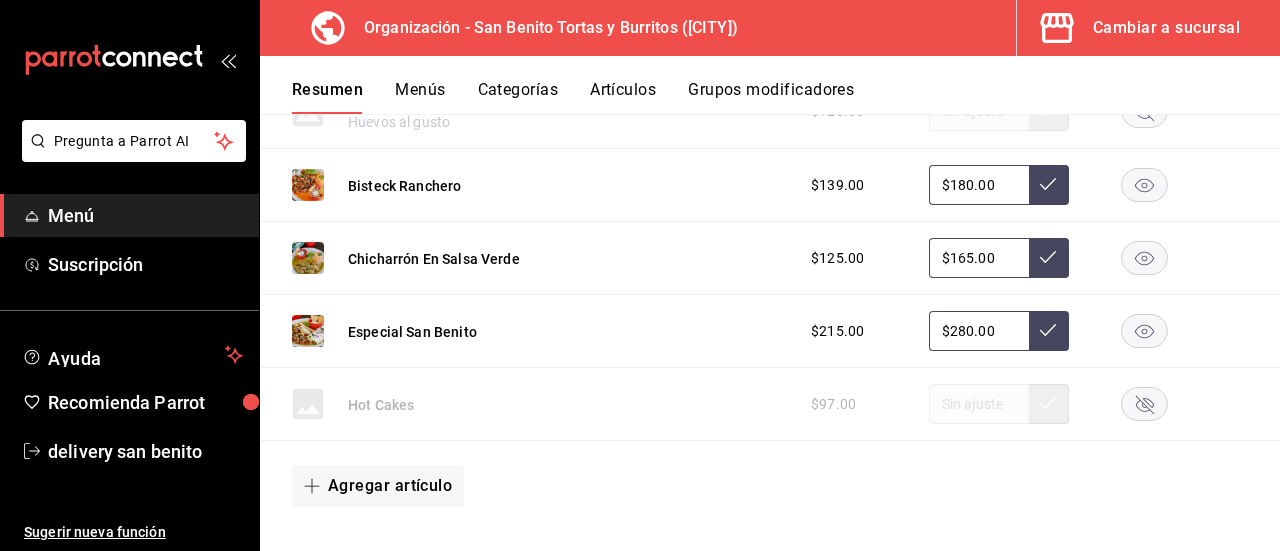 scroll, scrollTop: 4679, scrollLeft: 0, axis: vertical 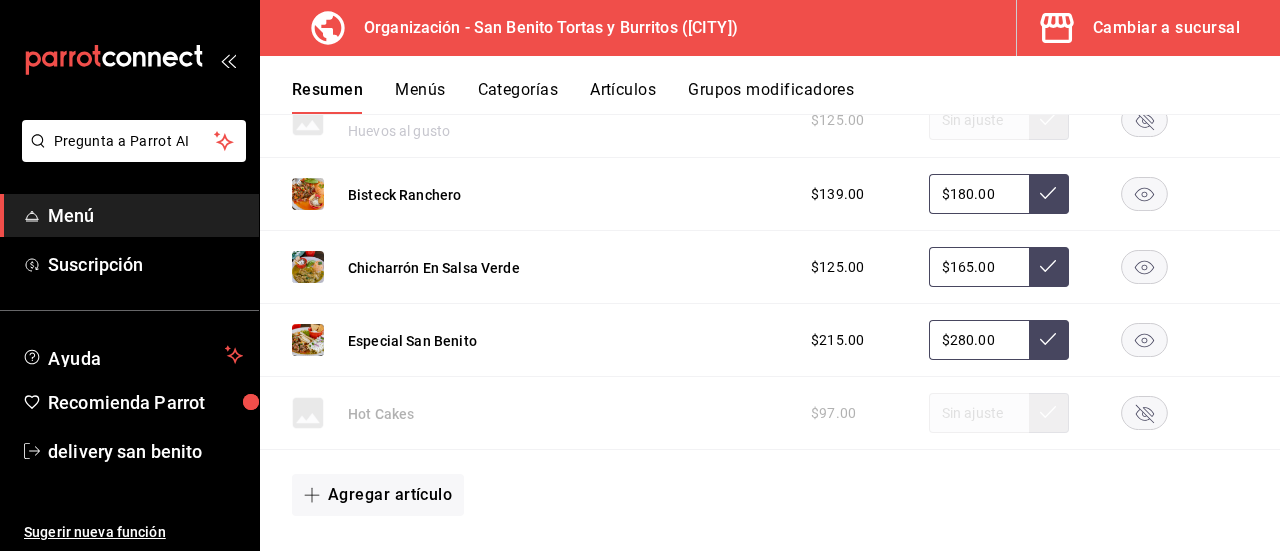 click on "$180.00" at bounding box center (979, 194) 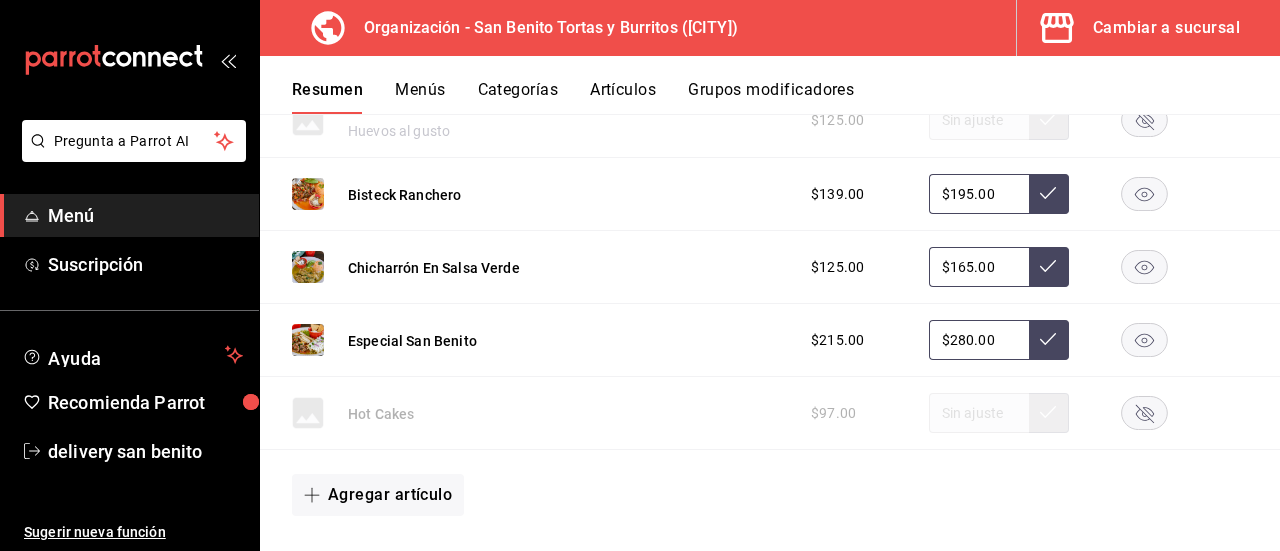 type on "$195.00" 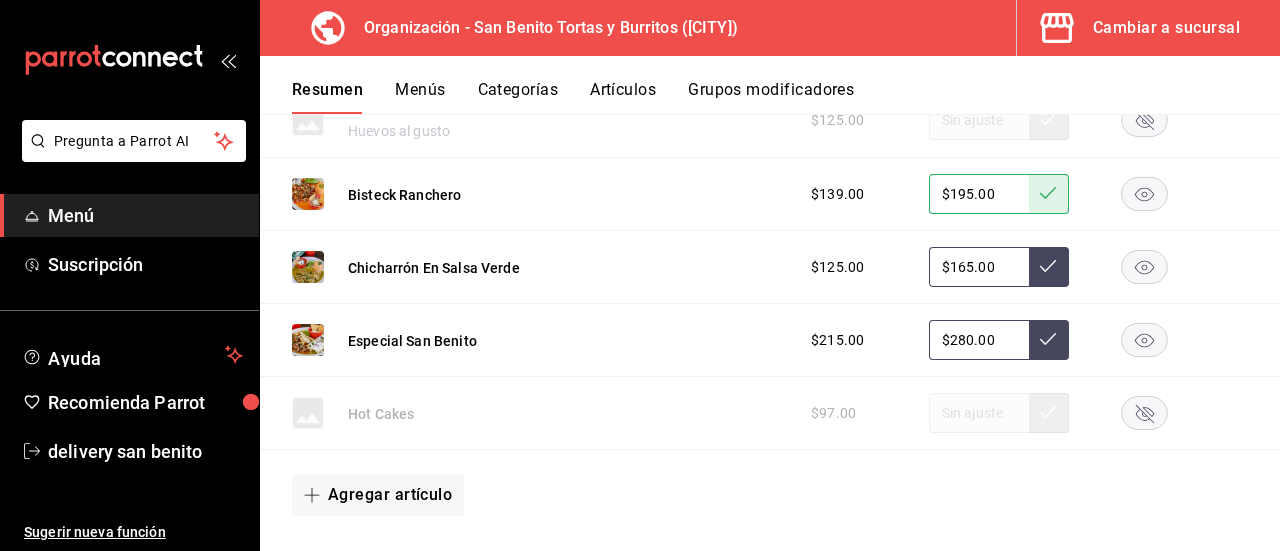 click on "$165.00" at bounding box center (979, 267) 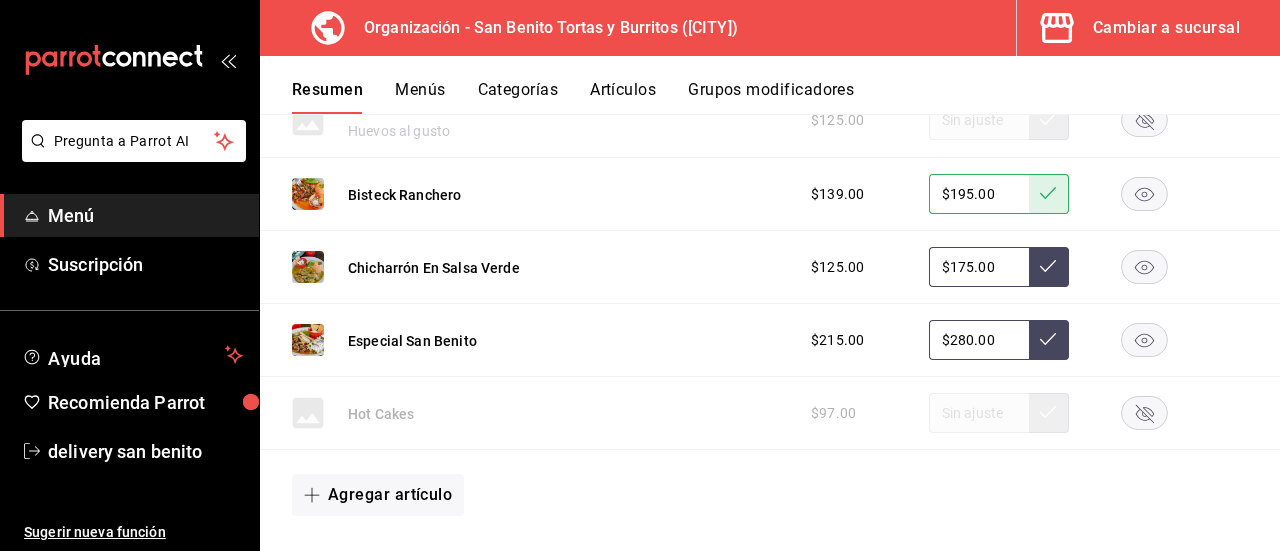 type on "$175.00" 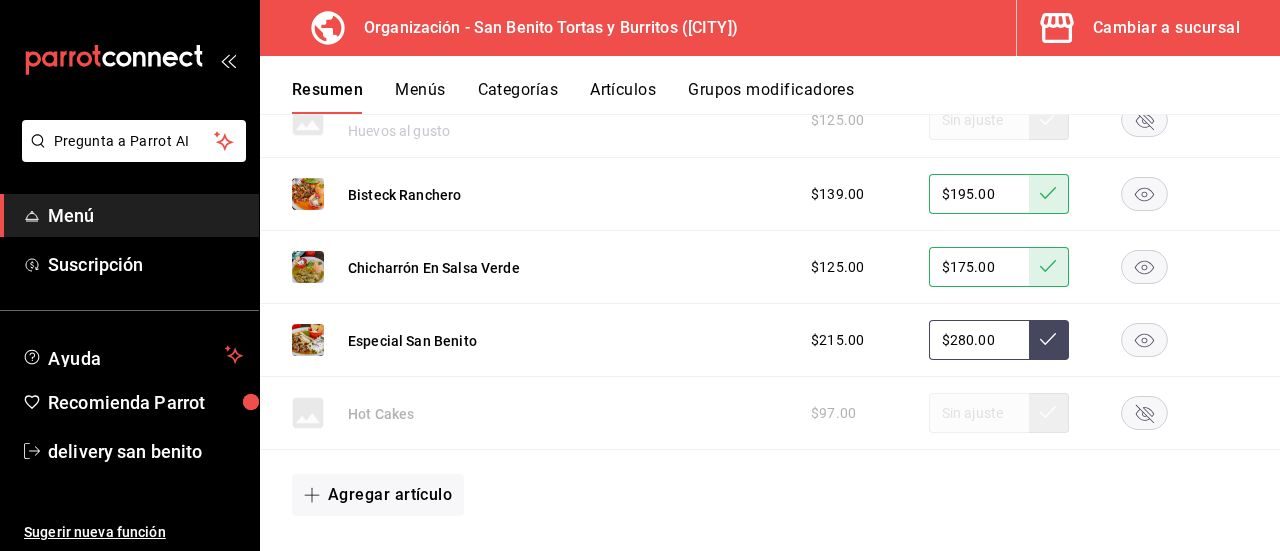 click on "$280.00" at bounding box center (979, 340) 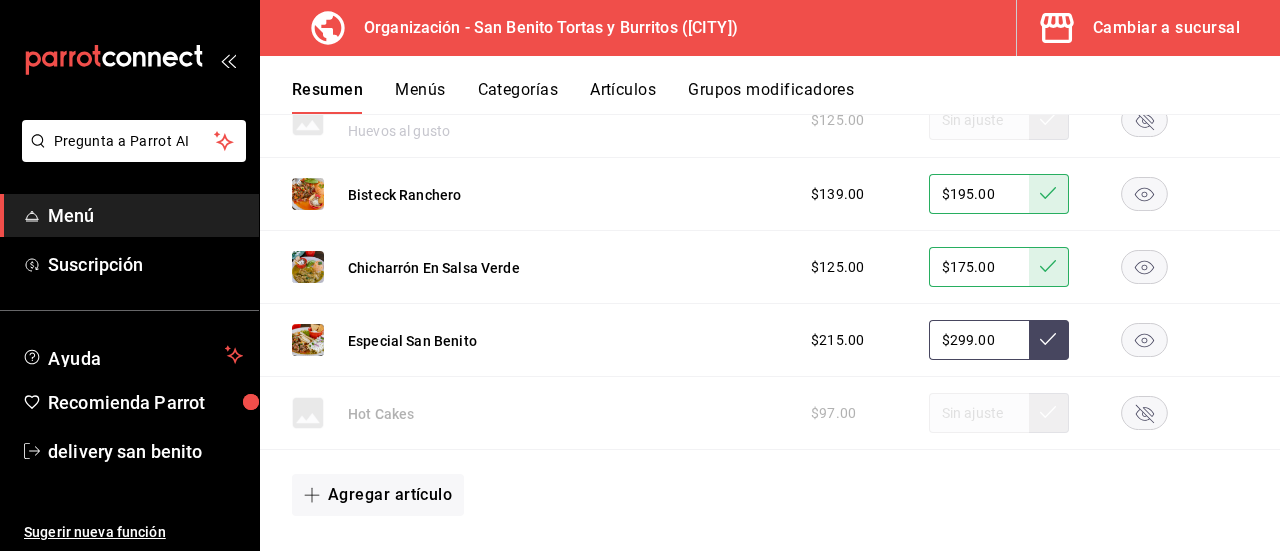 type on "$299.00" 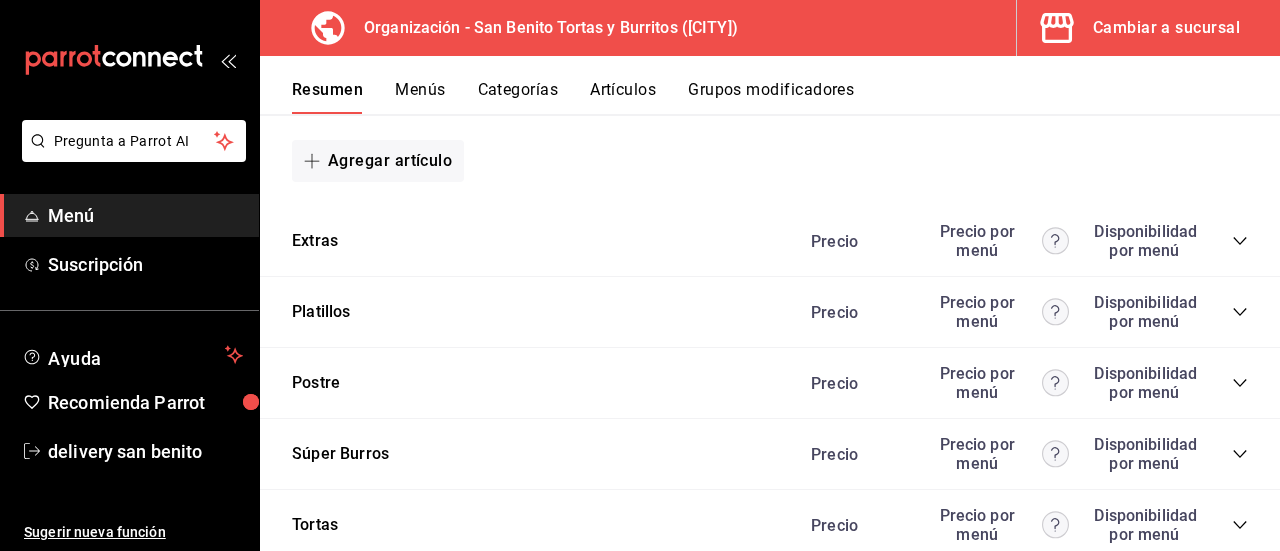 scroll, scrollTop: 5066, scrollLeft: 0, axis: vertical 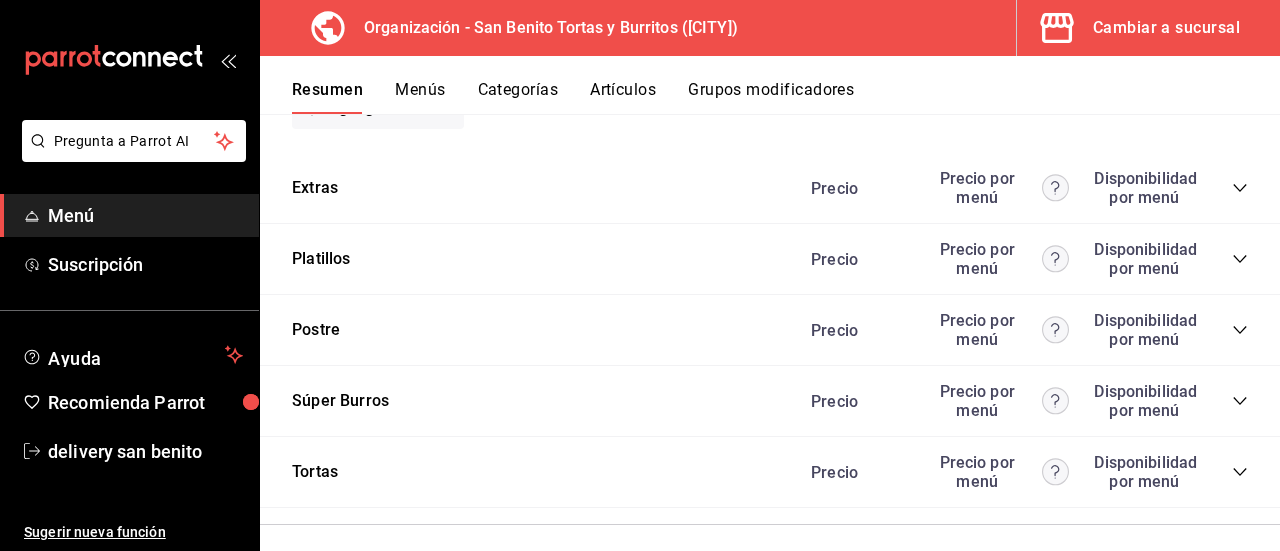 click 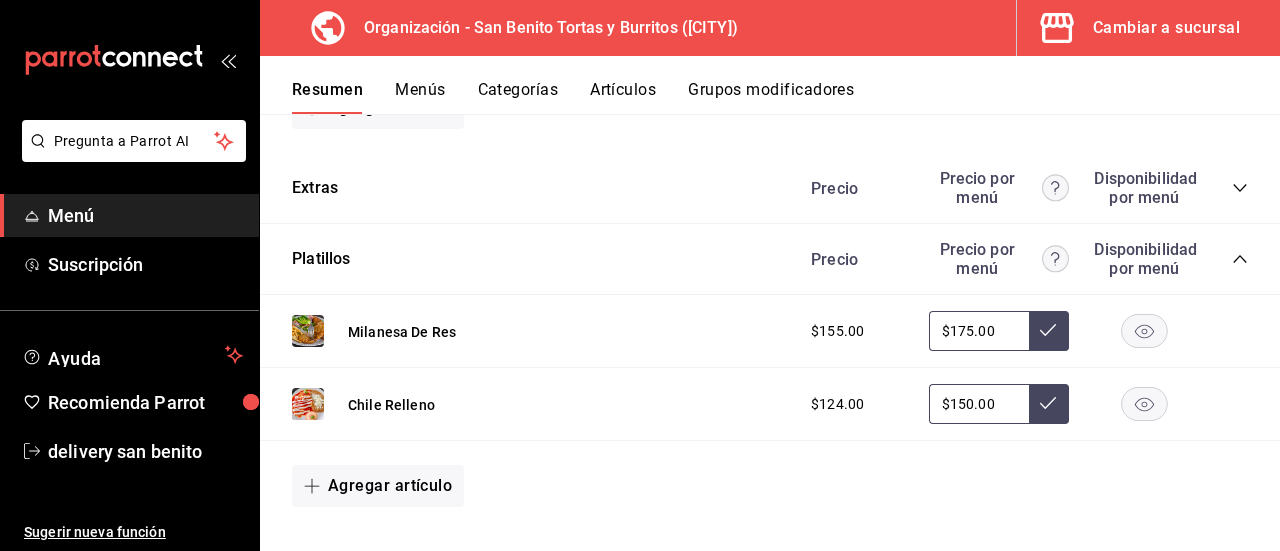 type 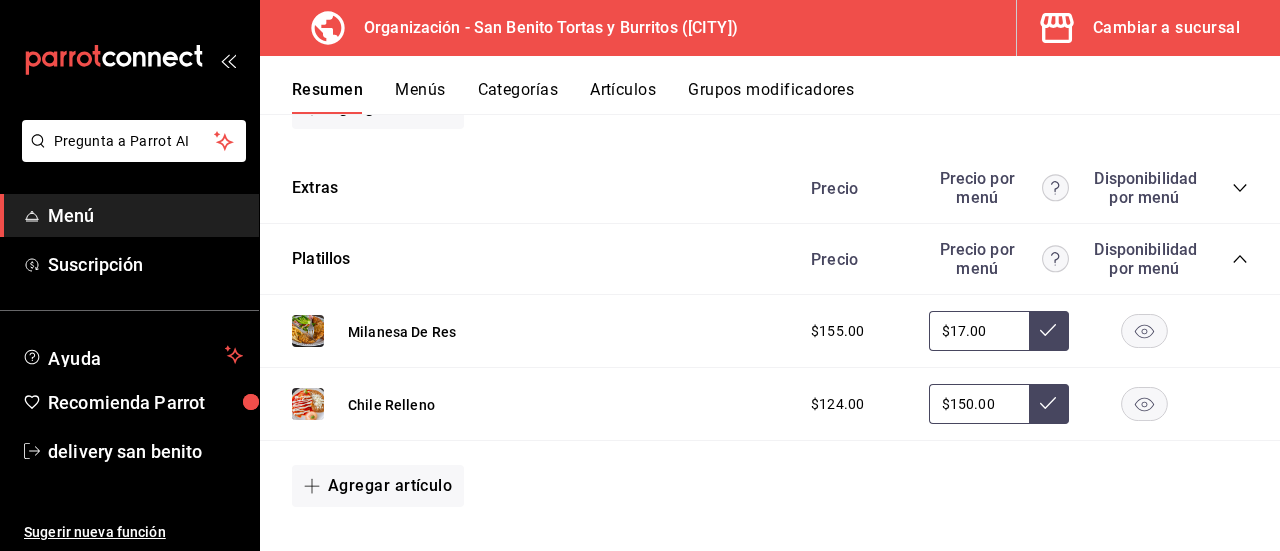 type on "$1.00" 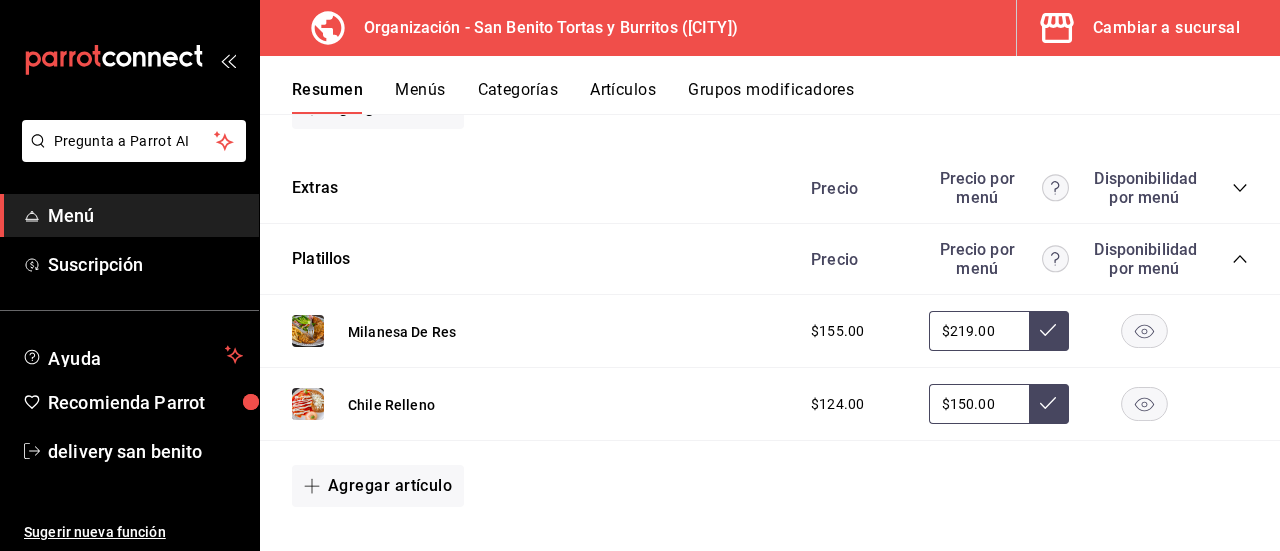type on "$219.00" 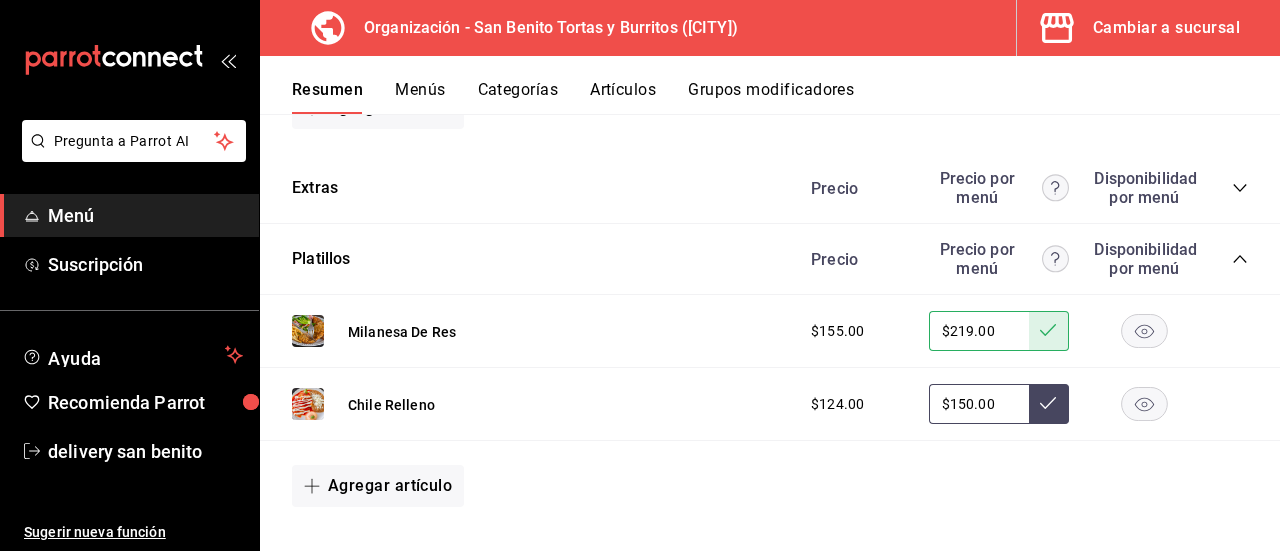 click on "$150.00" at bounding box center [979, 404] 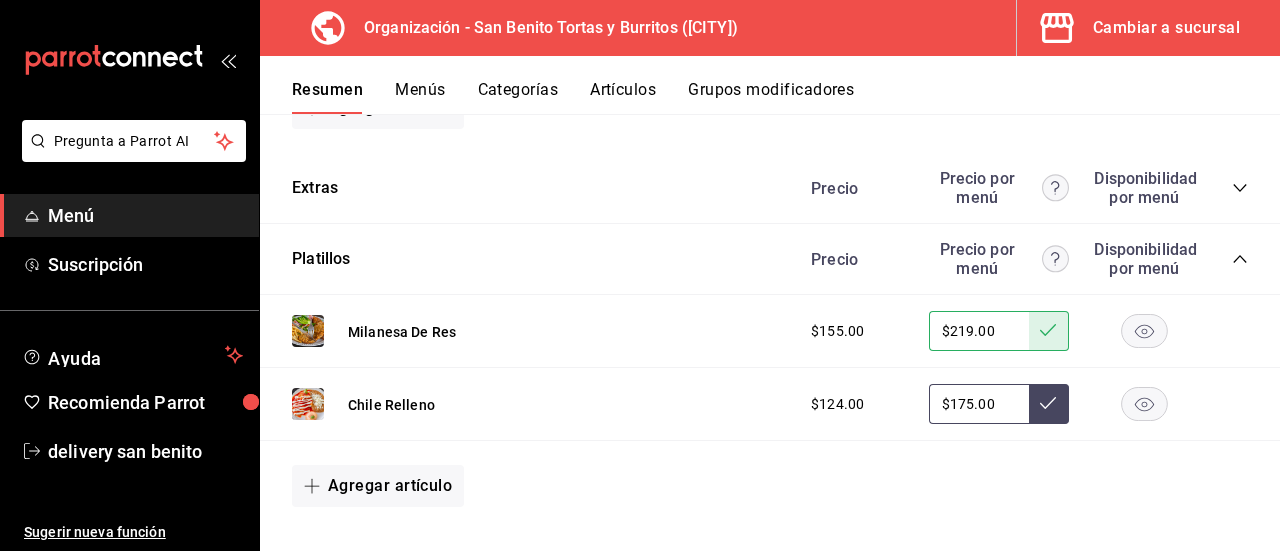 type on "$175.00" 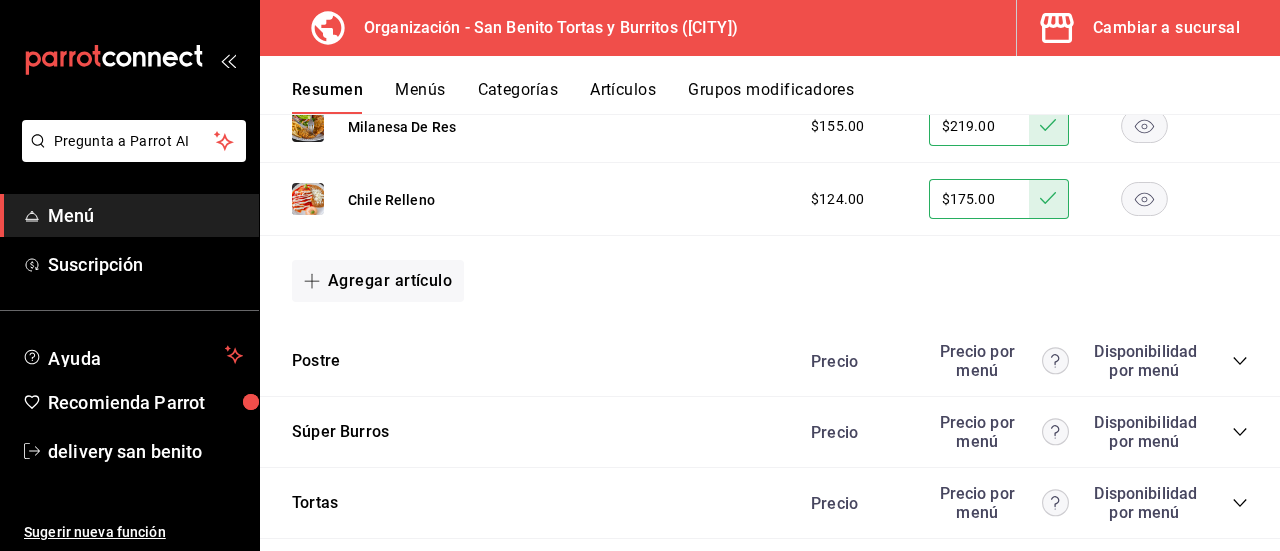 scroll, scrollTop: 5301, scrollLeft: 0, axis: vertical 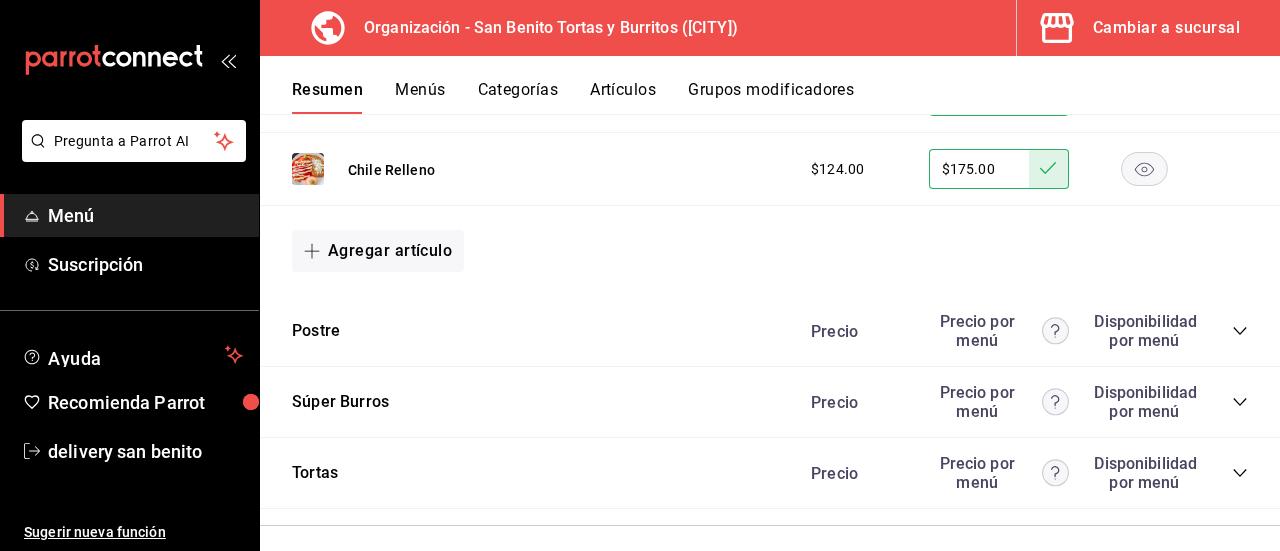 click 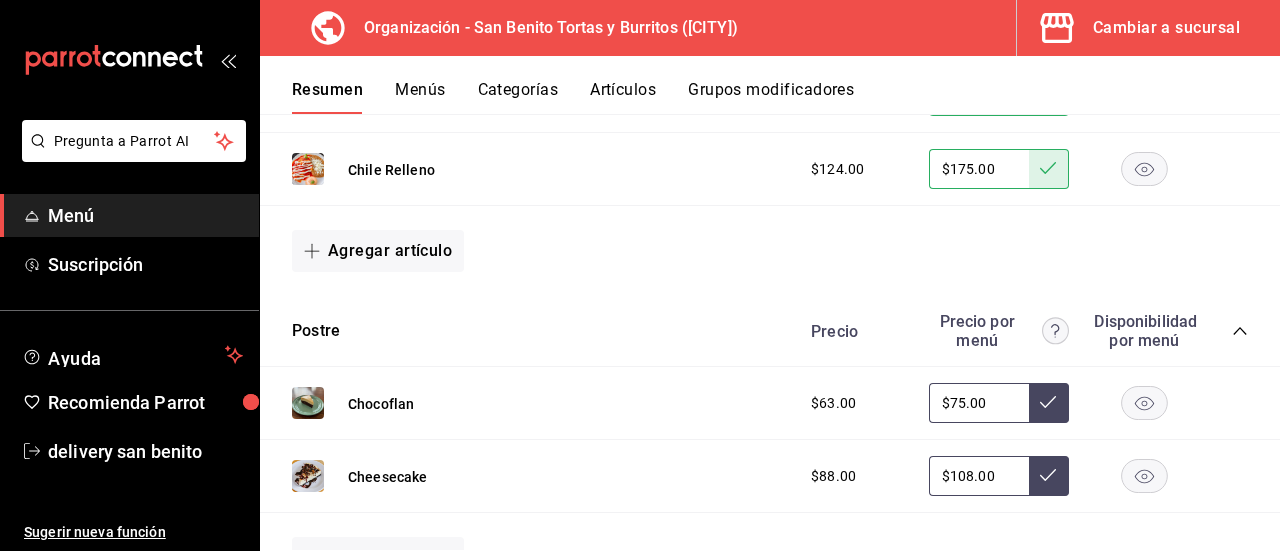 type 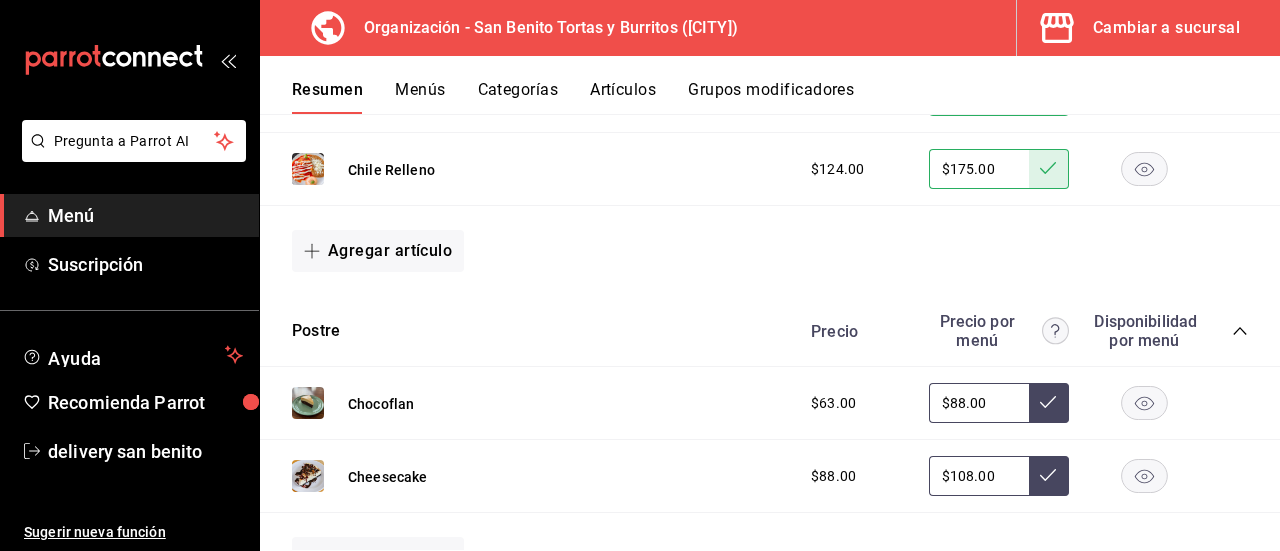 type on "$88.00" 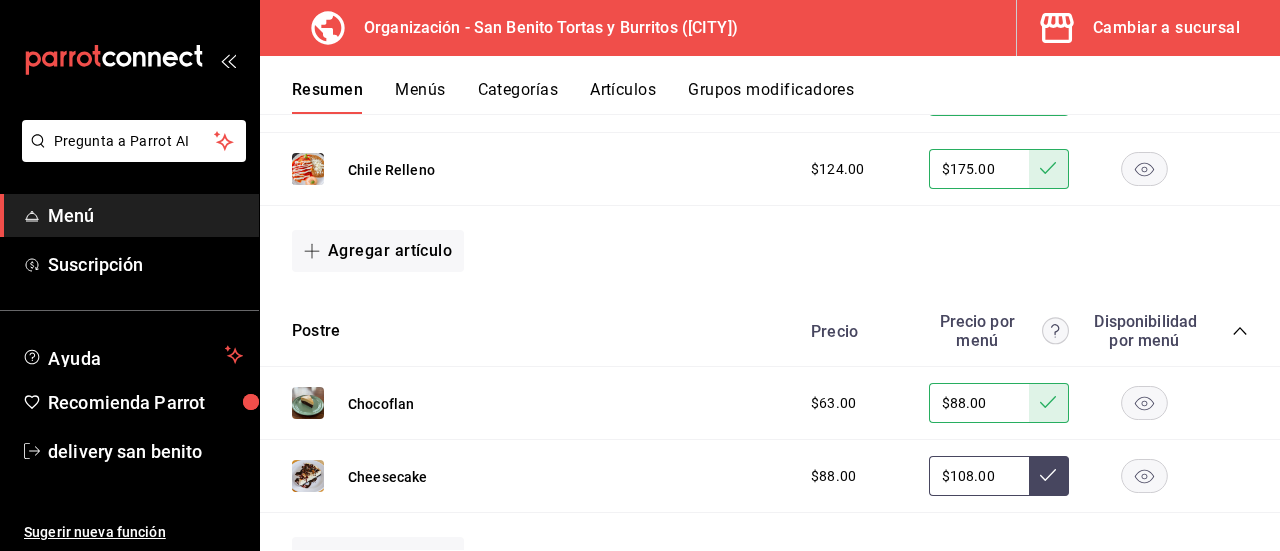 click on "$108.00" at bounding box center [979, 476] 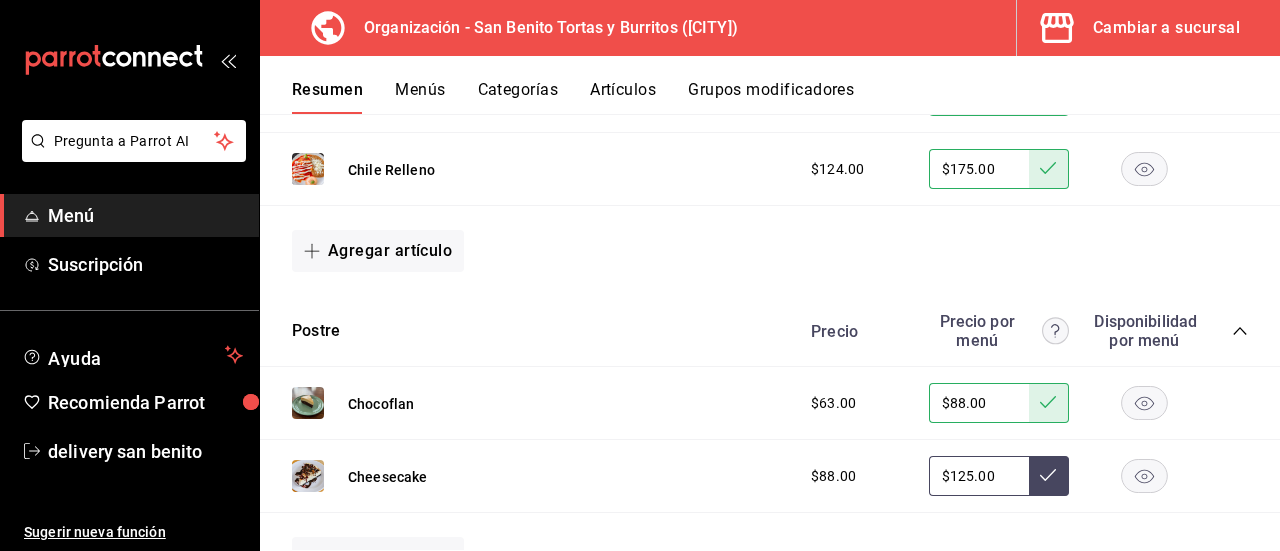type on "$125.00" 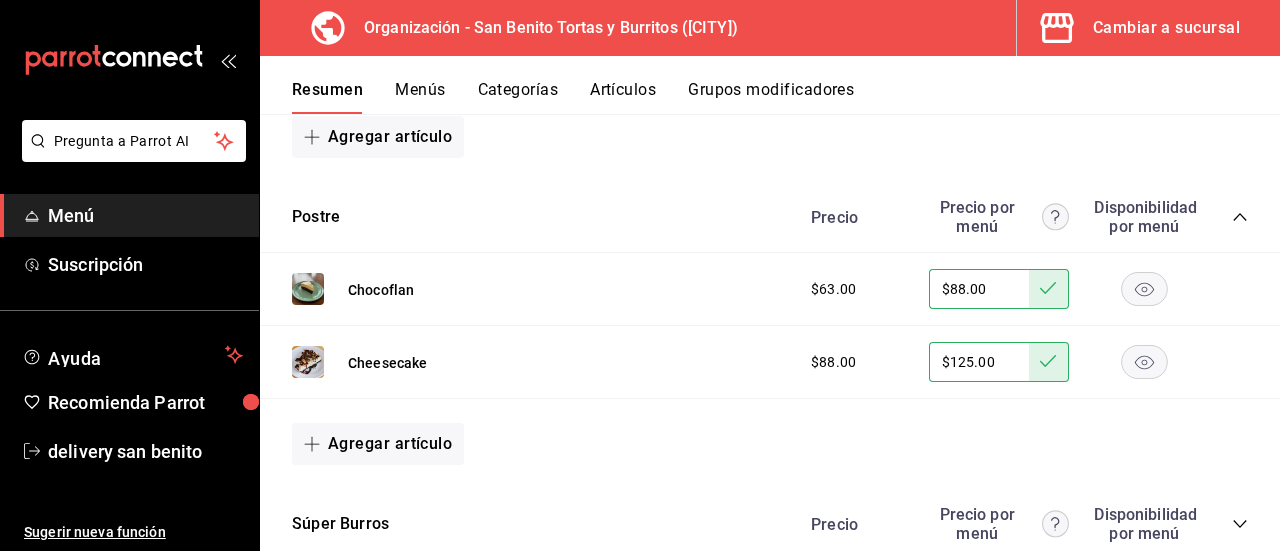 scroll, scrollTop: 5536, scrollLeft: 0, axis: vertical 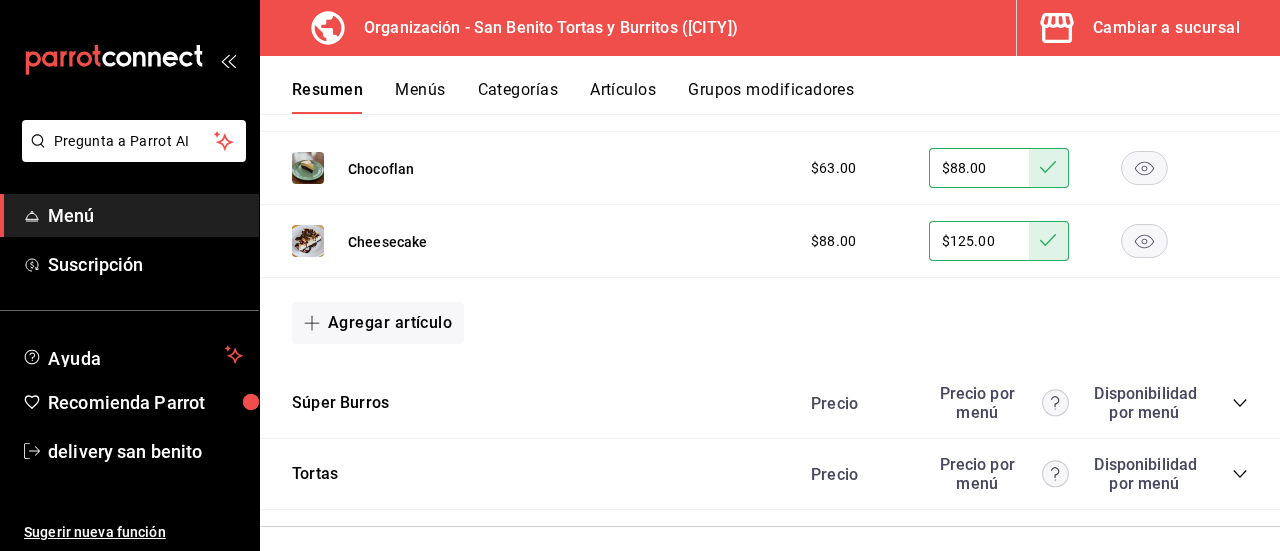 click 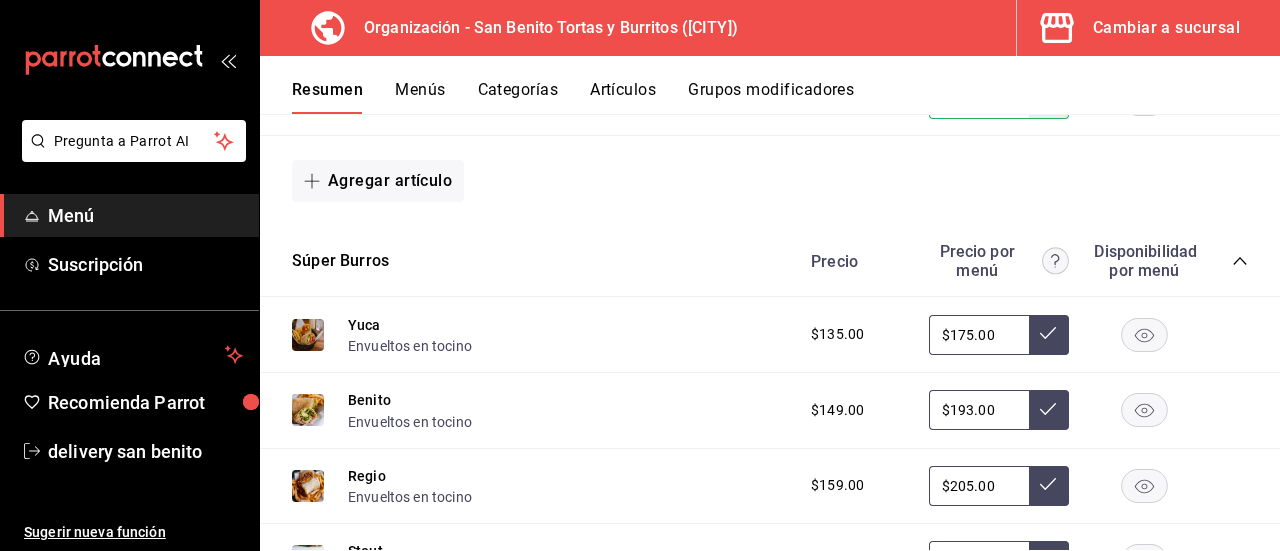 scroll, scrollTop: 5792, scrollLeft: 0, axis: vertical 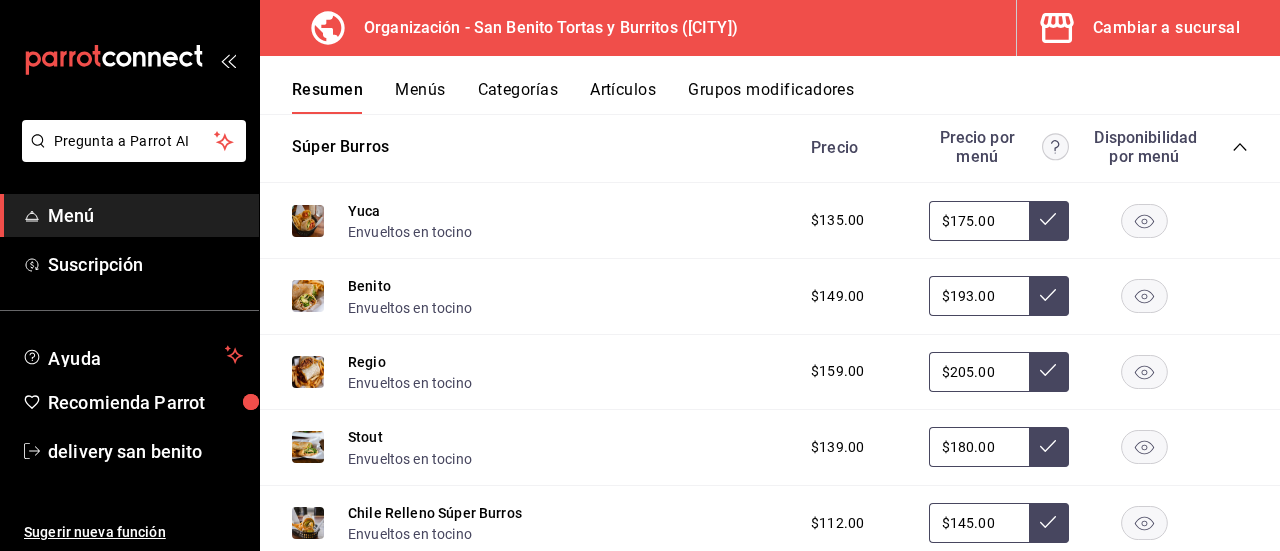 type 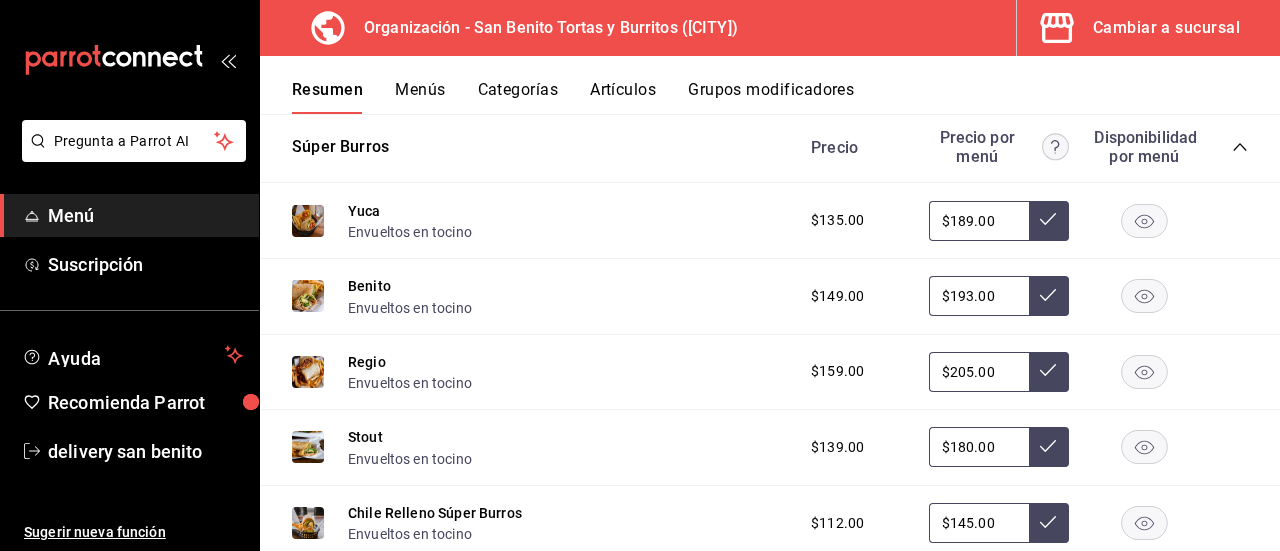 type on "$189.00" 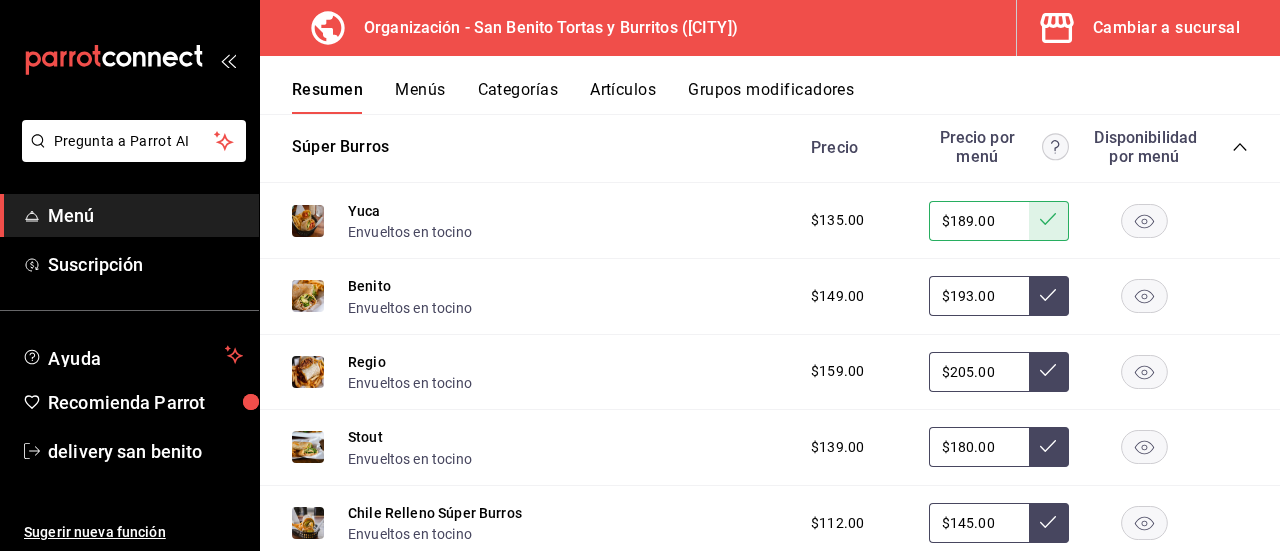 click on "$193.00" at bounding box center (979, 296) 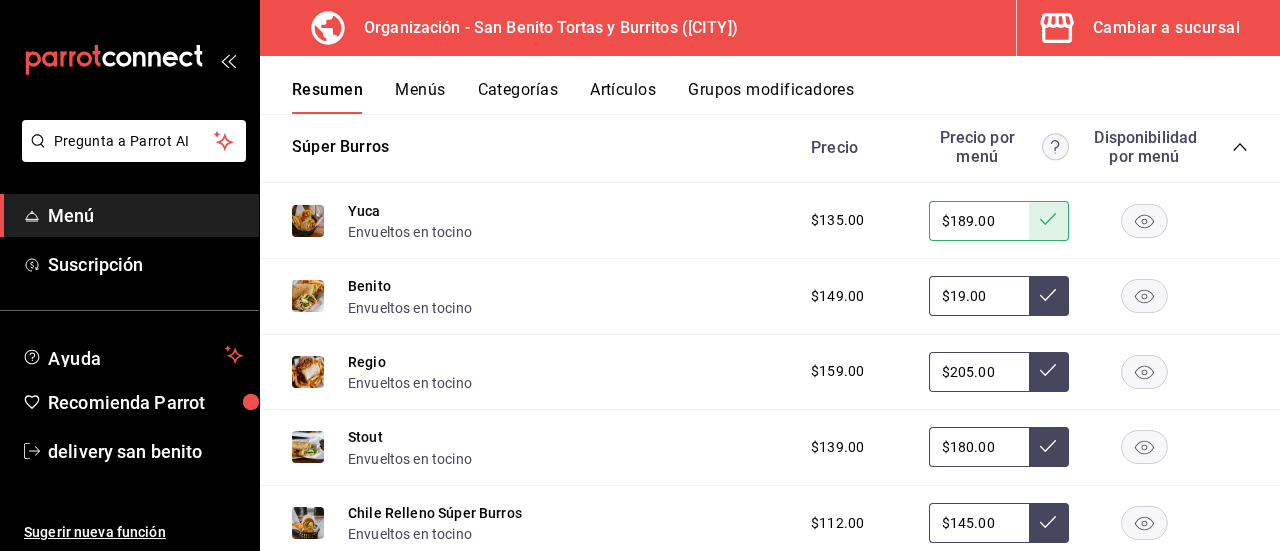 type on "$1.00" 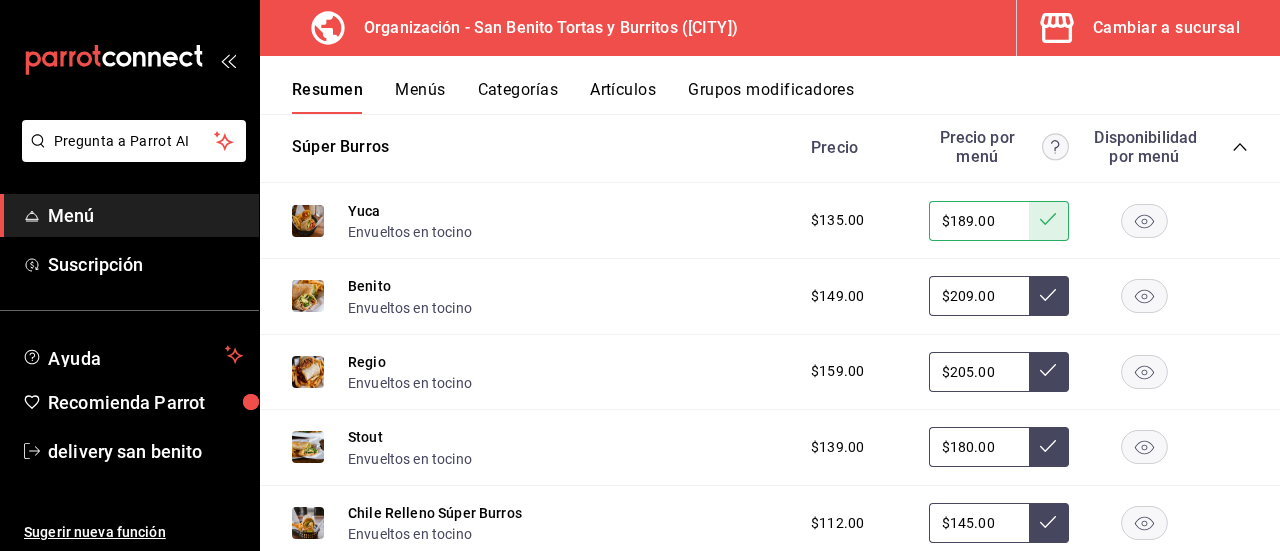 type on "$209.00" 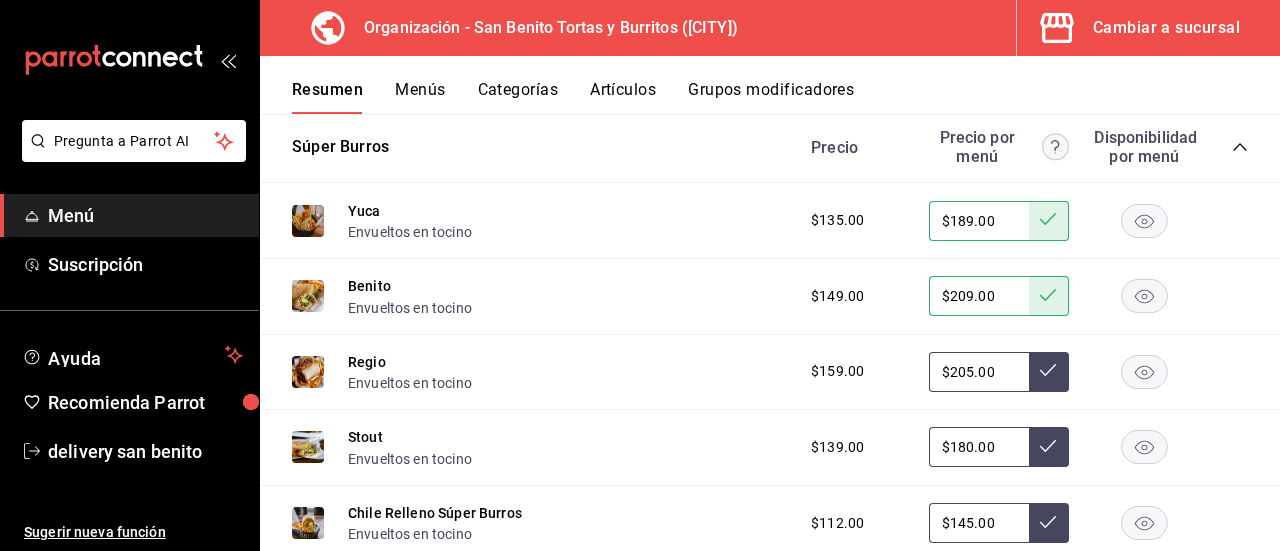 click on "$205.00" at bounding box center (979, 372) 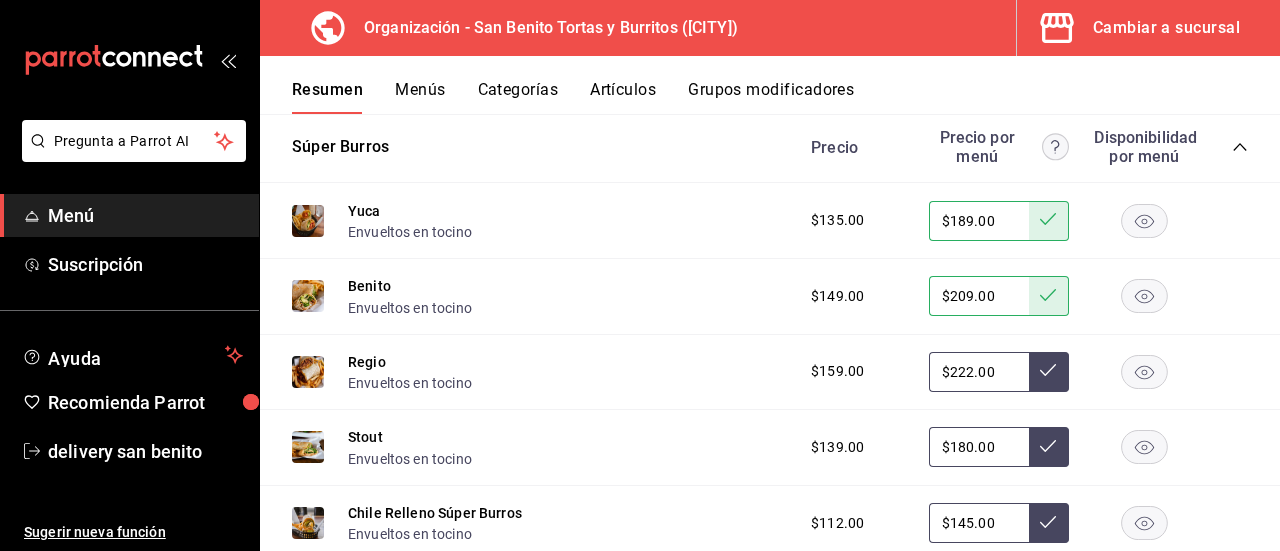 type on "$222.00" 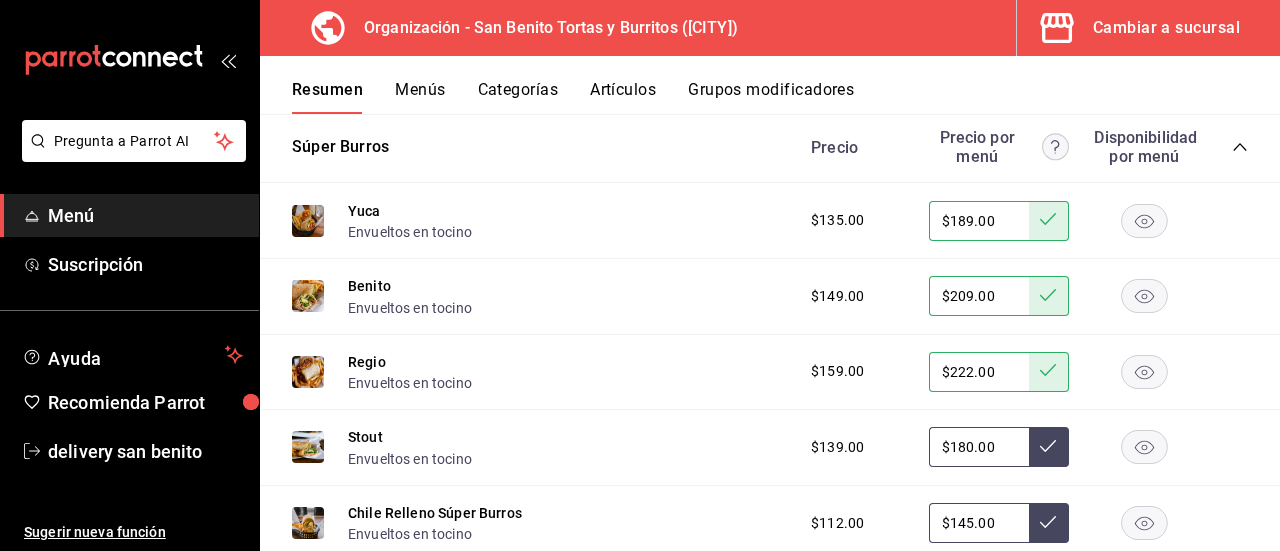 click on "$180.00" at bounding box center [979, 447] 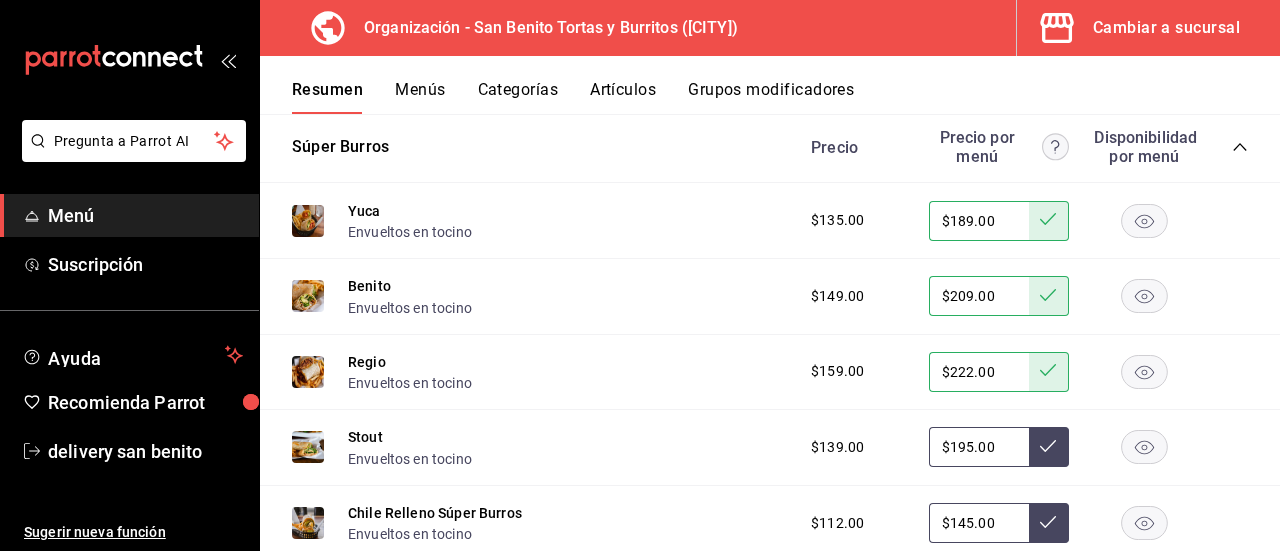 type on "$195.00" 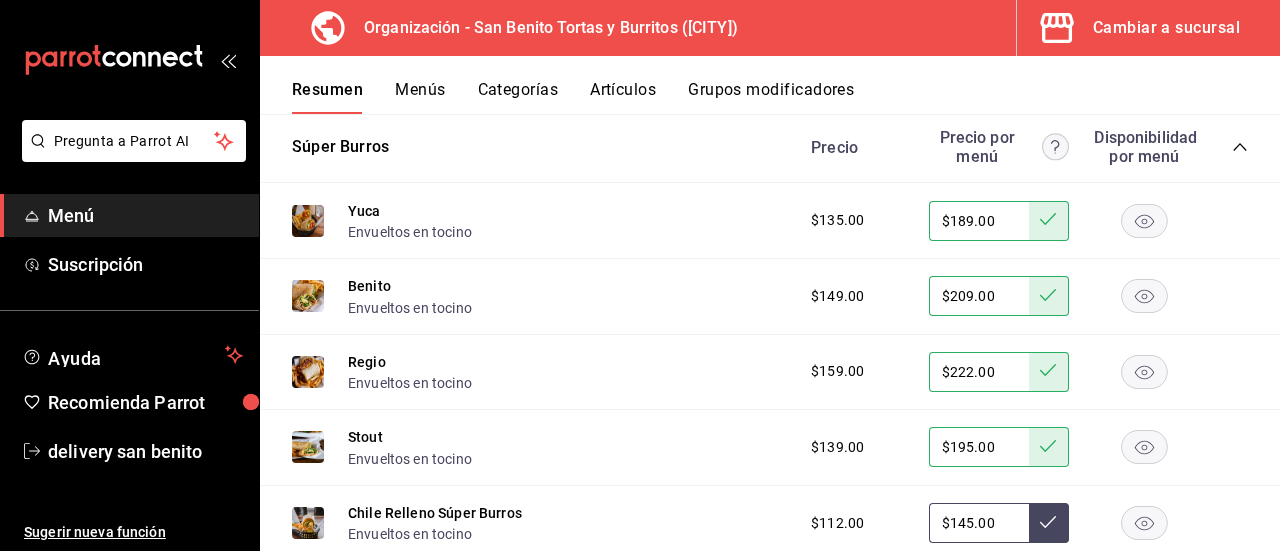 click on "$145.00" at bounding box center [979, 523] 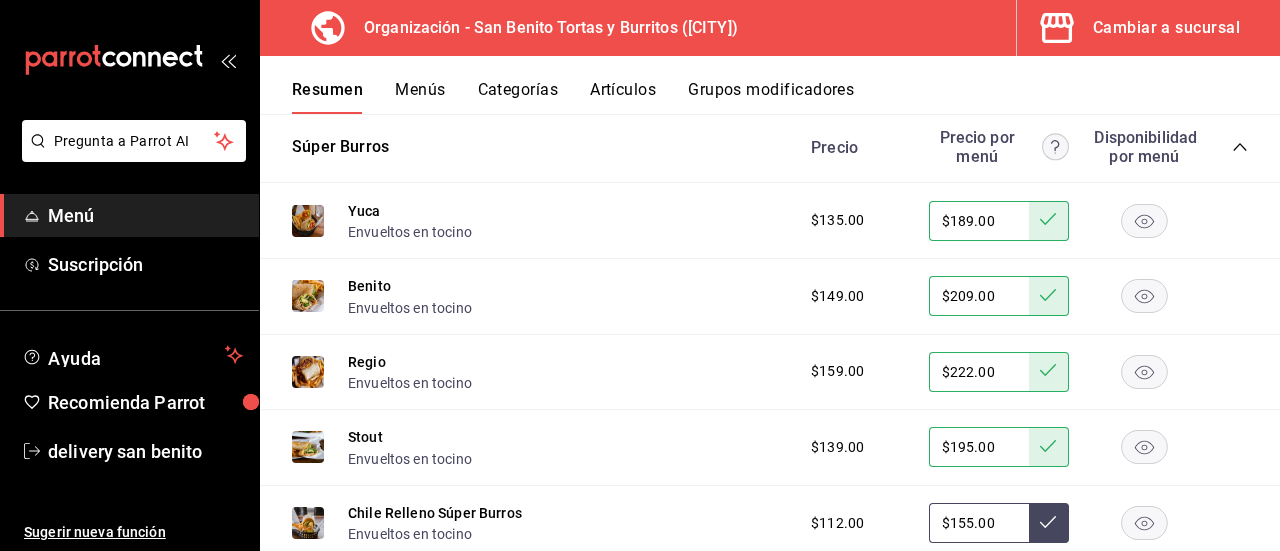 type on "$155.00" 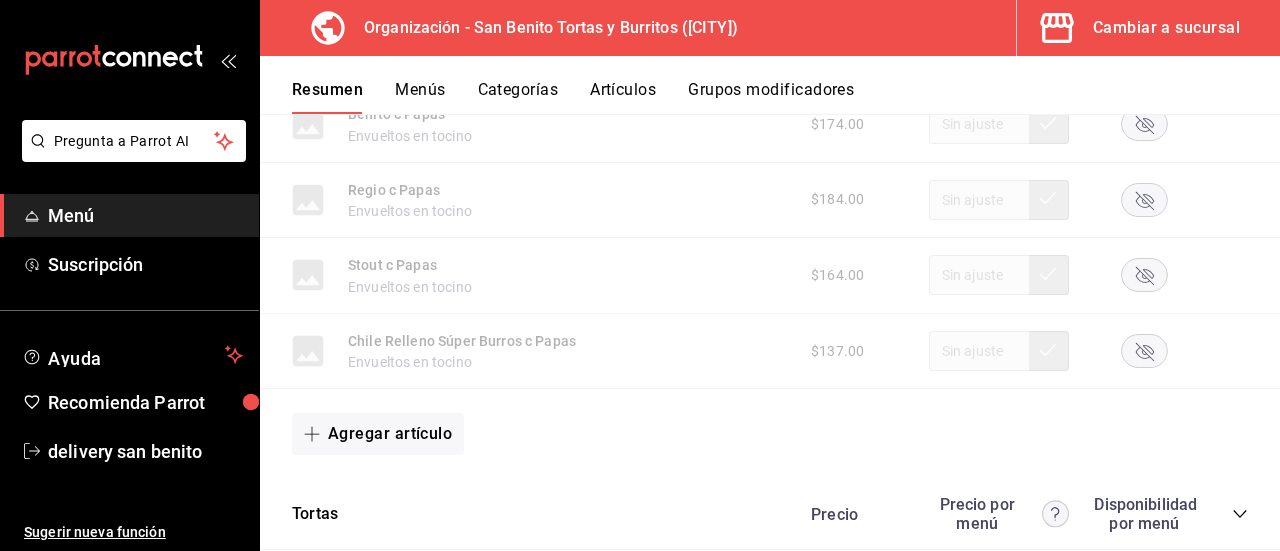 scroll, scrollTop: 6386, scrollLeft: 0, axis: vertical 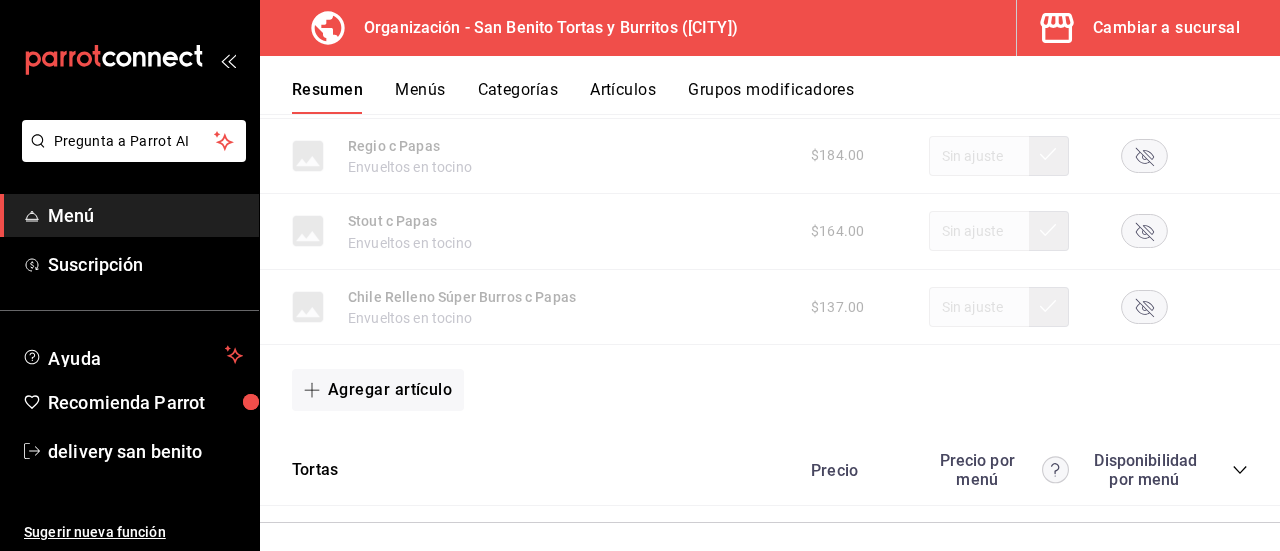 click 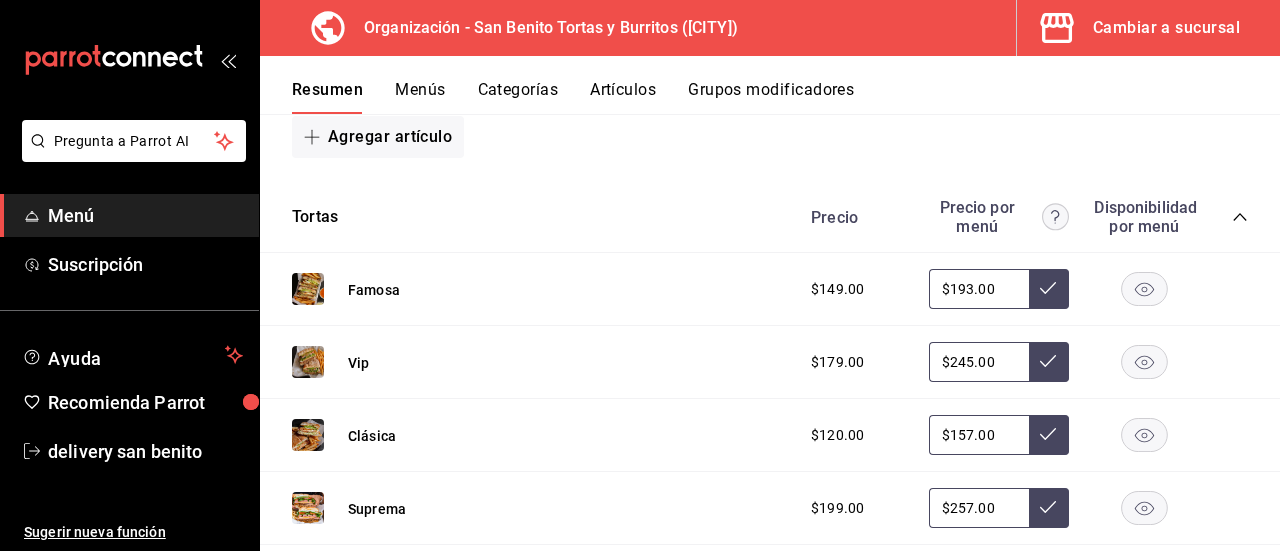 scroll, scrollTop: 6625, scrollLeft: 0, axis: vertical 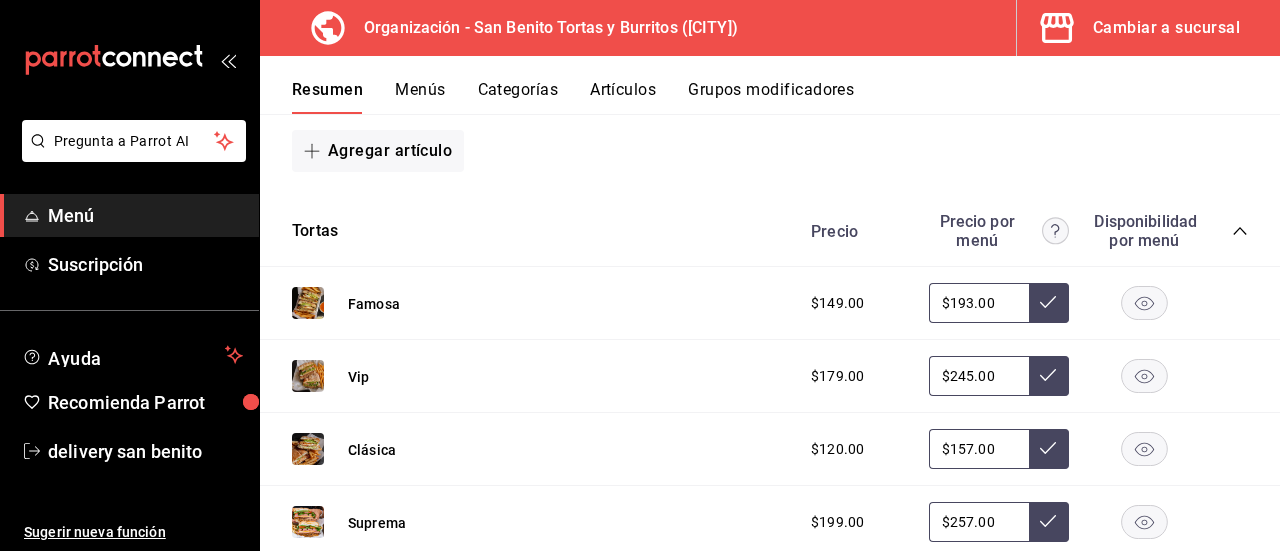 type 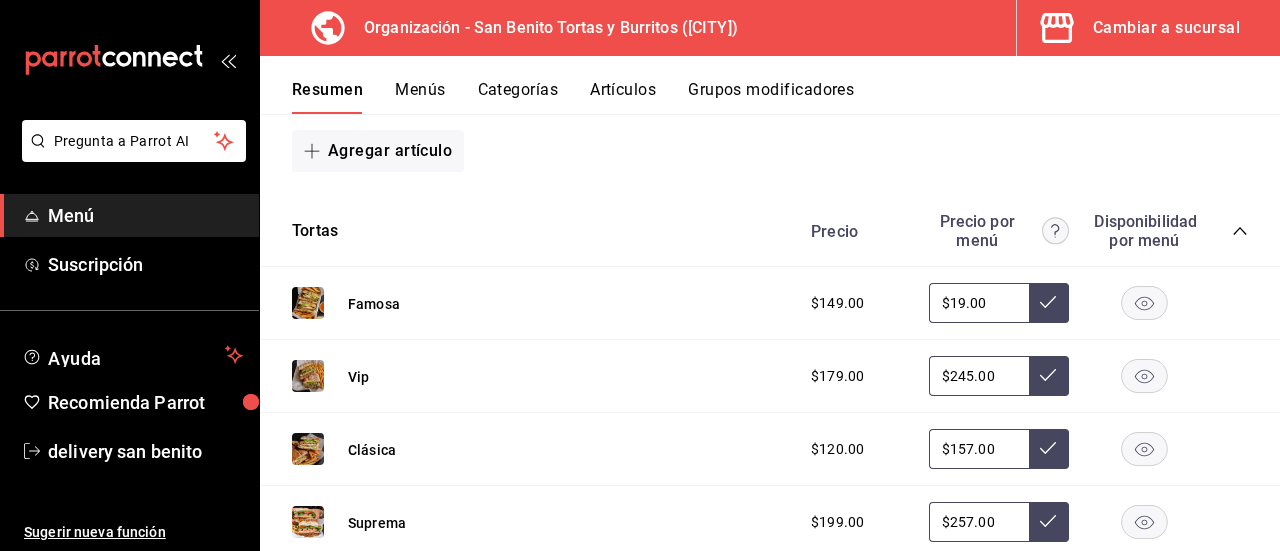 type on "$1.00" 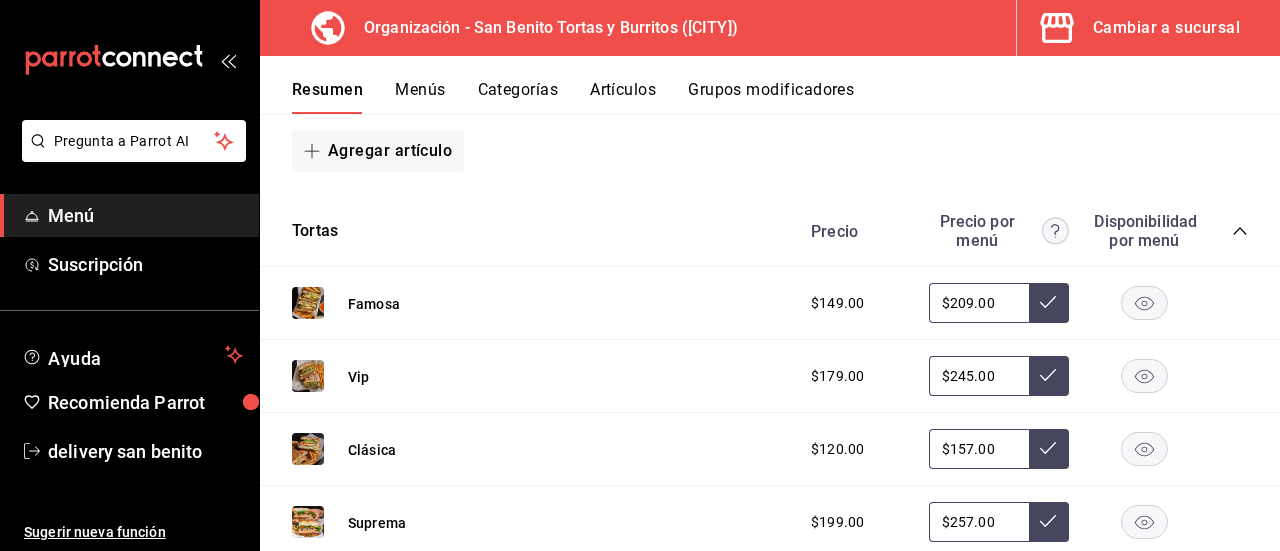 type on "$209.00" 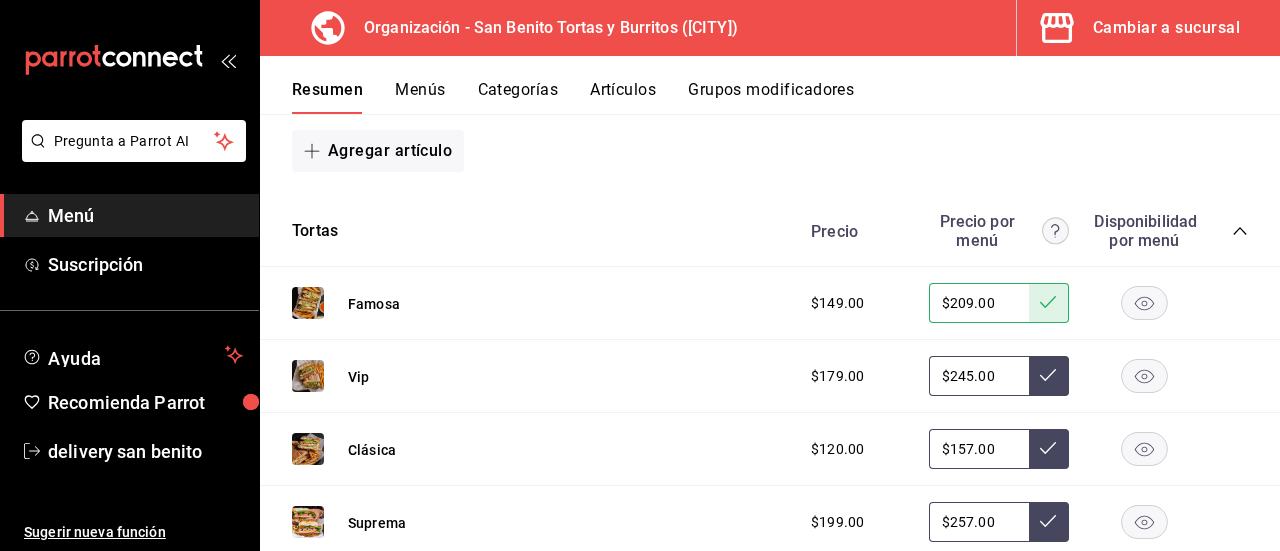 click on "$245.00" at bounding box center [979, 376] 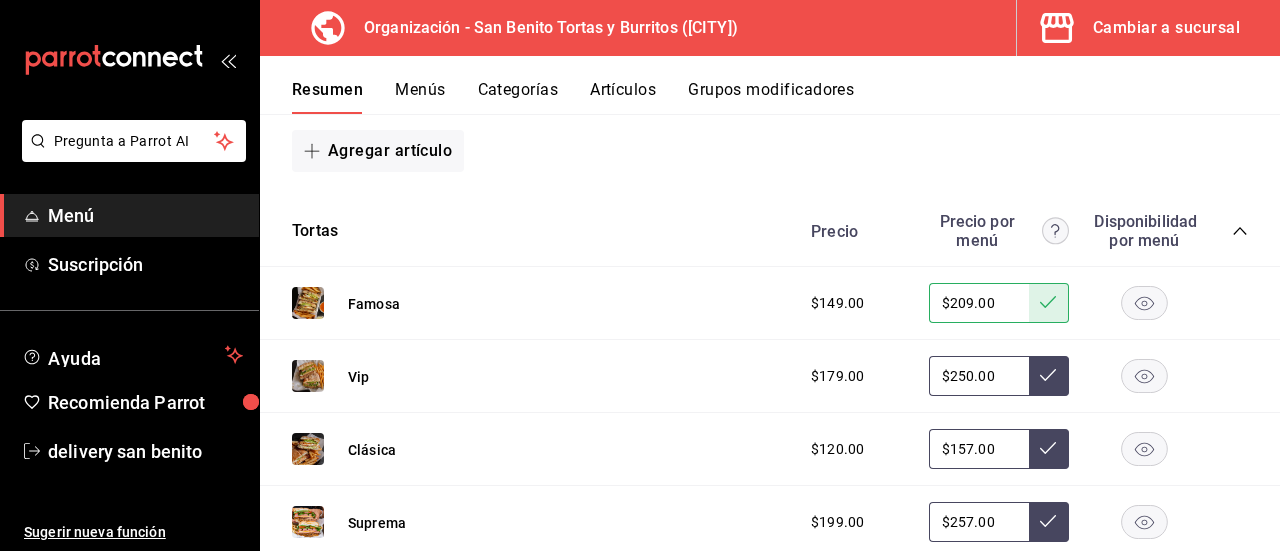 type on "$250.00" 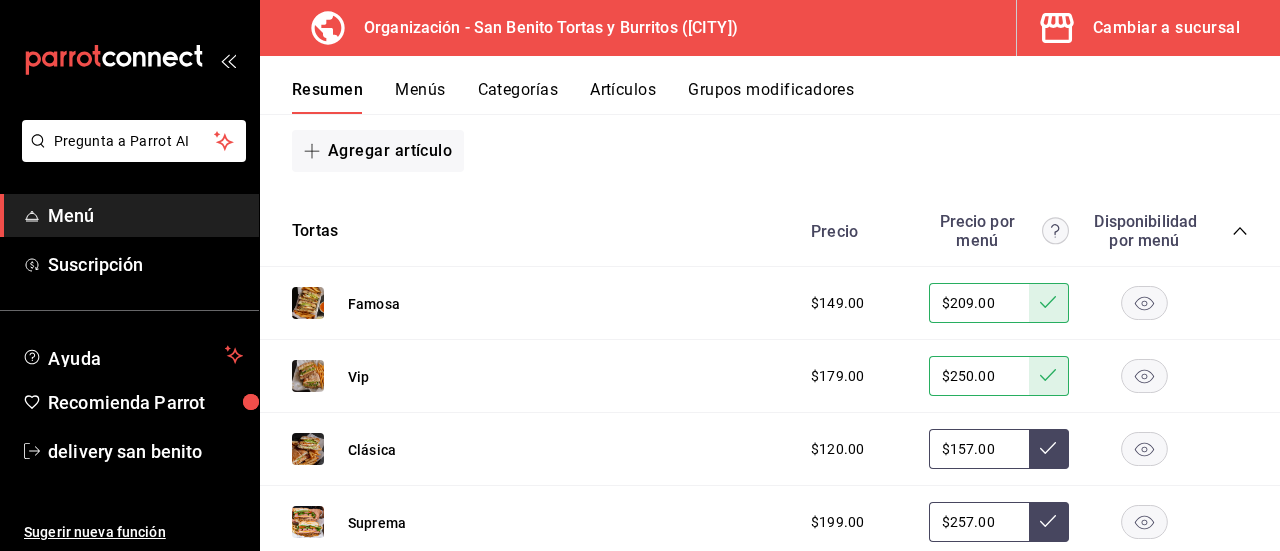click on "$157.00" at bounding box center [979, 449] 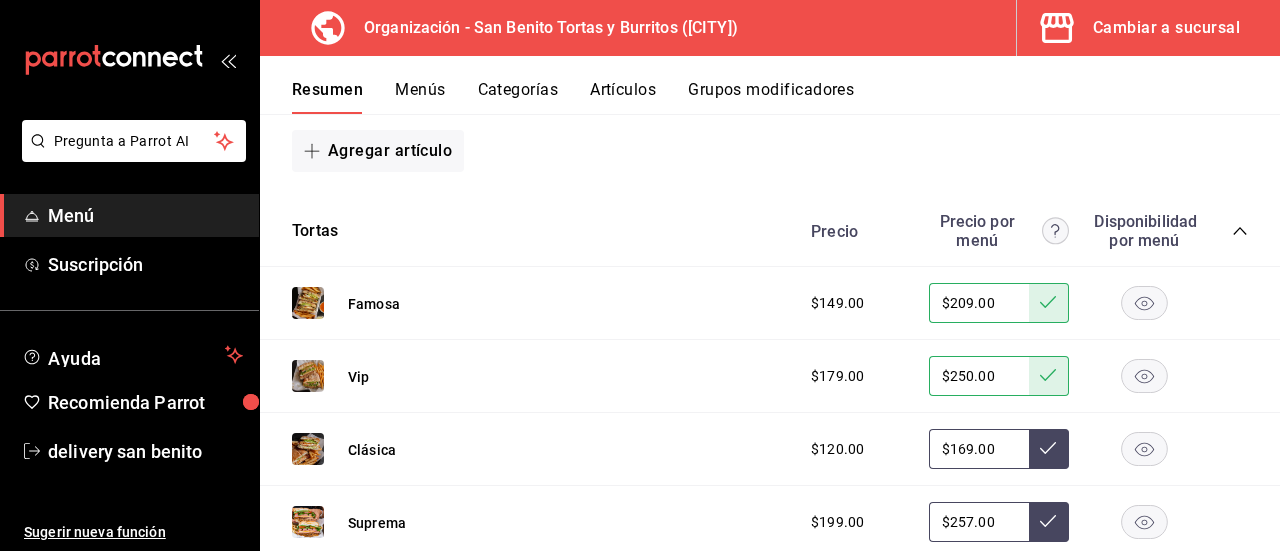 type on "$169.00" 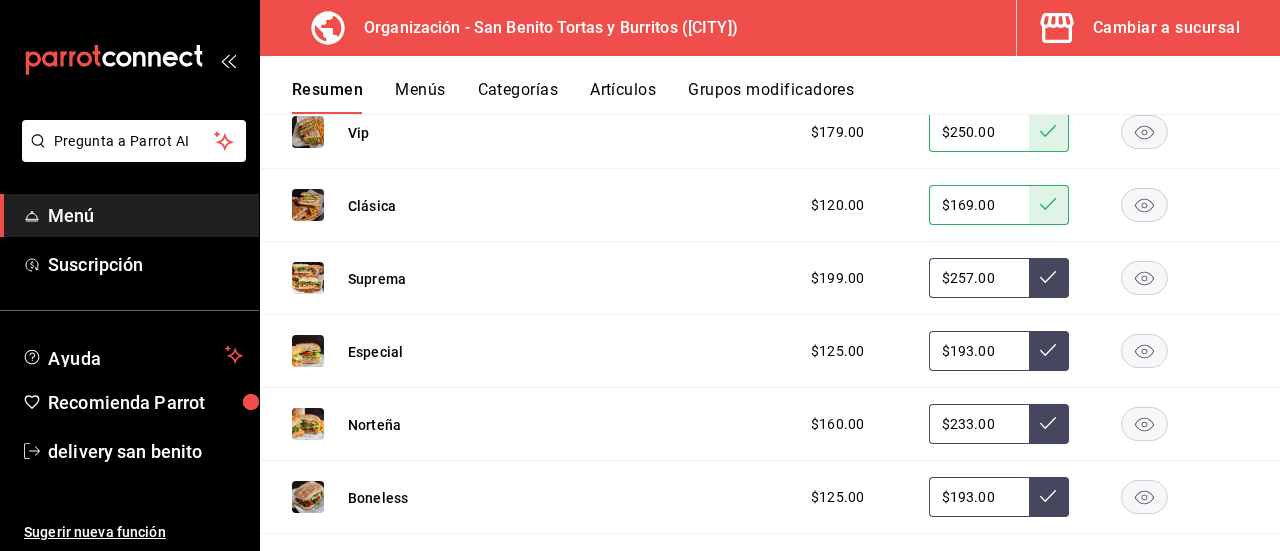 scroll, scrollTop: 6865, scrollLeft: 0, axis: vertical 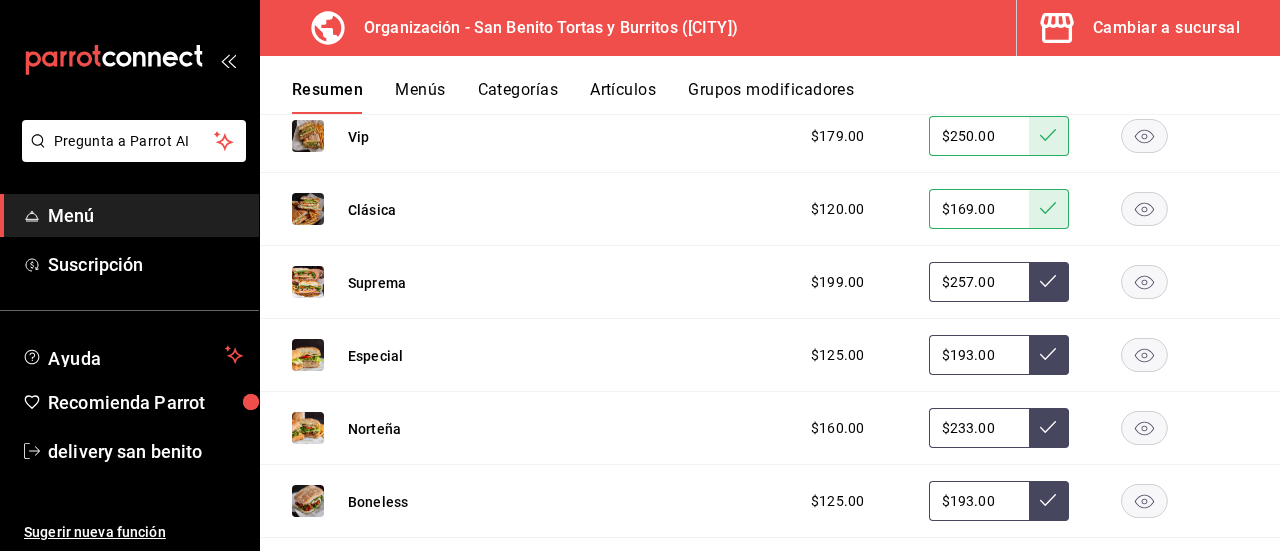 click on "$257.00" at bounding box center [979, 282] 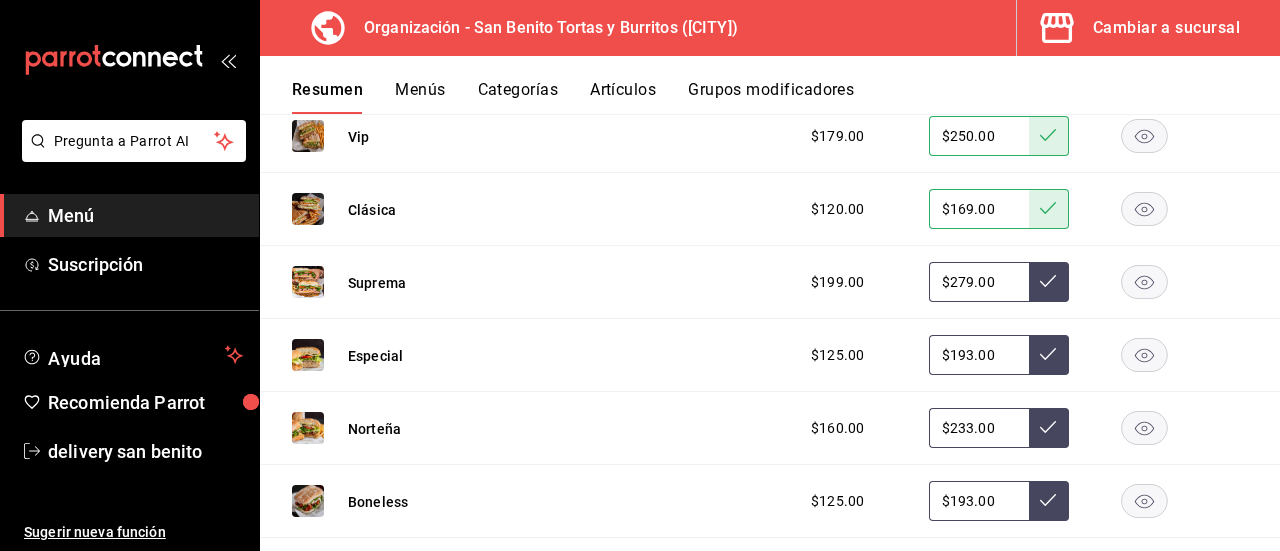 type on "$279.00" 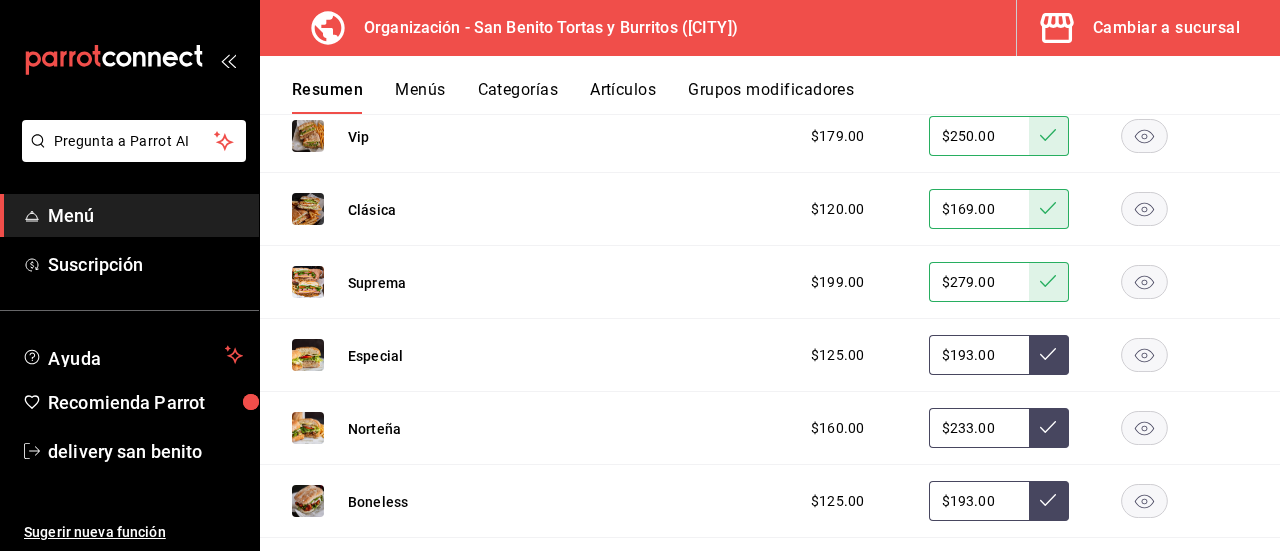 click on "$193.00" at bounding box center (979, 355) 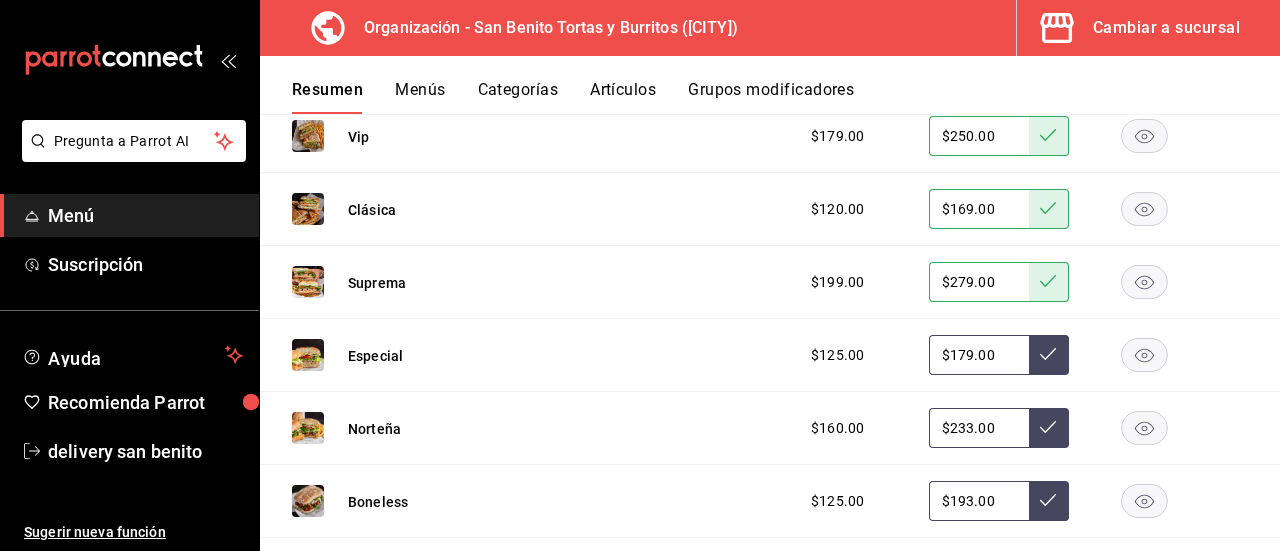 type on "$179.00" 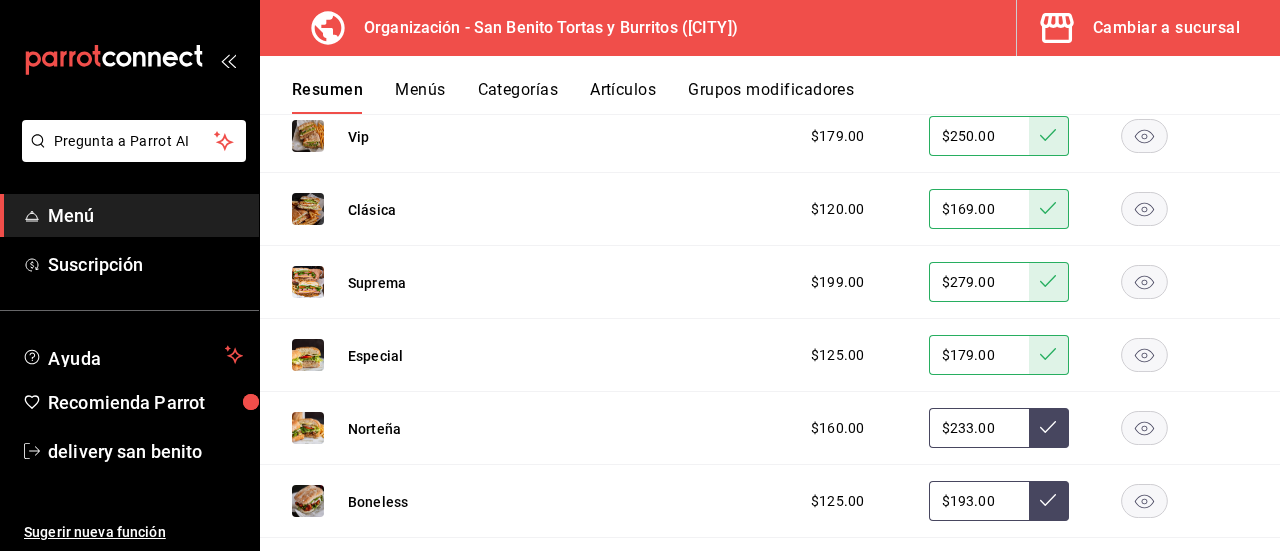 click on "$233.00" at bounding box center (979, 428) 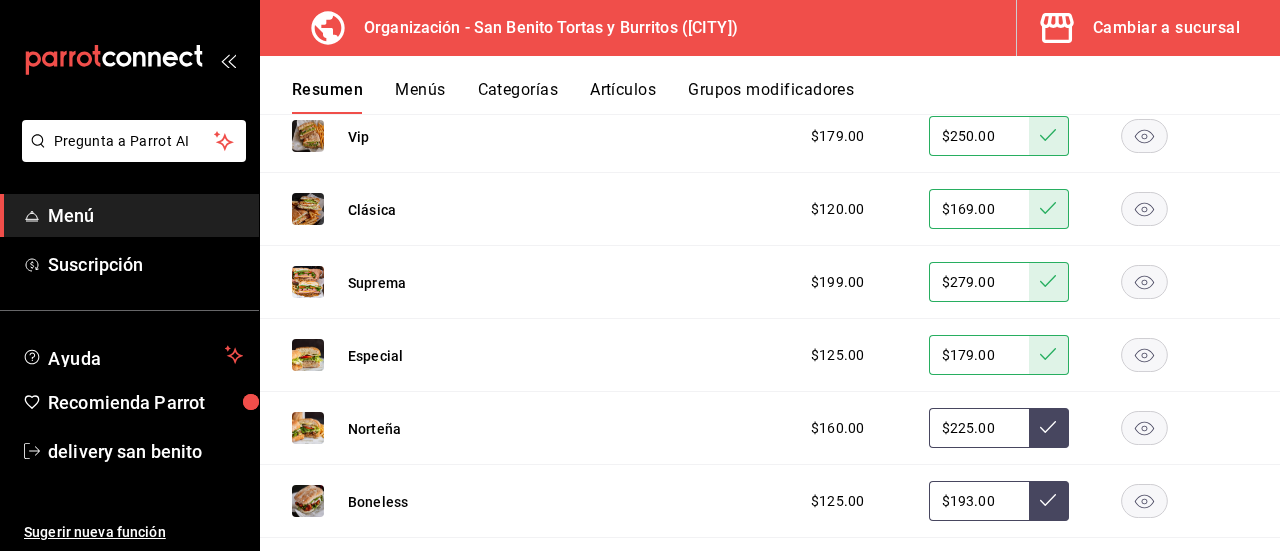 type on "$225.00" 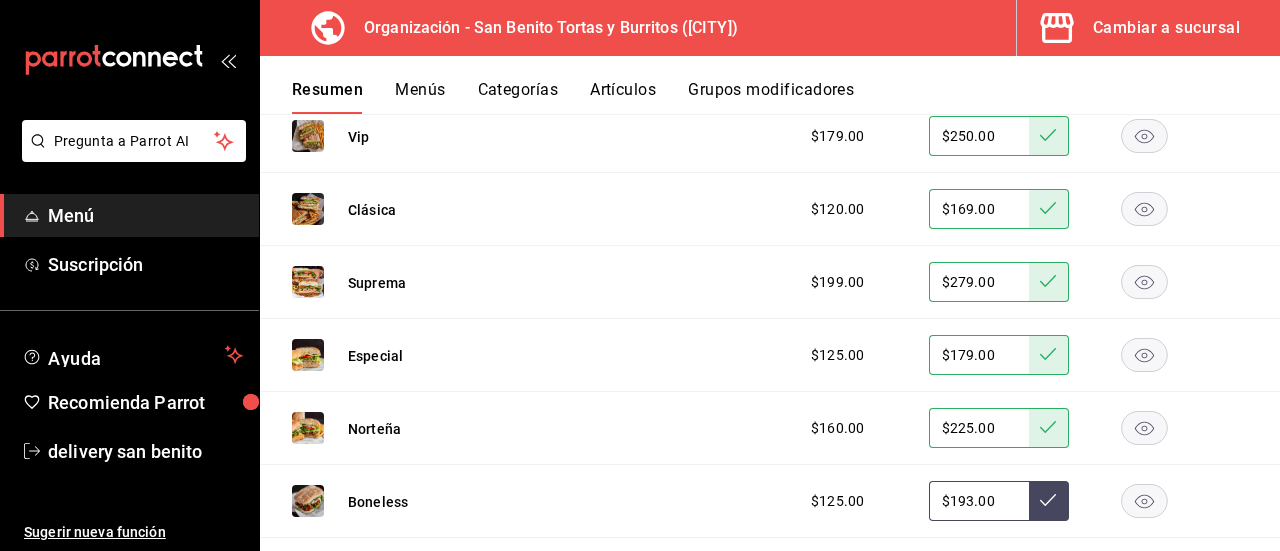 click on "$193.00" at bounding box center (979, 501) 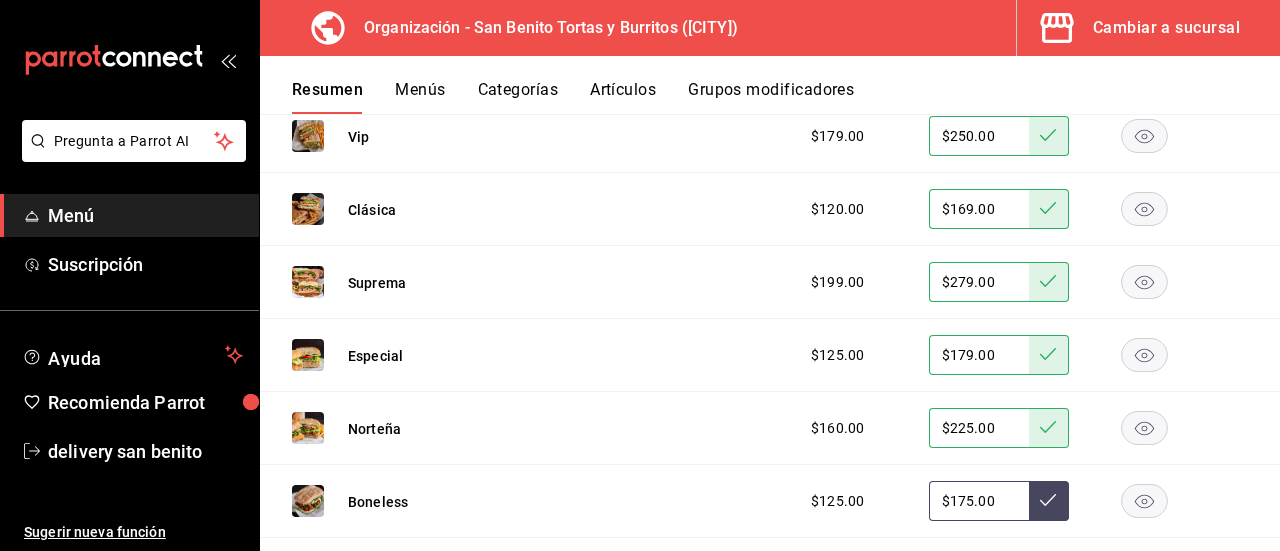 type on "$175.00" 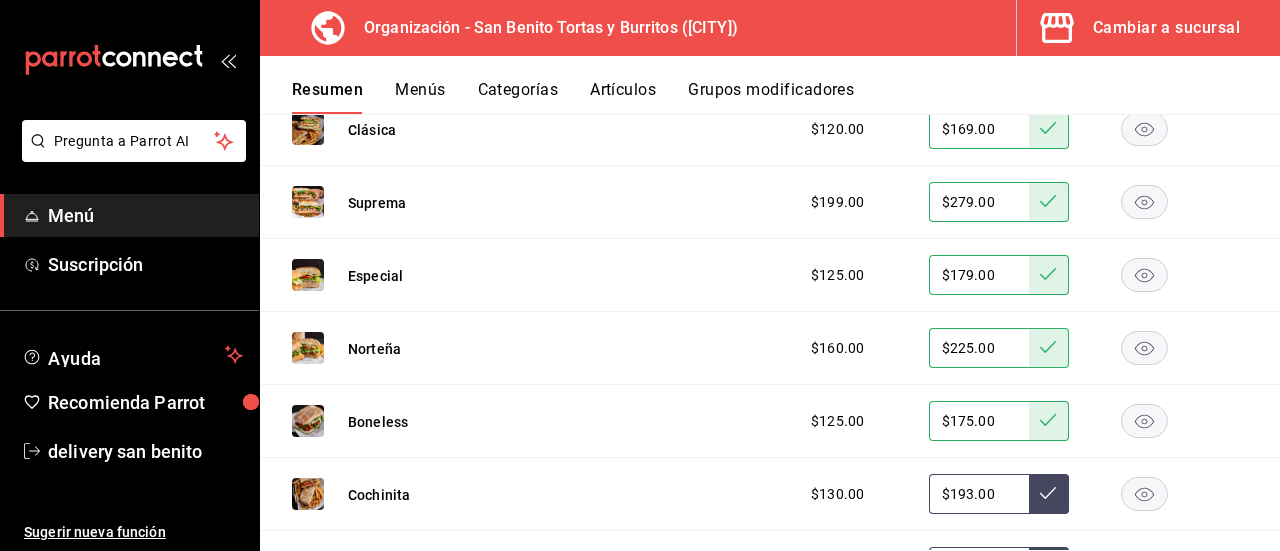 scroll, scrollTop: 6985, scrollLeft: 0, axis: vertical 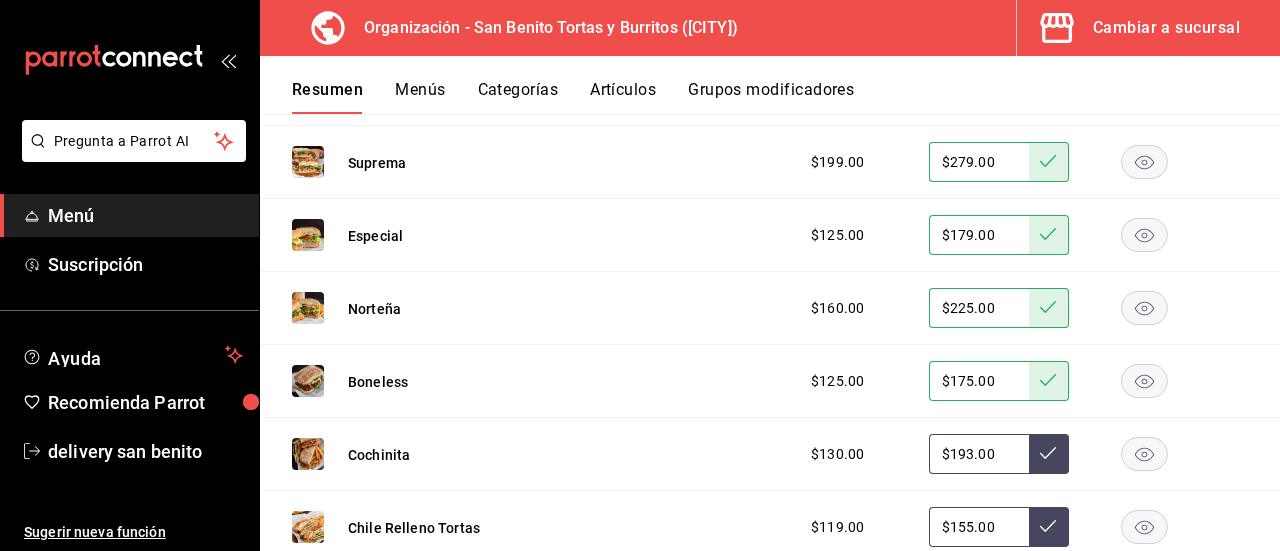 click on "$193.00" at bounding box center [979, 454] 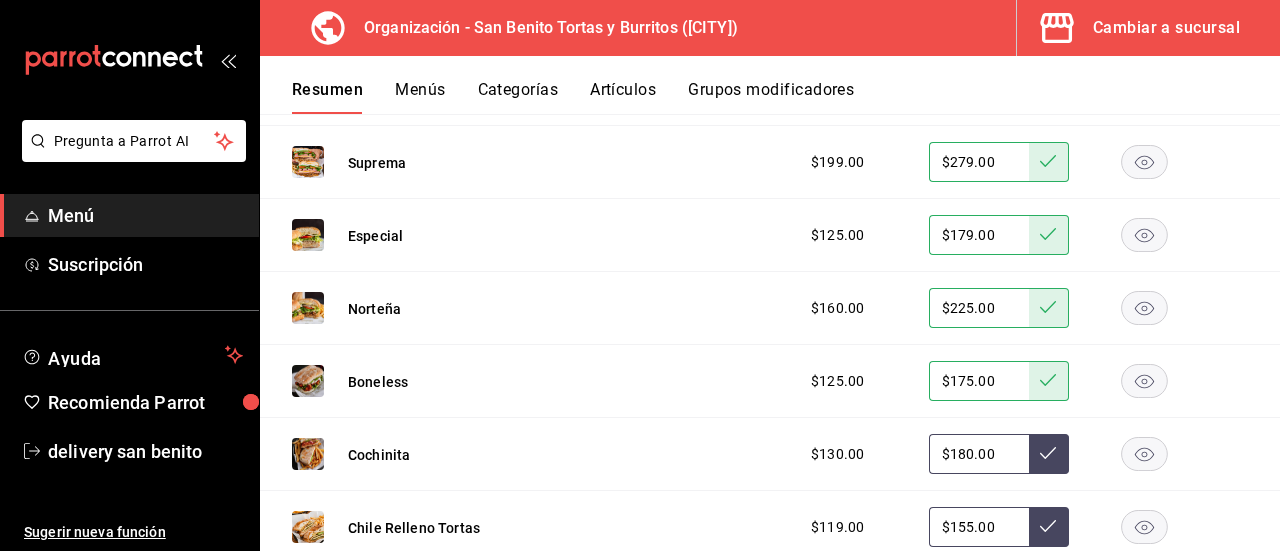 type on "$180.00" 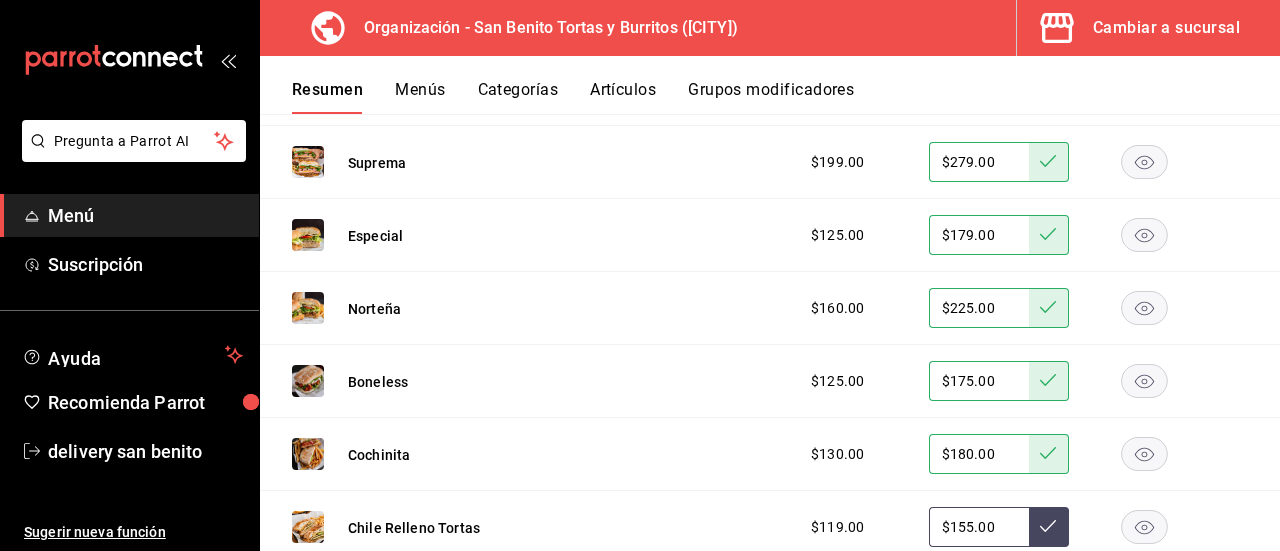 click on "$155.00" at bounding box center [979, 527] 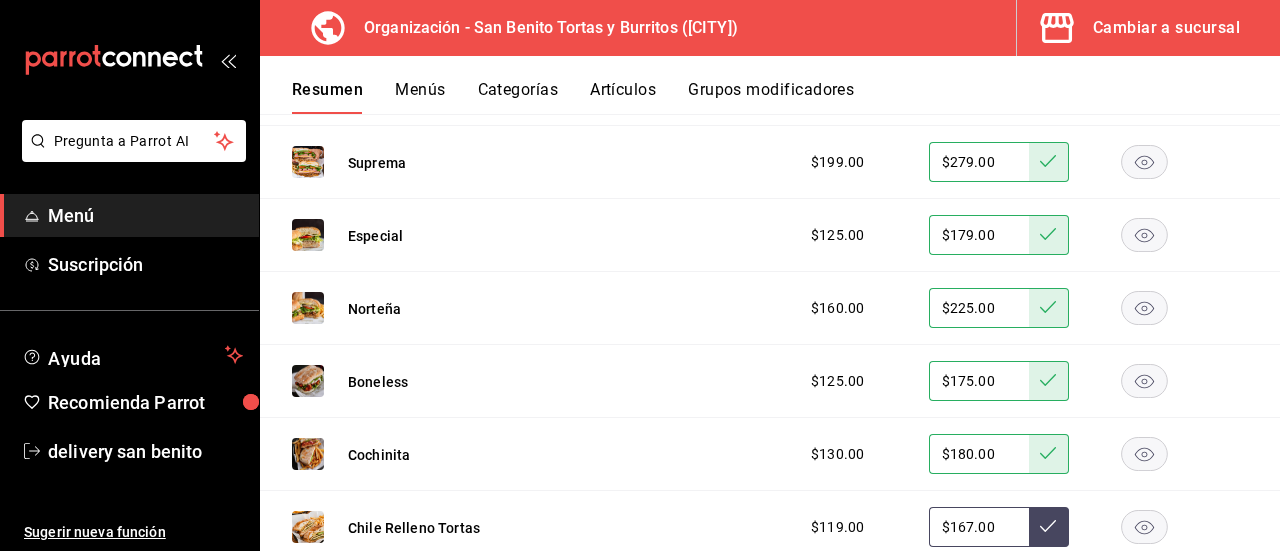 type on "$167.00" 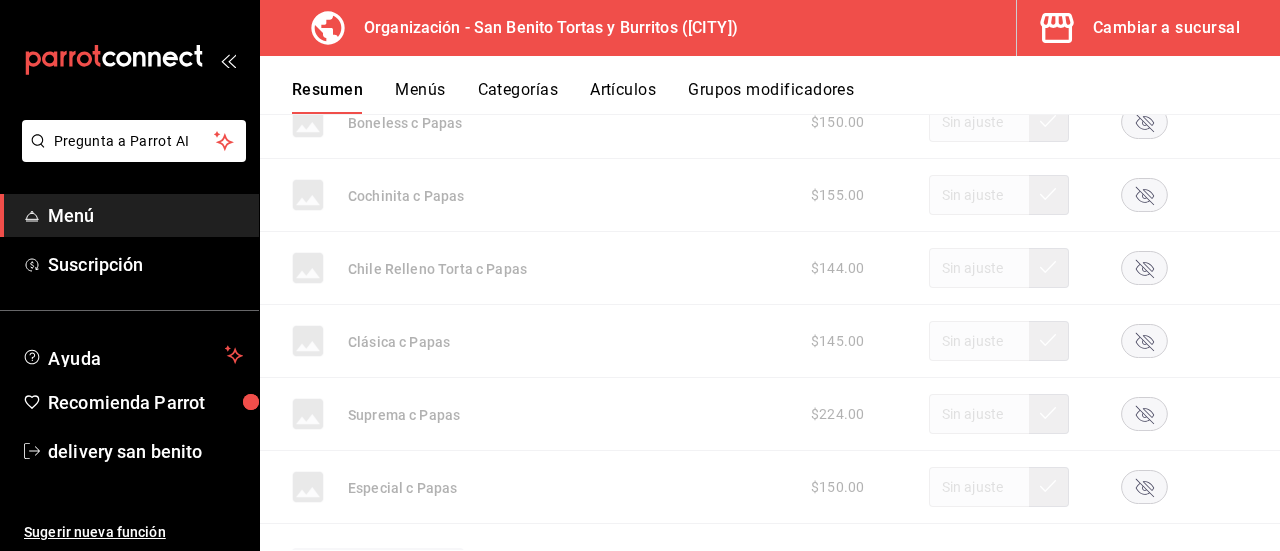 scroll, scrollTop: 7784, scrollLeft: 0, axis: vertical 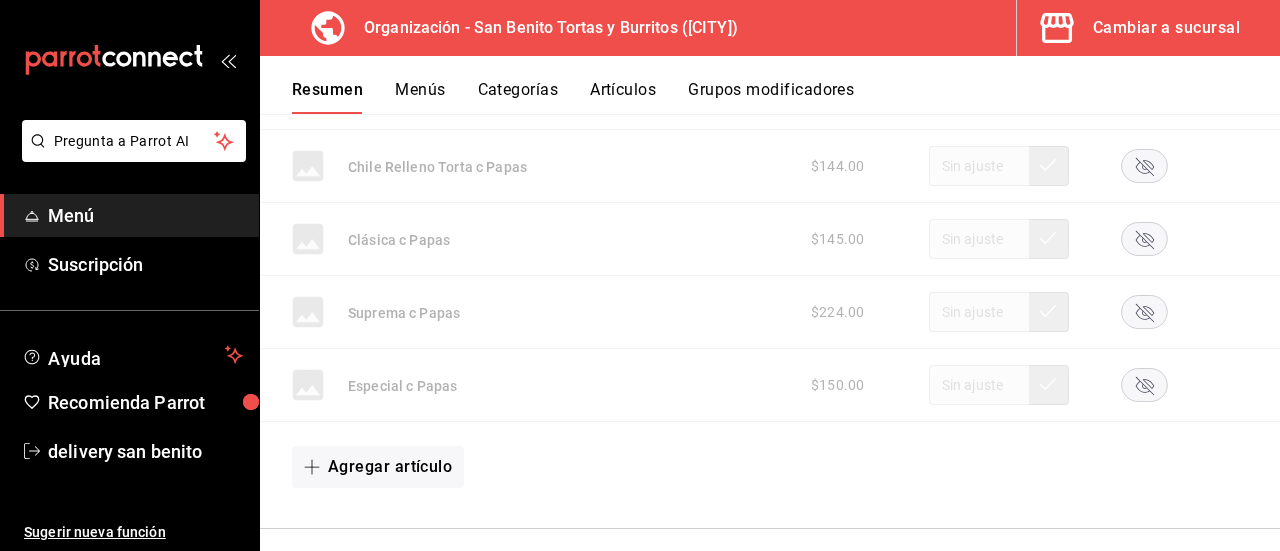 click on "Menús" at bounding box center [420, 97] 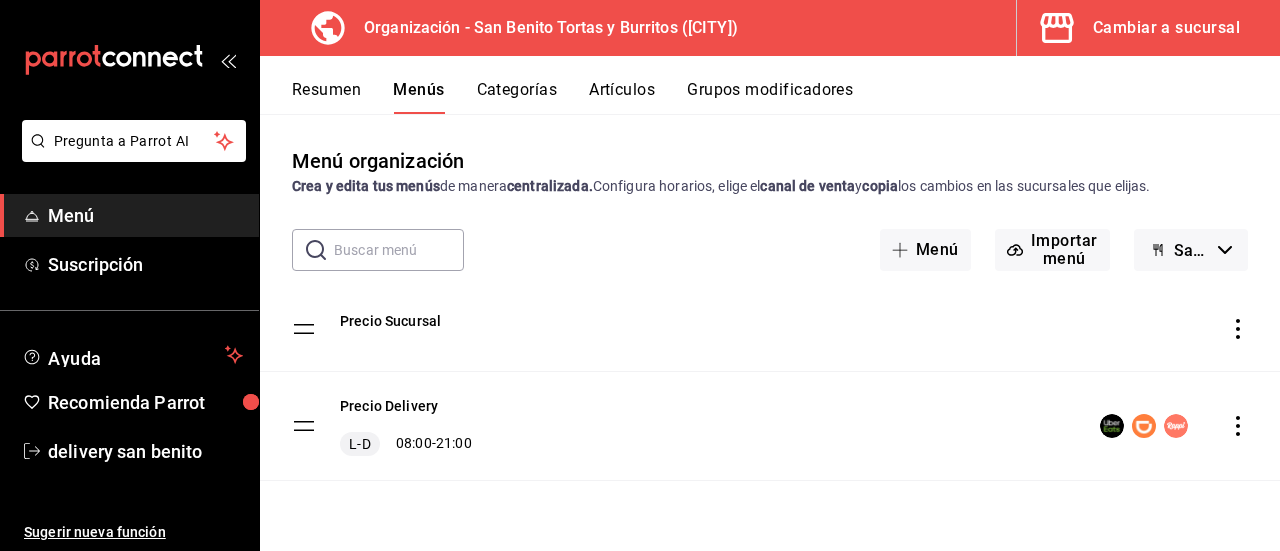 click 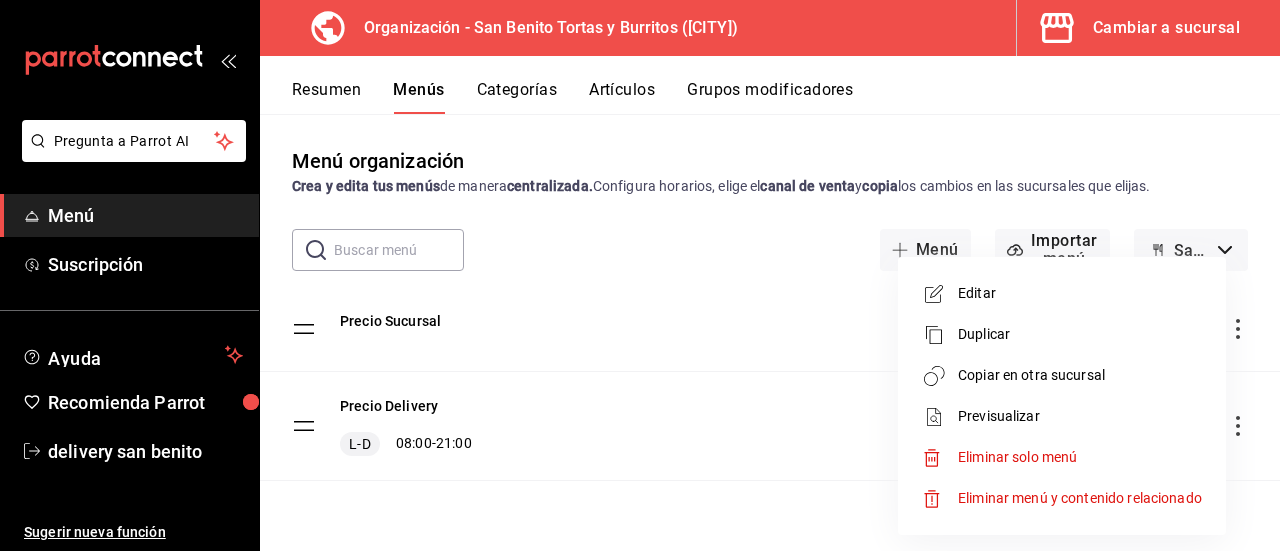click on "Copiar en otra sucursal" at bounding box center (1080, 375) 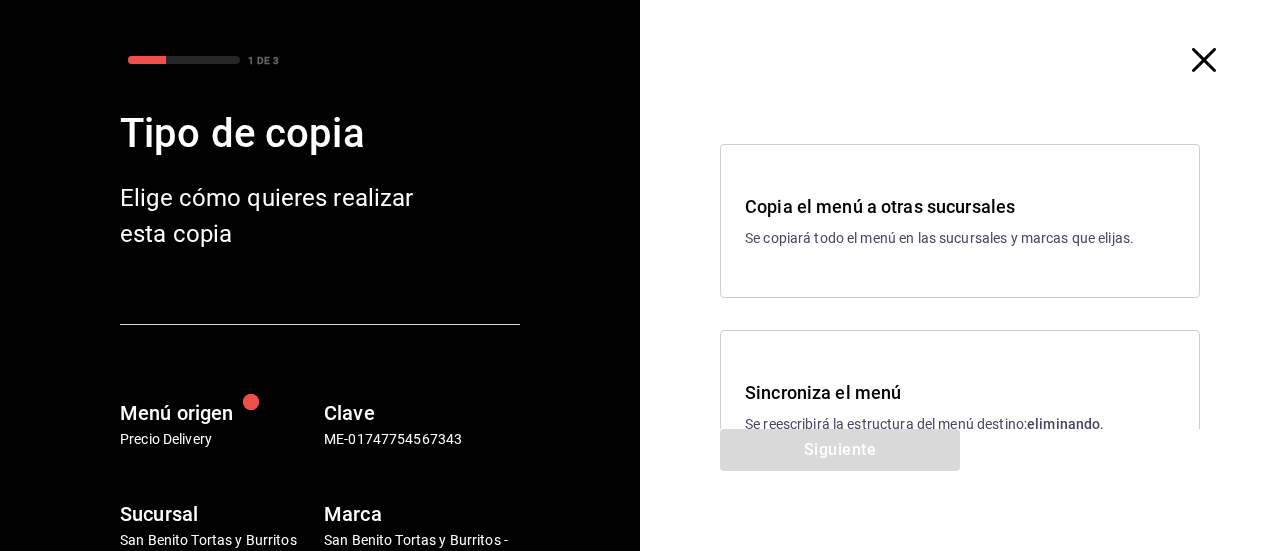 click on "Sincroniza el menú" at bounding box center [960, 392] 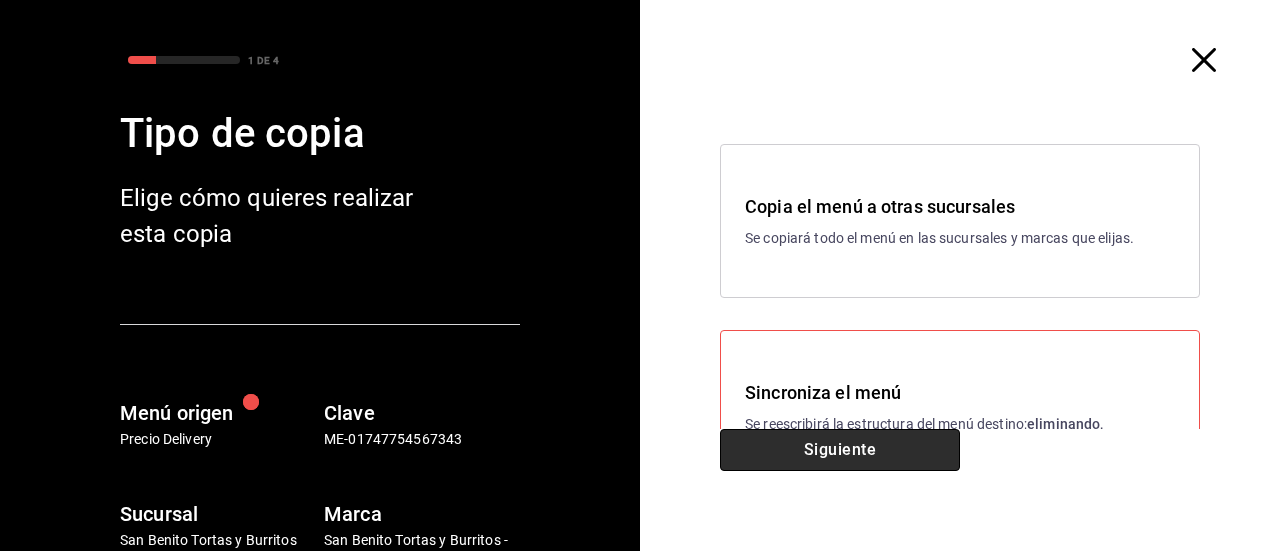 click on "Siguiente" at bounding box center (840, 450) 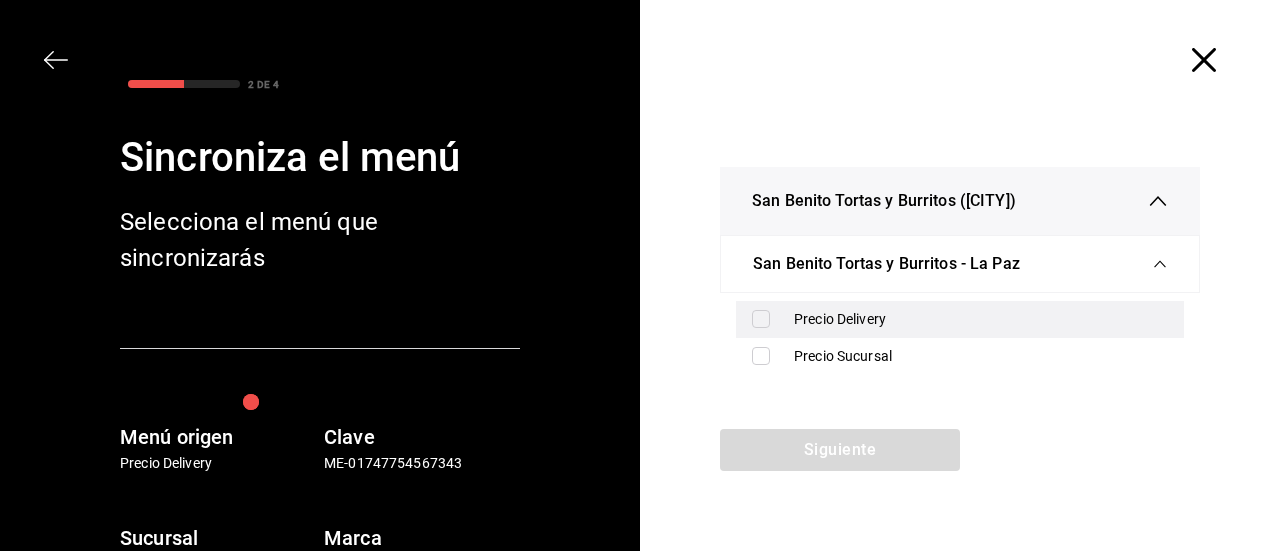 click on "Precio Delivery" at bounding box center (981, 319) 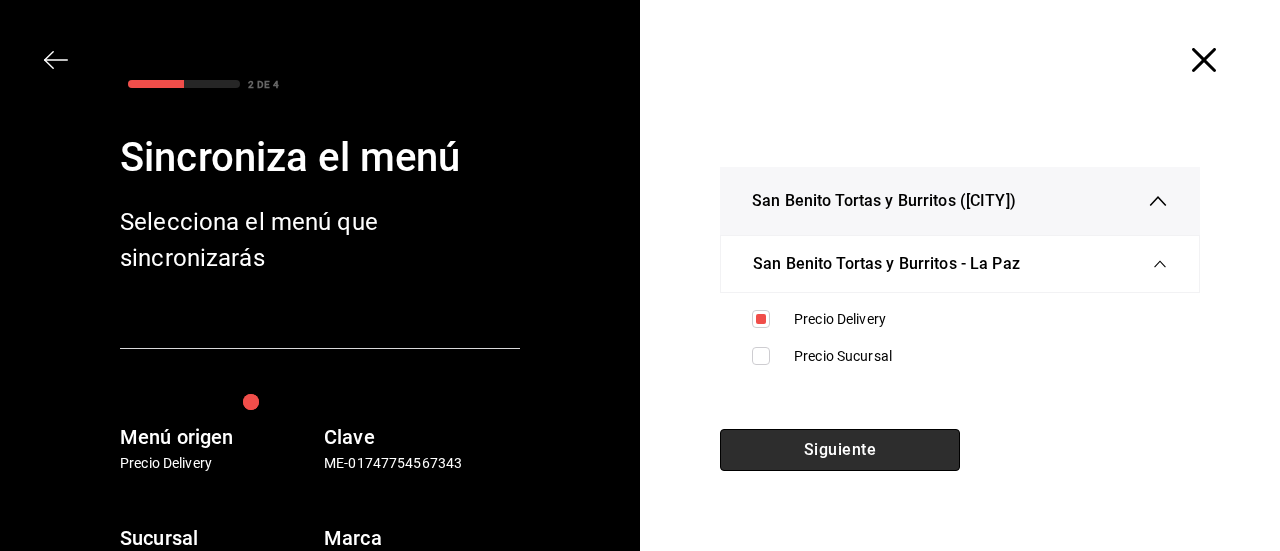click on "Siguiente" at bounding box center [840, 450] 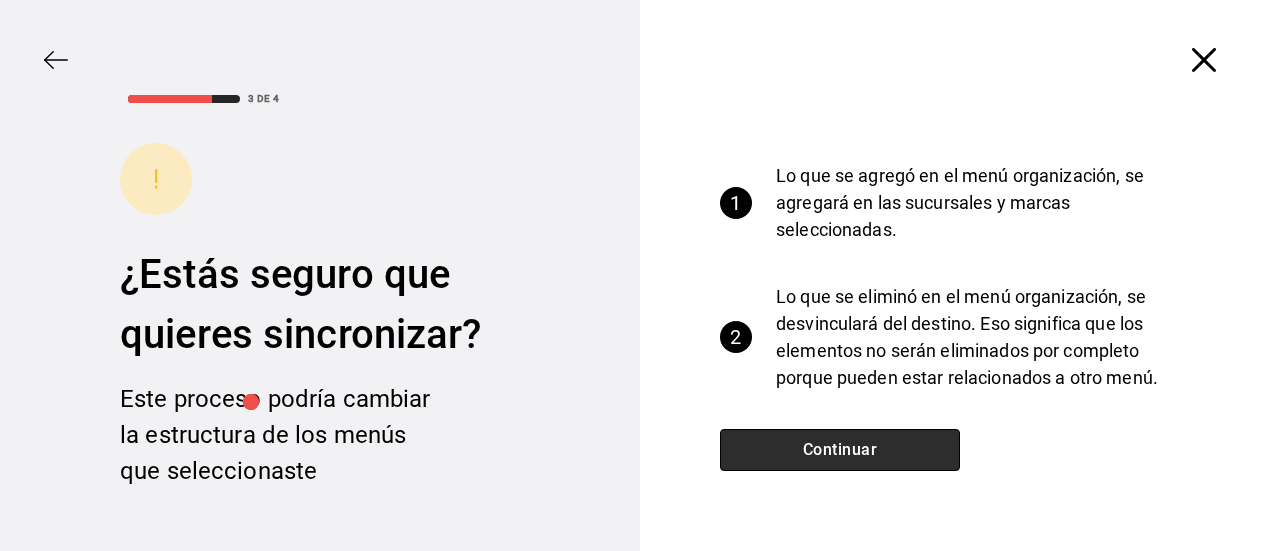 click on "Continuar" at bounding box center [840, 450] 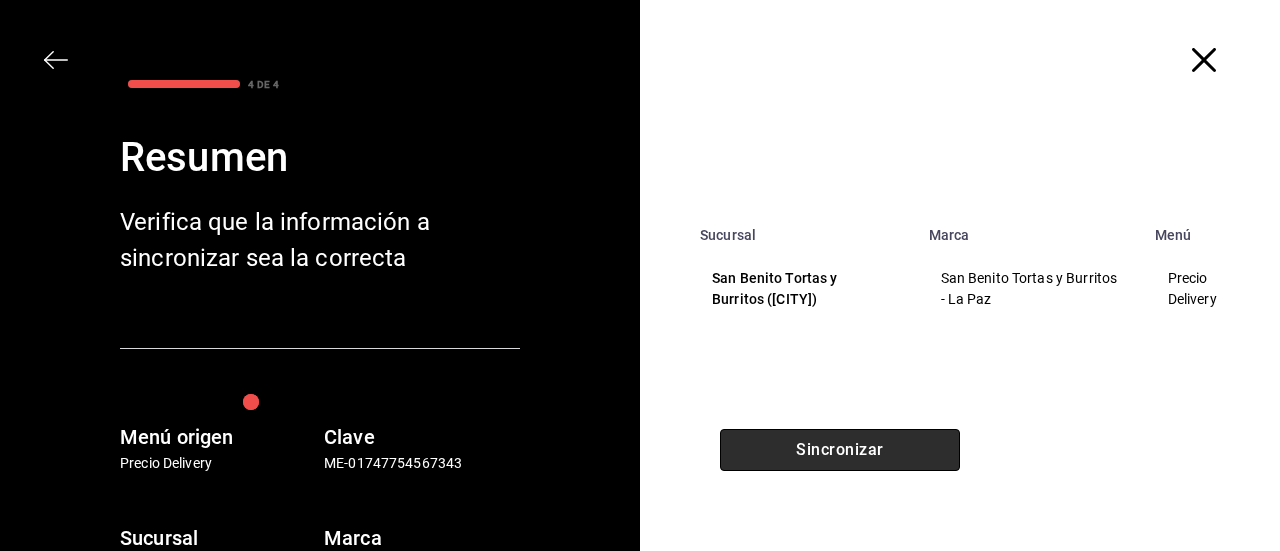 click on "Sincronizar" at bounding box center (840, 450) 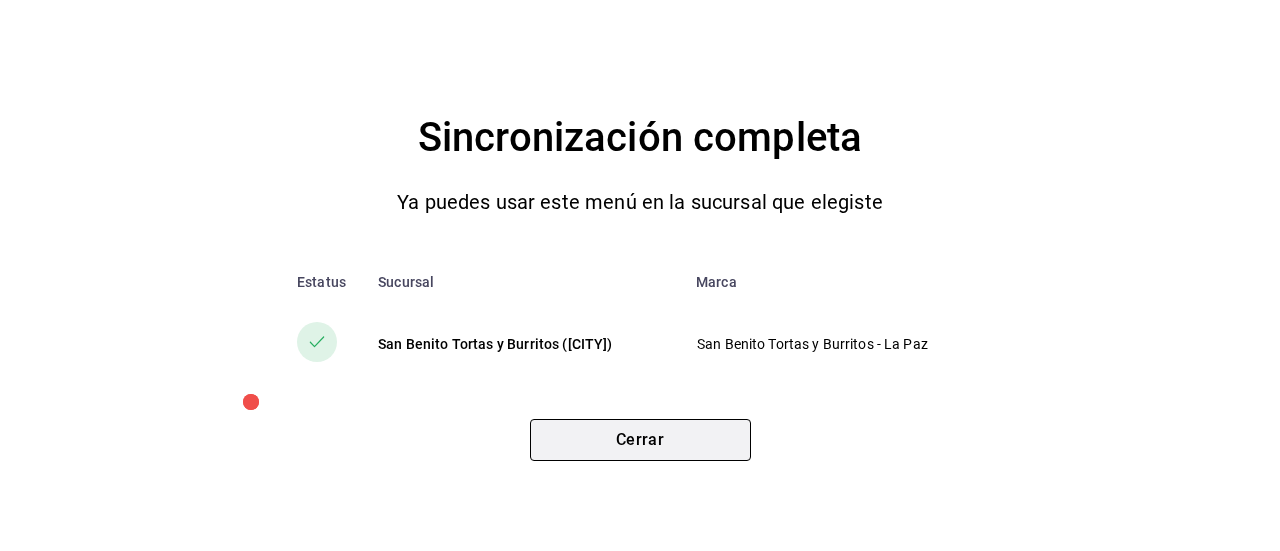 click on "Cerrar" at bounding box center (640, 440) 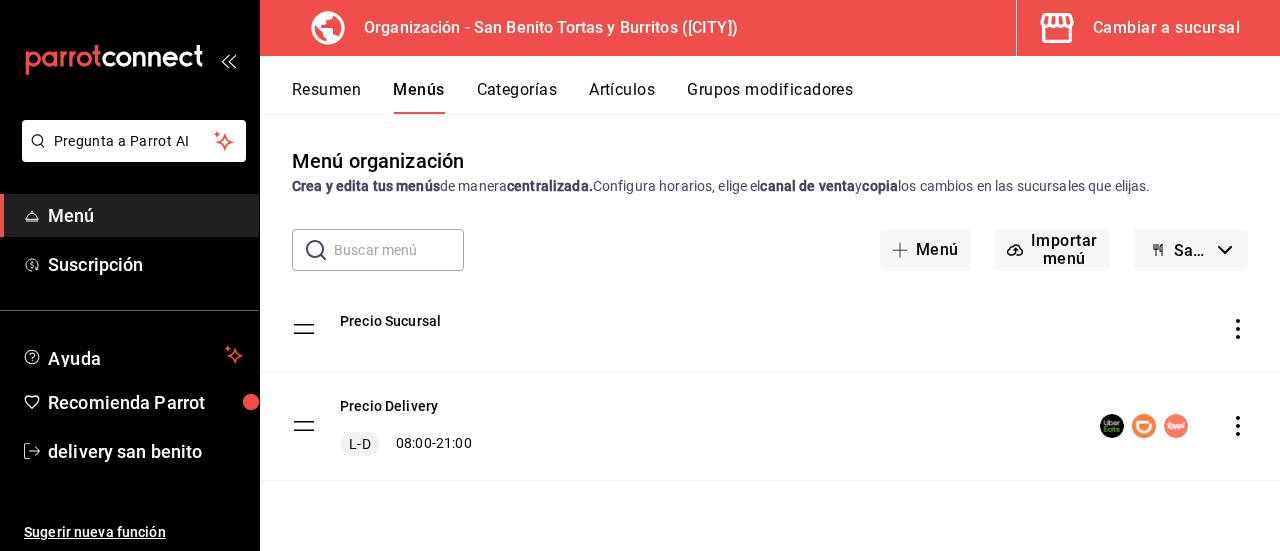 click on "Cambiar a sucursal" at bounding box center [1166, 28] 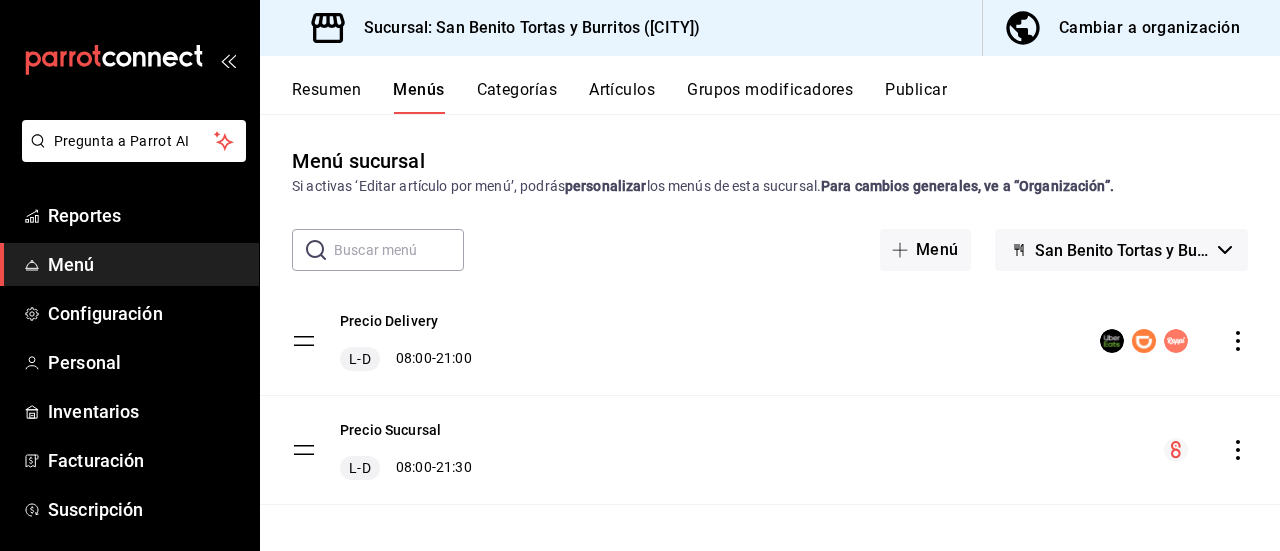 click on "Publicar" at bounding box center (916, 97) 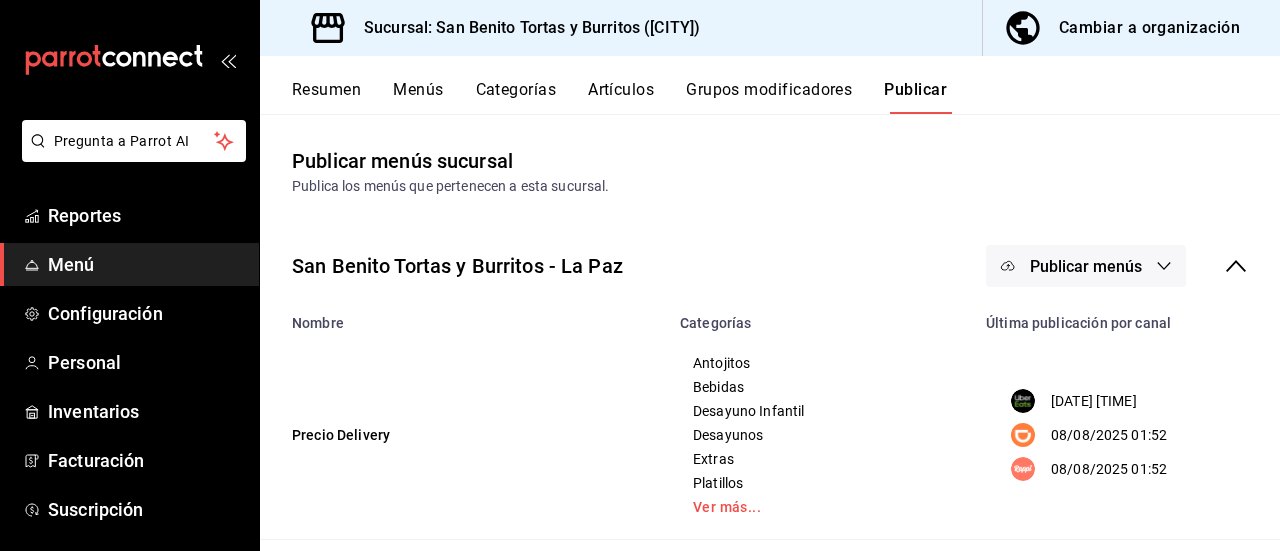 click on "Publicar menús" at bounding box center [1086, 266] 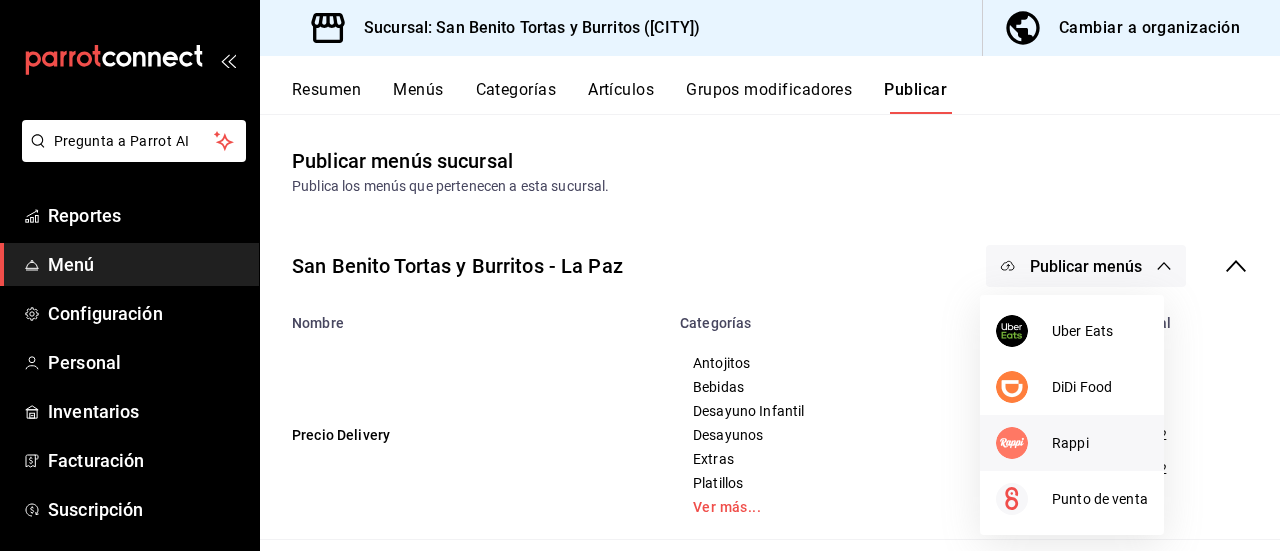click on "Rappi" at bounding box center [1100, 443] 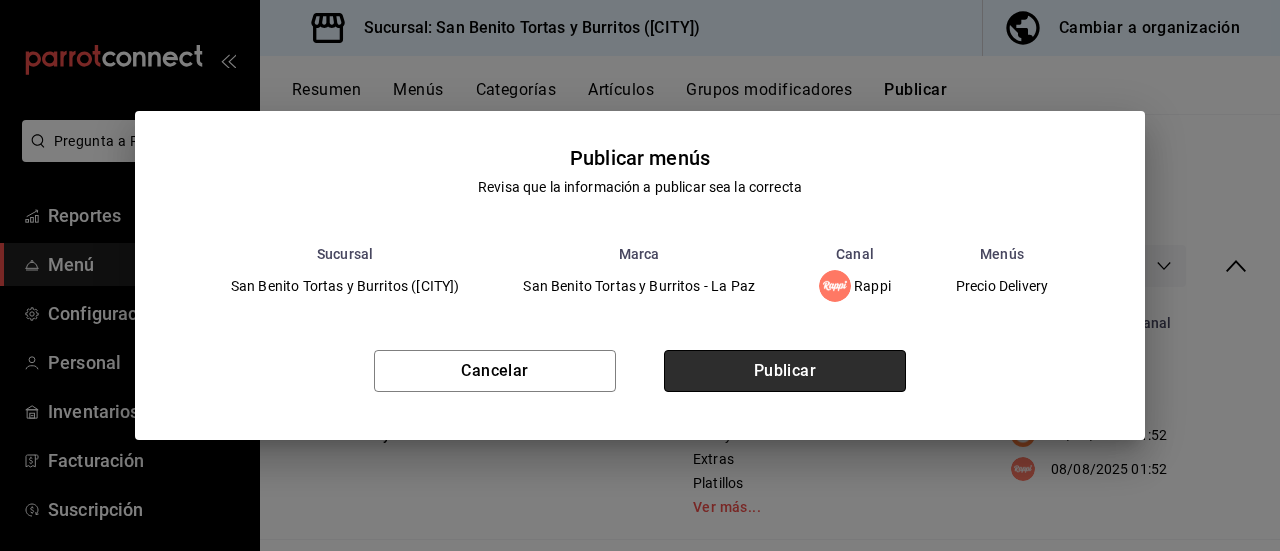 click on "Publicar" at bounding box center [785, 371] 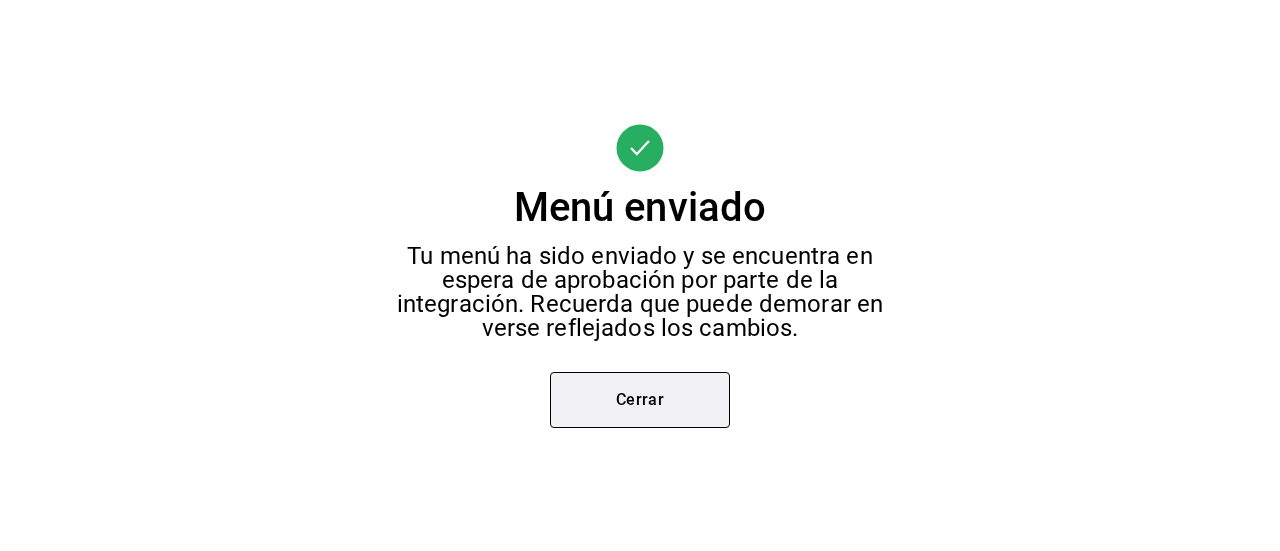 click on "Cerrar" at bounding box center [640, 400] 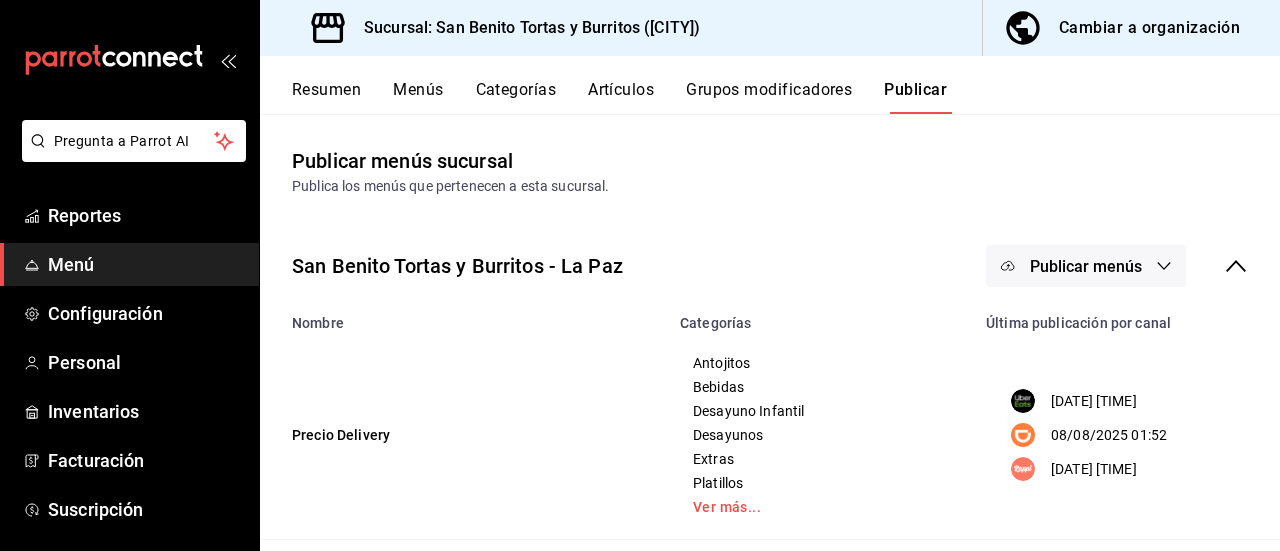 click on "Publicar menús" at bounding box center (1086, 266) 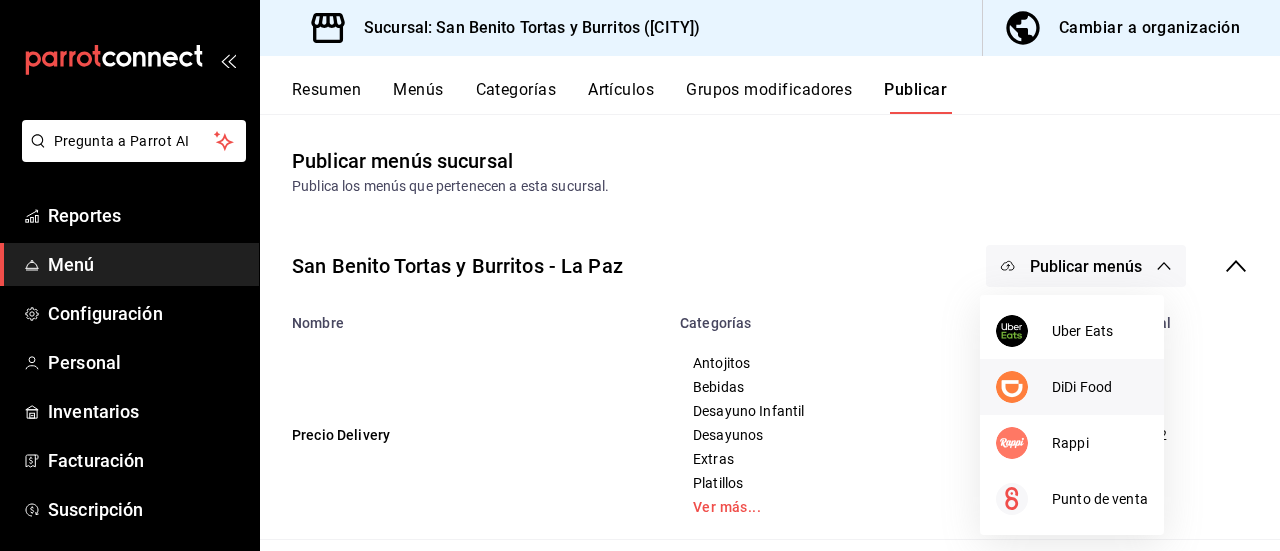 click on "DiDi Food" at bounding box center [1100, 387] 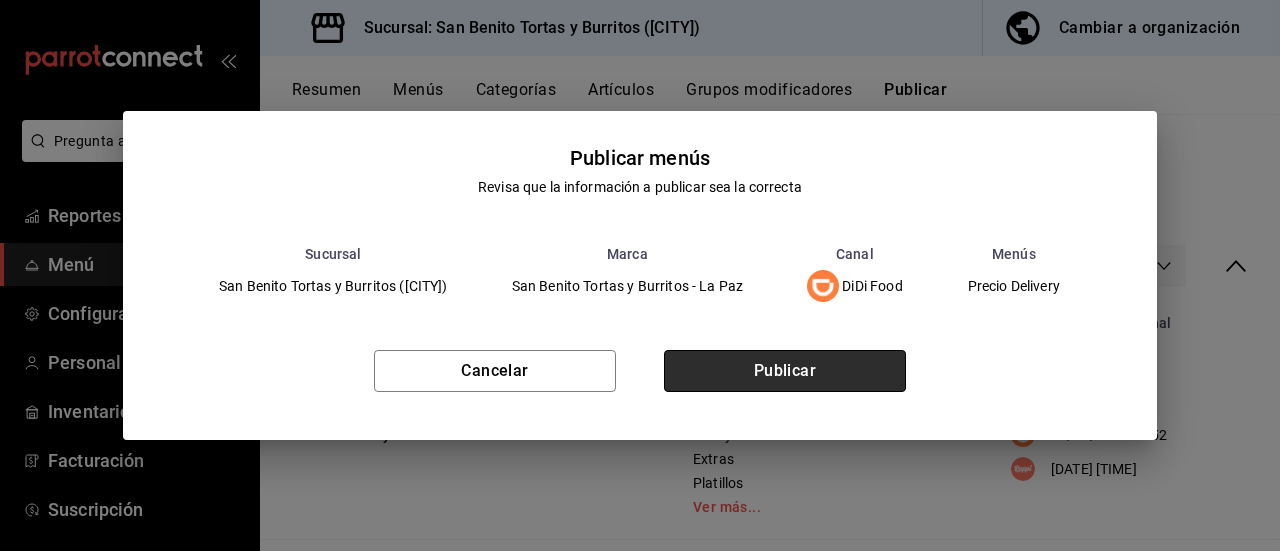 click on "Publicar" at bounding box center [785, 371] 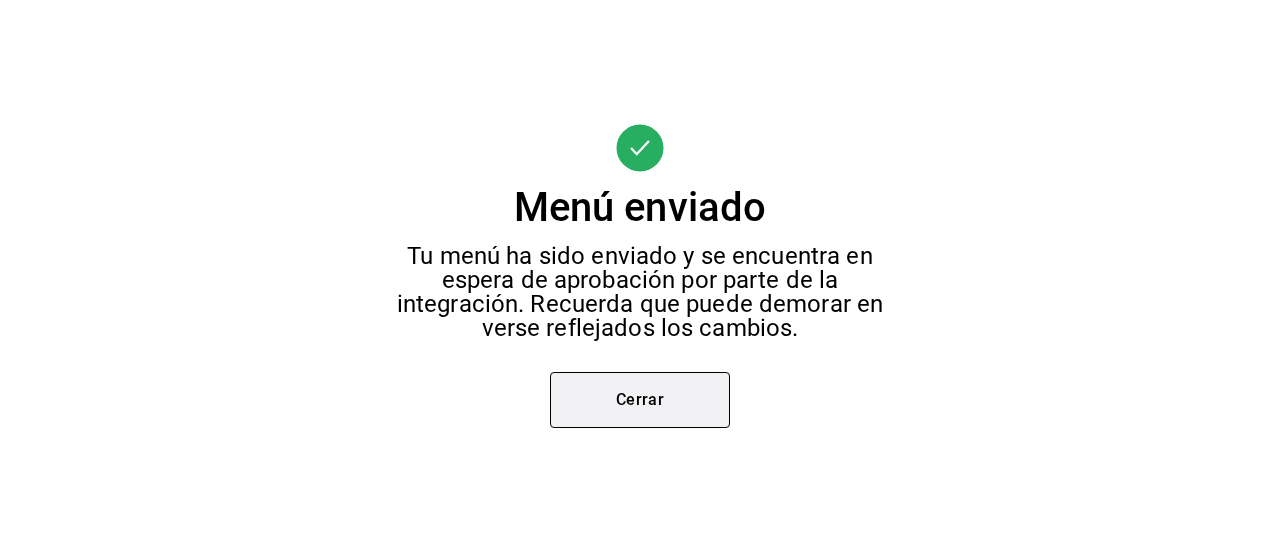 click on "Cerrar" at bounding box center [640, 400] 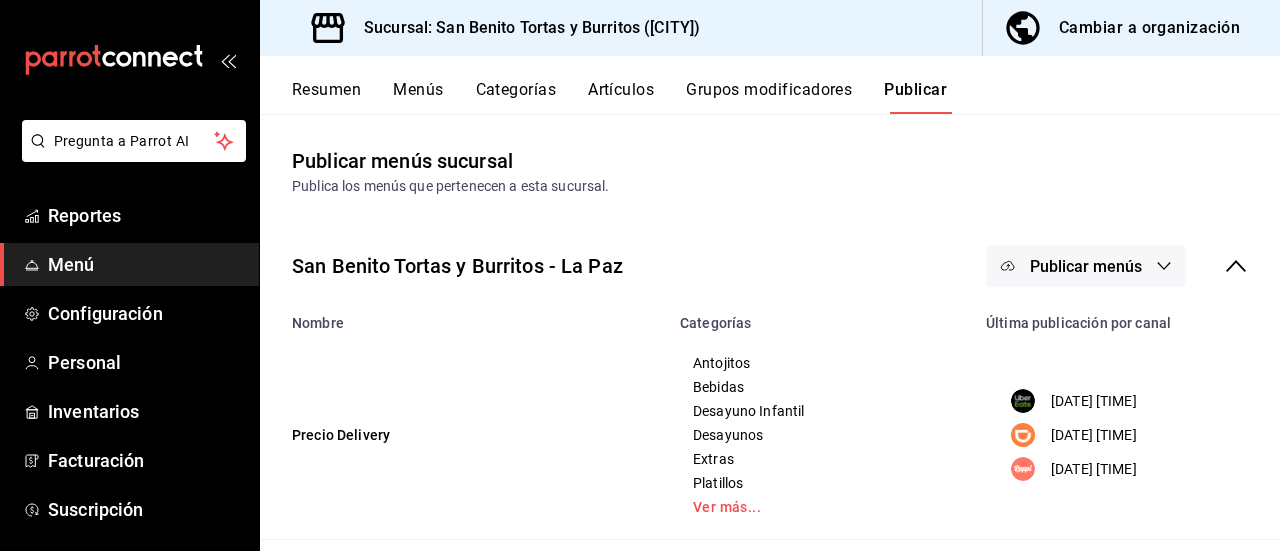 click on "Publicar menús" at bounding box center [1086, 266] 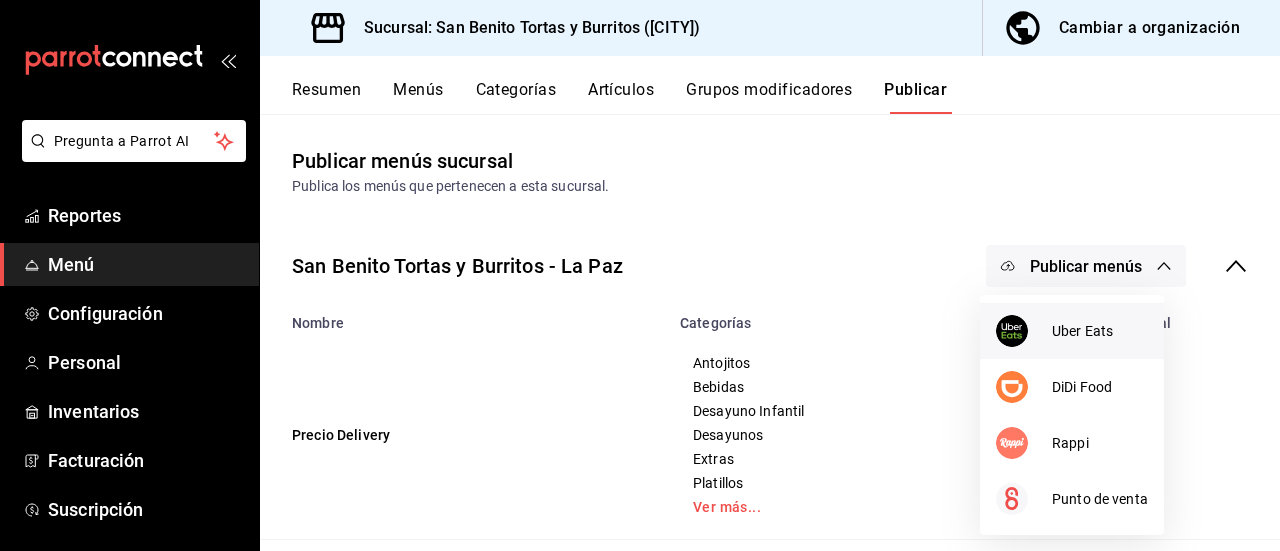 click on "Uber Eats" at bounding box center [1100, 331] 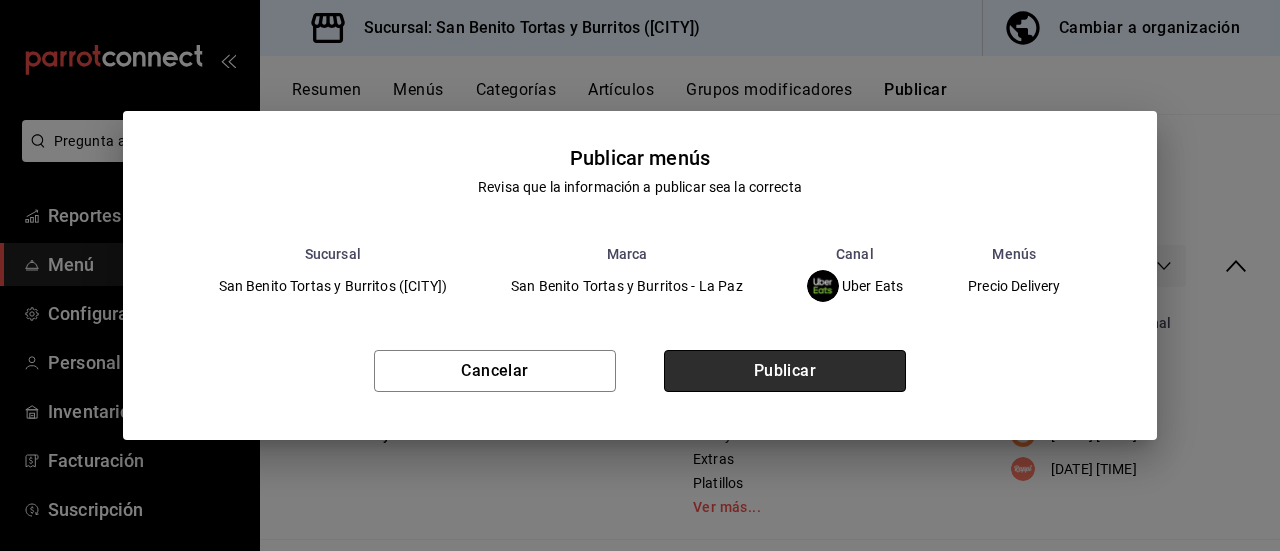 click on "Publicar" at bounding box center [785, 371] 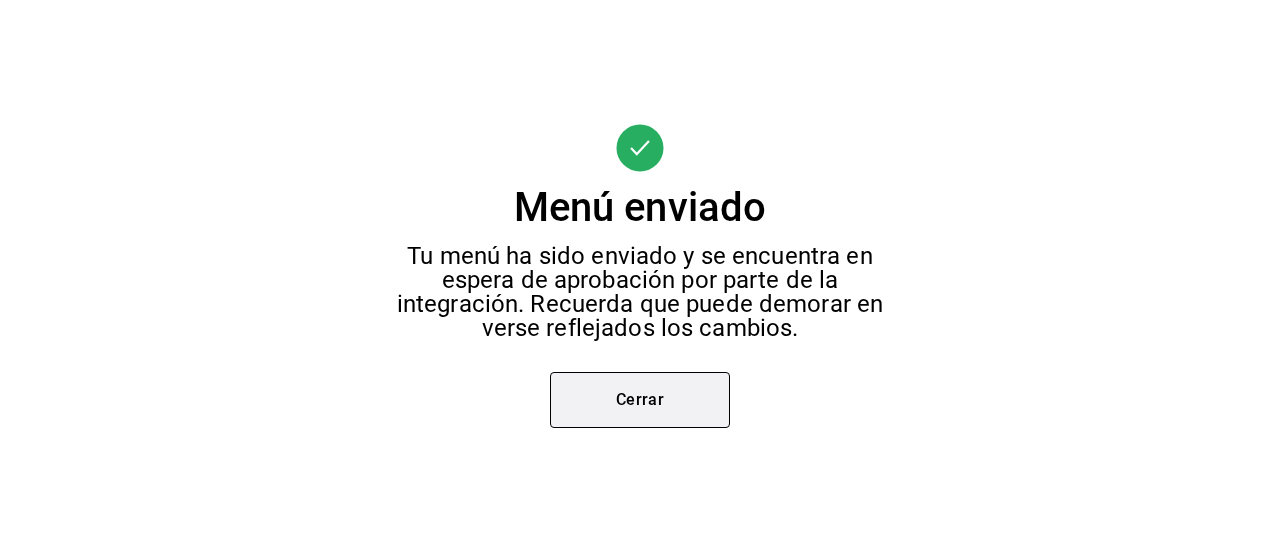 click on "Cerrar" at bounding box center (640, 400) 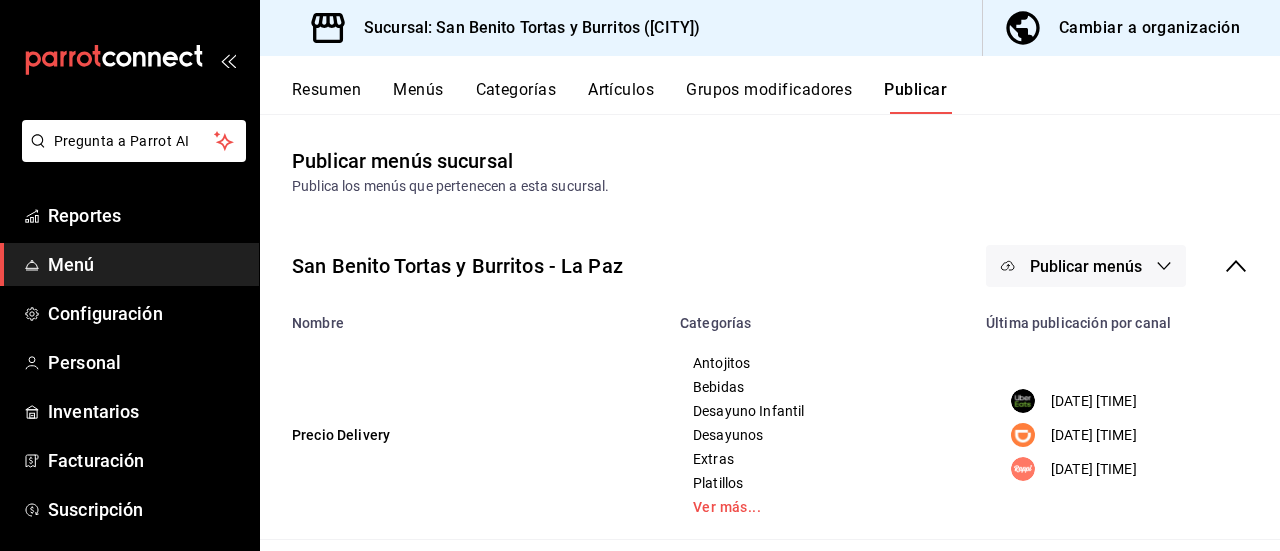 click on "Resumen" at bounding box center (326, 97) 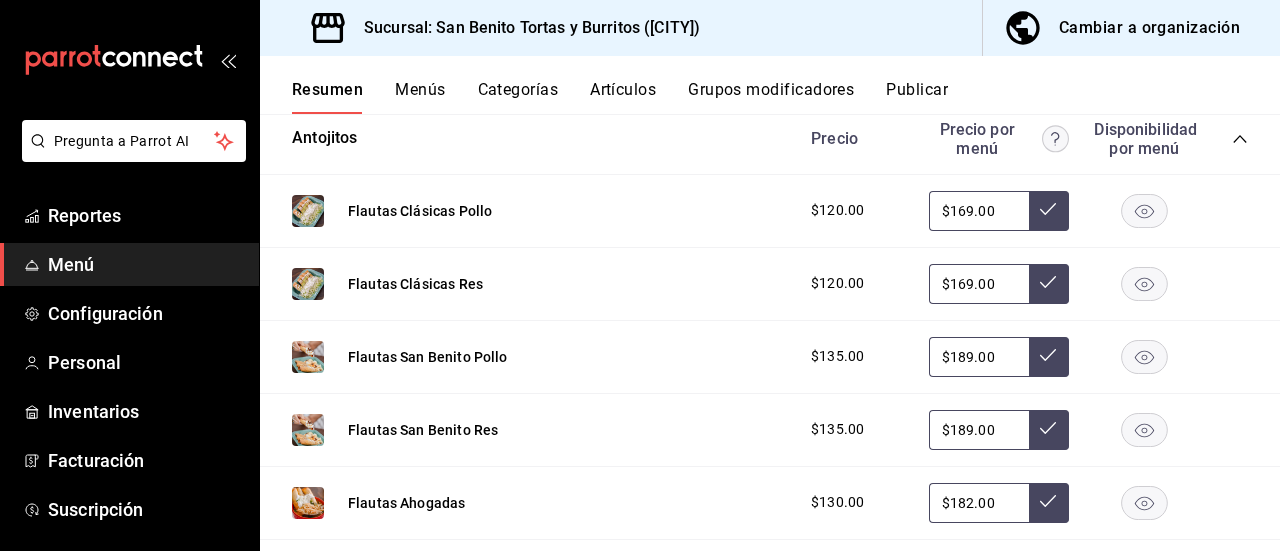 scroll, scrollTop: 322, scrollLeft: 0, axis: vertical 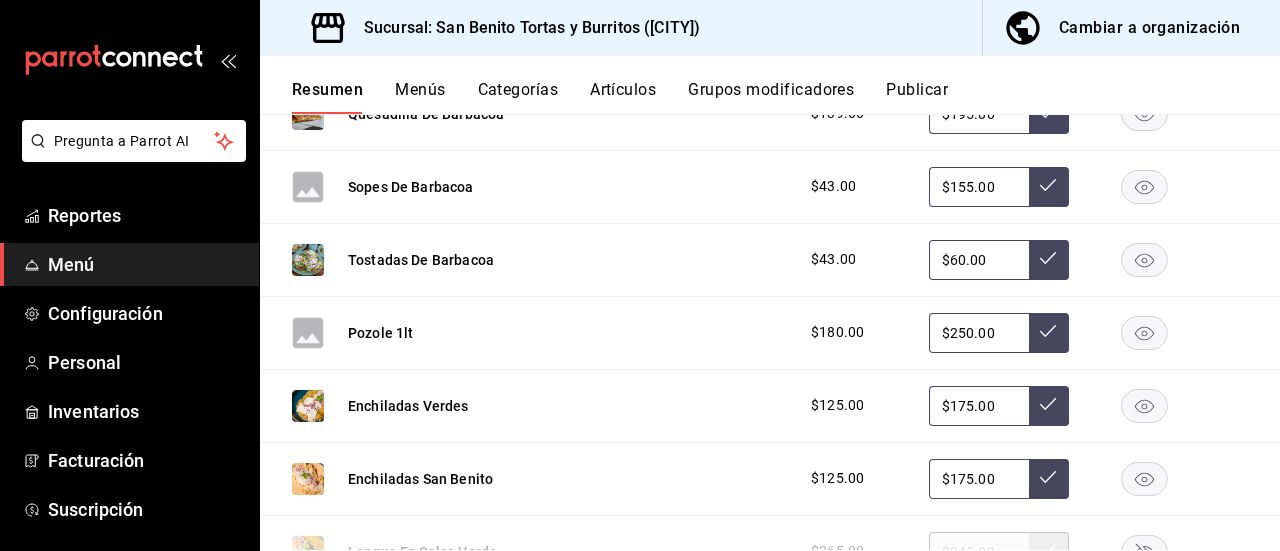 click on "Cambiar a organización" at bounding box center [1149, 28] 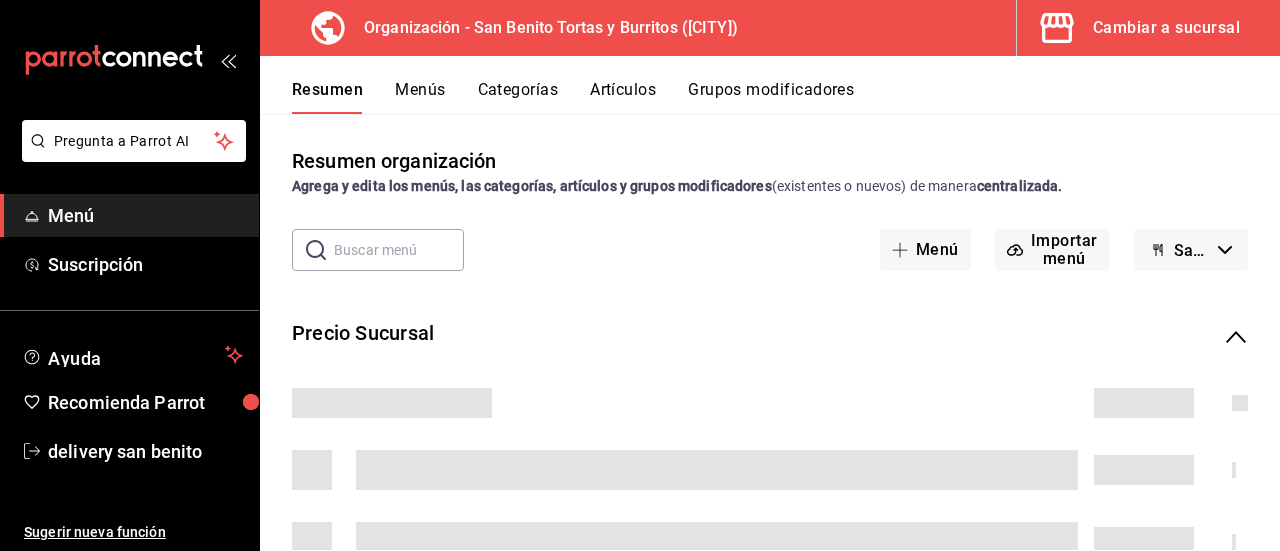 click 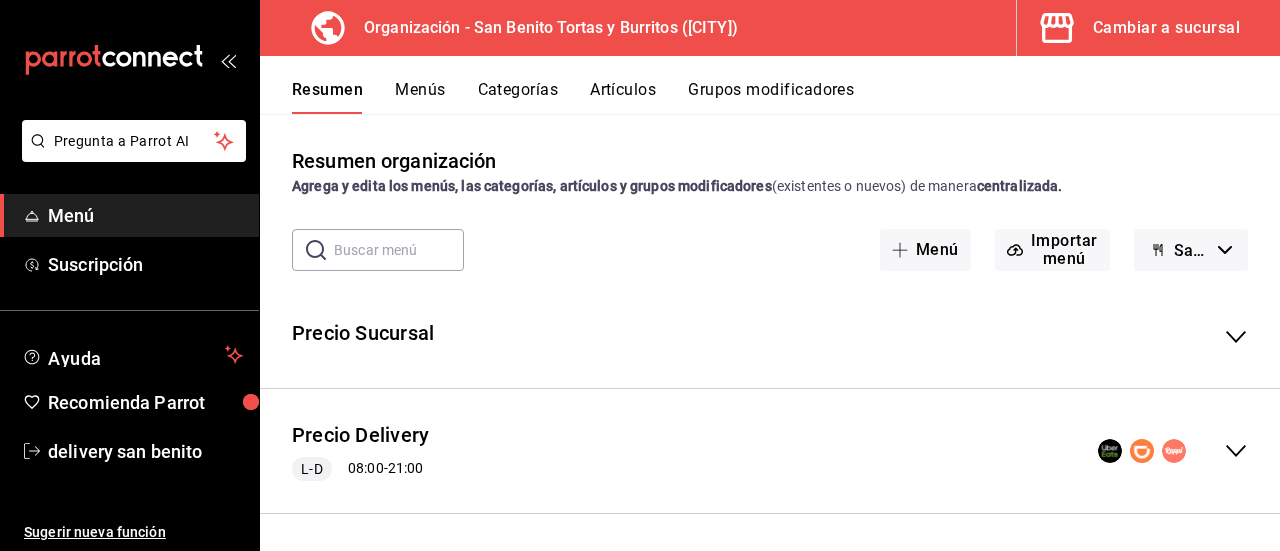 click 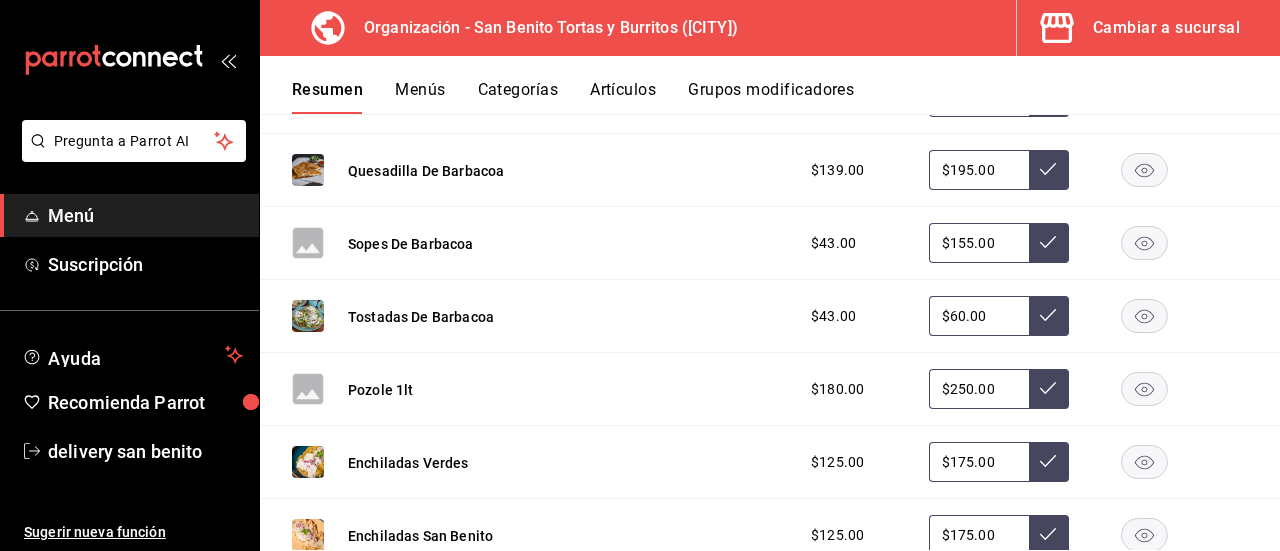 scroll, scrollTop: 1156, scrollLeft: 0, axis: vertical 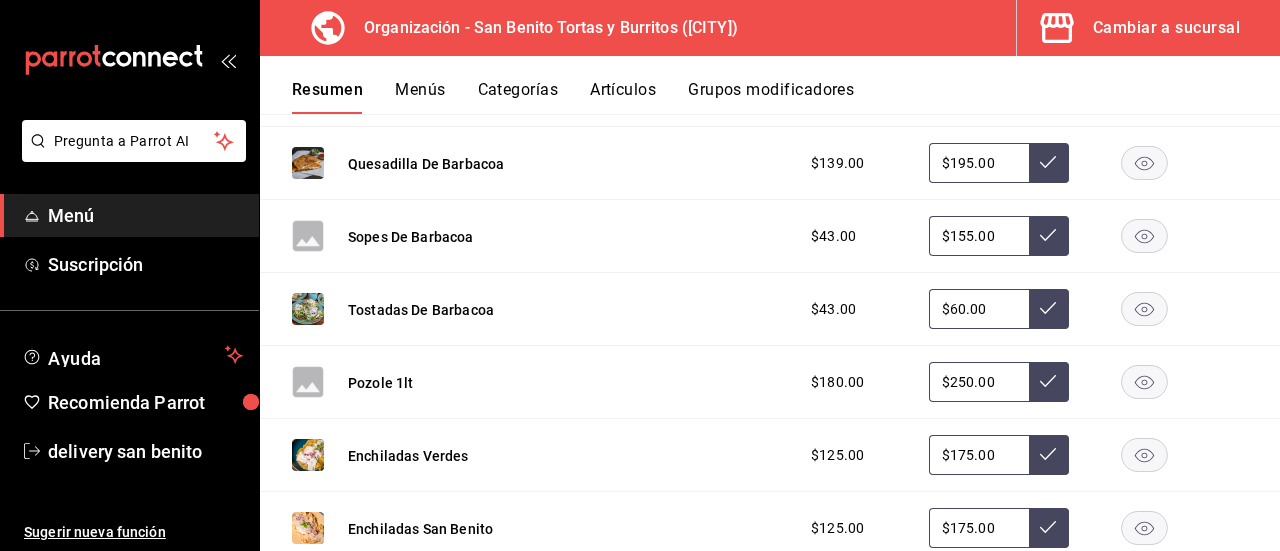 click on "$155.00" at bounding box center [979, 236] 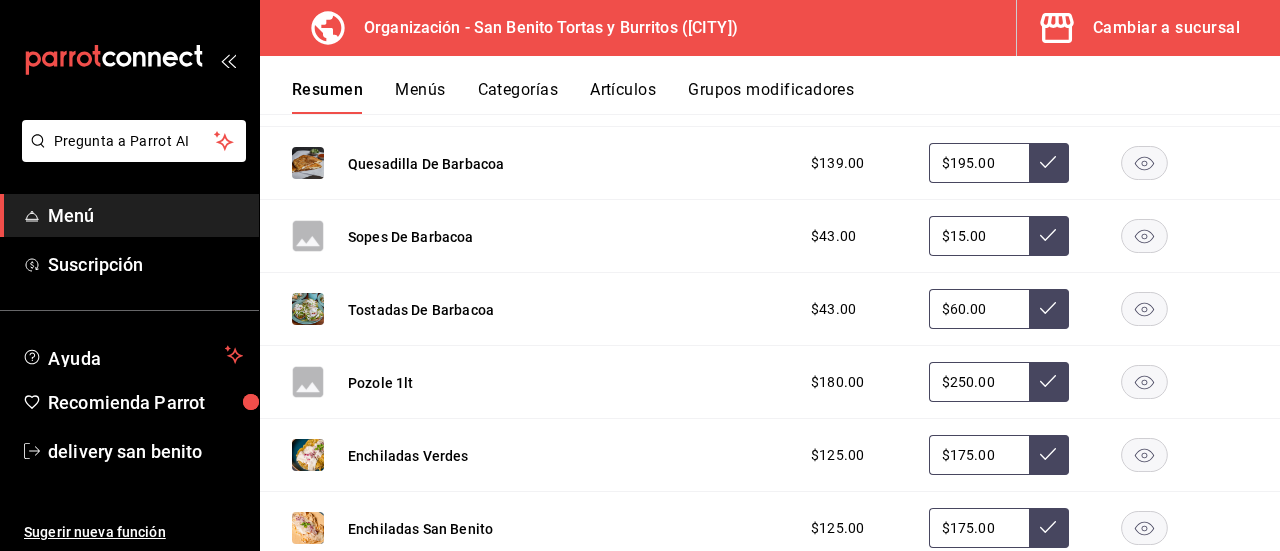 type on "$1.00" 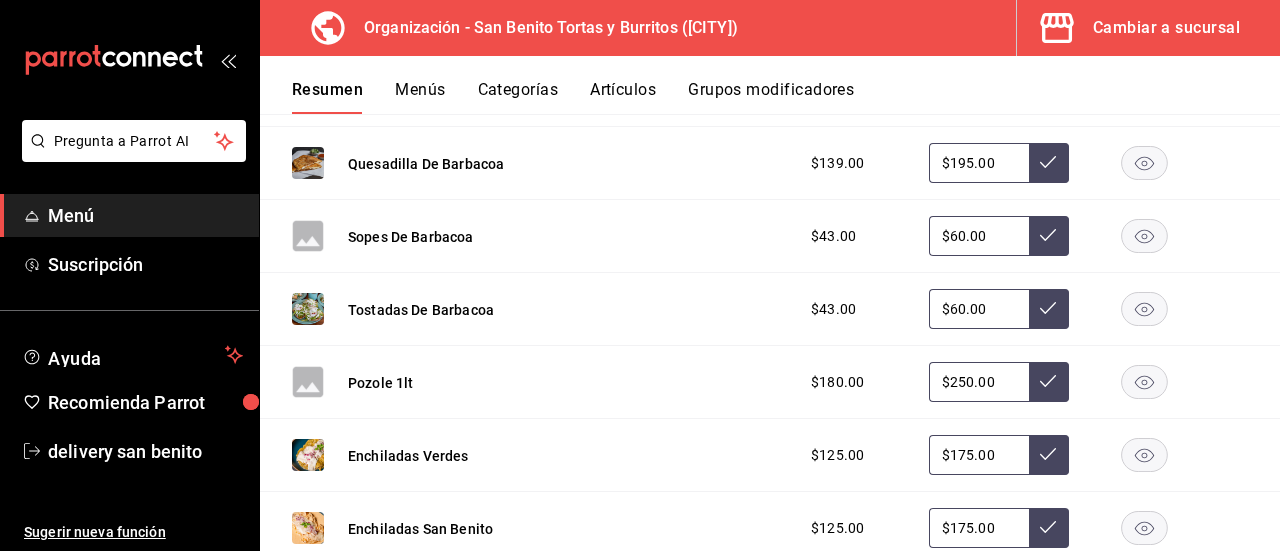 type on "$60.00" 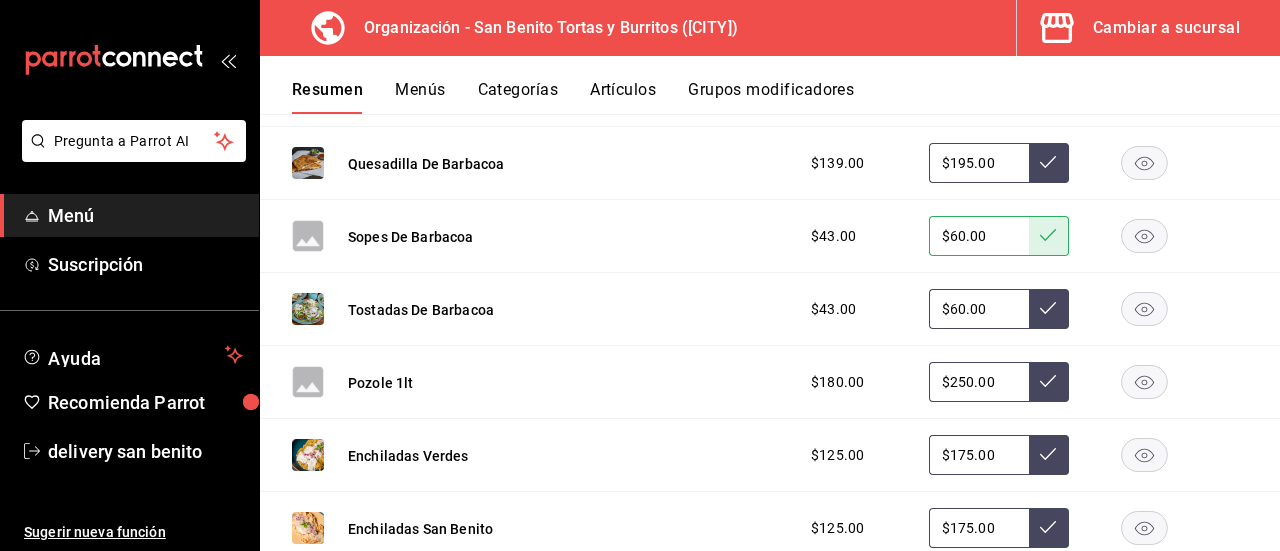 click on "Menús" at bounding box center [420, 97] 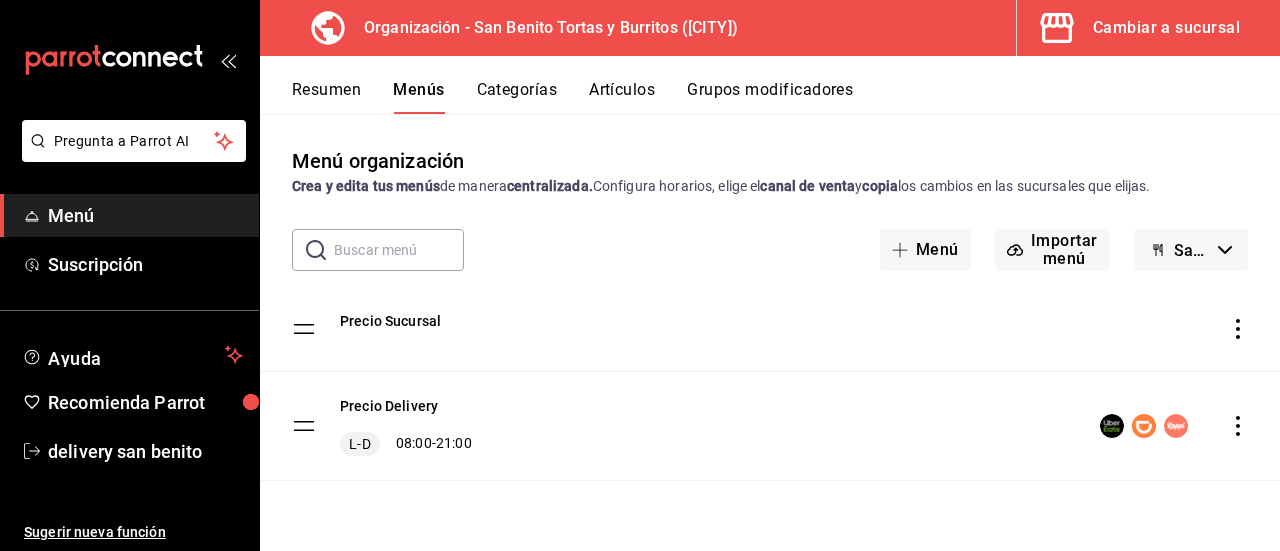 click 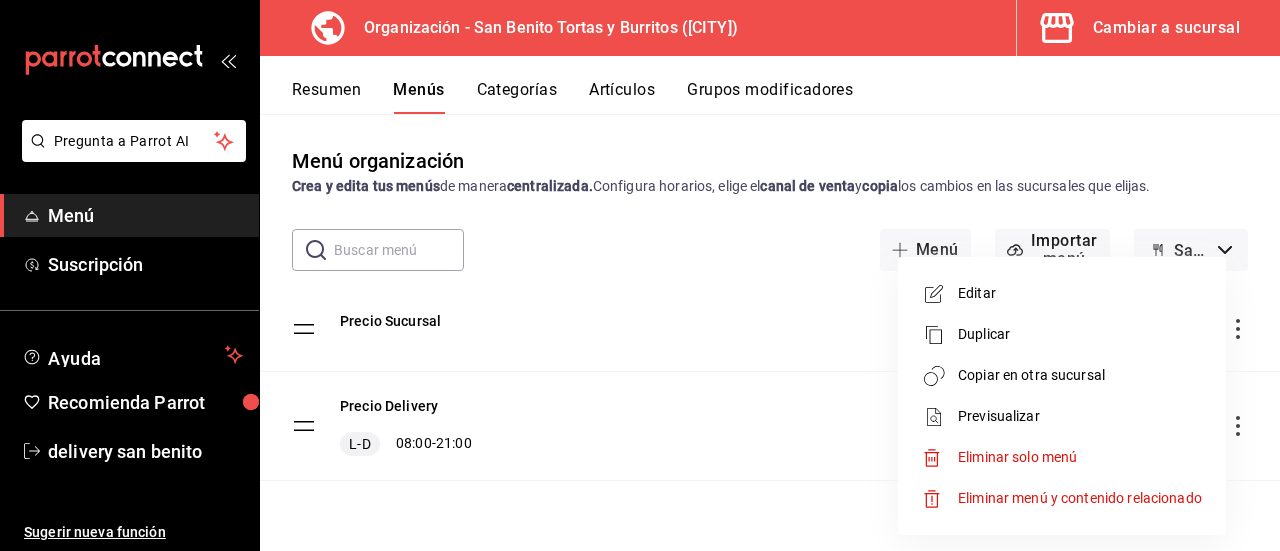 click on "Copiar en otra sucursal" at bounding box center [1080, 375] 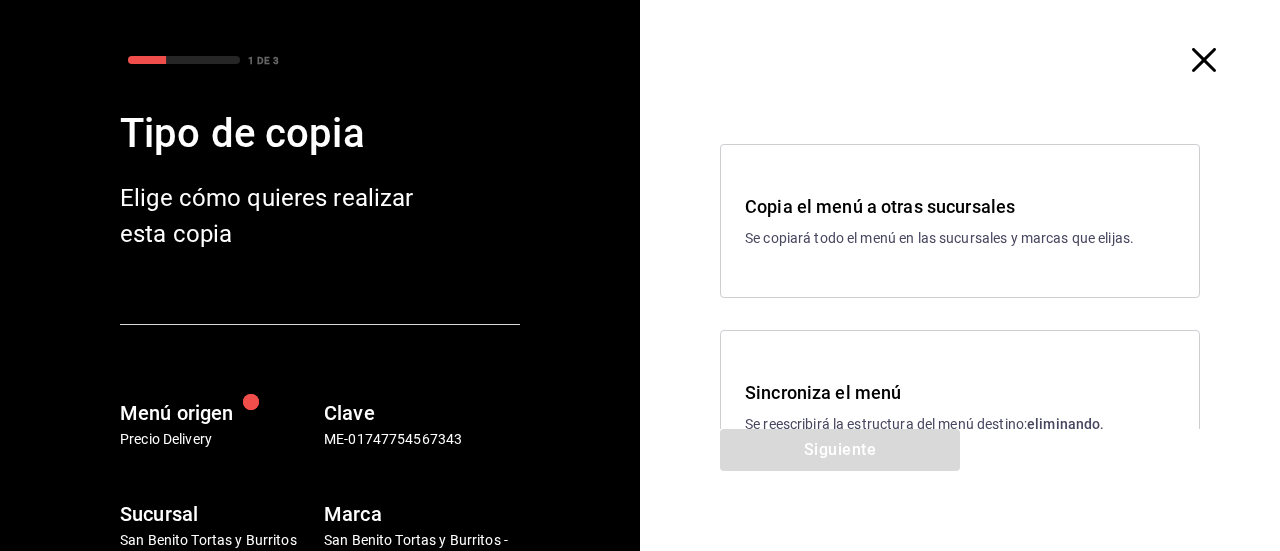 click on "Sincroniza el menú" at bounding box center [960, 392] 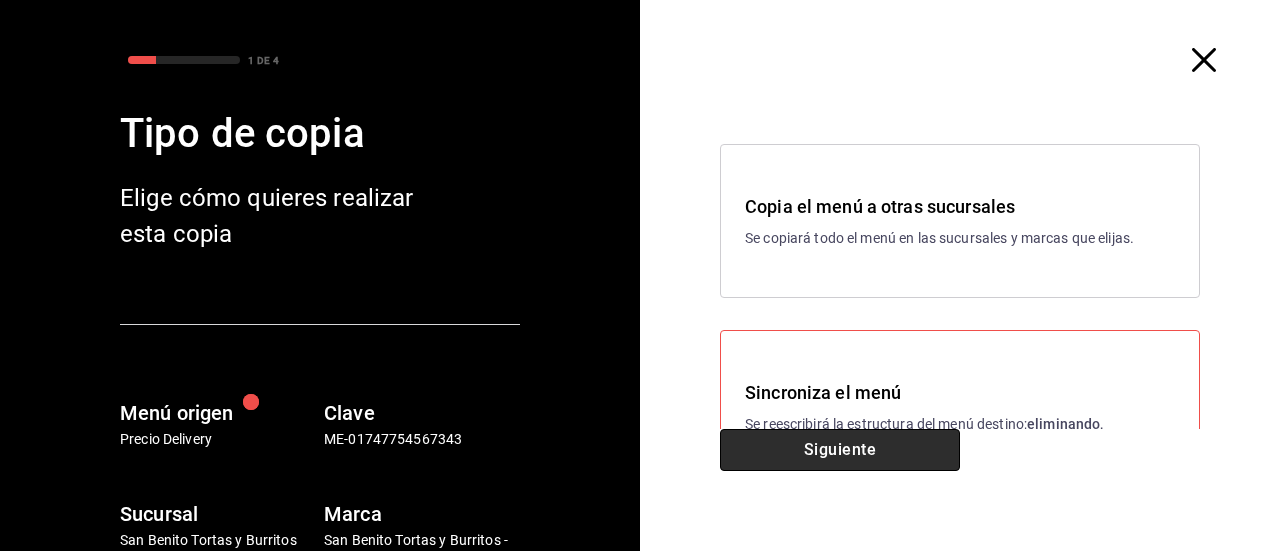 click on "Siguiente" at bounding box center [840, 450] 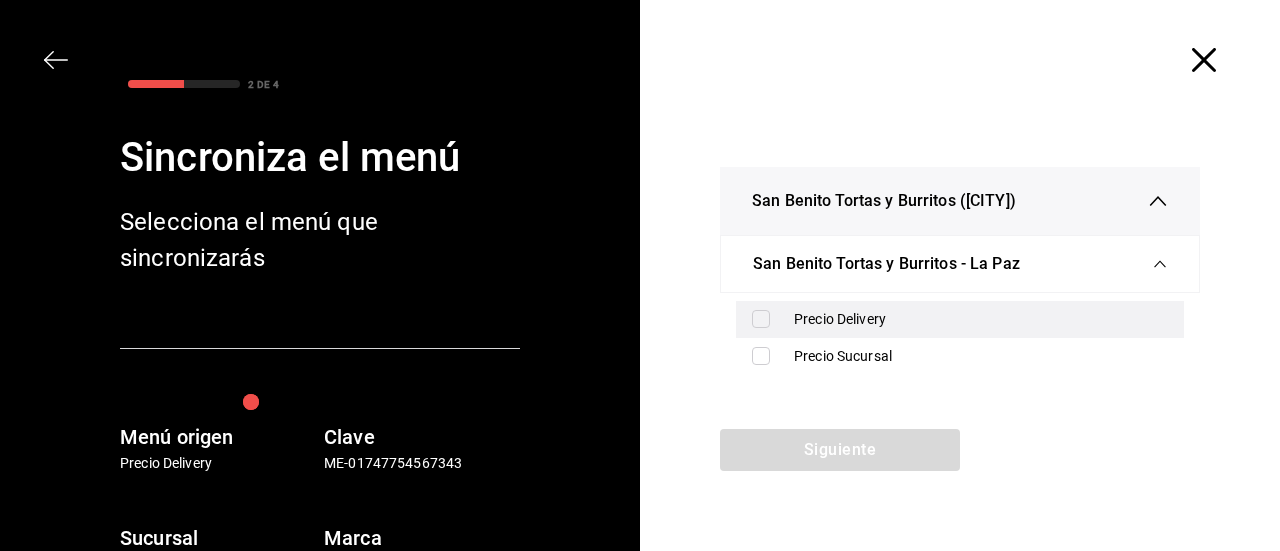 click on "Precio Delivery" at bounding box center (981, 319) 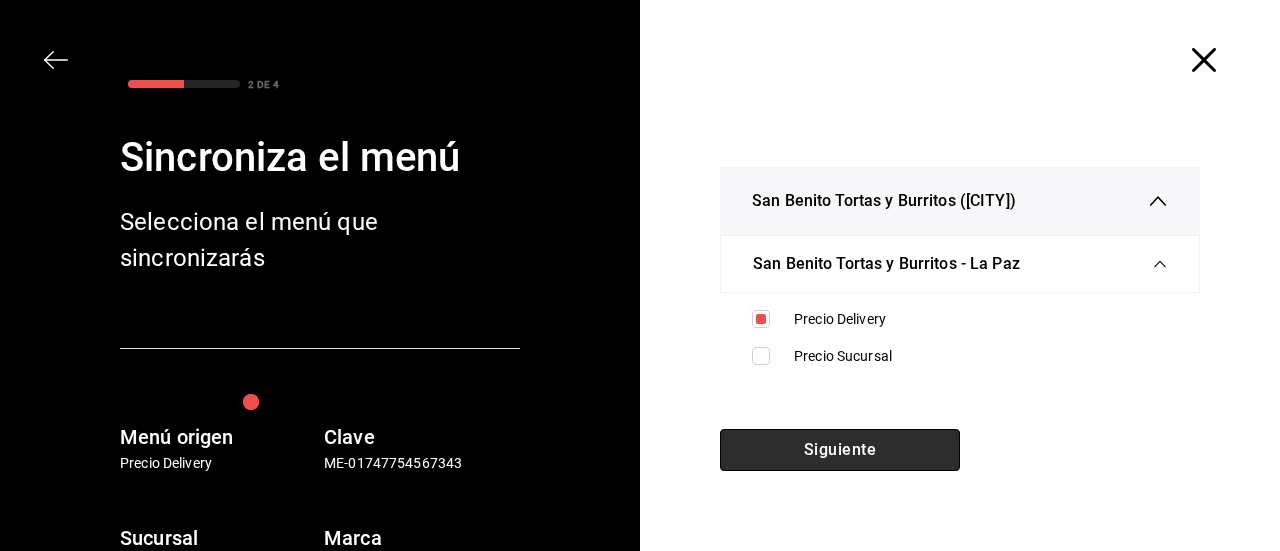 click on "Siguiente" at bounding box center (840, 450) 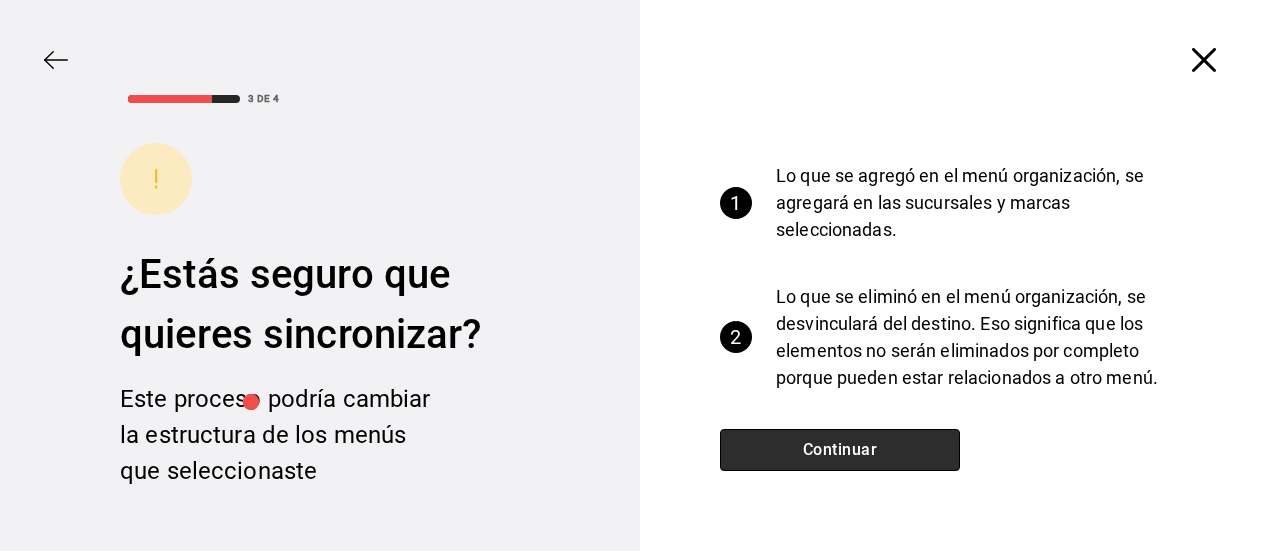 type 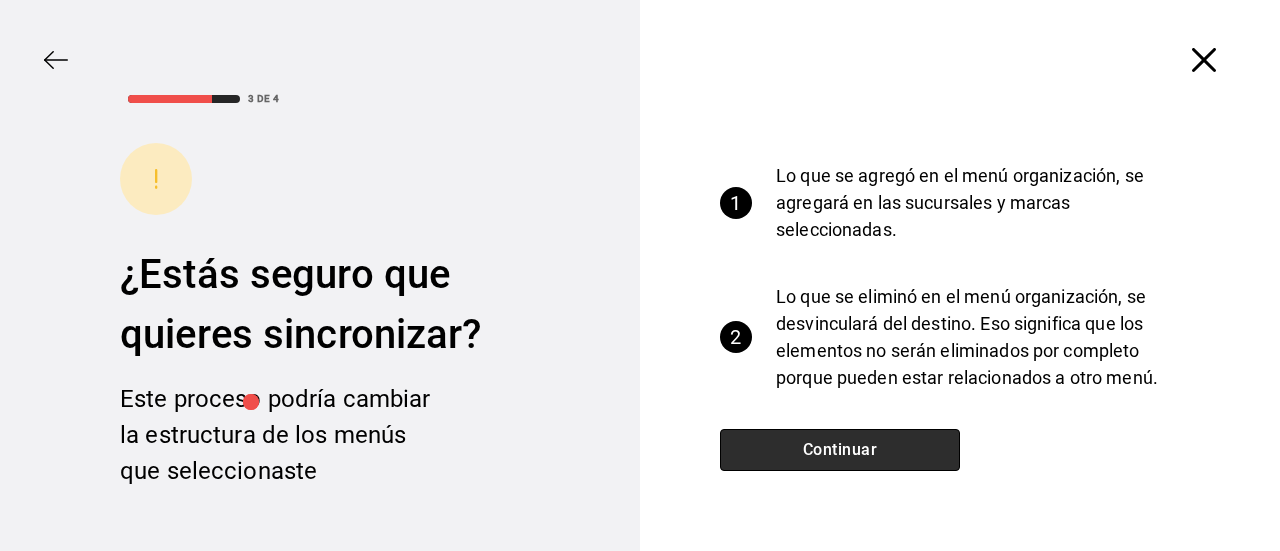 click on "Continuar" at bounding box center (840, 450) 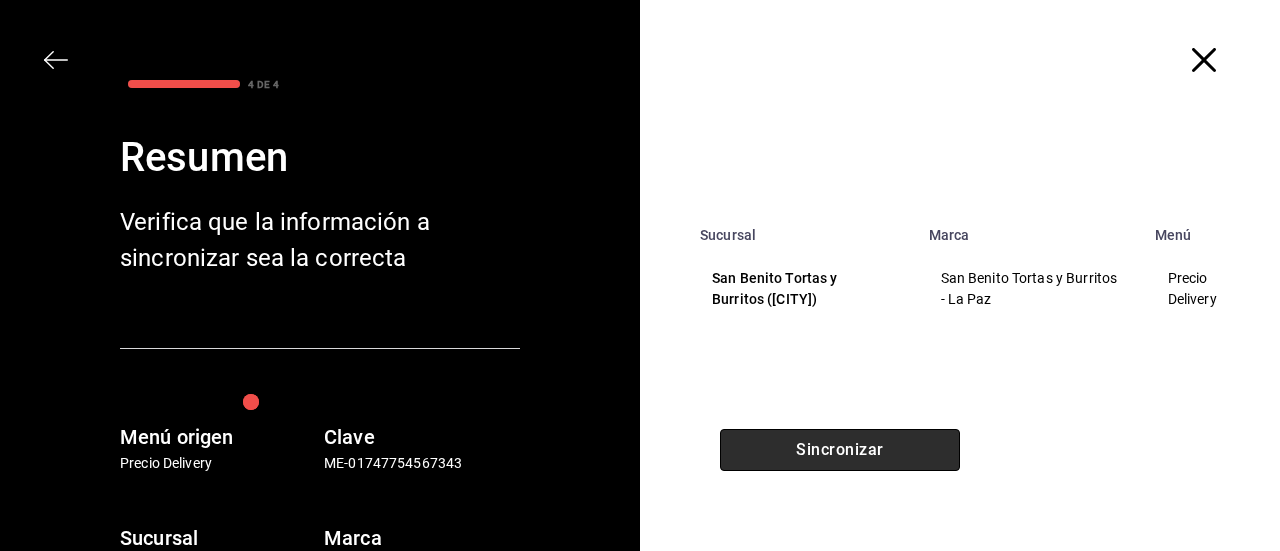 click on "Sincronizar" at bounding box center [840, 450] 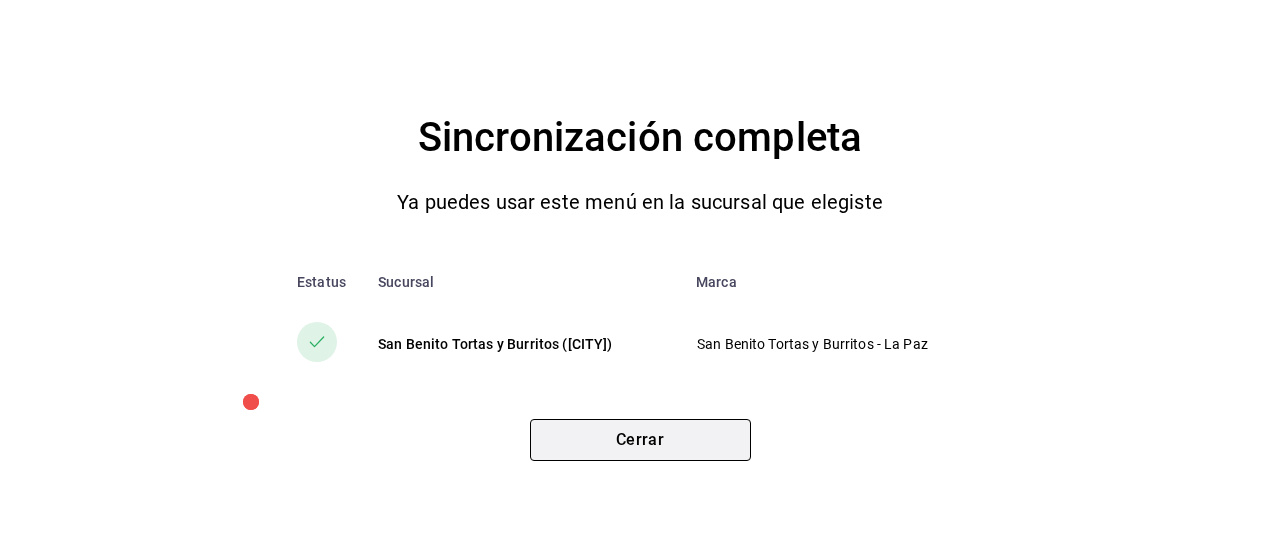 click on "Cerrar" at bounding box center [640, 440] 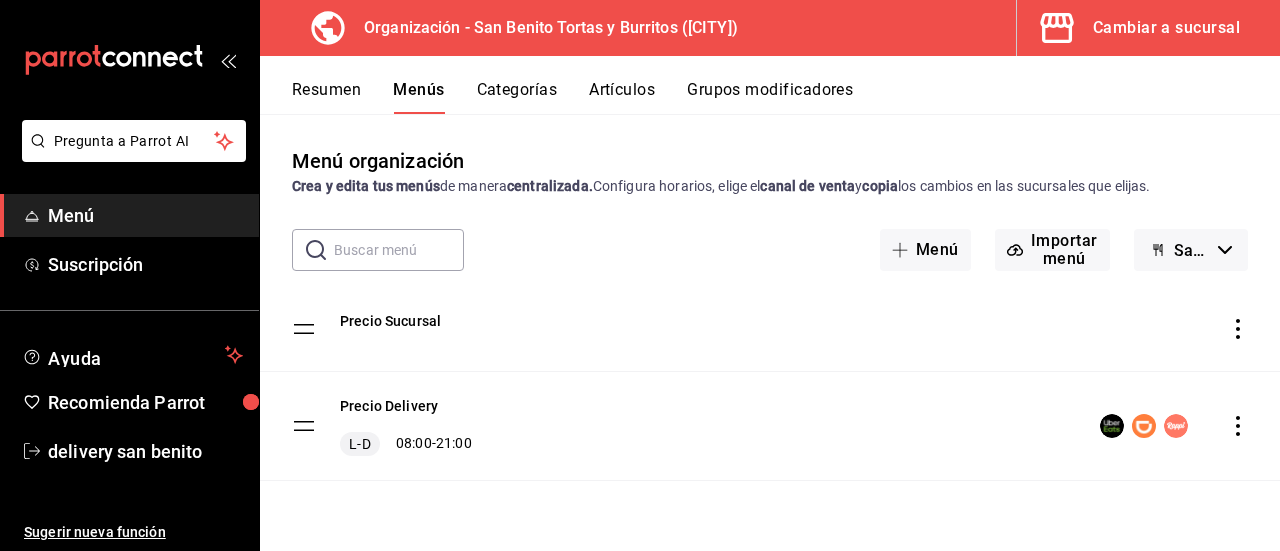 click on "Cambiar a sucursal" at bounding box center (1166, 28) 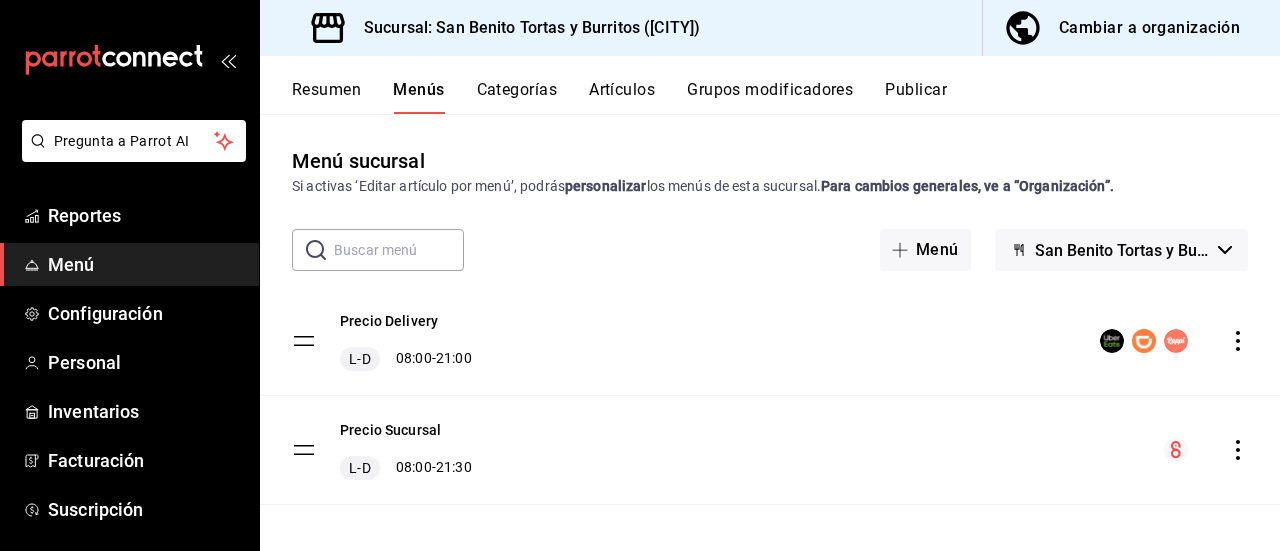 click on "Publicar" at bounding box center (916, 97) 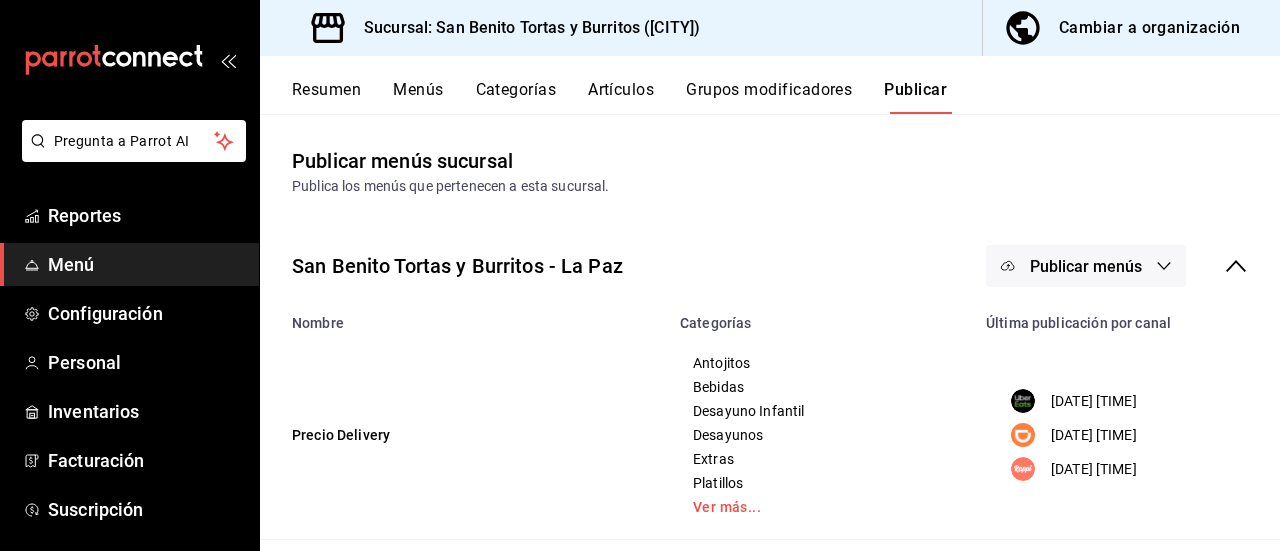 click on "Publicar menús" at bounding box center [1086, 266] 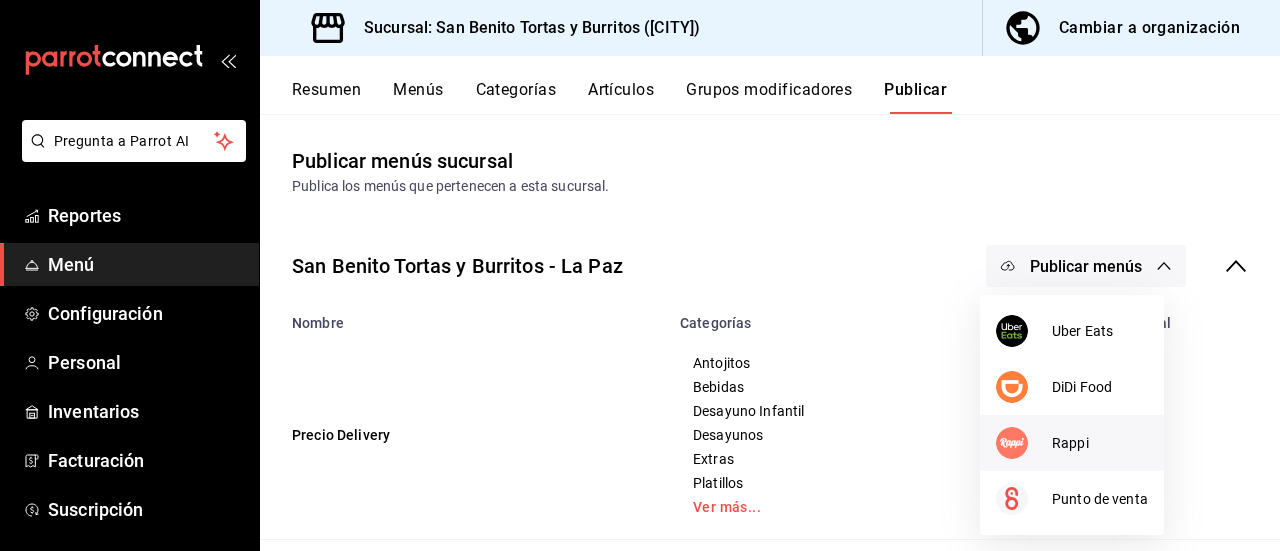 click on "Rappi" at bounding box center [1100, 443] 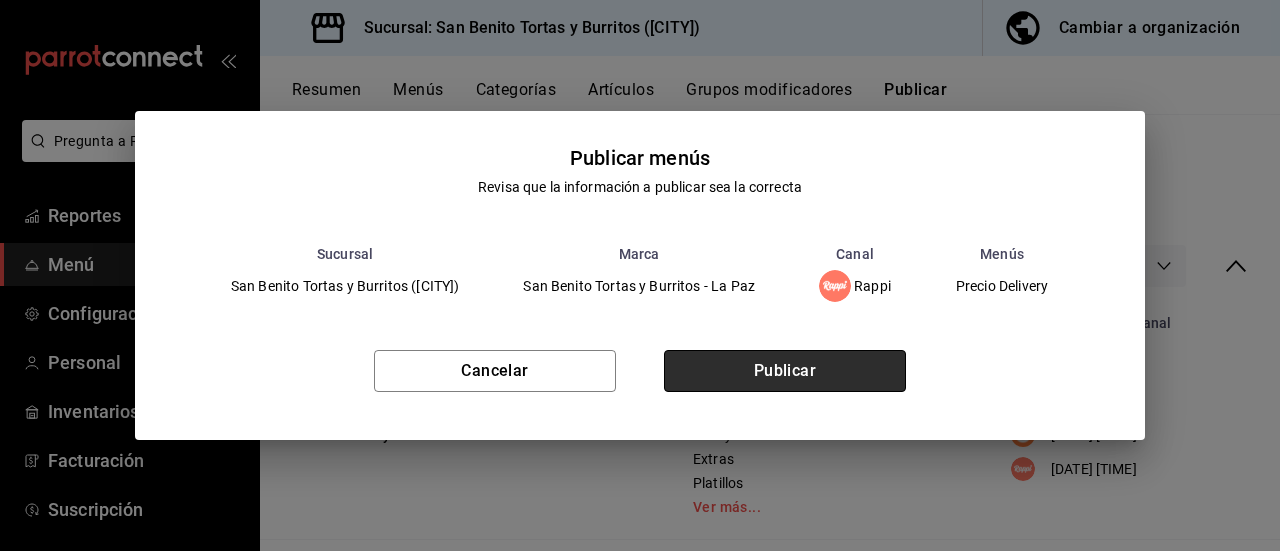 click on "Publicar" at bounding box center [785, 371] 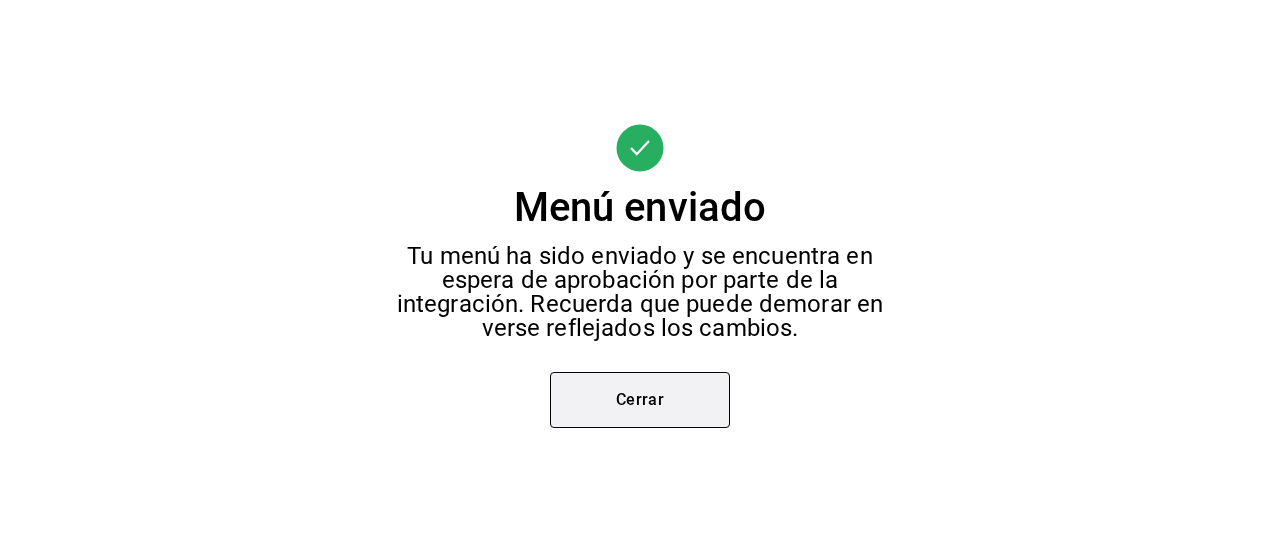 click on "Cerrar" at bounding box center [640, 400] 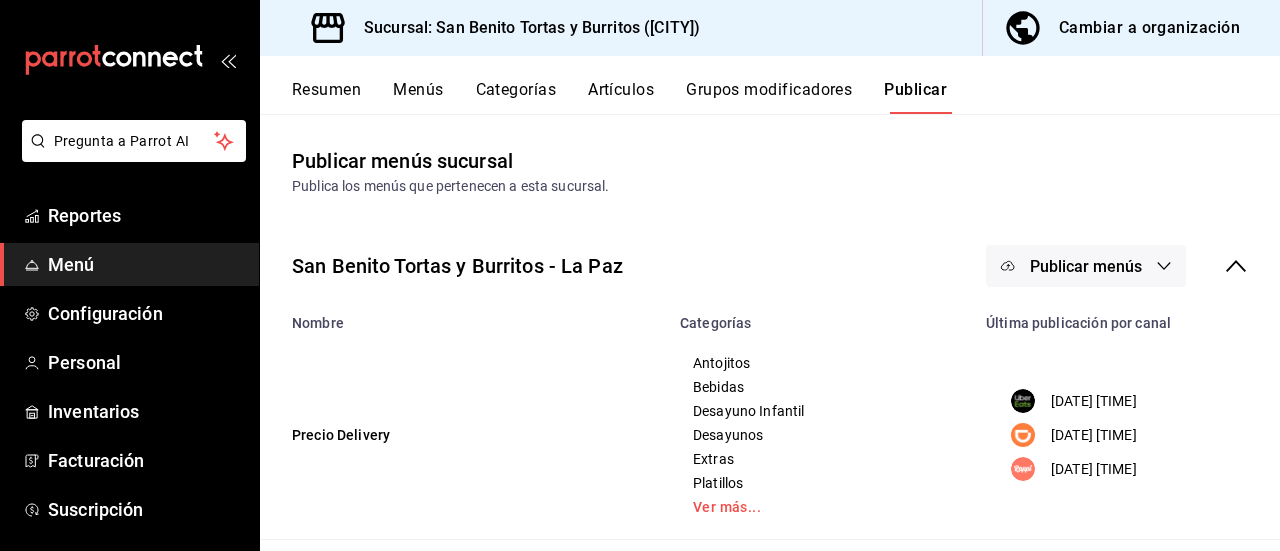click on "Publicar menús" at bounding box center (1086, 266) 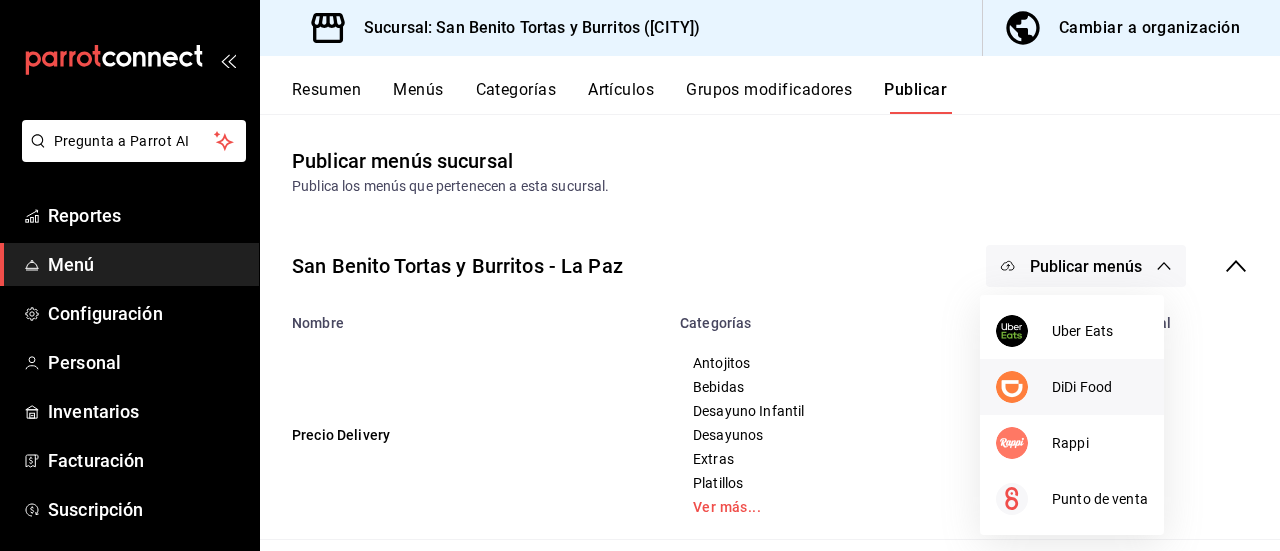 click on "DiDi Food" at bounding box center [1100, 387] 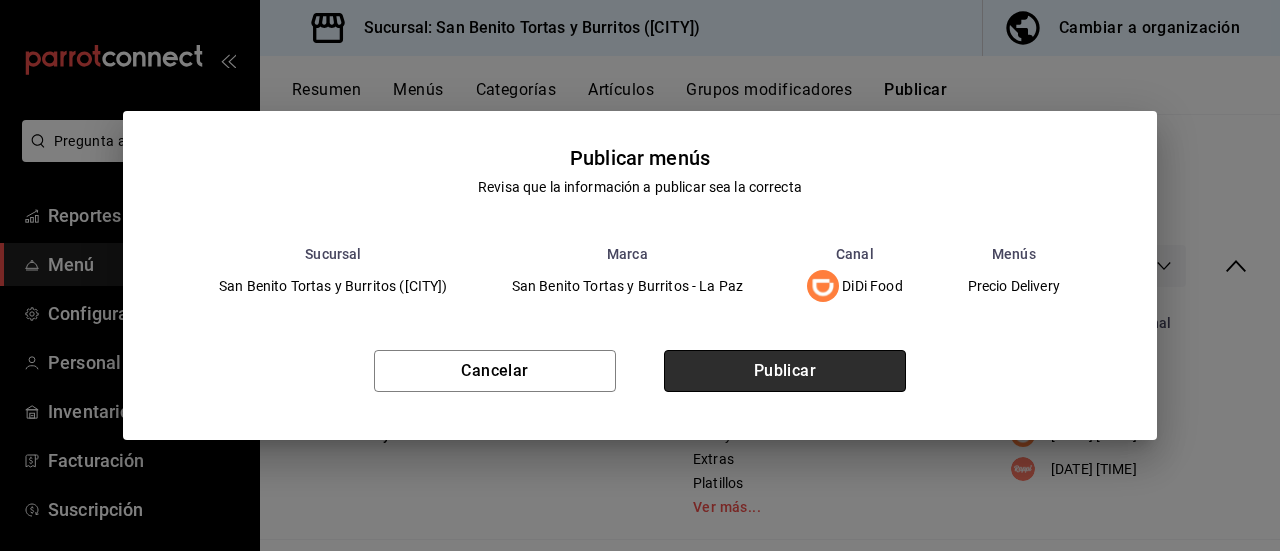 click on "Publicar" at bounding box center (785, 371) 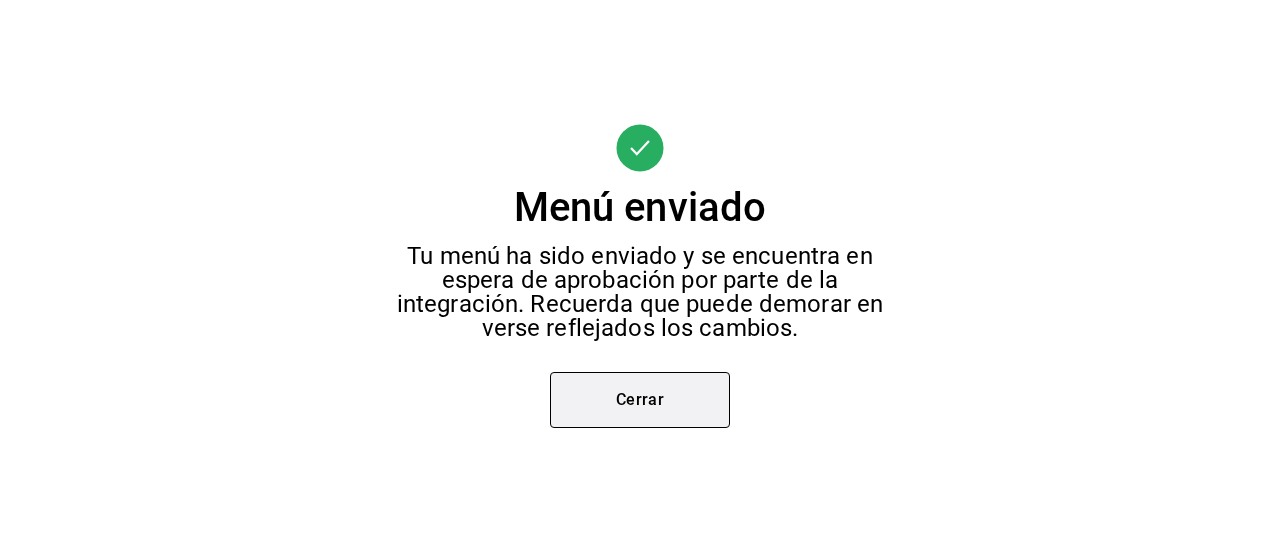 click on "Cerrar" at bounding box center [640, 400] 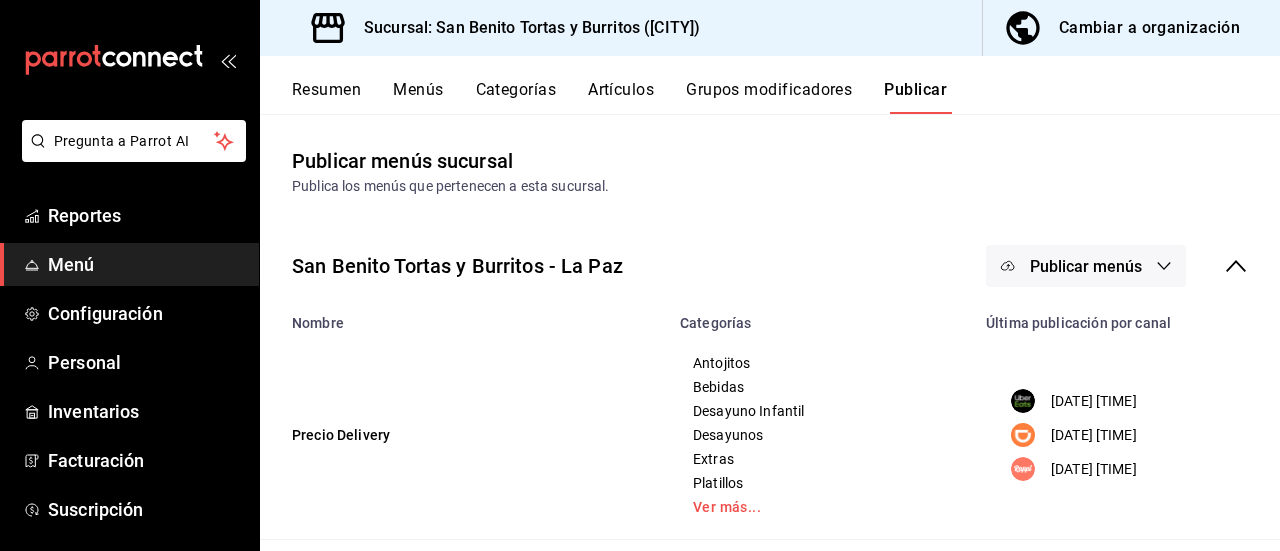 click on "Publicar menús" at bounding box center (1086, 266) 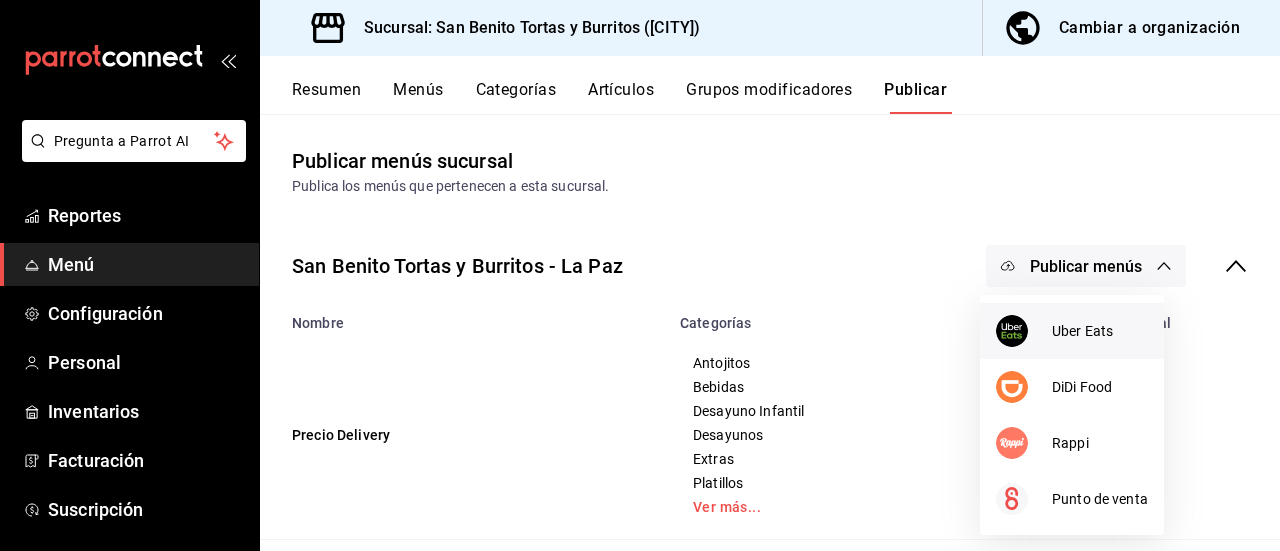 click on "Uber Eats" at bounding box center (1100, 331) 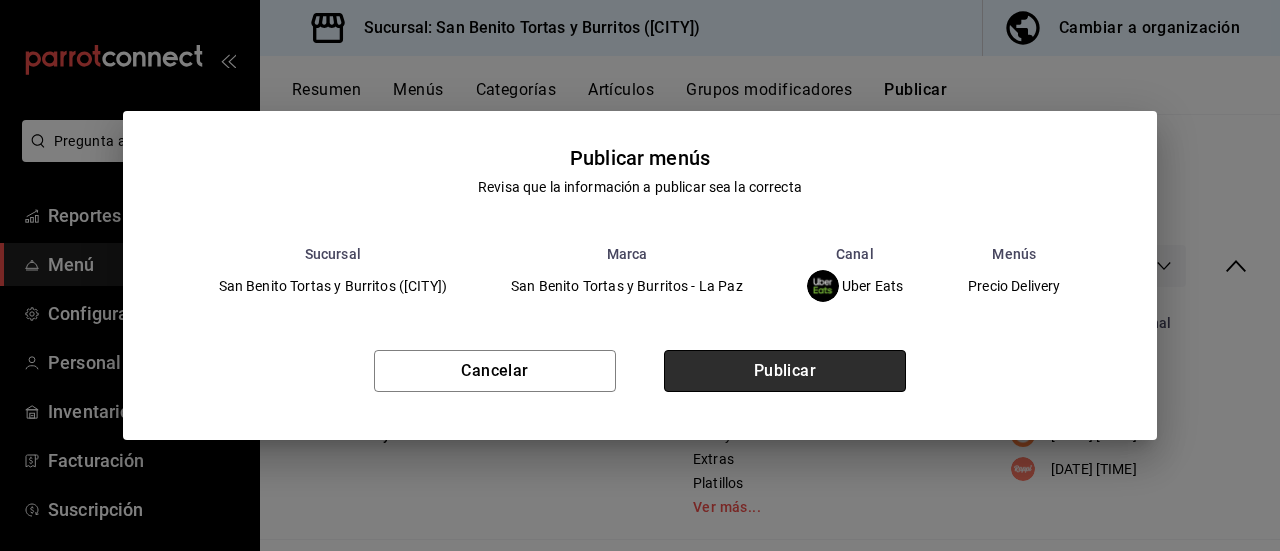 click on "Publicar" at bounding box center [785, 371] 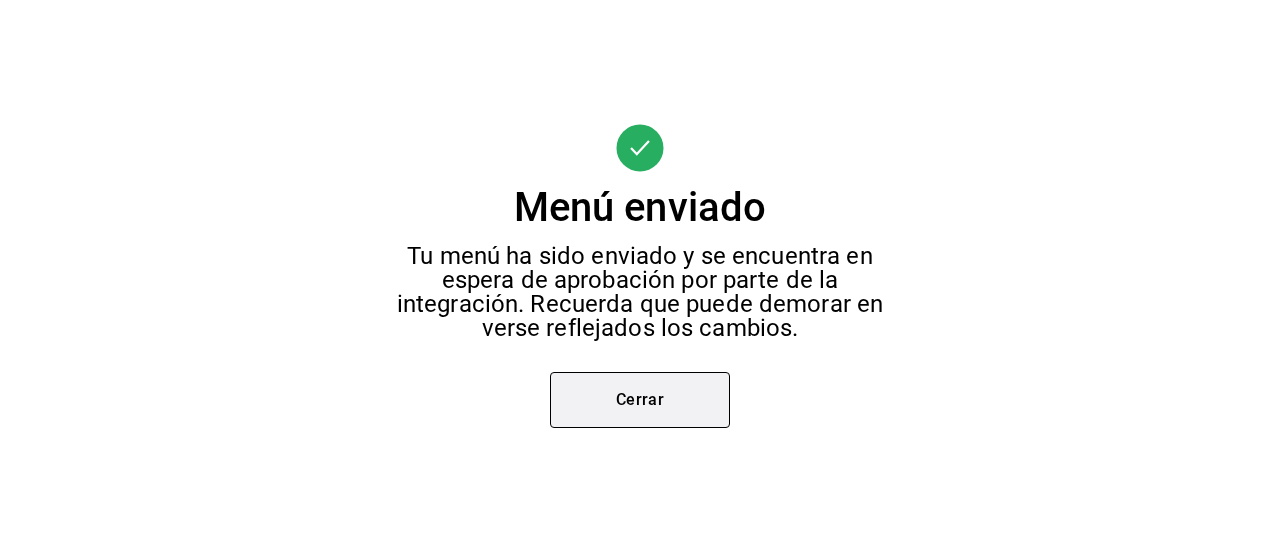 click on "Cerrar" at bounding box center [640, 400] 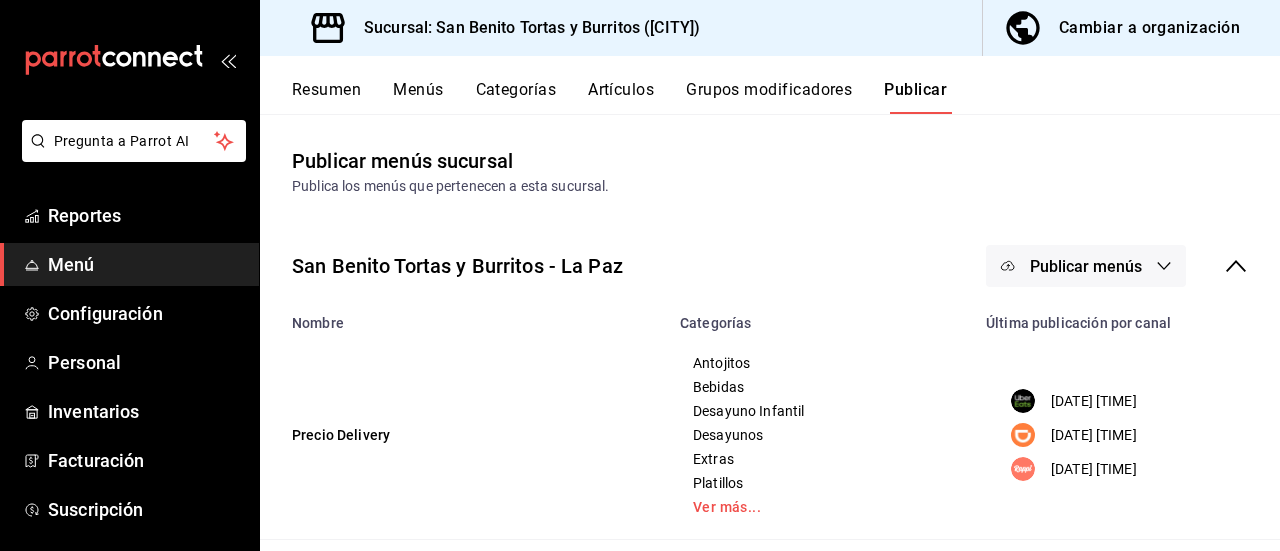 click on "Cambiar a organización" at bounding box center (1149, 28) 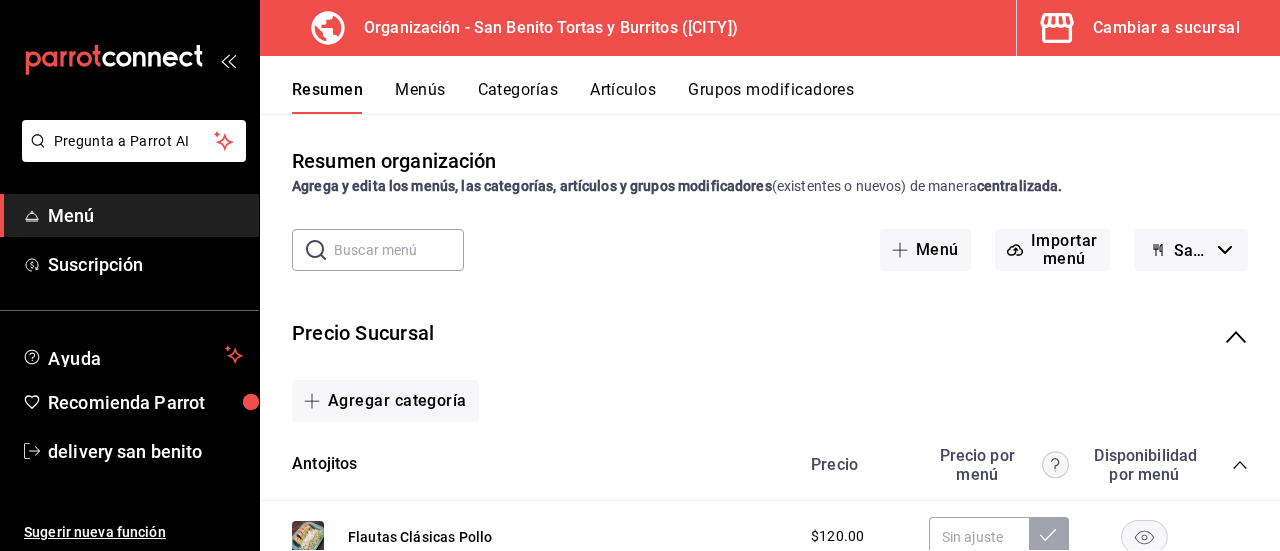 click on "Artículos" at bounding box center (623, 97) 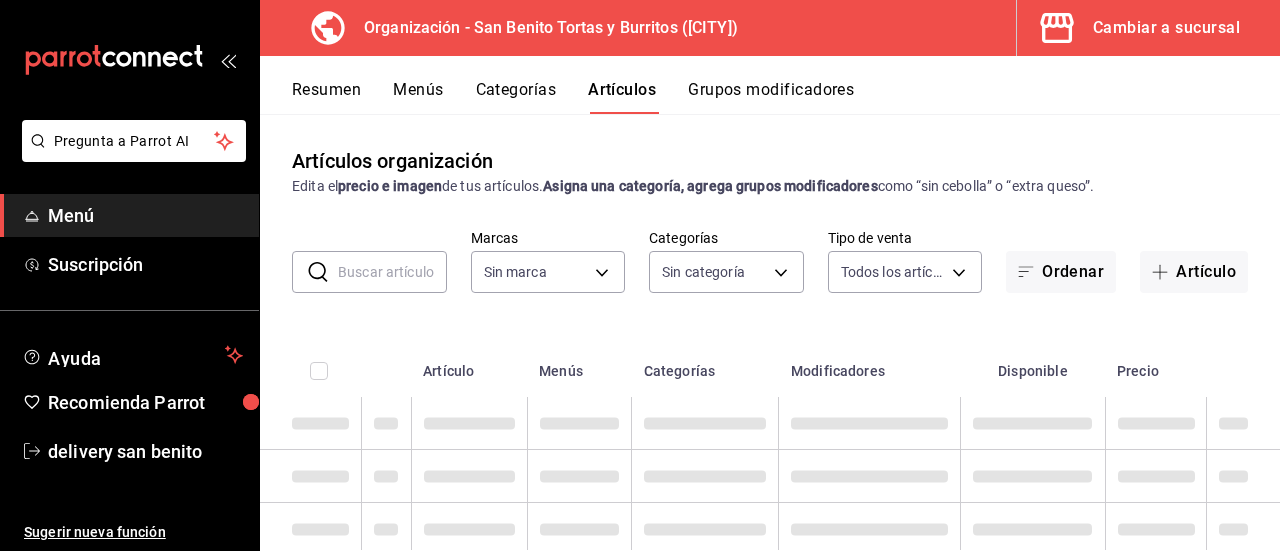 type on "[UUID]" 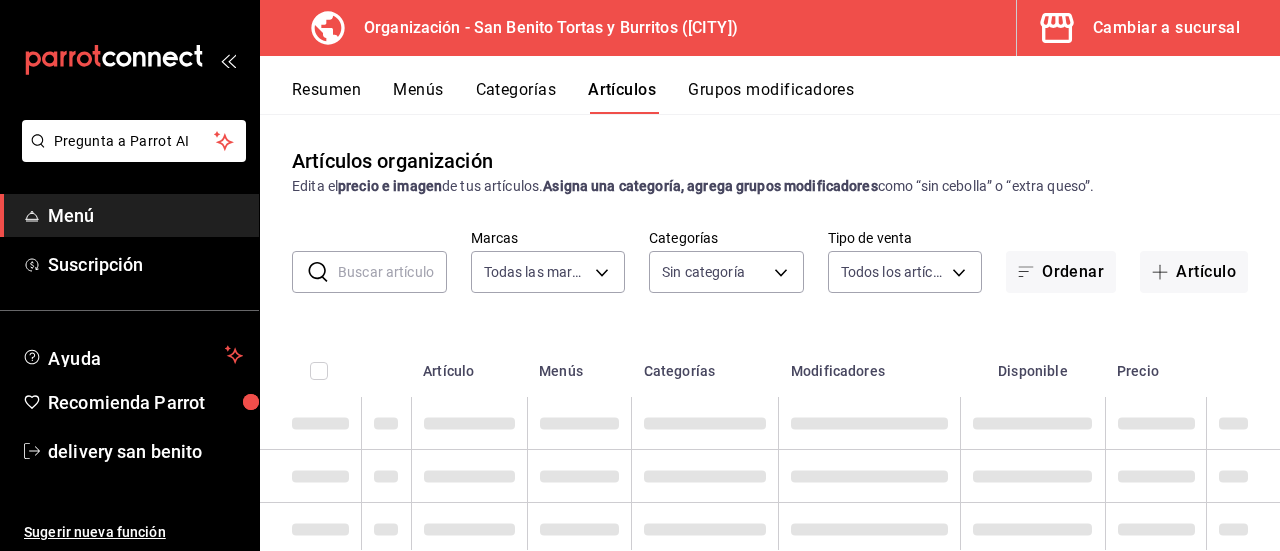 scroll, scrollTop: 52, scrollLeft: 0, axis: vertical 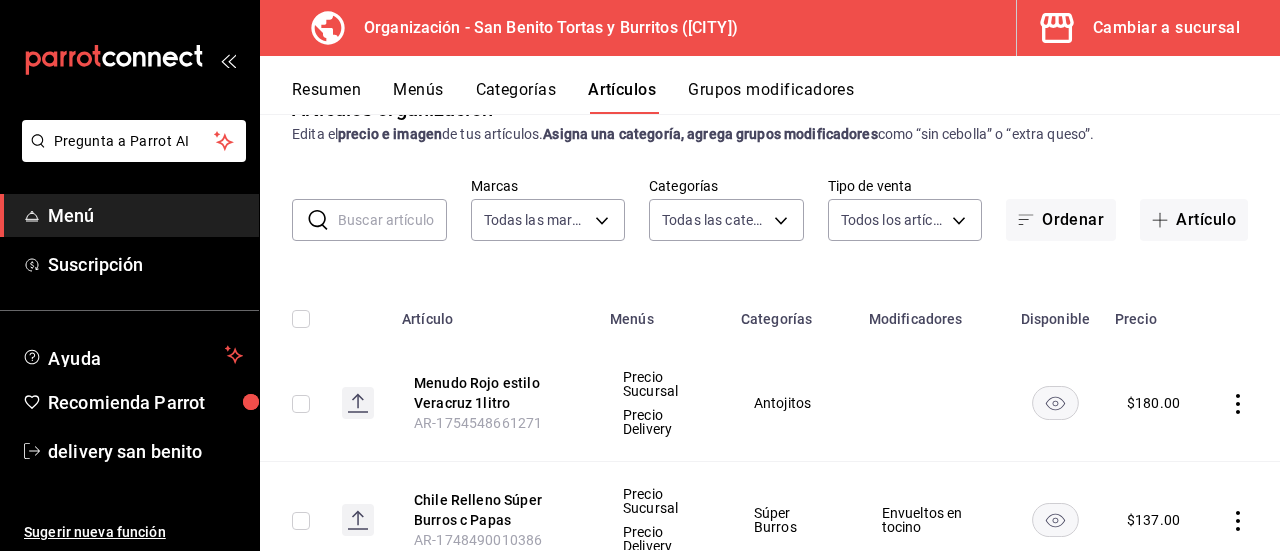 type on "[UUID],[UUID],[UUID],[UUID],[UUID],[UUID],[UUID],[UUID]" 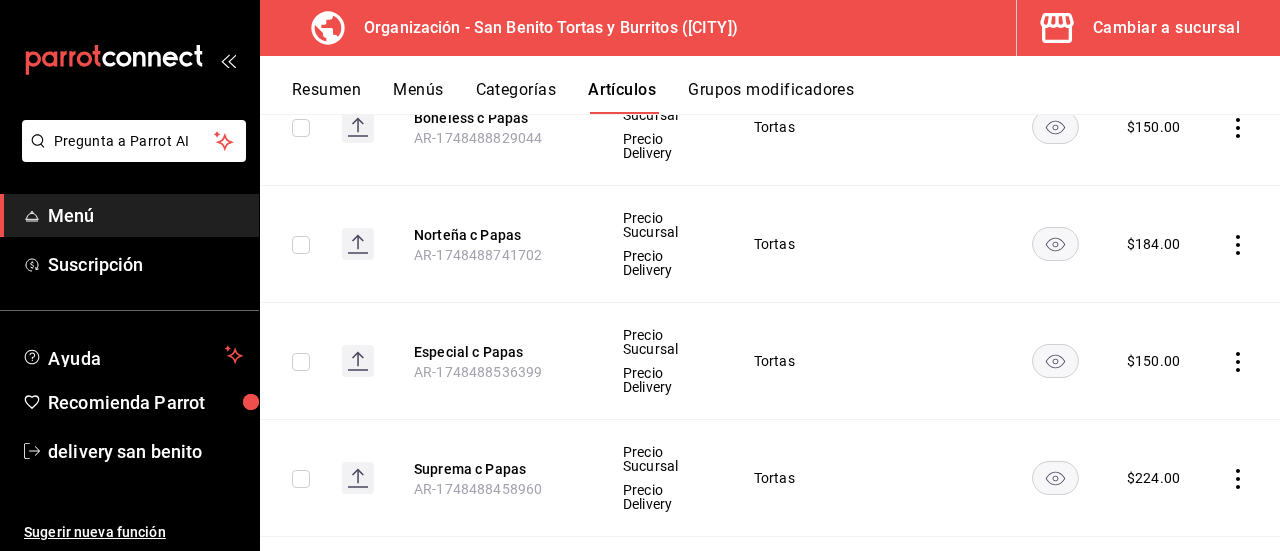 scroll, scrollTop: 1277, scrollLeft: 0, axis: vertical 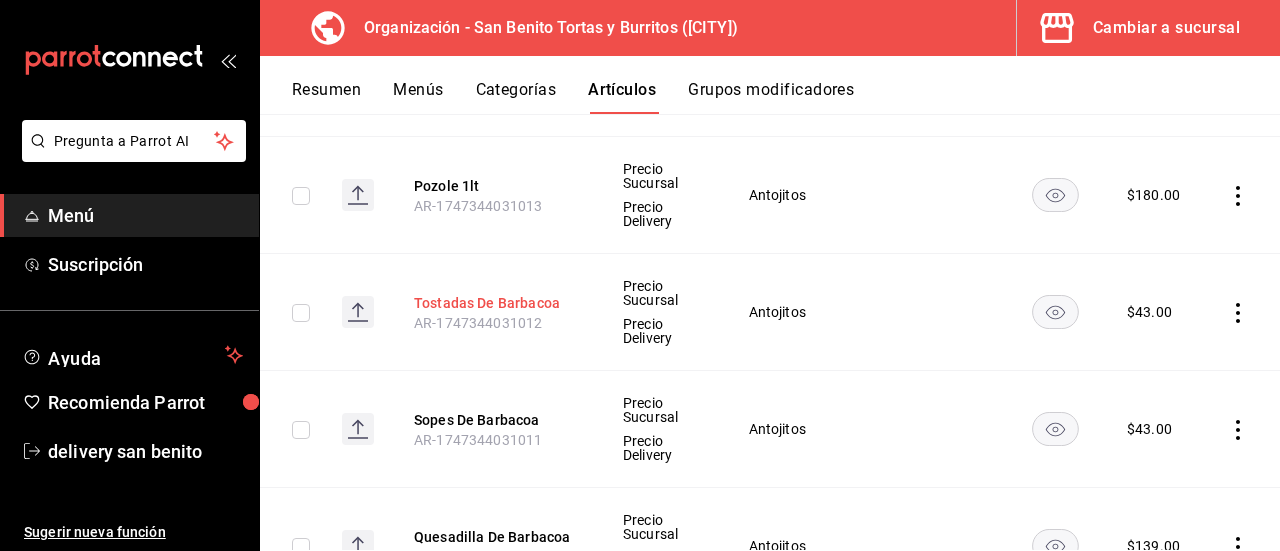 click on "Tostadas De Barbacoa" at bounding box center [494, 303] 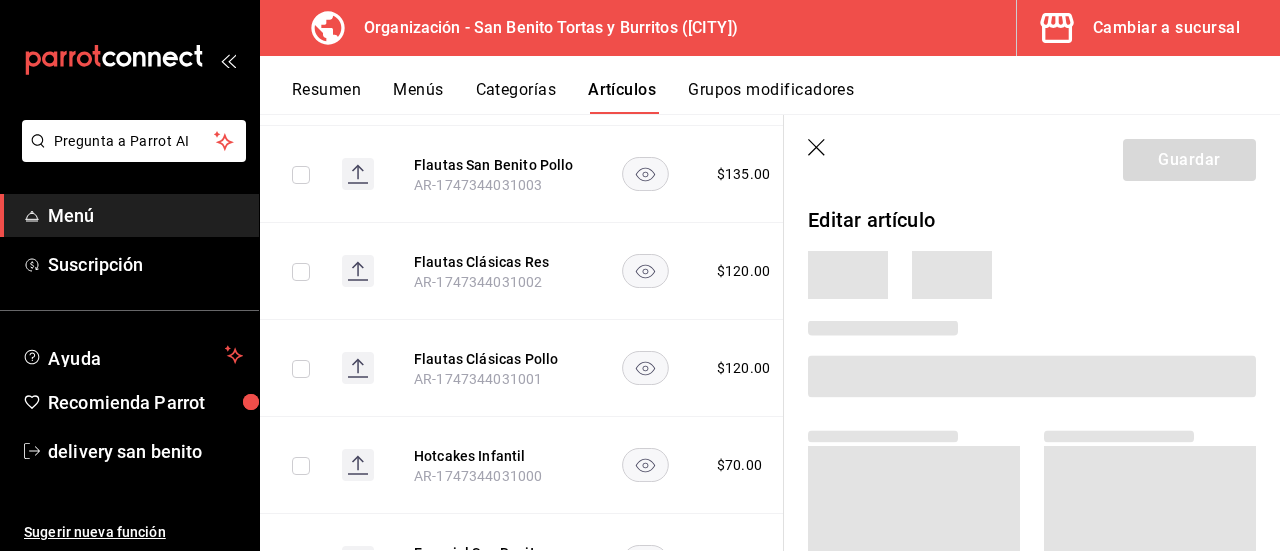 scroll, scrollTop: 6439, scrollLeft: 0, axis: vertical 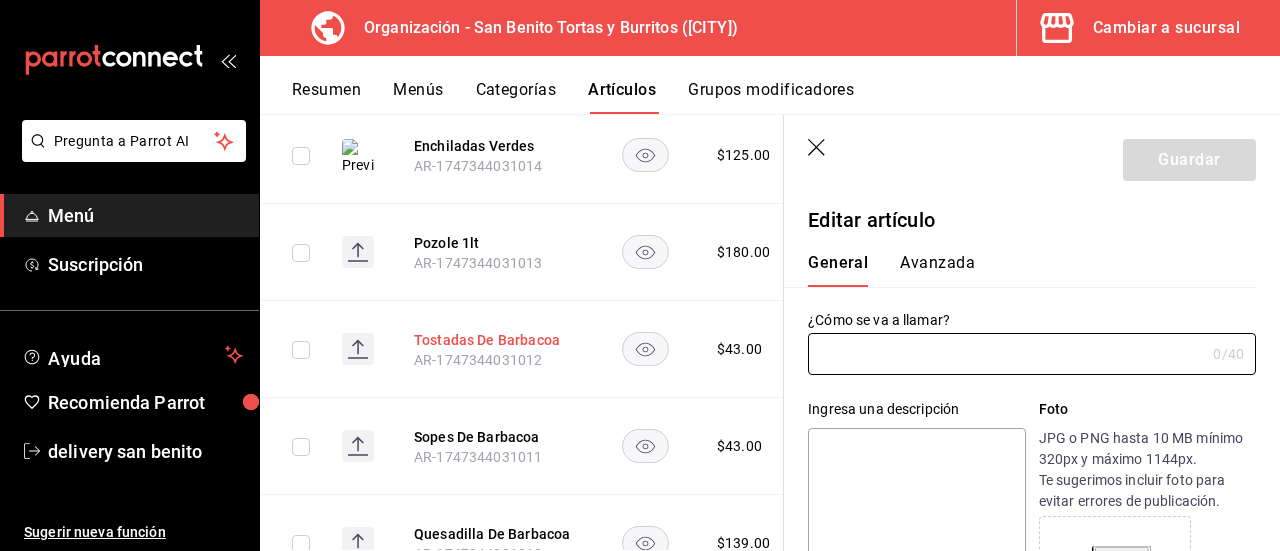 type on "Tostadas De Barbacoa" 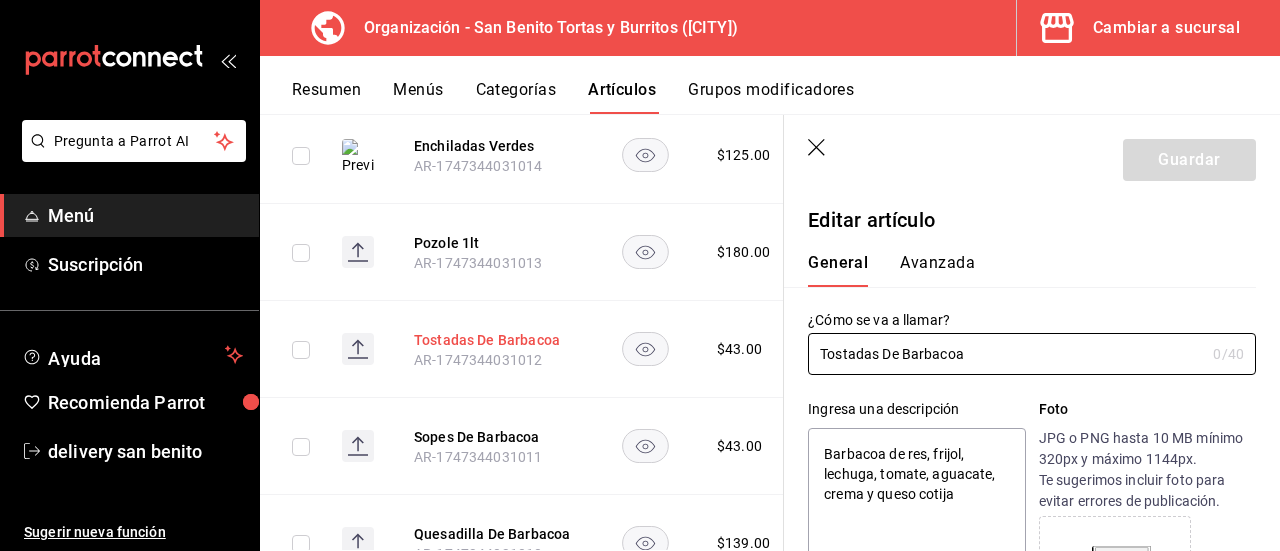 type on "x" 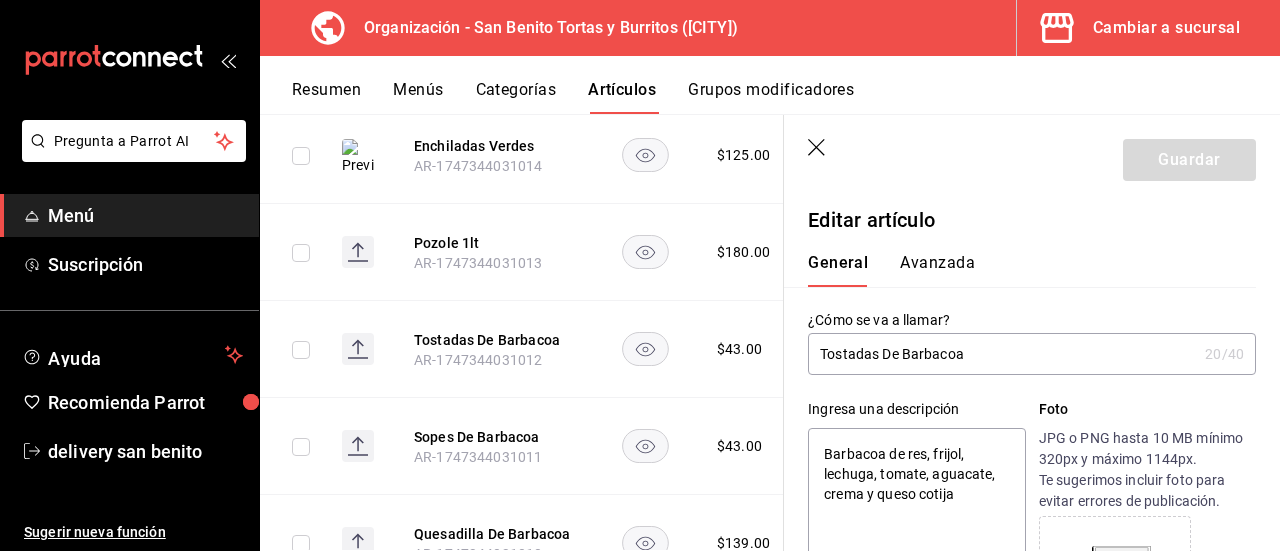 click on "Tostadas De Barbacoa" at bounding box center (1002, 354) 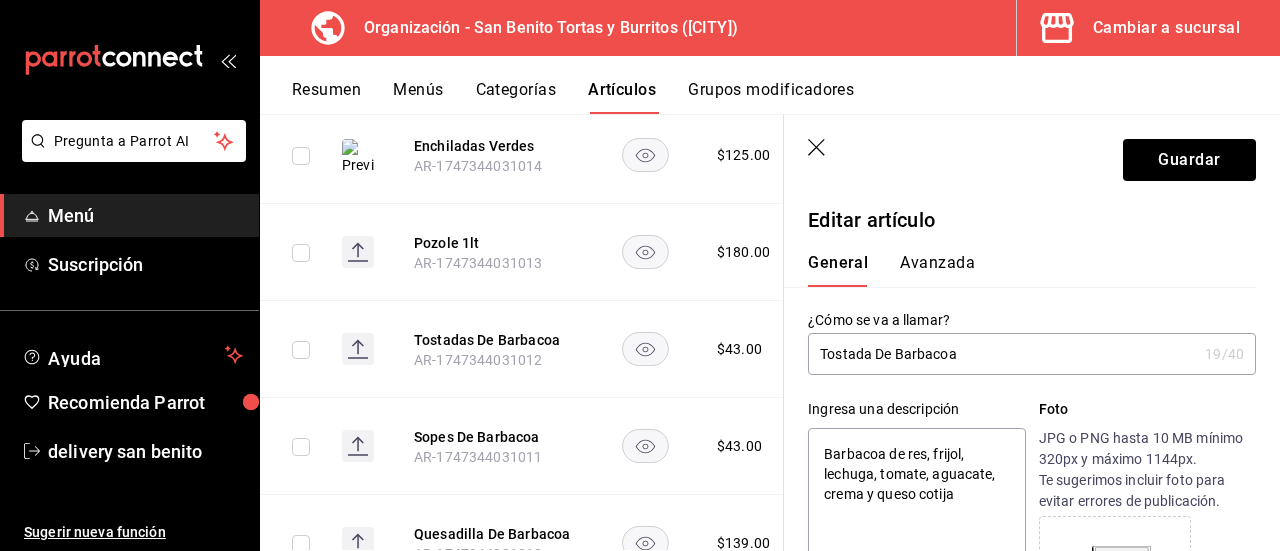 type on "x" 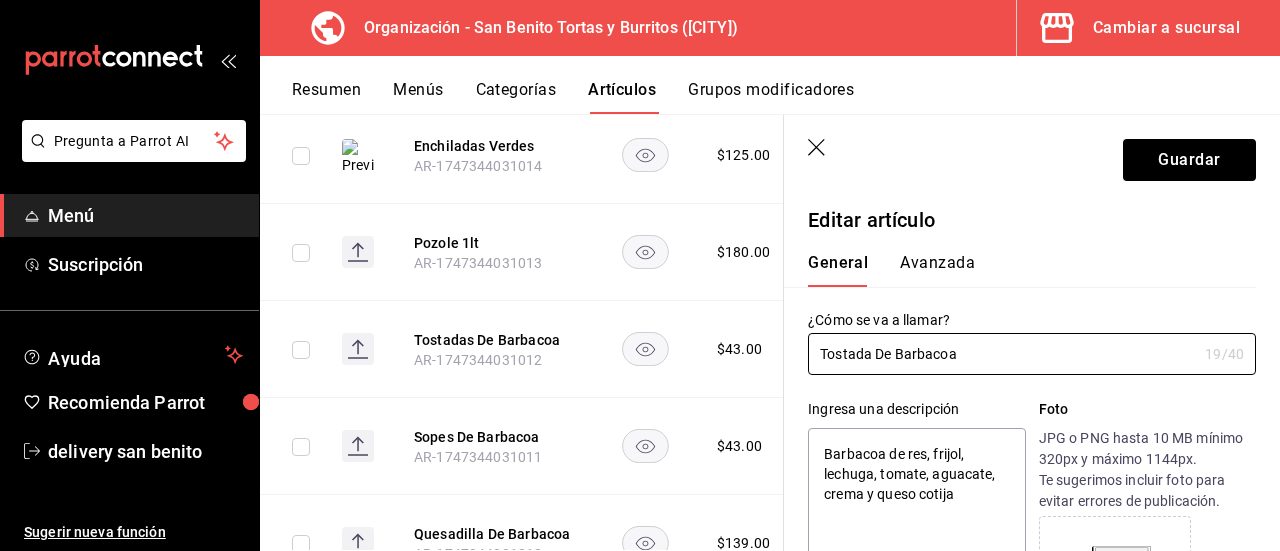 type on "Tostada De Barbacoa" 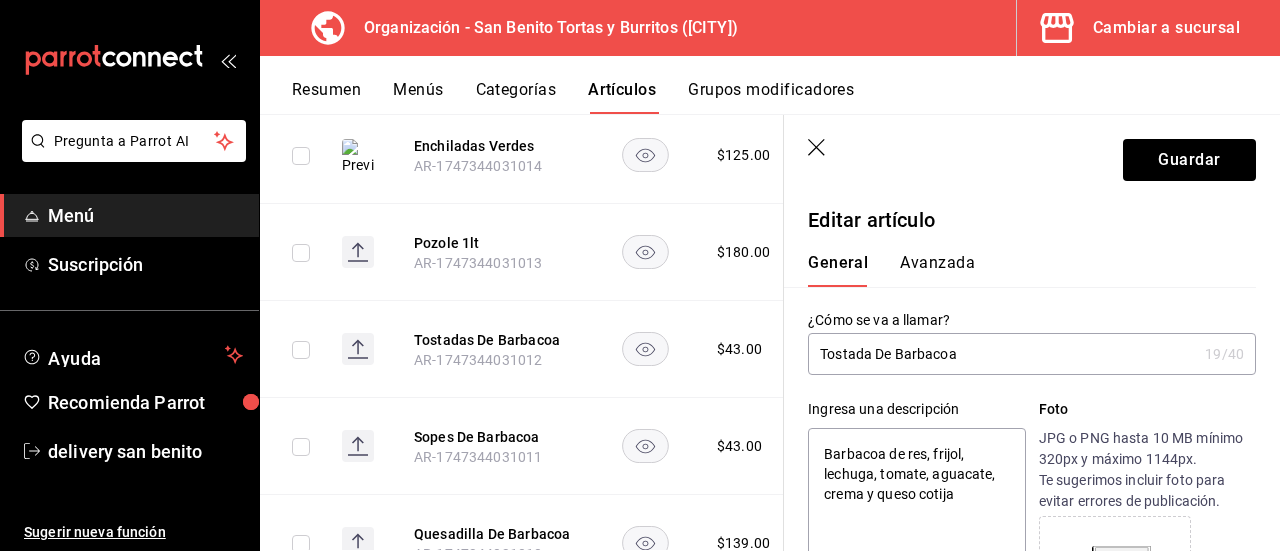 click on "Barbacoa de res, frijol, lechuga, tomate, aguacate, crema y queso cotija" at bounding box center (916, 548) 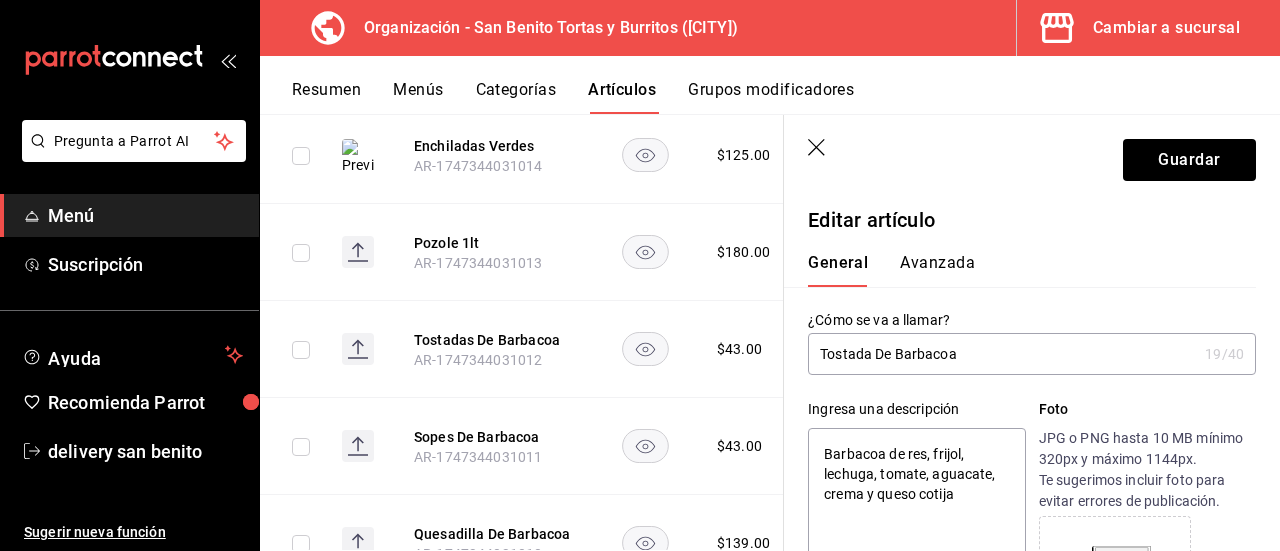 type on "1Barbacoa de res, frijol, lechuga, tomate, aguacate, crema y queso cotija" 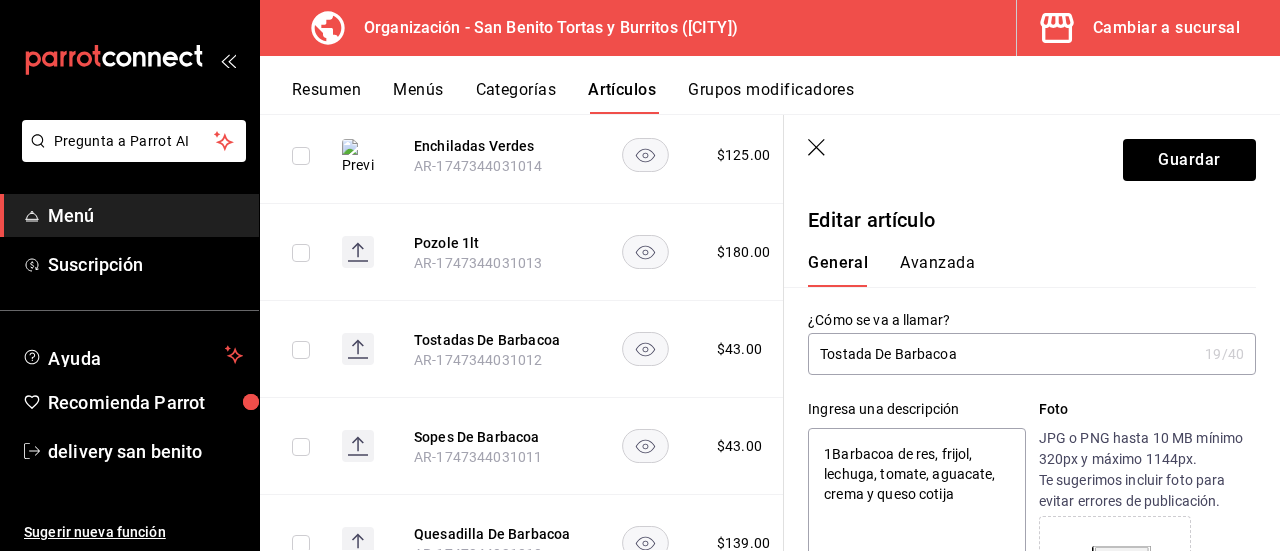type on "x" 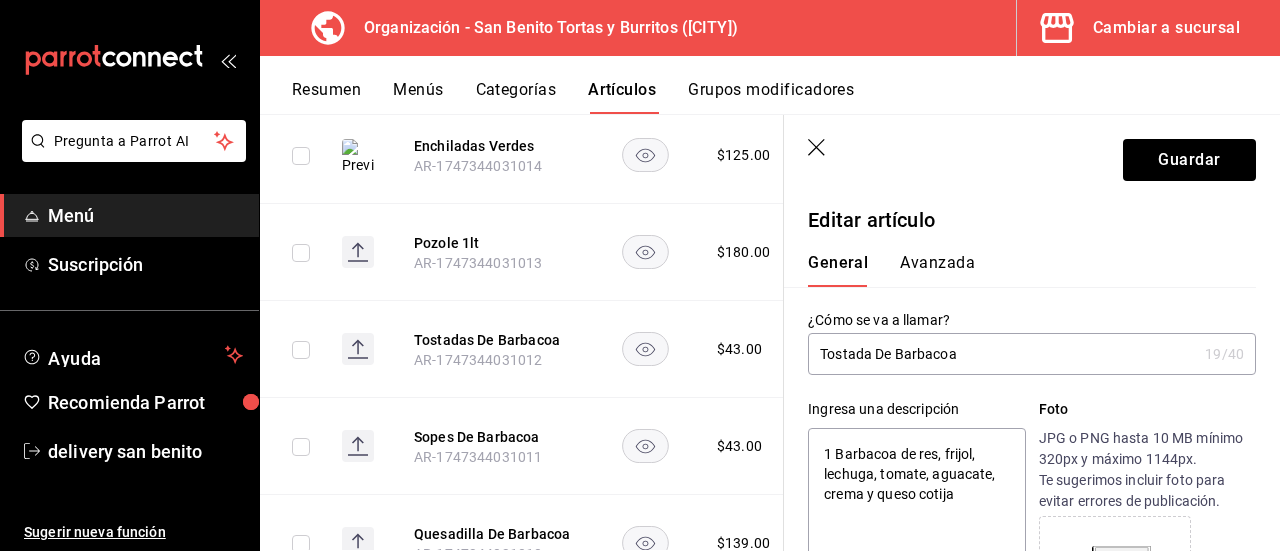 type on "x" 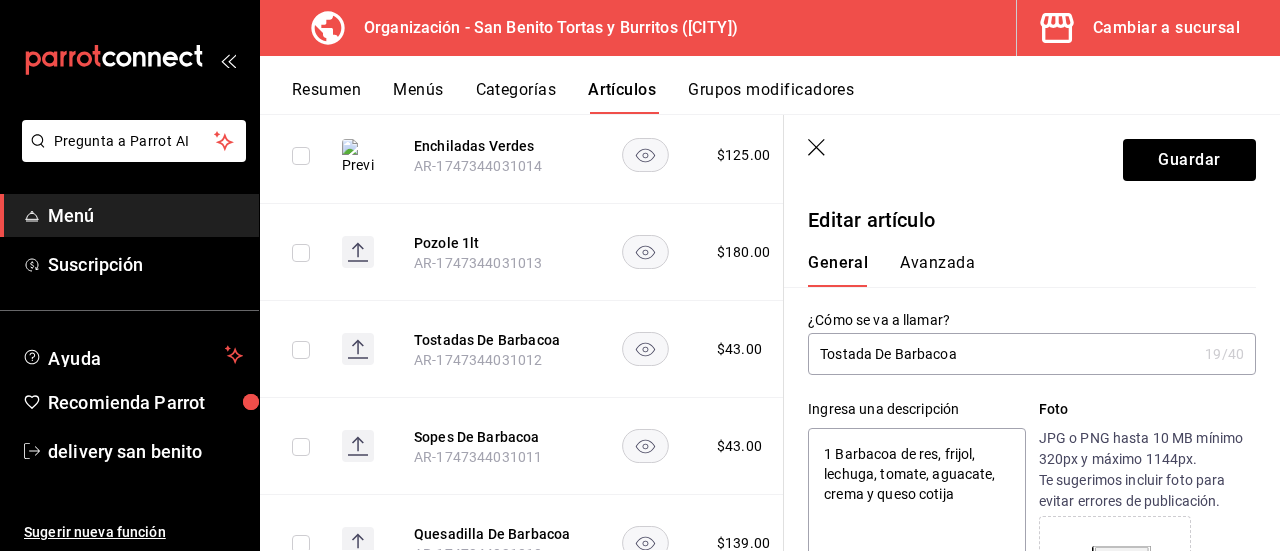 type on "1 pBarbacoa de res, frijol, lechuga, tomate, aguacate, crema y queso cotija" 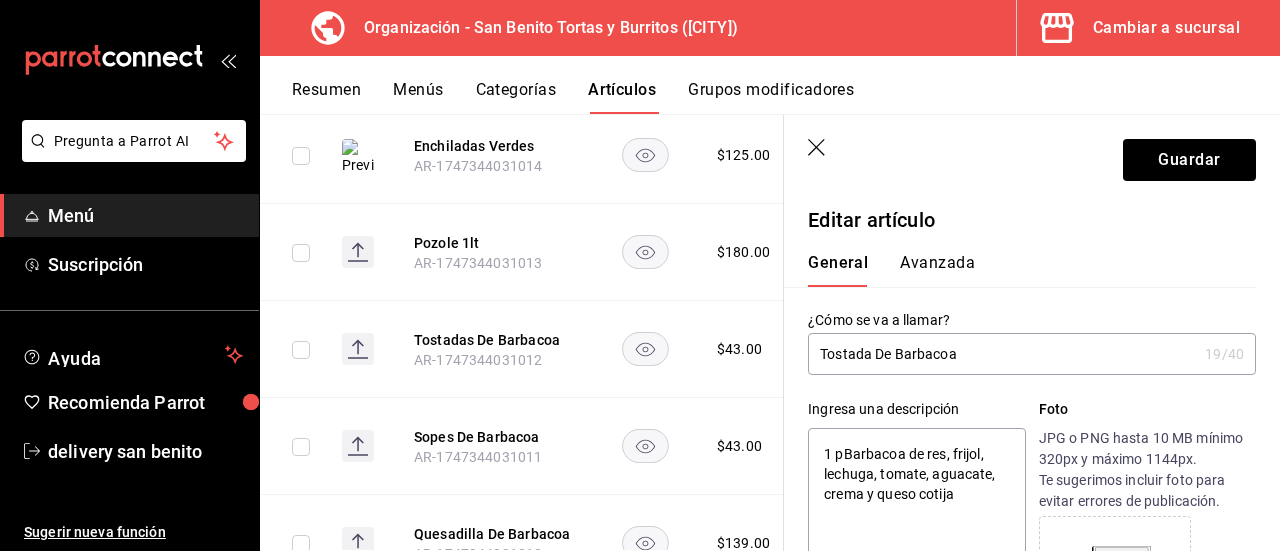 type on "x" 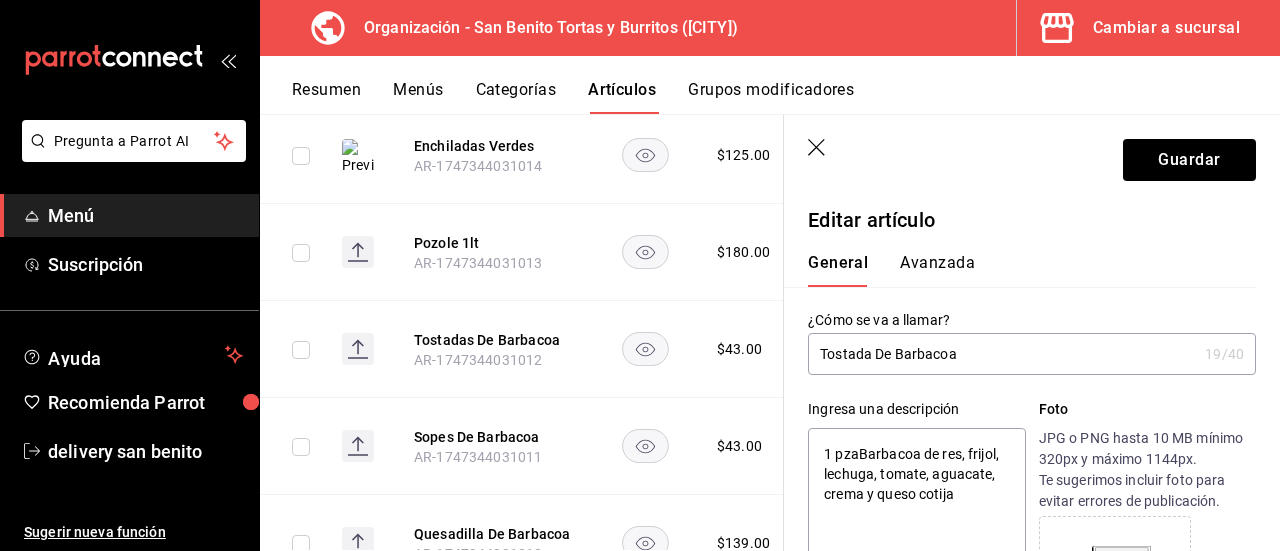 type on "1 pza Barbacoa de res, frijol, lechuga, tomate, aguacate, crema y queso cotija" 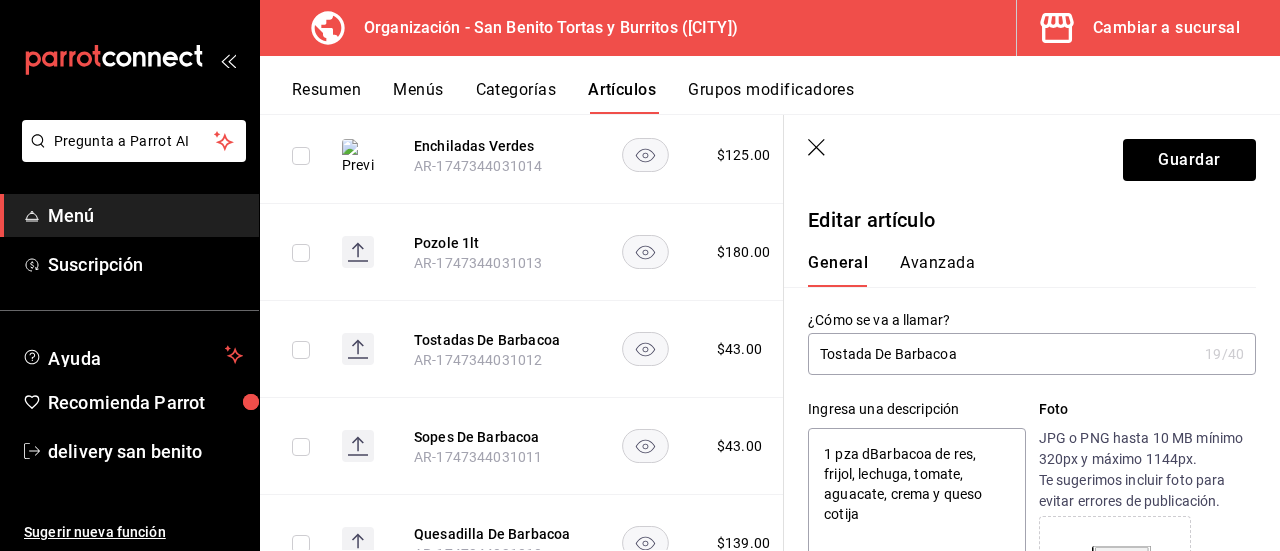 type on "1 pza deBarbacoa de res, frijol, lechuga, tomate, aguacate, crema y queso cotija" 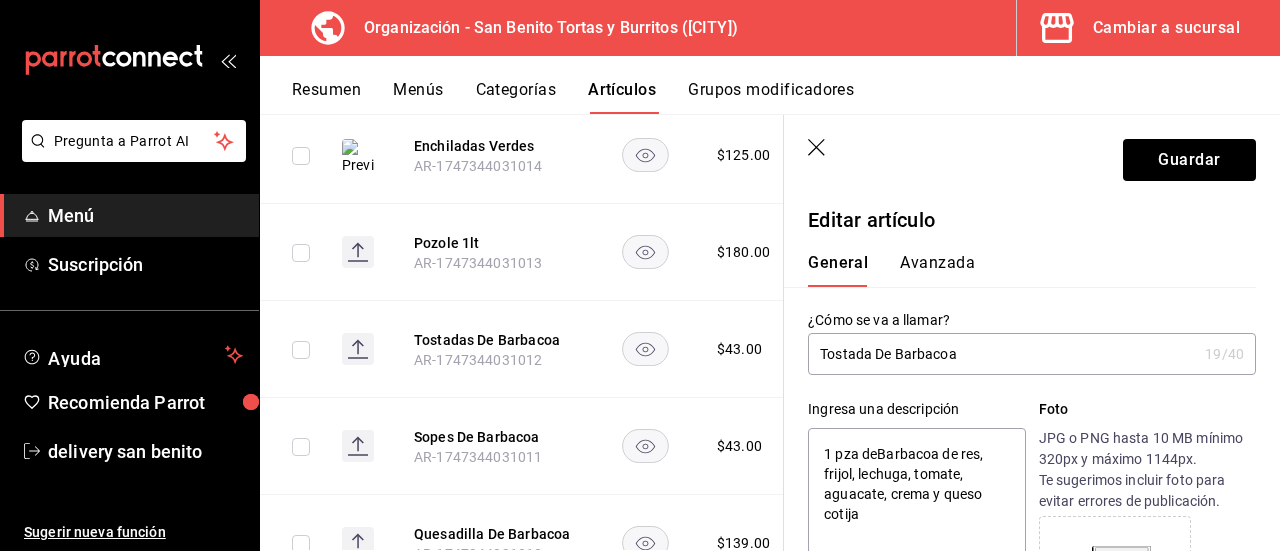 type on "x" 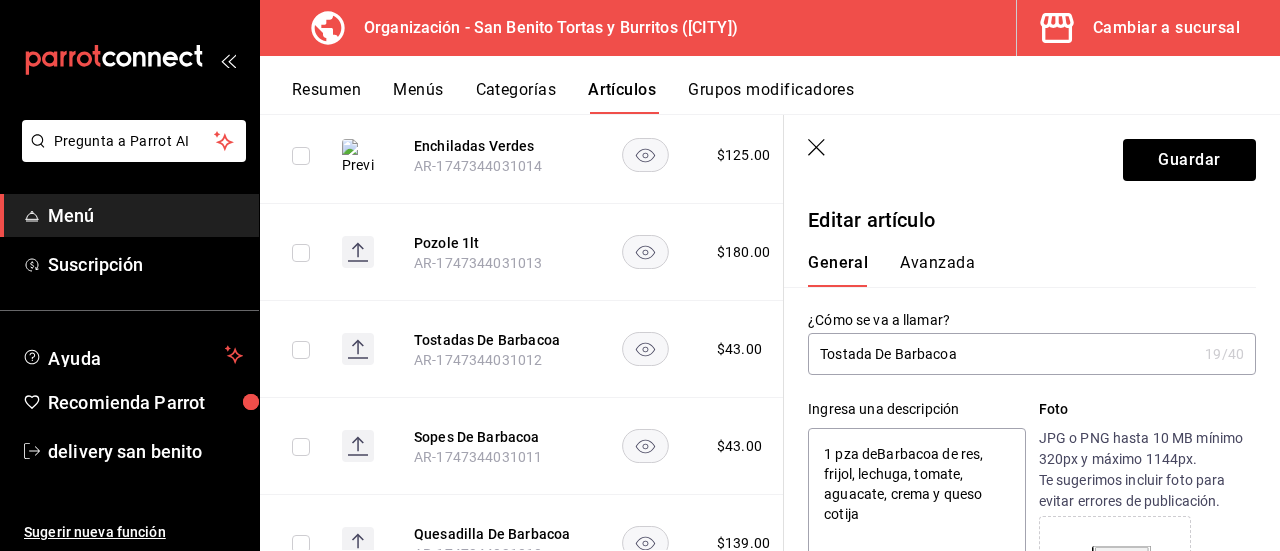 type on "1 pza de Barbacoa de res, frijol, lechuga, tomate, aguacate, crema y queso cotija" 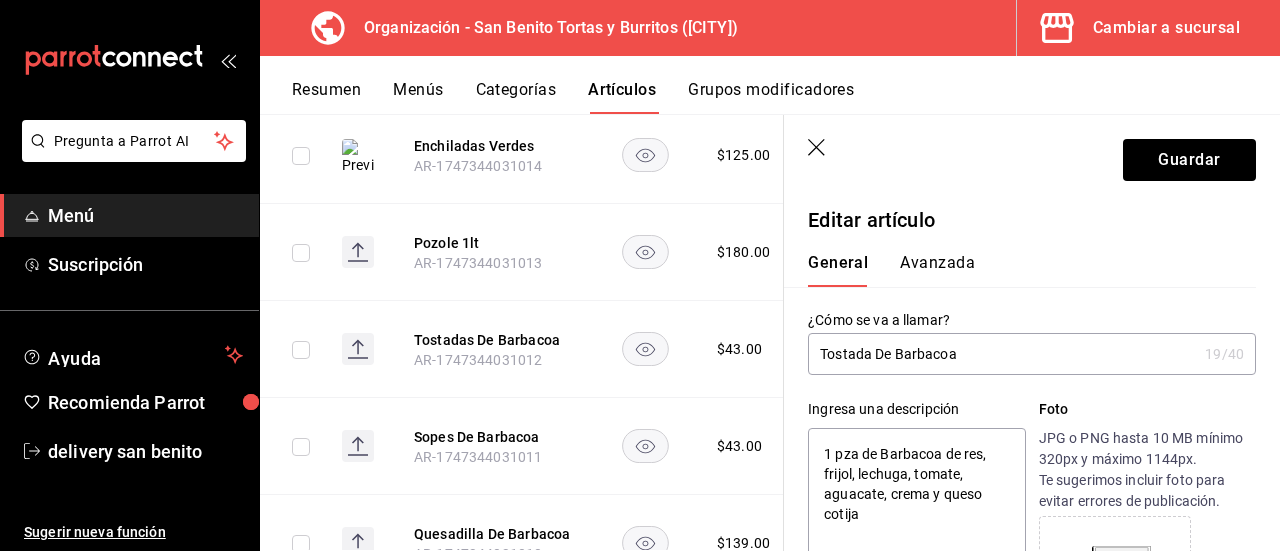 type on "x" 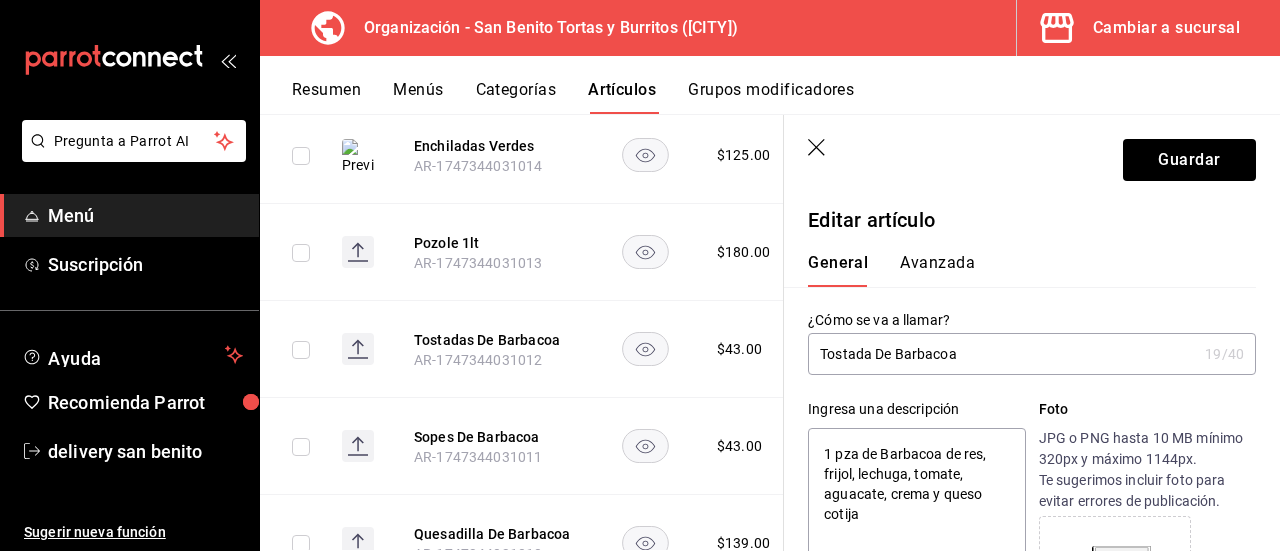 type on "1 pza de TBarbacoa de res, frijol, lechuga, tomate, aguacate, crema y queso cotija" 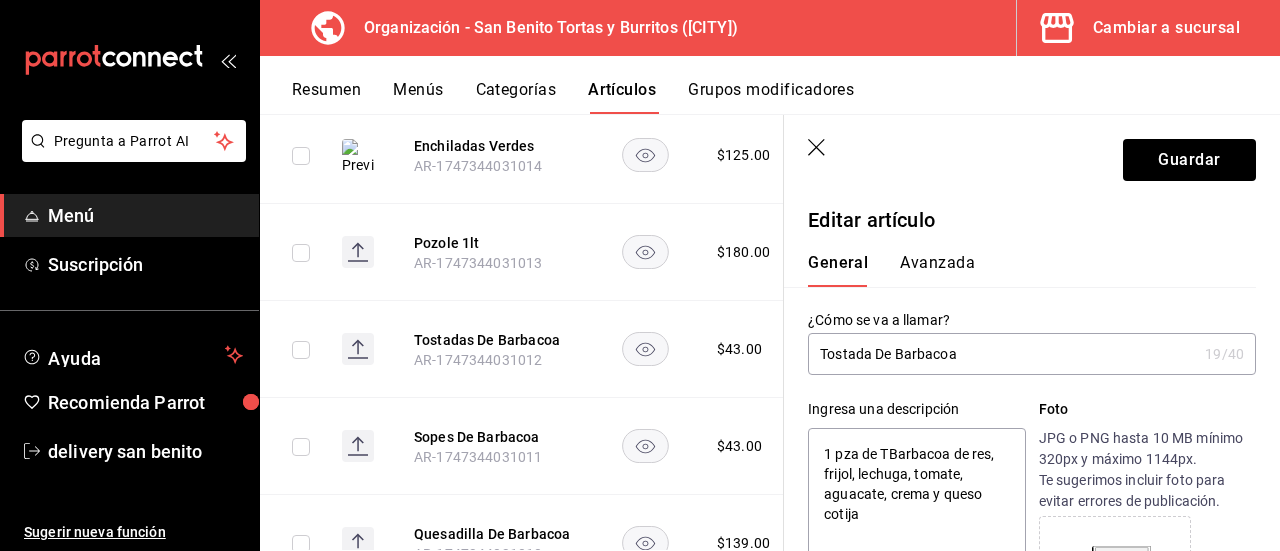 type on "x" 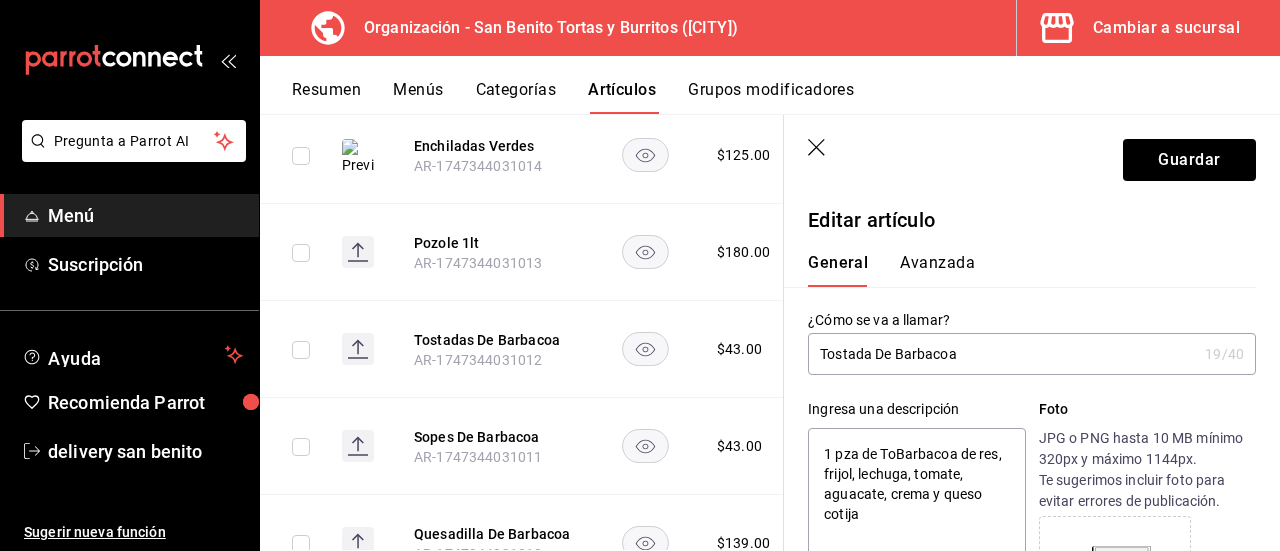 type on "x" 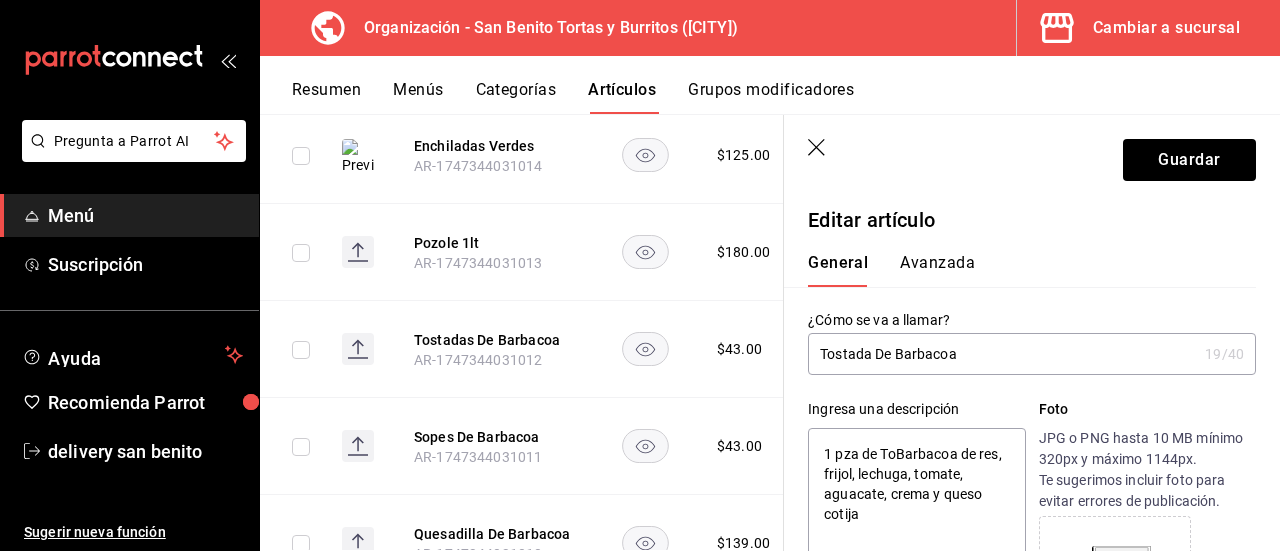 type on "1 pza de TosBarbacoa de res, frijol, lechuga, tomate, aguacate, crema y queso cotija" 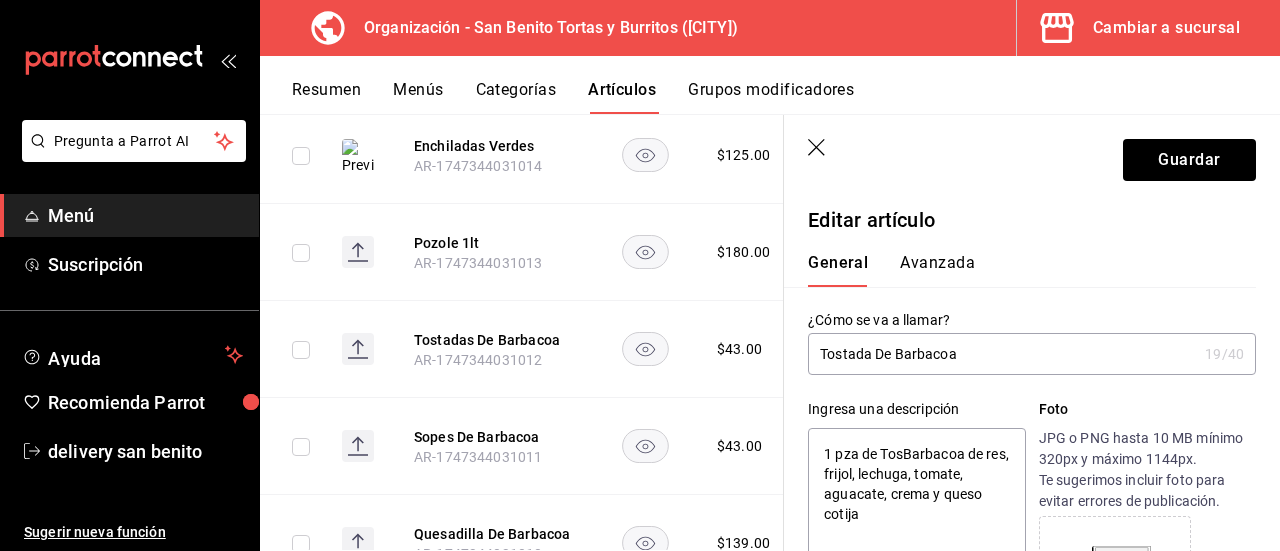 type on "x" 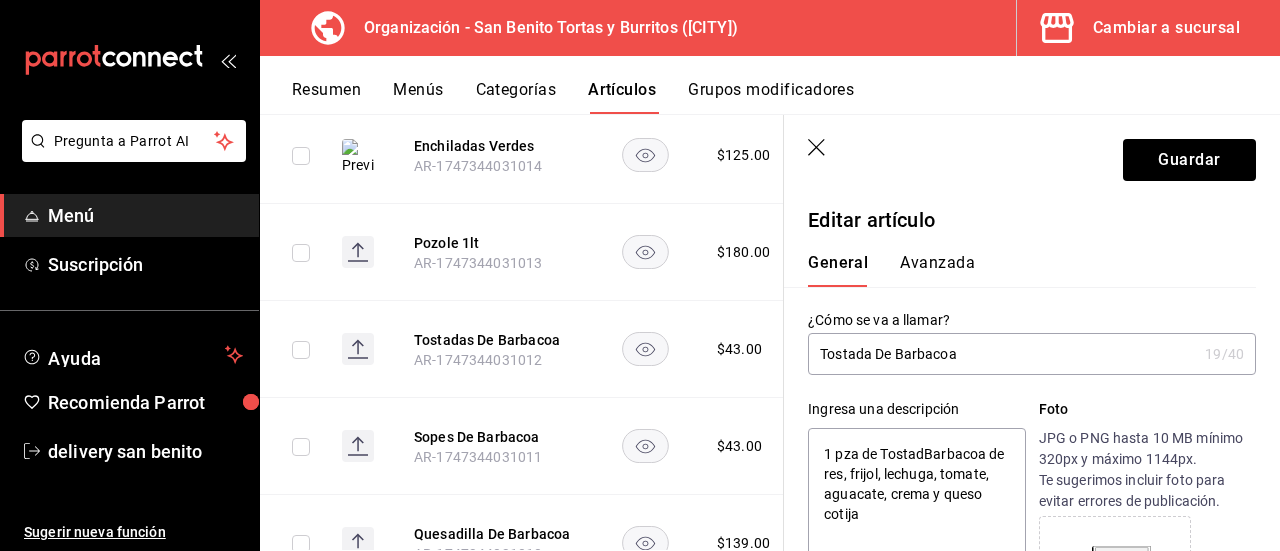 type on "1 pza de TostadaBarbacoa de res, frijol, lechuga, tomate, aguacate, crema y queso cotija" 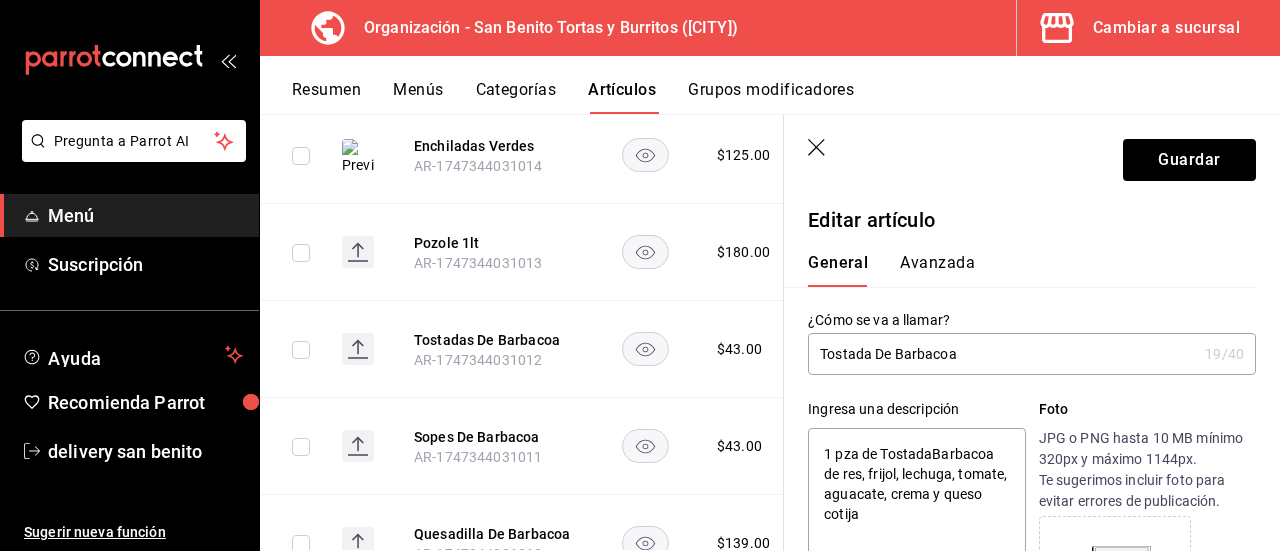 type on "x" 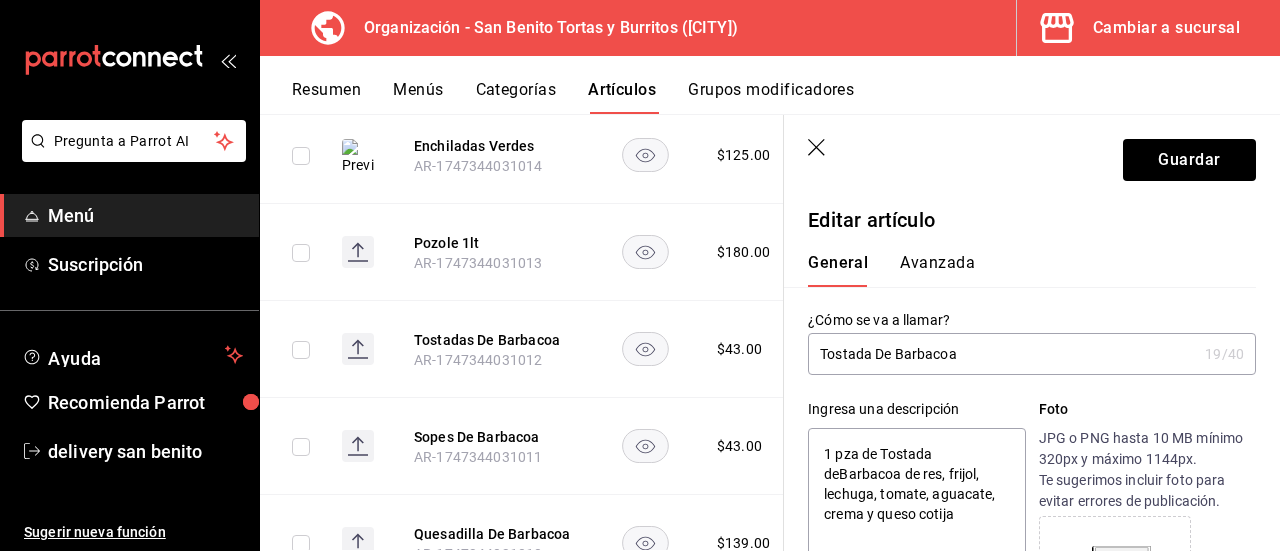 type on "1 pza de Tostada de4Barbacoa de res, frijol, lechuga, tomate, aguacate, crema y queso cotija" 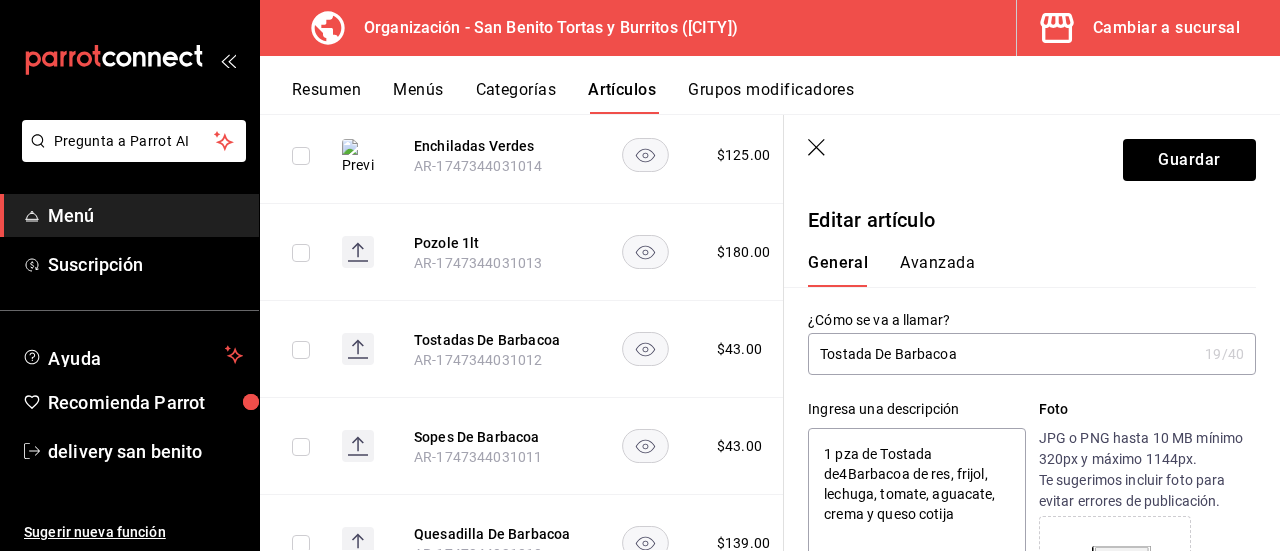 type on "x" 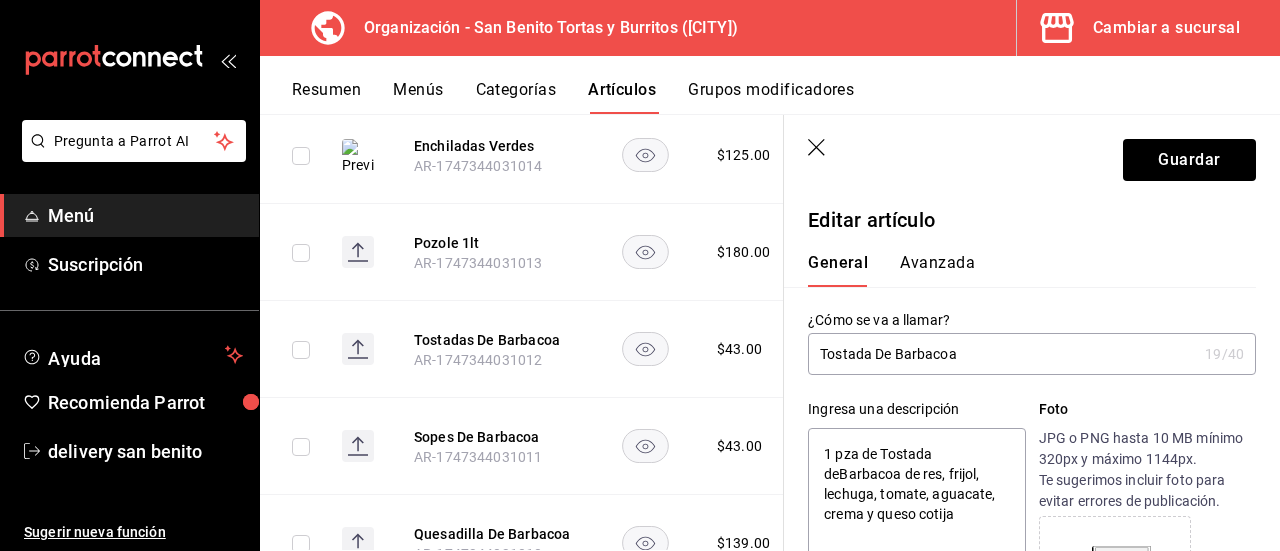 type on "x" 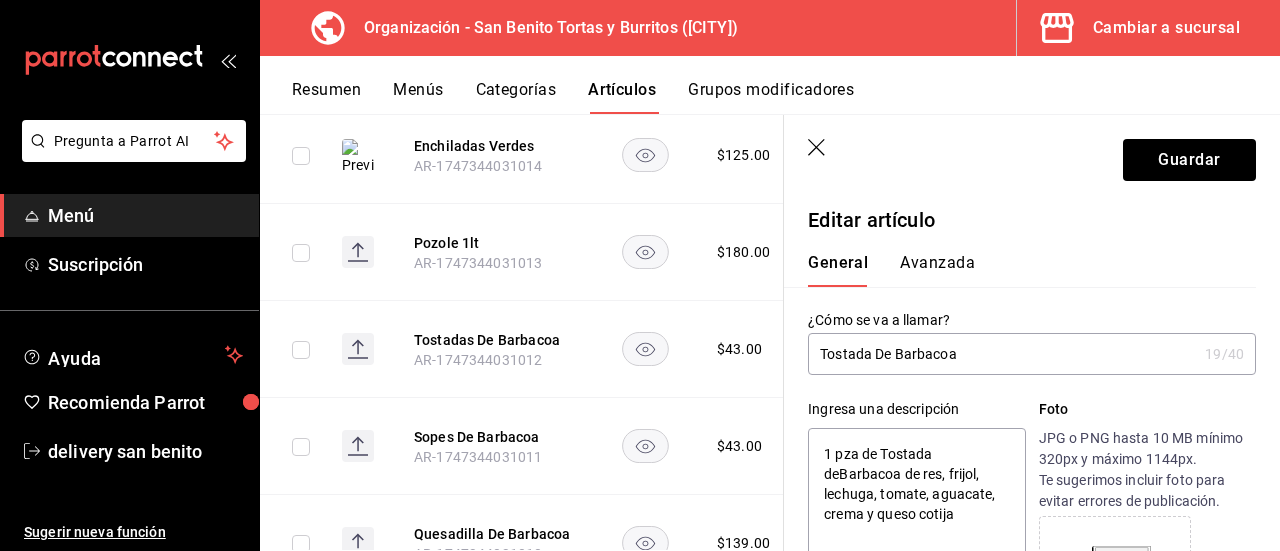 type on "1 pza de Tostada de Barbacoa de res, frijol, lechuga, tomate, aguacate, crema y queso cotija" 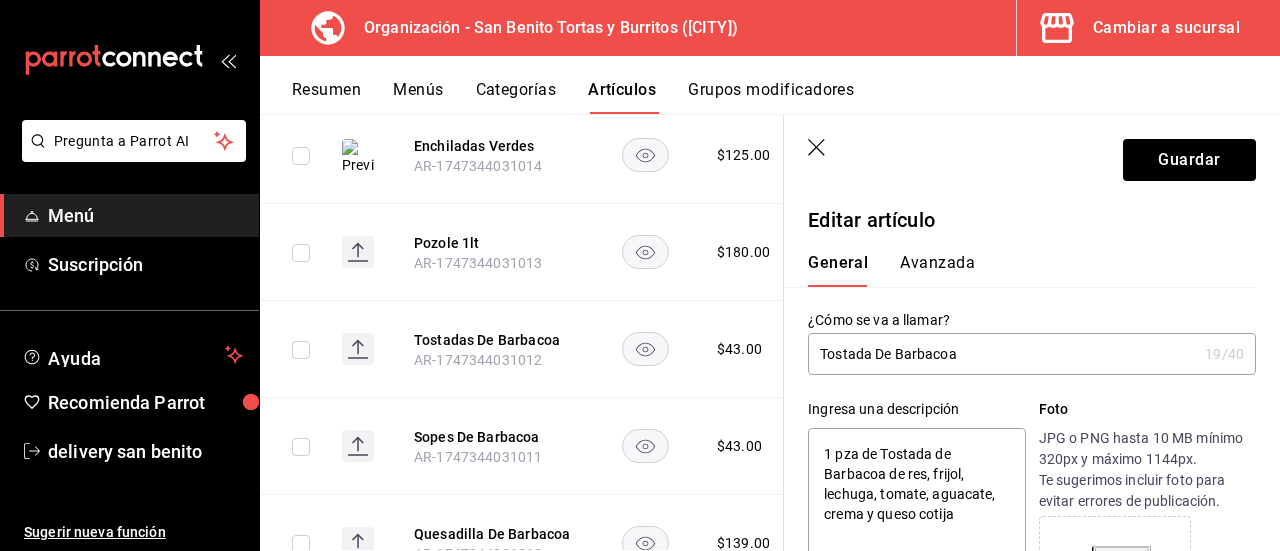 type on "x" 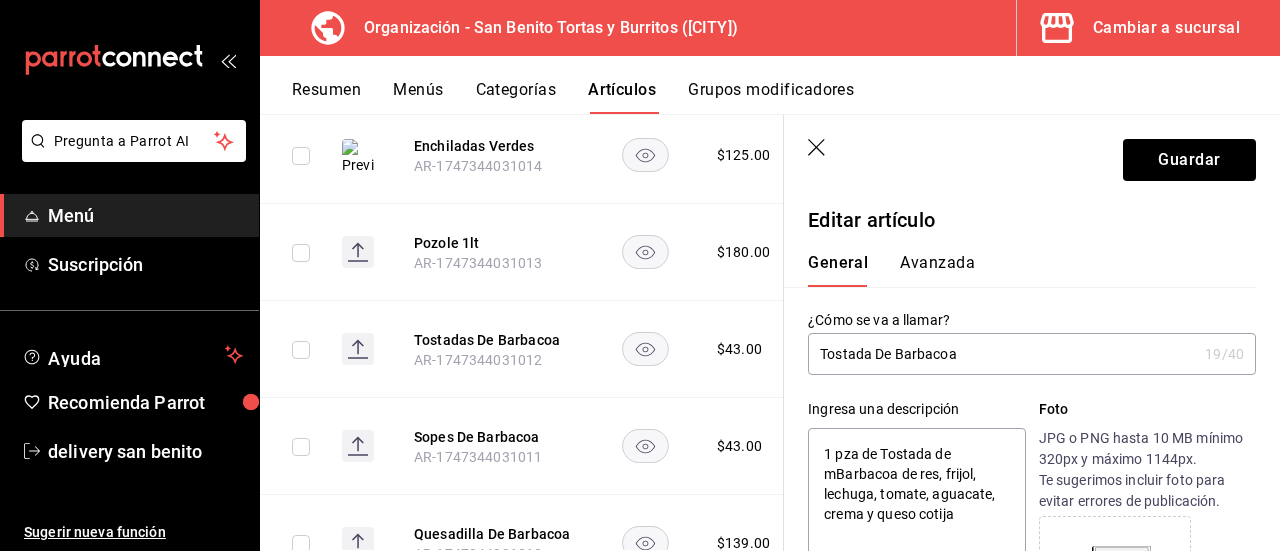 type on "1 pza de Tostada de maBarbacoa de res, frijol, lechuga, tomate, aguacate, crema y queso cotija" 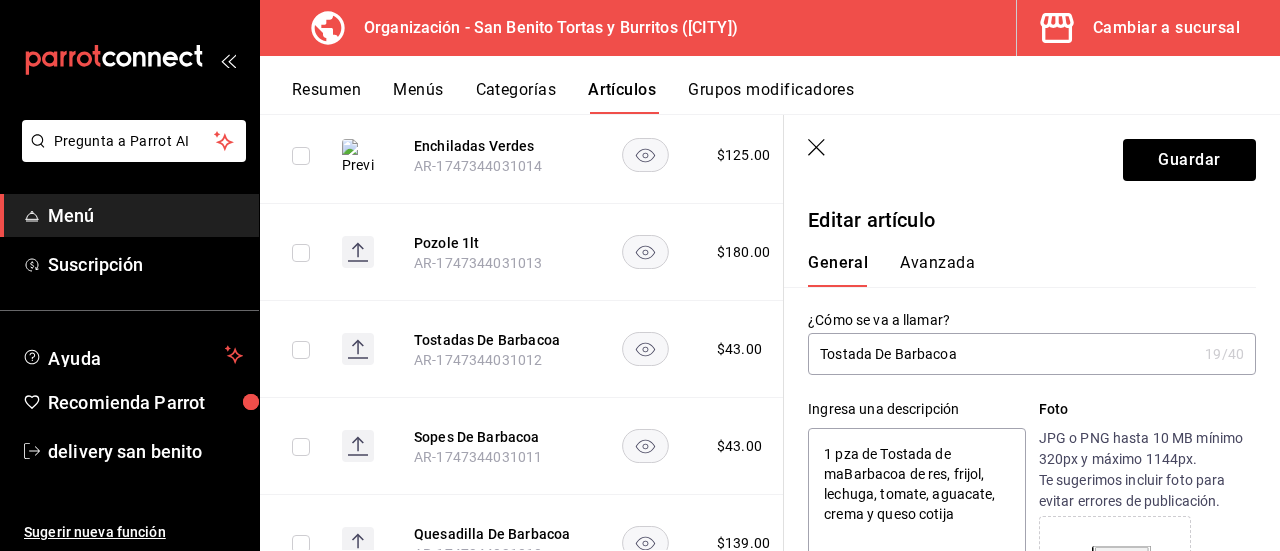 type on "x" 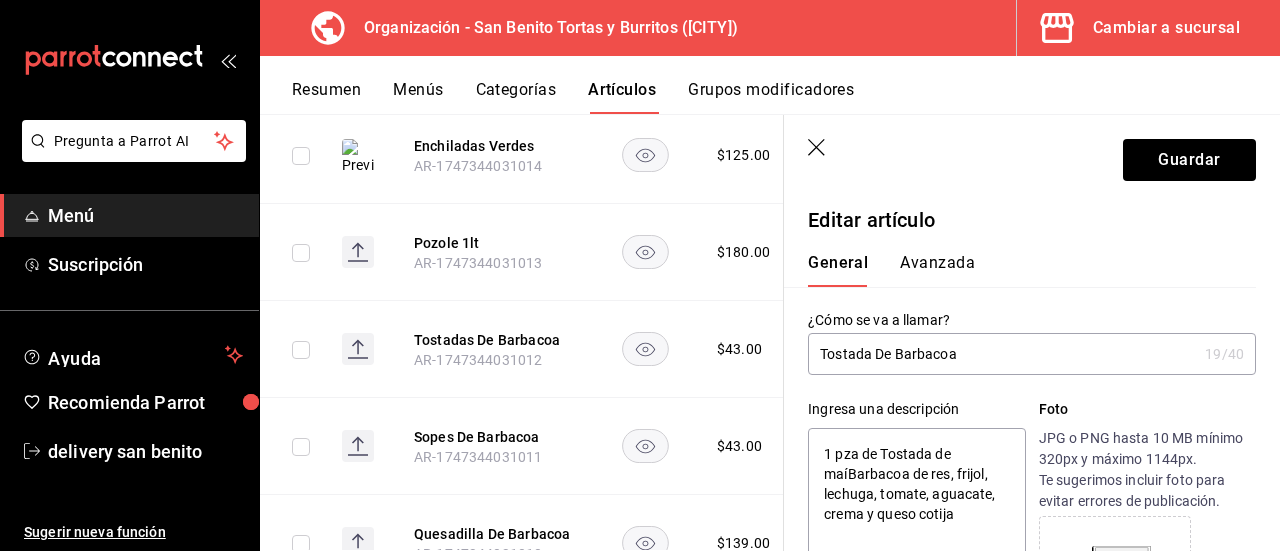 type on "x" 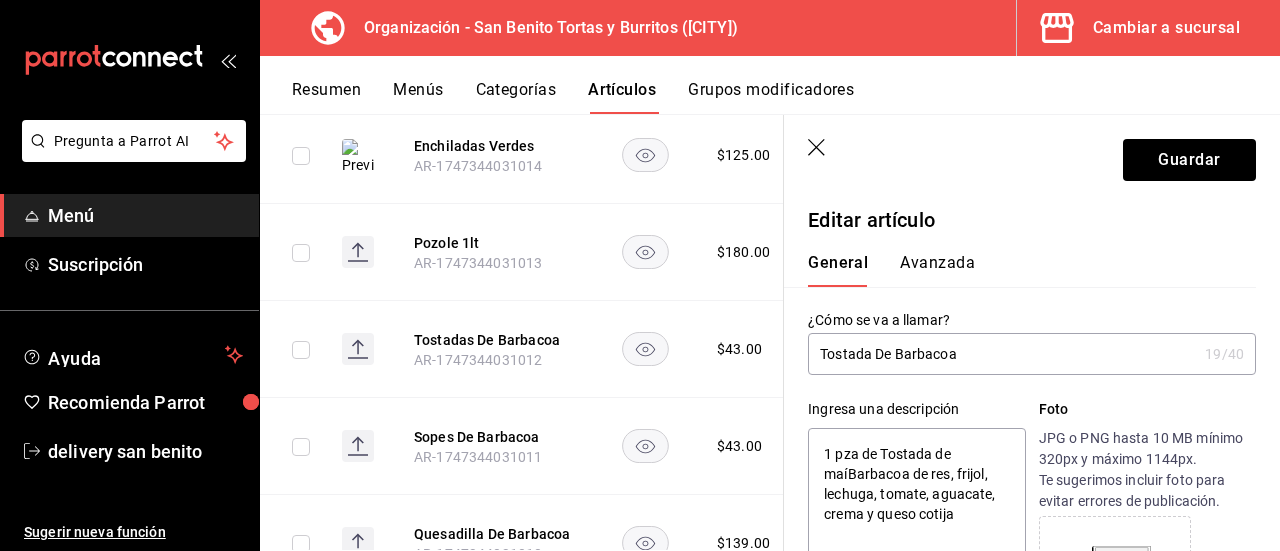 type on "1 pza de Tostada de maízBarbacoa de res, frijol, lechuga, tomate, aguacate, crema y queso cotija" 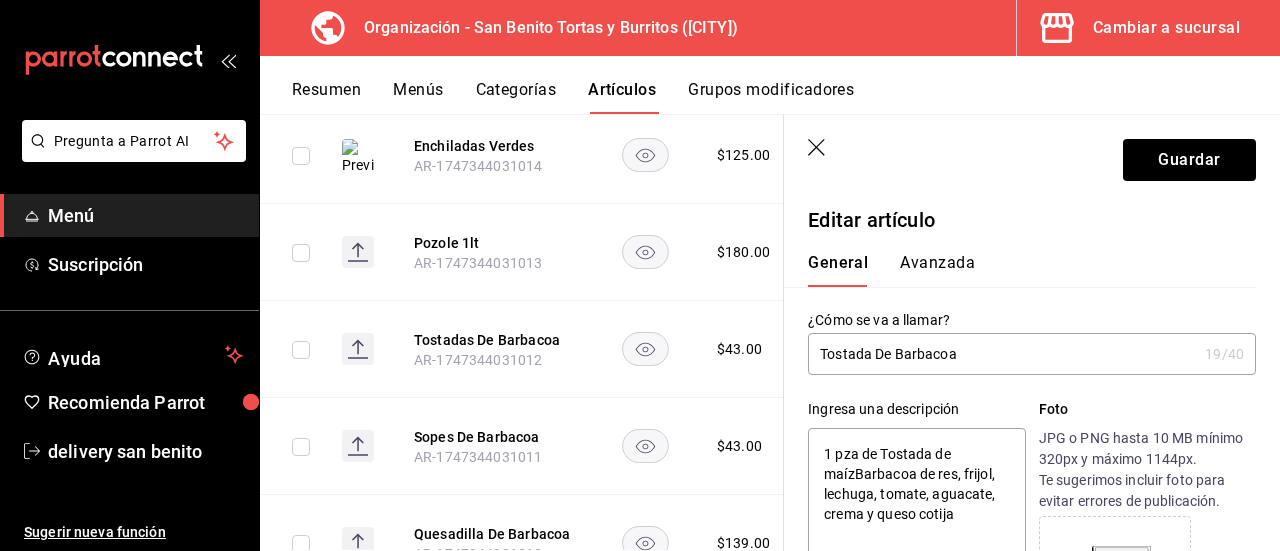type on "x" 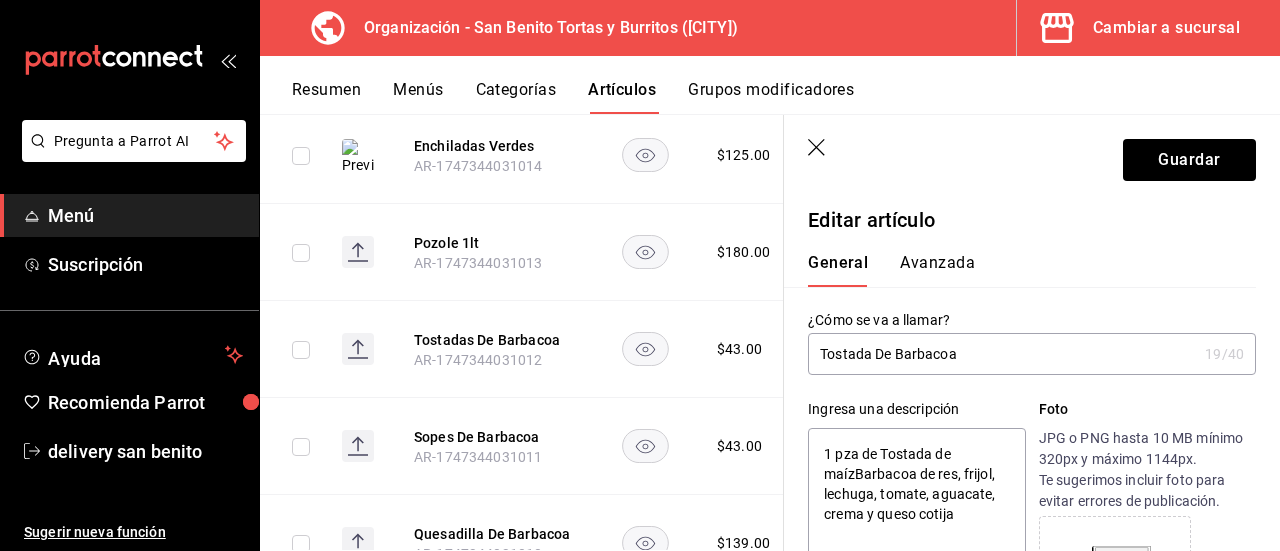type on "1 pza de Tostada de maíz,Barbacoa de res, frijol, lechuga, tomate, aguacate, crema y queso cotija" 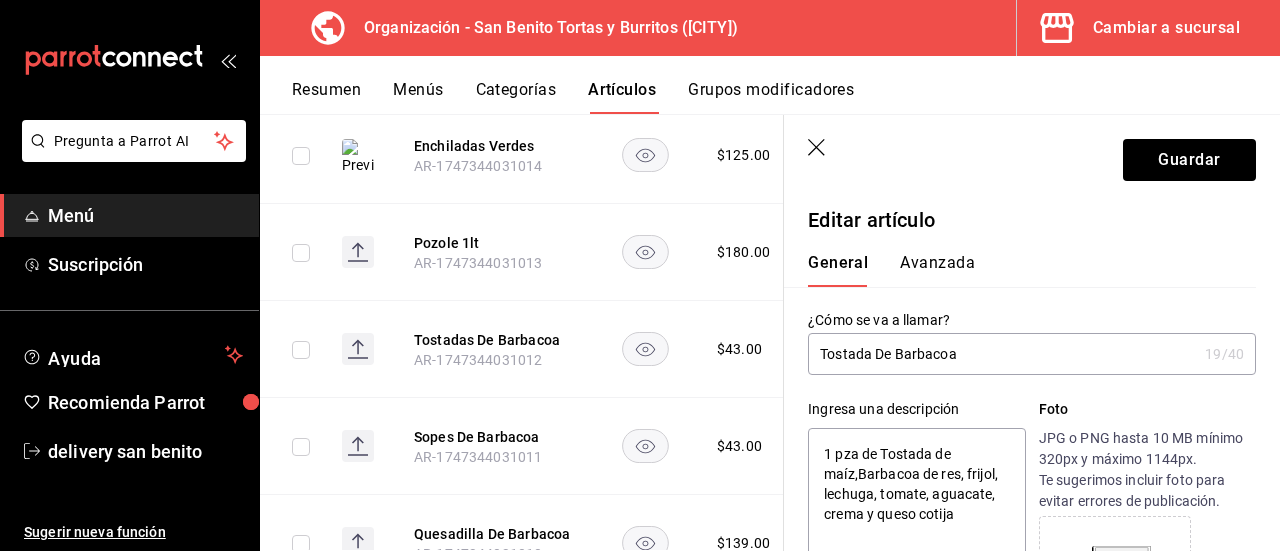 type on "x" 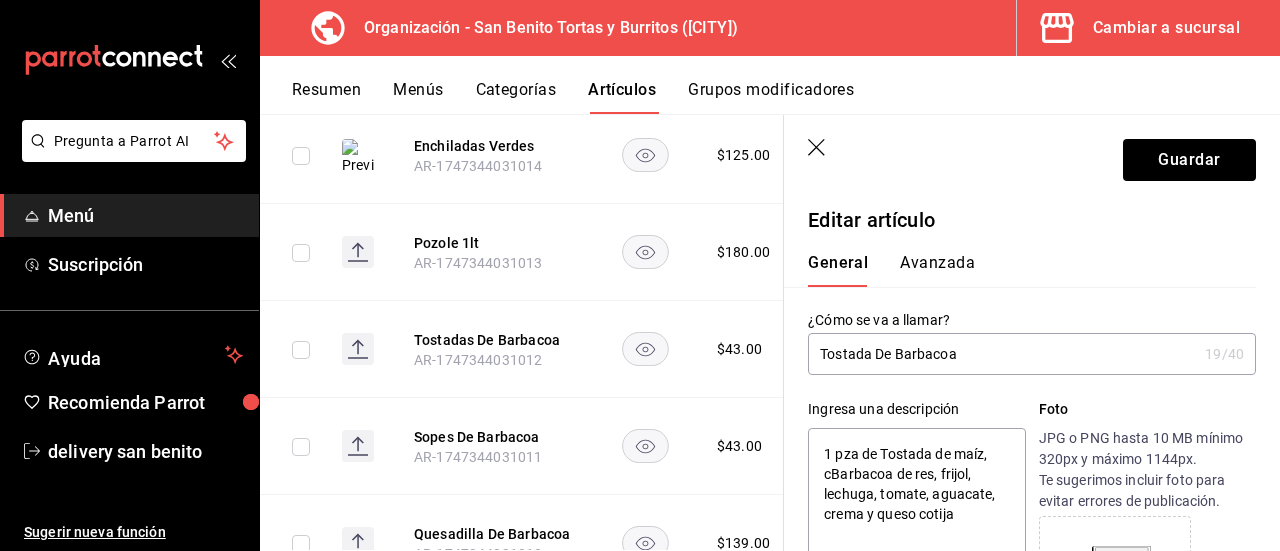 type on "1 pza de Tostada de maíz, coBarbacoa de res, frijol, lechuga, tomate, aguacate, crema y queso cotija" 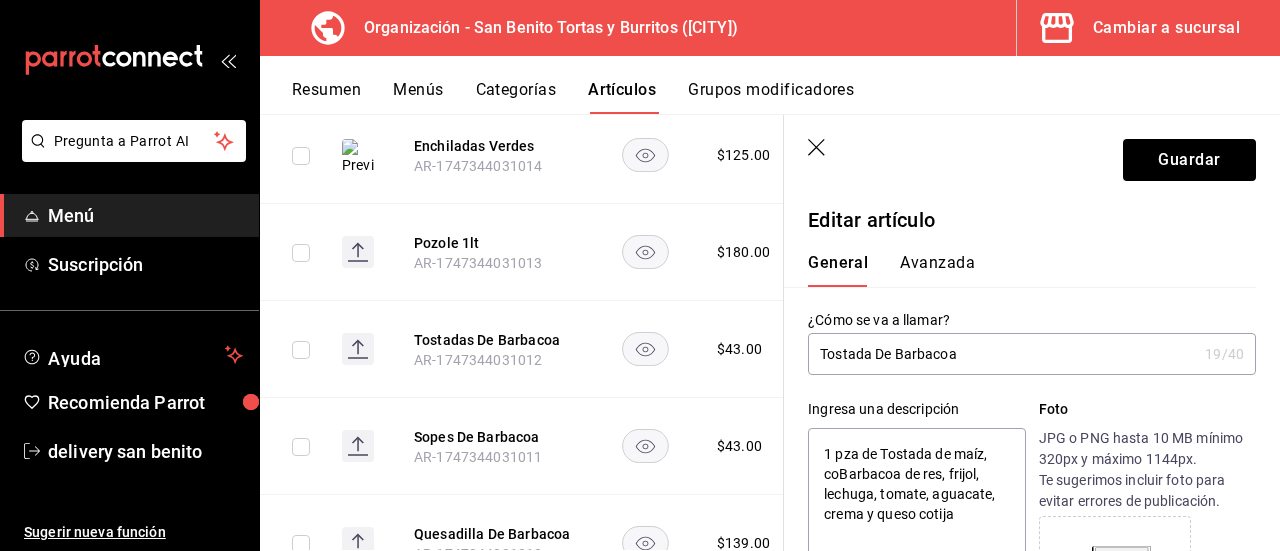 type on "x" 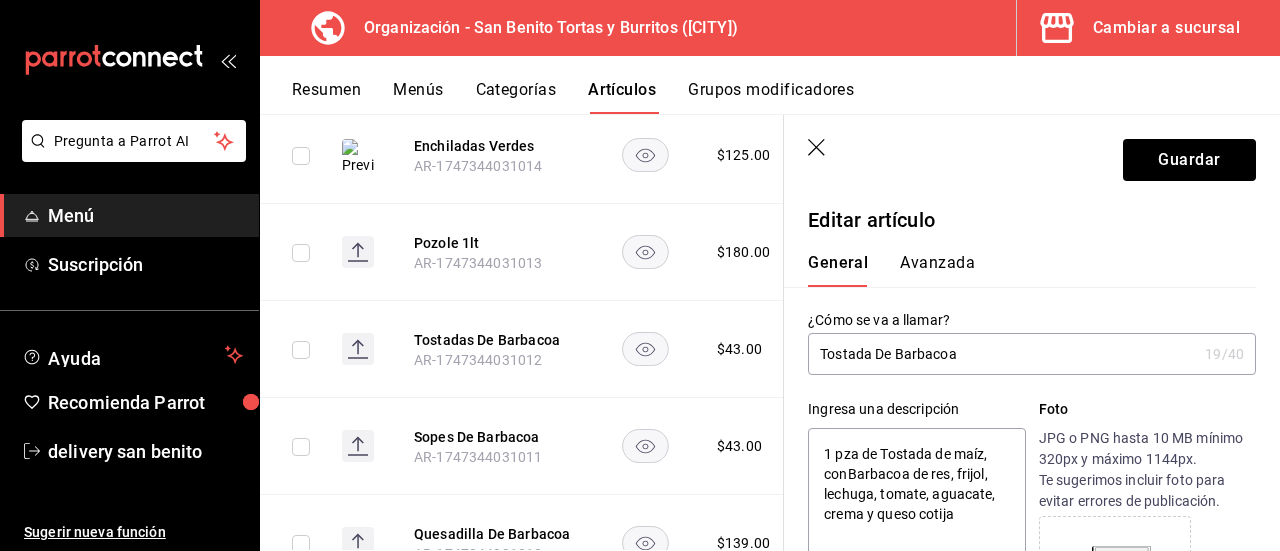 type on "x" 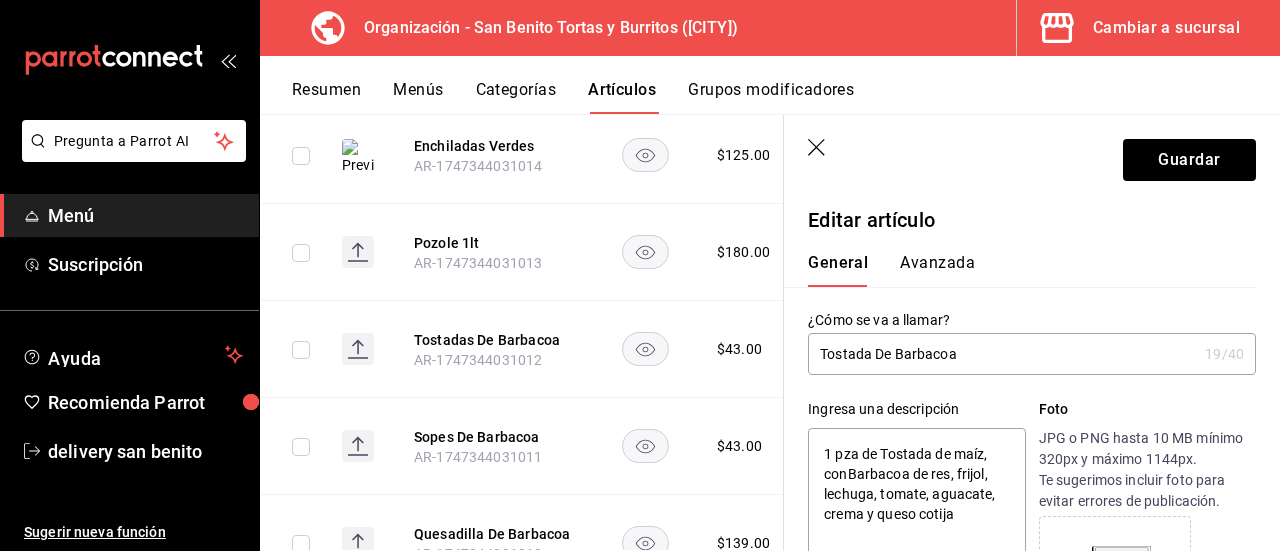 type on "1 pza de Tostada de maíz, con Barbacoa de res, frijol, lechuga, tomate, aguacate, crema y queso cotija" 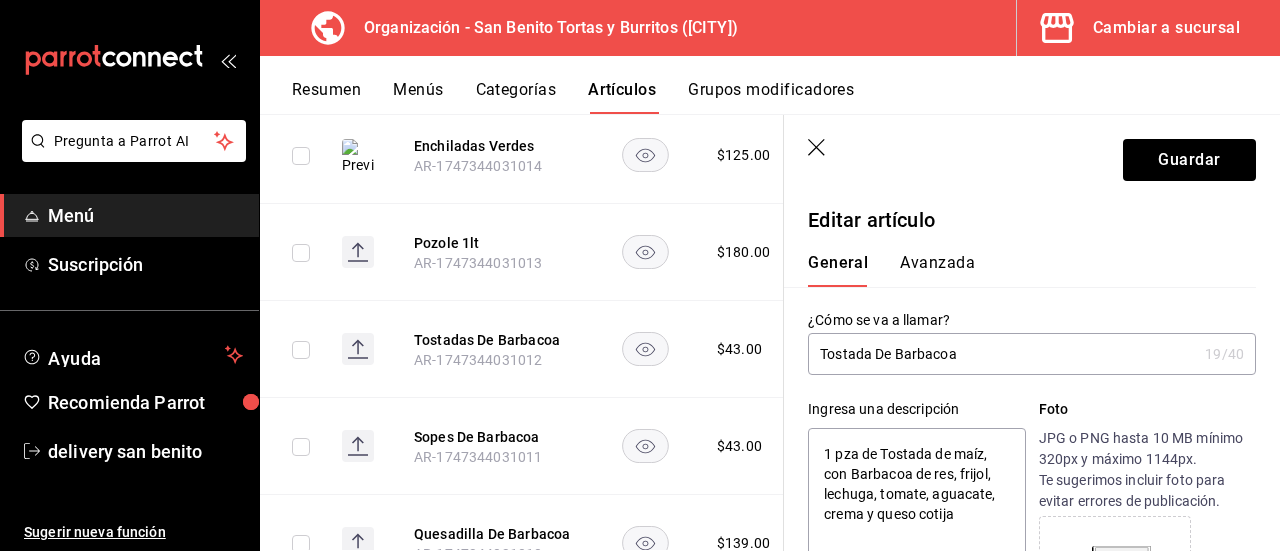 type on "x" 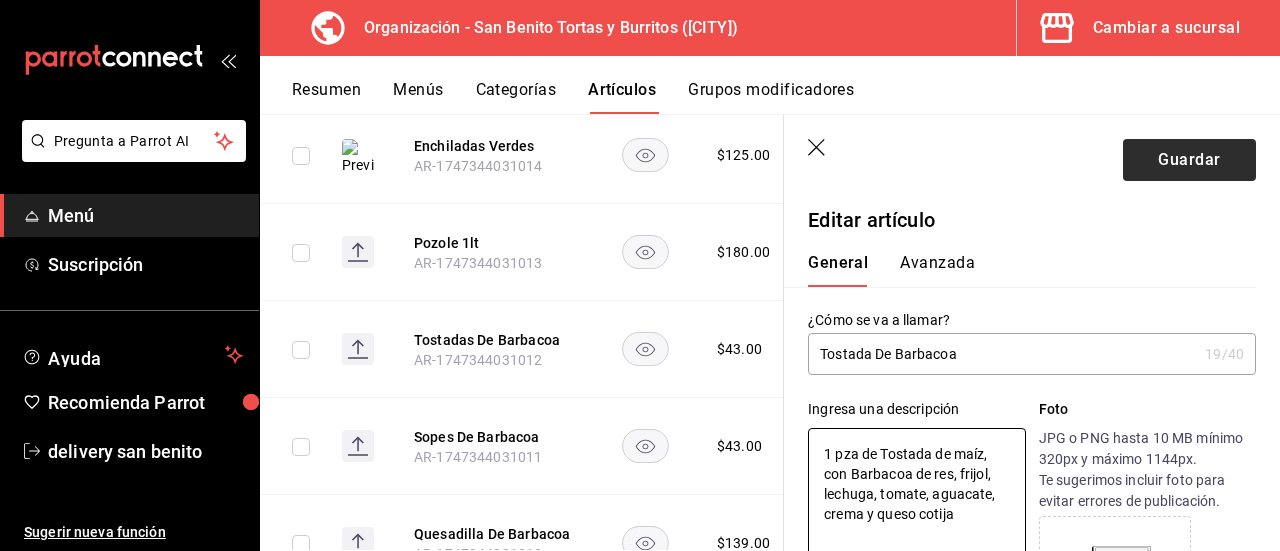 type on "1 pza de Tostada de maíz, con Barbacoa de res, frijol, lechuga, tomate, aguacate, crema y queso cotija" 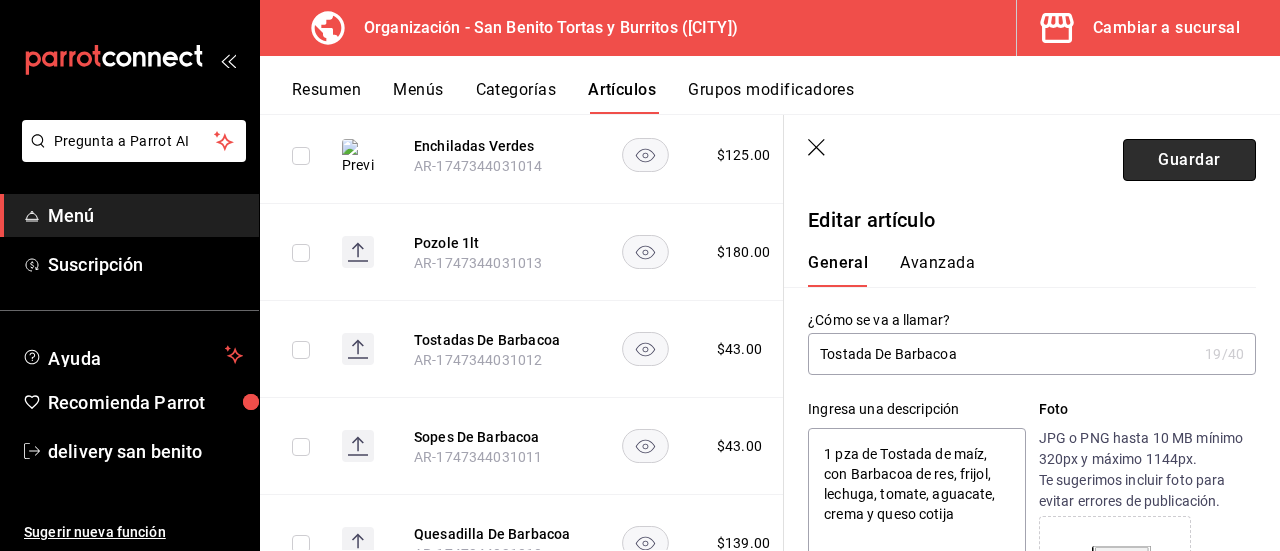 click on "Guardar" at bounding box center (1189, 160) 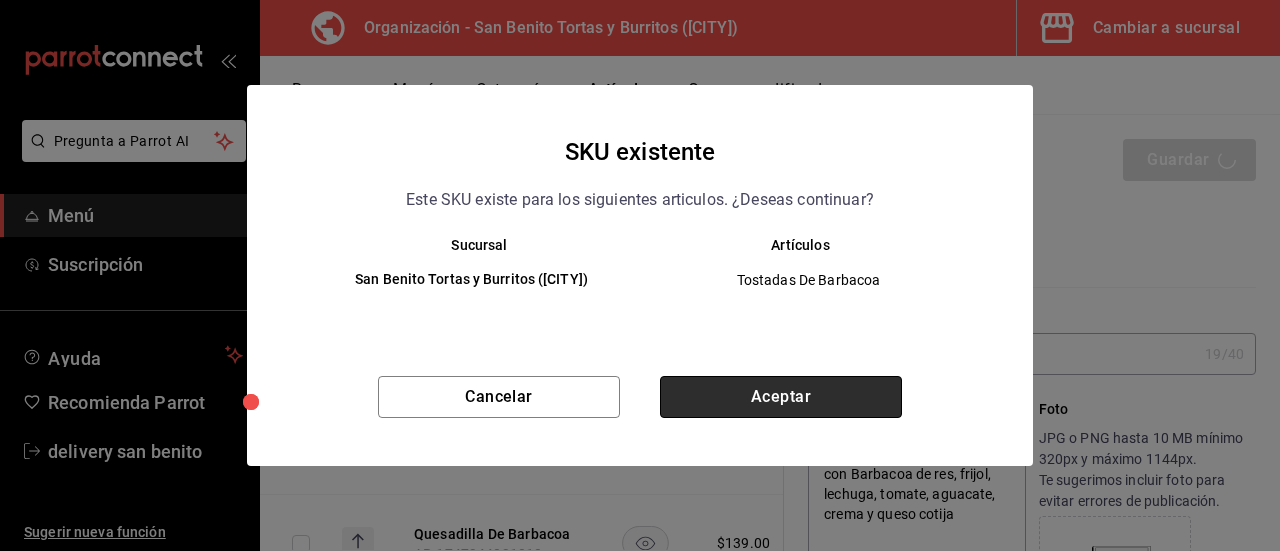 click on "Aceptar" at bounding box center (781, 397) 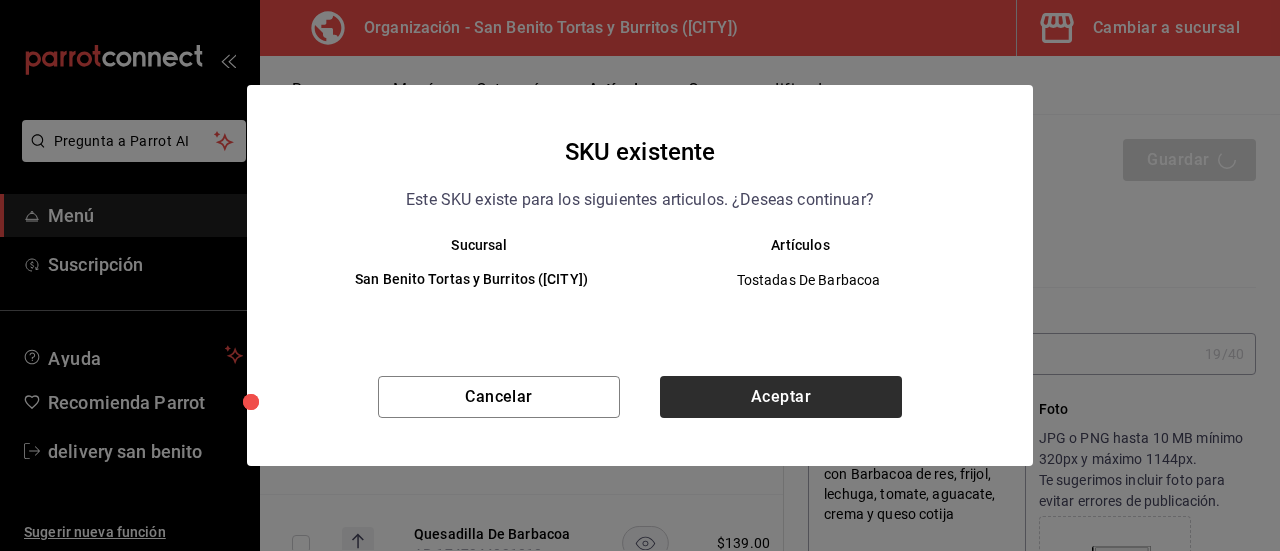 type on "x" 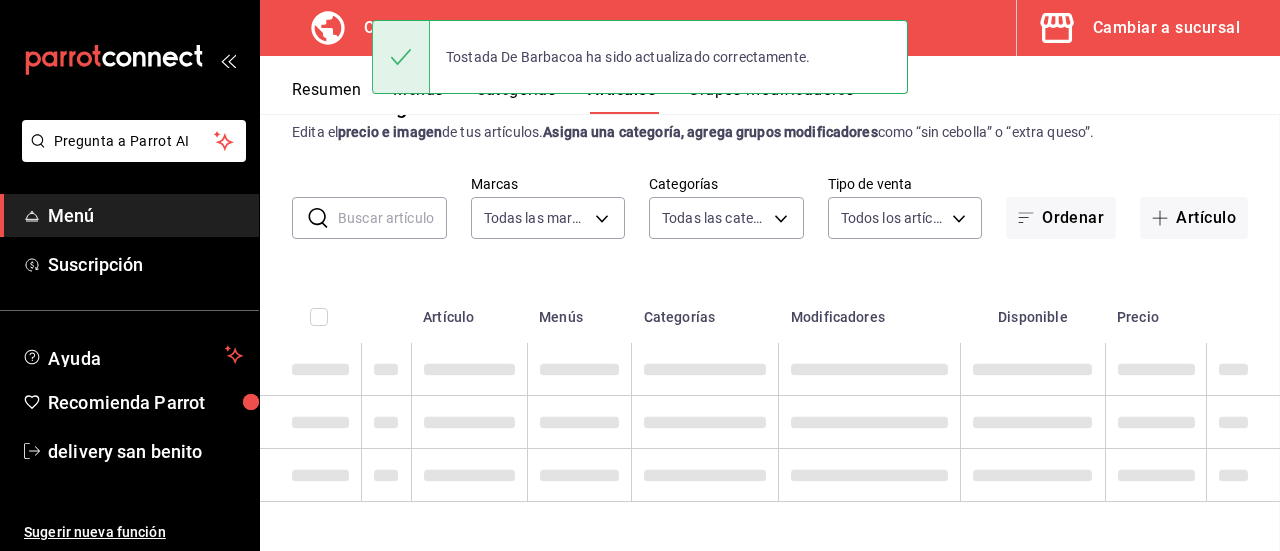 scroll, scrollTop: 52, scrollLeft: 0, axis: vertical 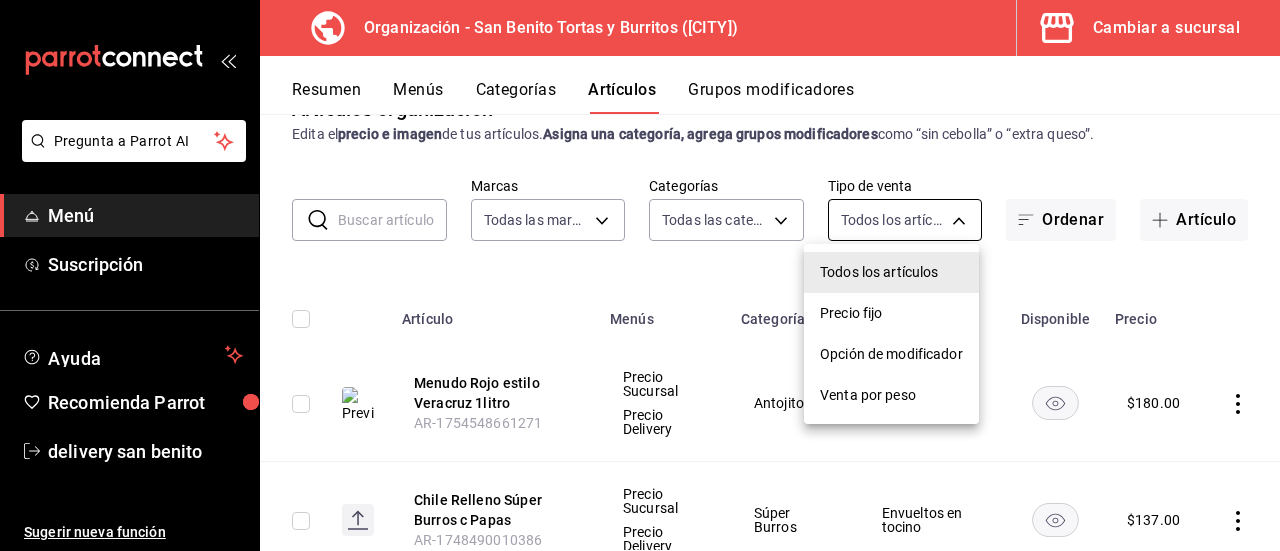 click on "Pregunta a Parrot AI Menú   Suscripción   Ayuda Recomienda Parrot   delivery san benito   Sugerir nueva función   Organización - San Benito Tortas y Burritos (La Paz) Cambiar a sucursal Resumen Menús Categorías Artículos Grupos modificadores Artículos organización Edita el  precio e imagen  de tus artículos.  Asigna una categoría, agrega grupos modificadores  como “sin cebolla” o “extra queso”. ​ ​ Marcas Todas las marcas, Sin marca 71a957b8-f98a-4b28-affd-9df87362fa5d Categorías Todas las categorías, Sin categoría 04ac169b-da6c-4b3e-bf2e-eb8a702c35e2,9e5fddf8-11f6-4952-8022-81827ce69fc8,57e056d3-284f-4853-b4ee-718177168628,e06f678c-da92-4d84-adbe-38ac4706c66e,fa63b4c5-fd4d-4ea7-84ef-1adda1d5ba7a,6786ec92-97f0-490c-b469-2699cbce22fc,ccd5b0d4-7c52-42b8-9857-8e53f199f506,3fa30df0-758a-4b8f-9fe3-68f53245e791,8040578e-501c-45e4-94f6-0757fe79b544 Tipo de venta Todos los artículos ALL Ordenar Artículo Artículo Menús Categorías Modificadores Disponible Precio AR-1754548661271 Antojitos" at bounding box center [640, 275] 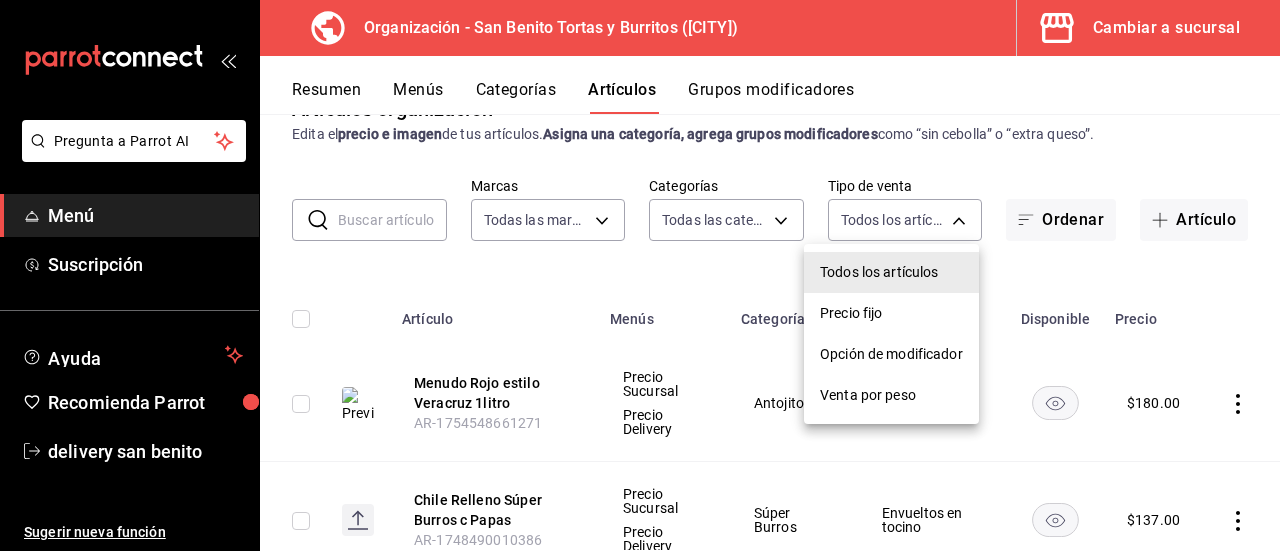 click at bounding box center [640, 275] 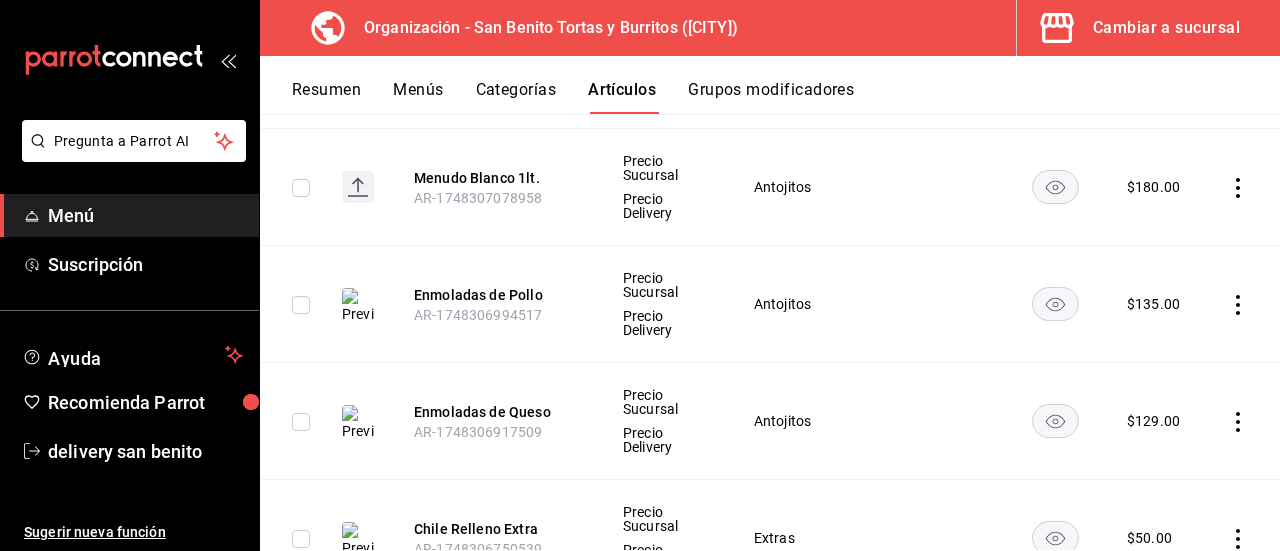 scroll, scrollTop: 2166, scrollLeft: 0, axis: vertical 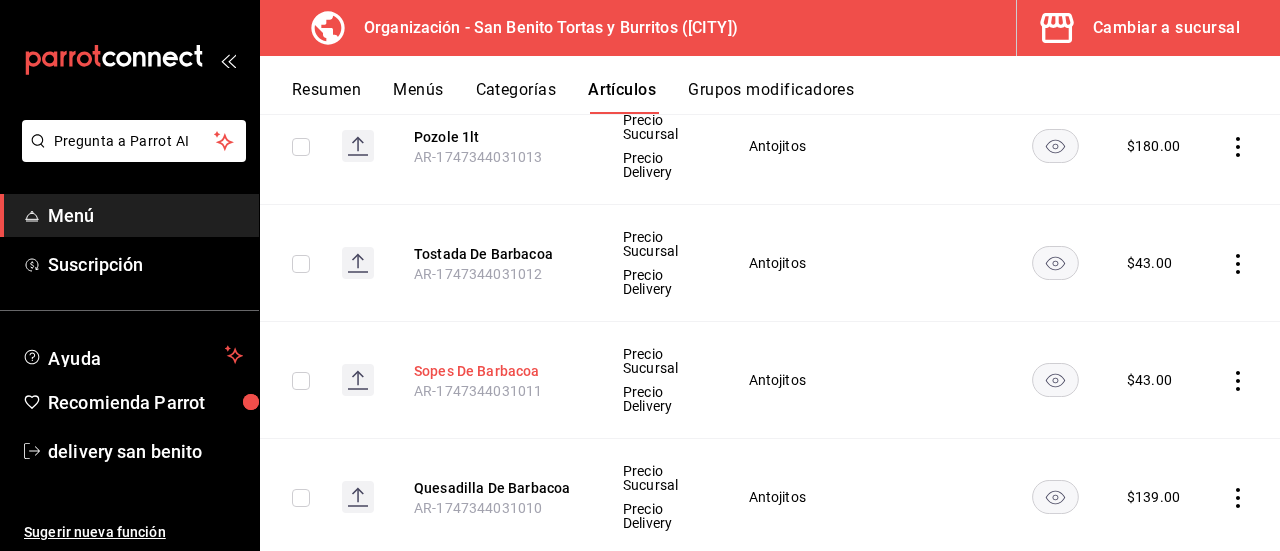click on "Sopes De Barbacoa" at bounding box center [494, 371] 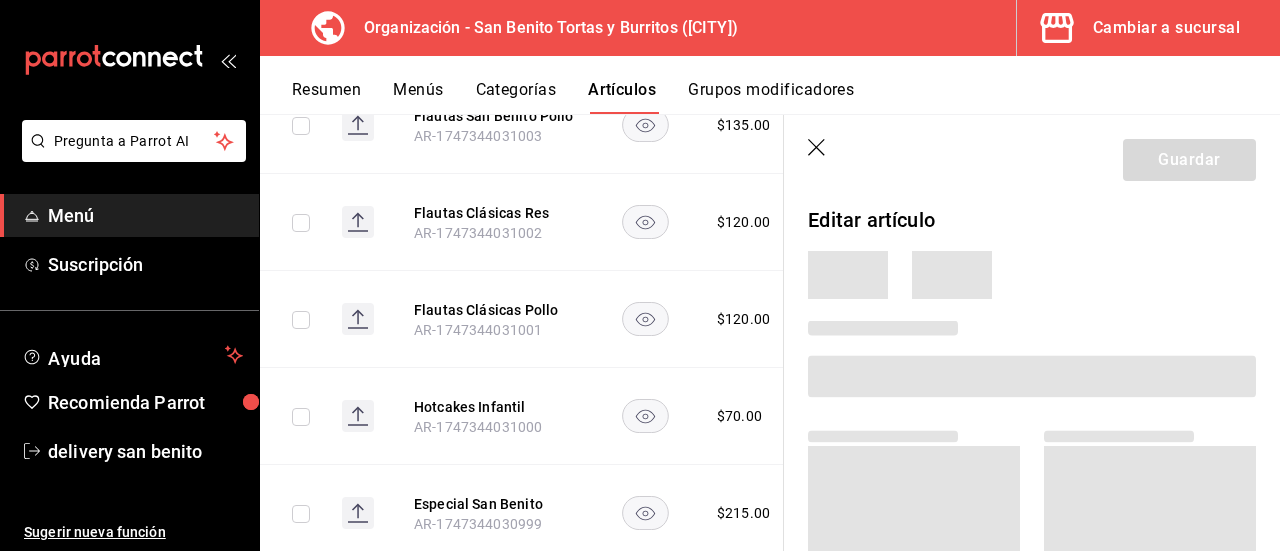 scroll, scrollTop: 6459, scrollLeft: 0, axis: vertical 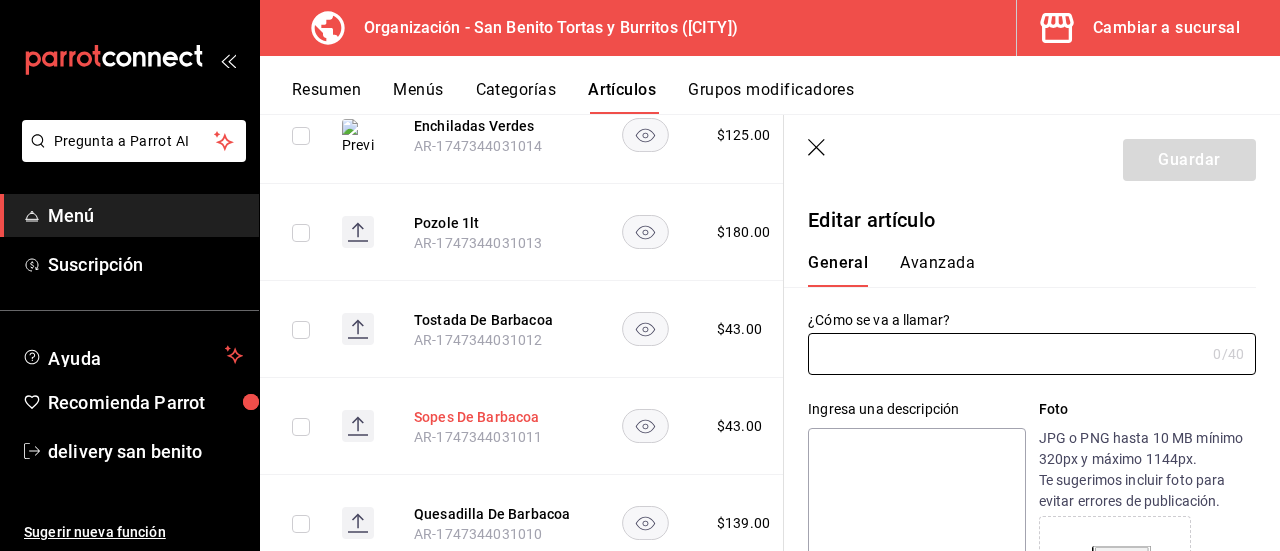 type on "Sopes De Barbacoa" 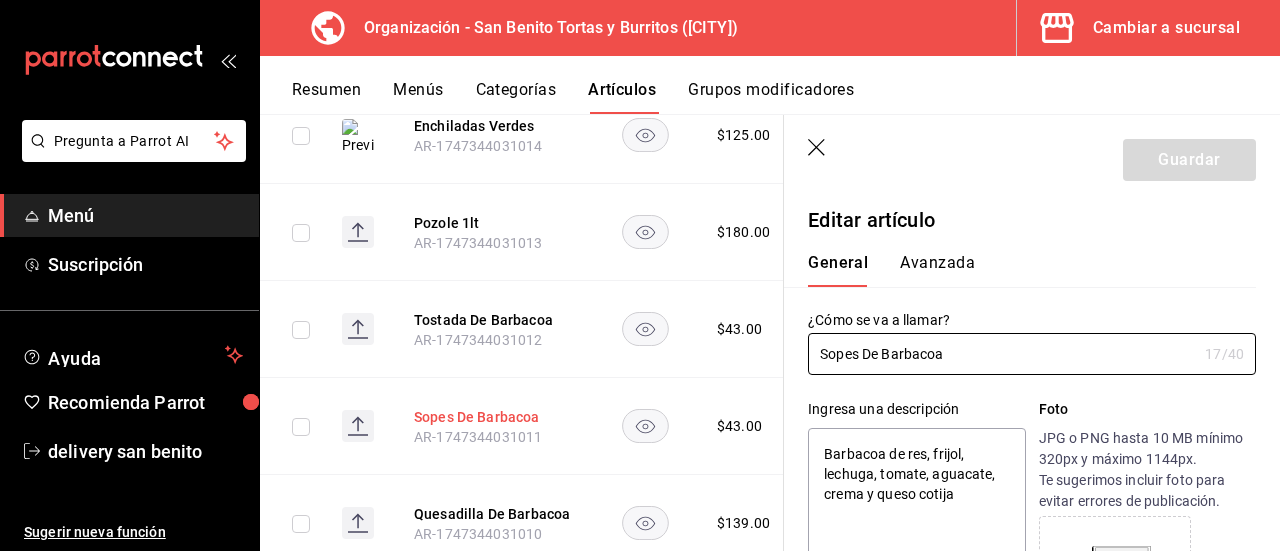 type on "x" 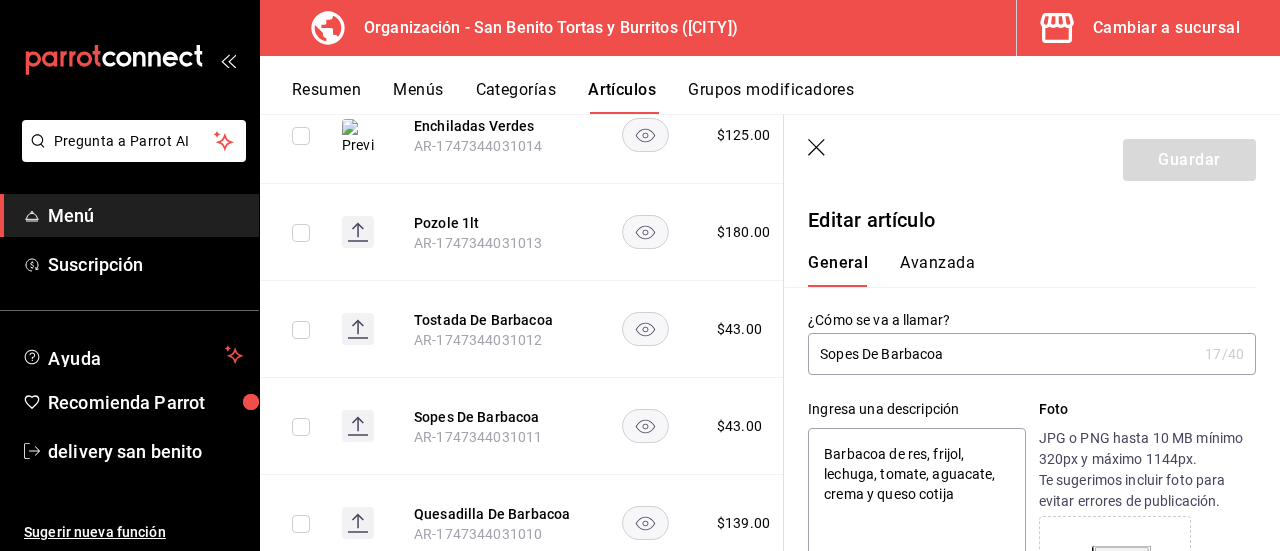click on "Sopes De Barbacoa" at bounding box center [1002, 354] 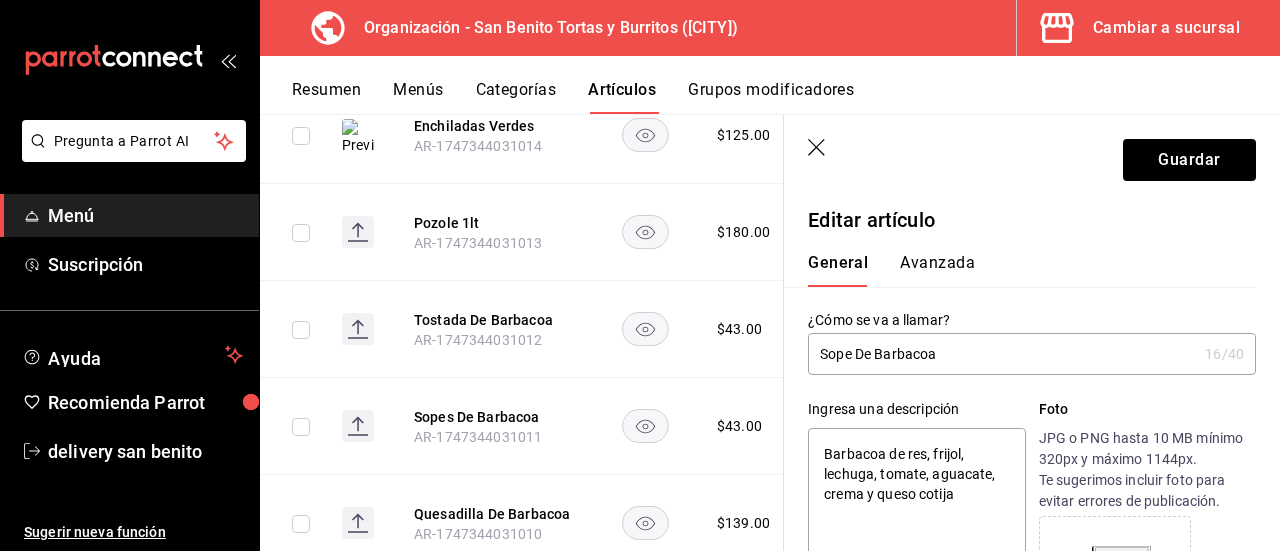 type on "x" 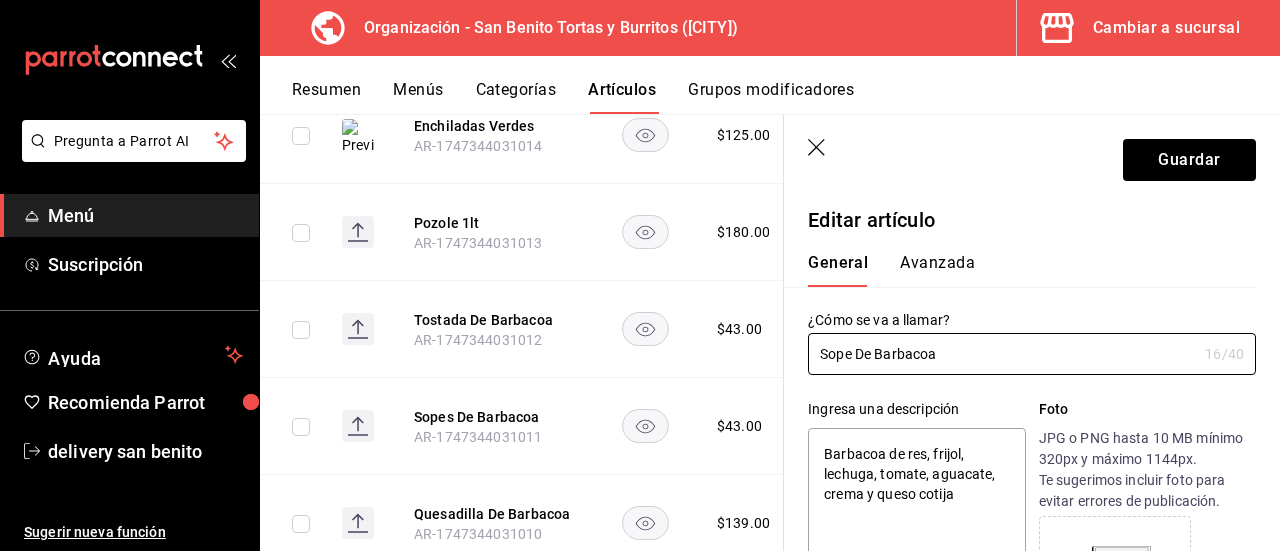 type on "Sope De Barbacoa" 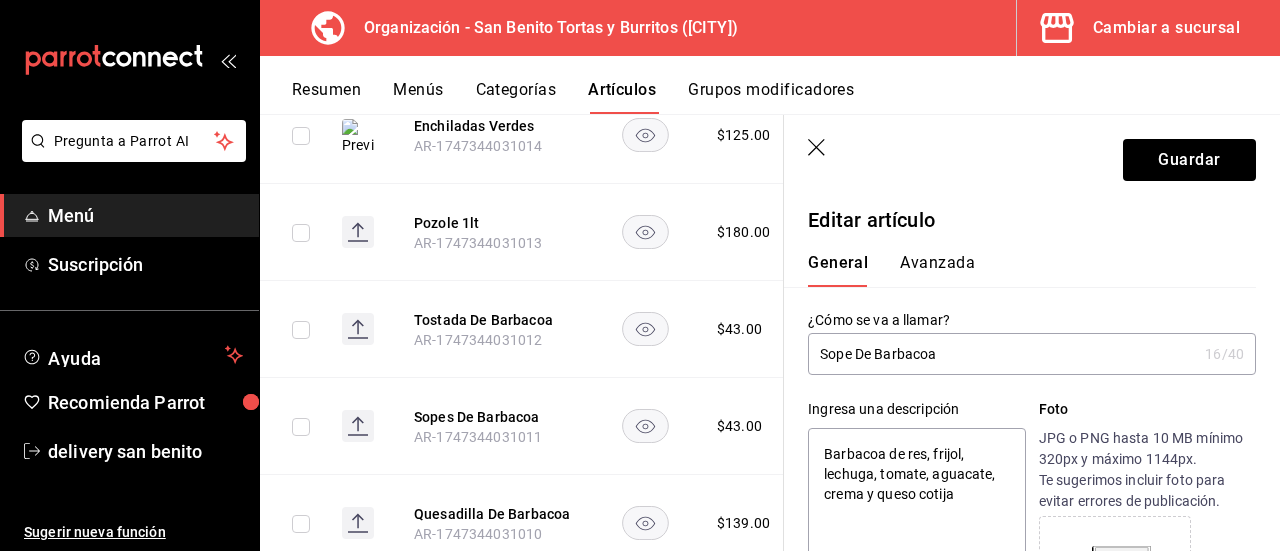 click on "Barbacoa de res, frijol, lechuga, tomate, aguacate, crema y queso cotija" at bounding box center (916, 548) 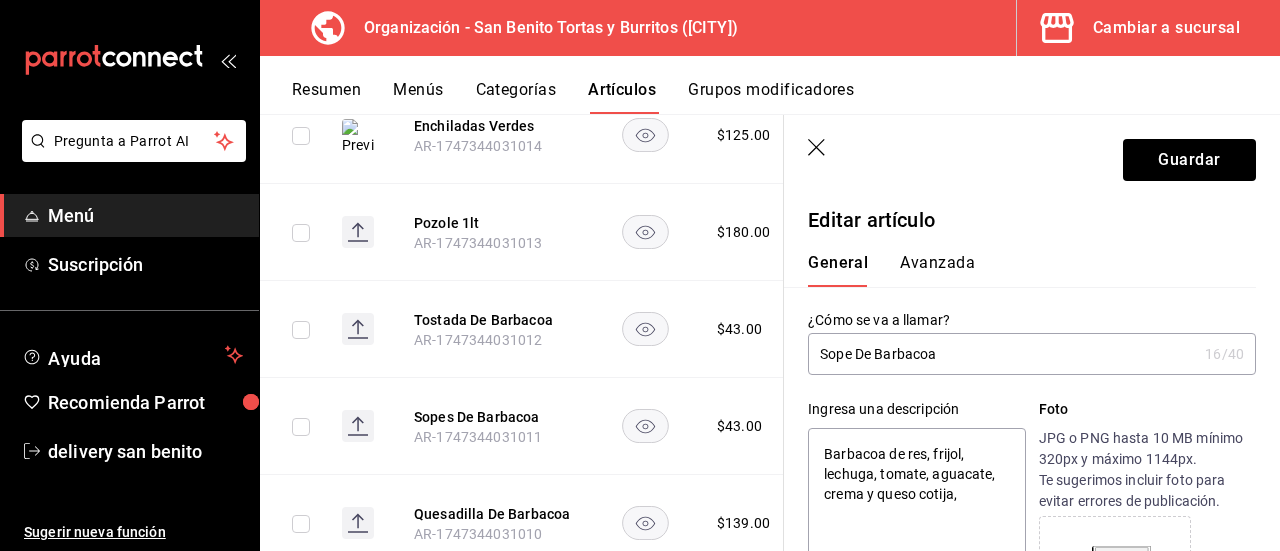 type on "x" 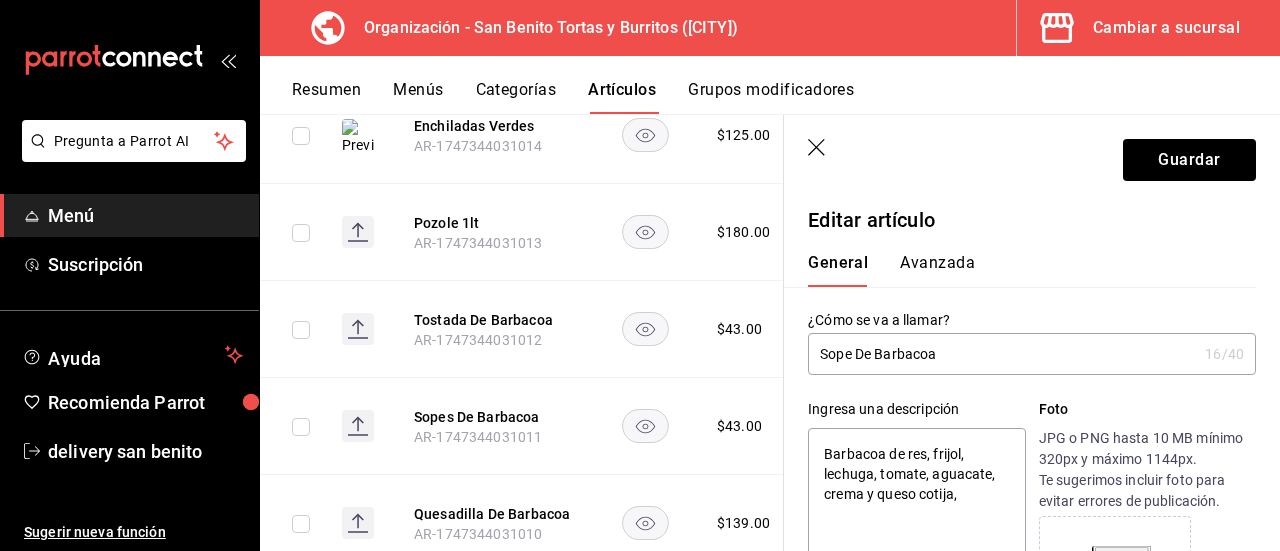 type on "Barbacoa de res, frijol, lechuga, tomate, aguacate, crema y queso cotija, s" 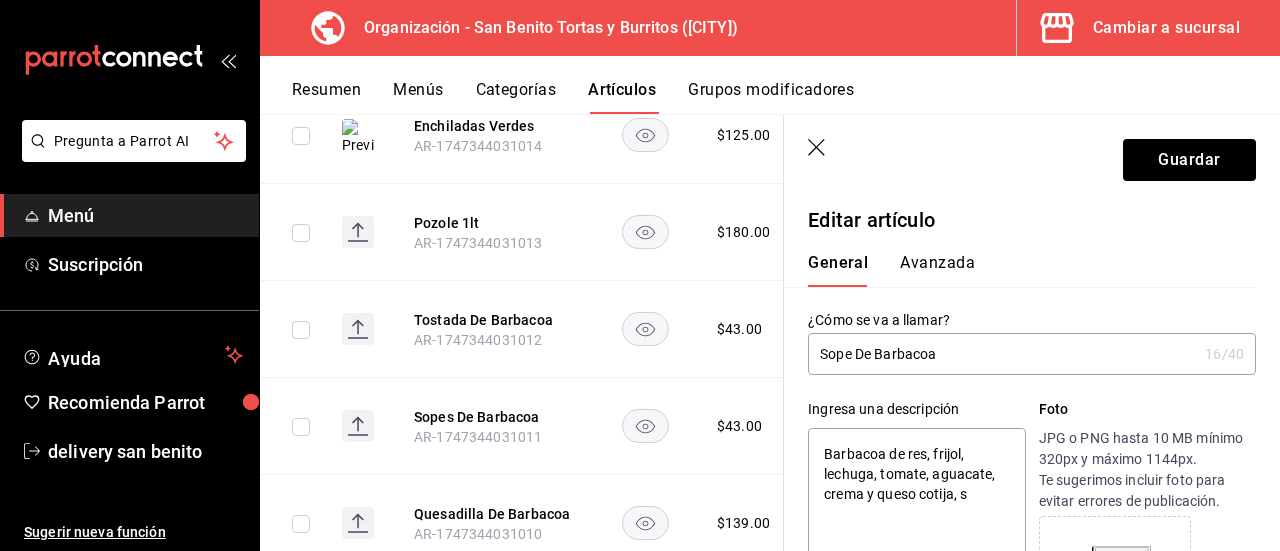 type on "x" 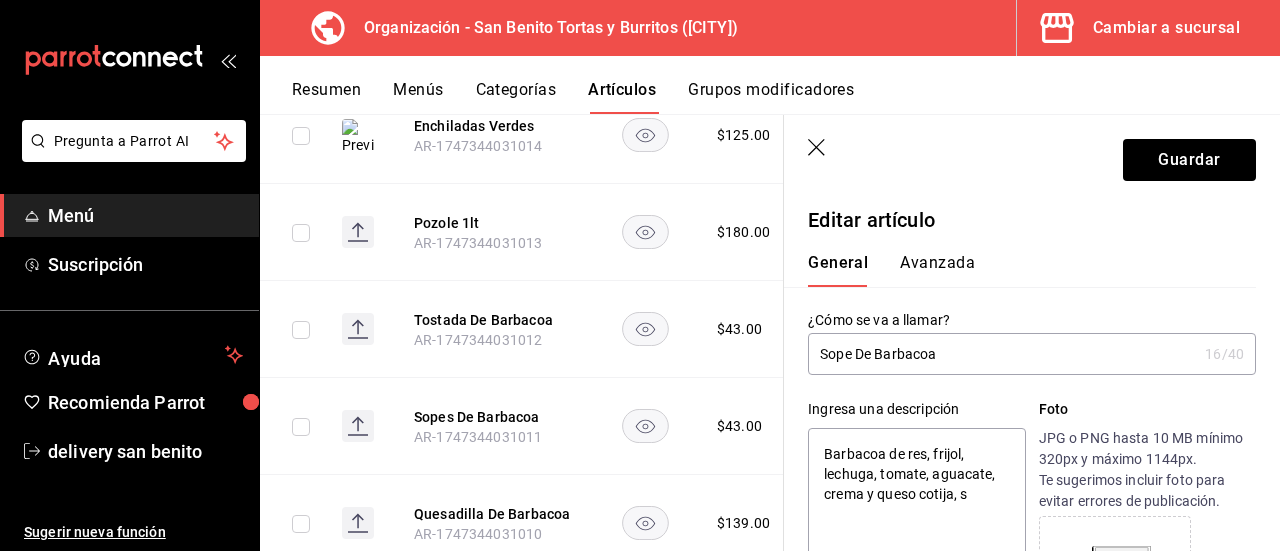 type on "Barbacoa de res, frijol, lechuga, tomate, aguacate, crema y queso cotija, so" 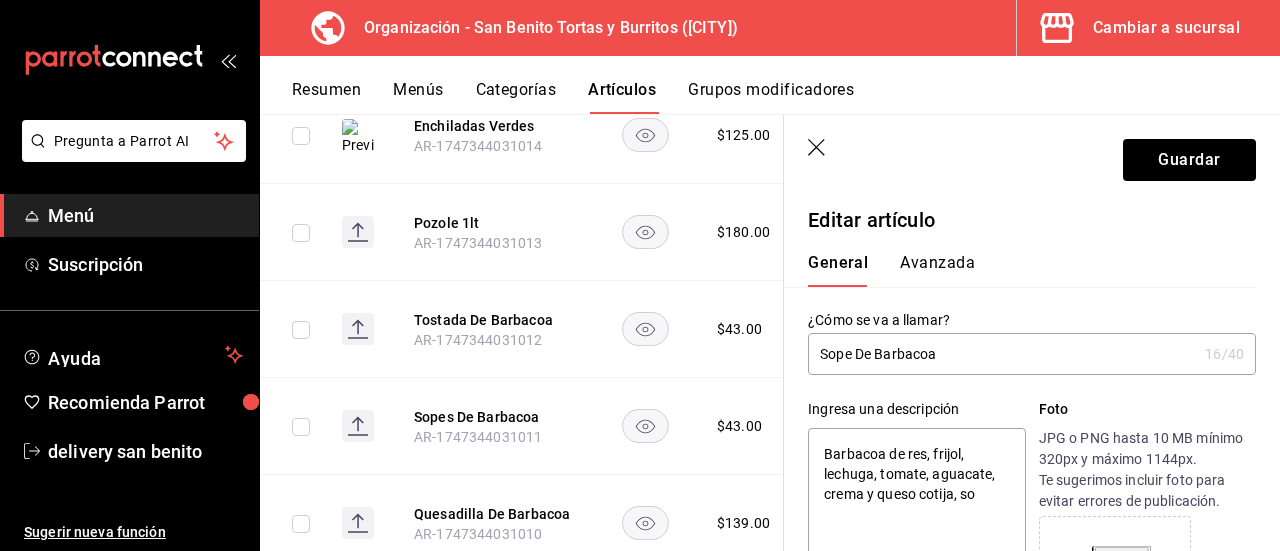 type on "x" 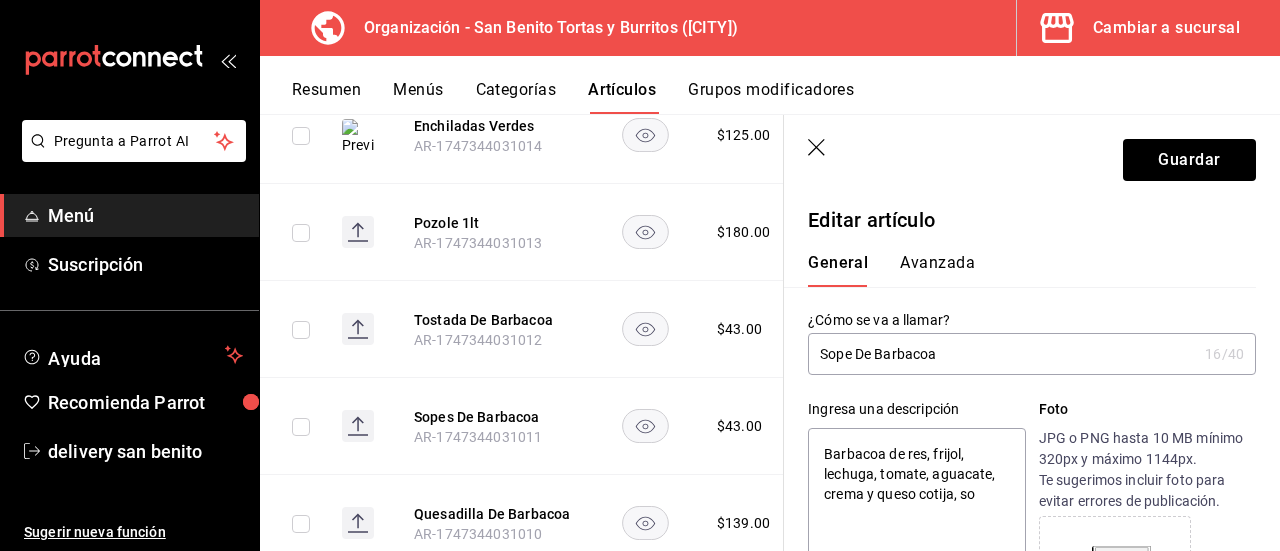 type on "Barbacoa de res, frijol, lechuga, tomate, aguacate, crema y queso cotija, sob" 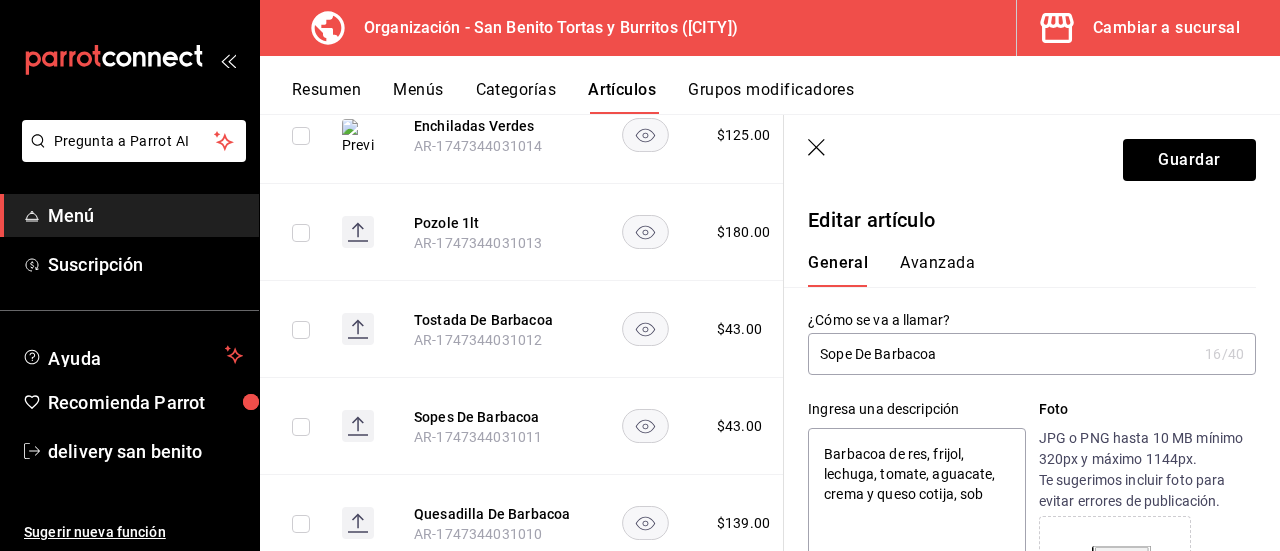 type on "x" 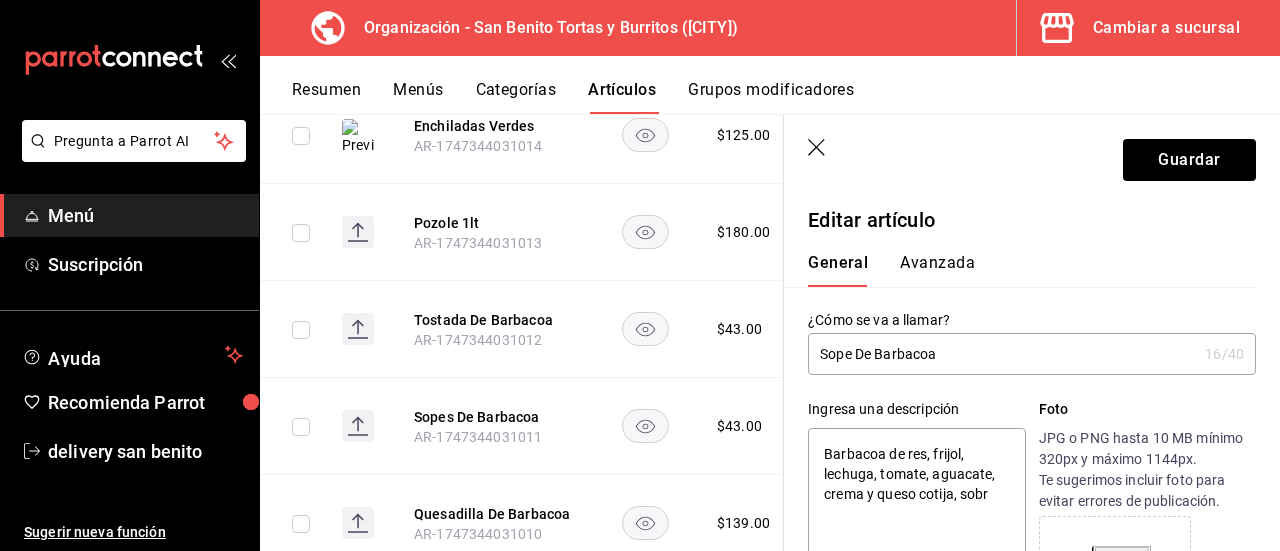 type on "Barbacoa de res, frijol, lechuga, tomate, aguacate, crema y queso cotija, sobre" 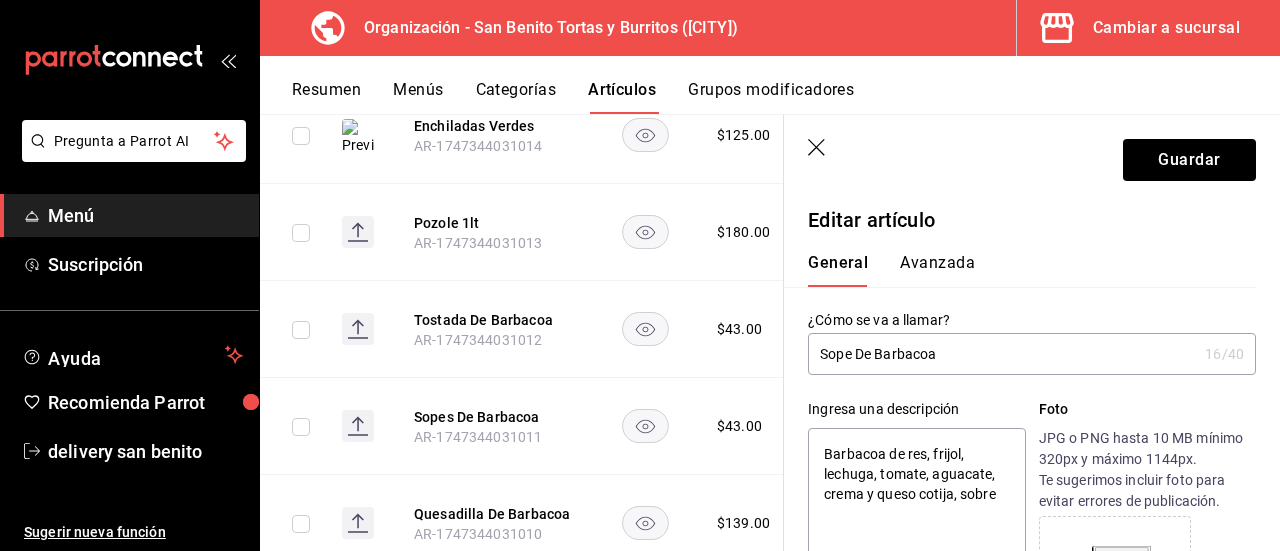 type on "x" 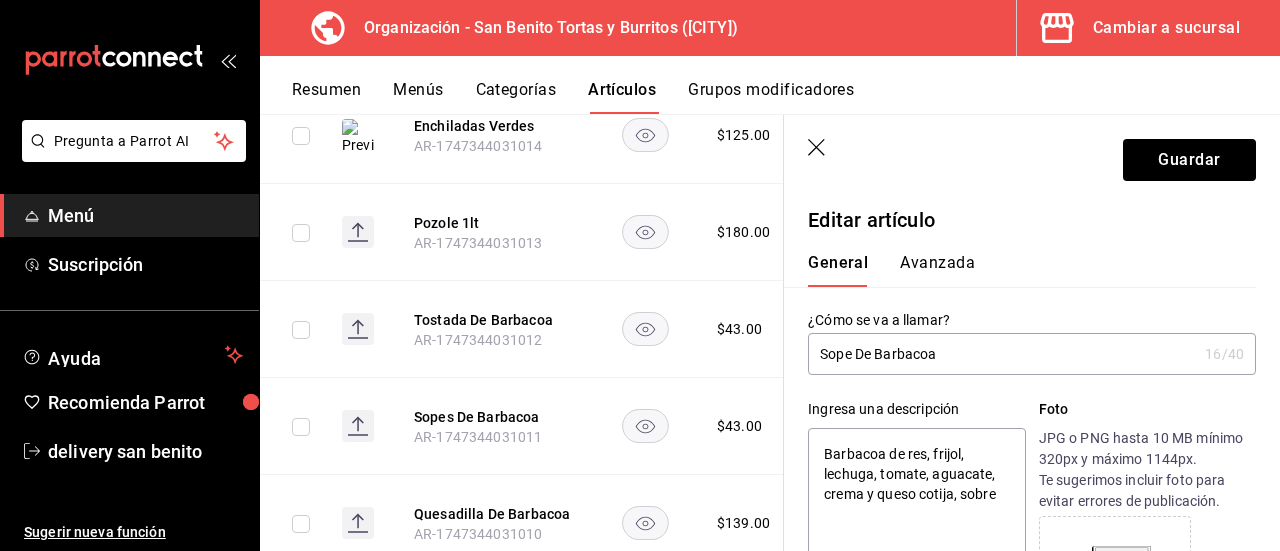type on "Barbacoa de res, frijol, lechuga, tomate, aguacate, crema y queso cotija, sobre" 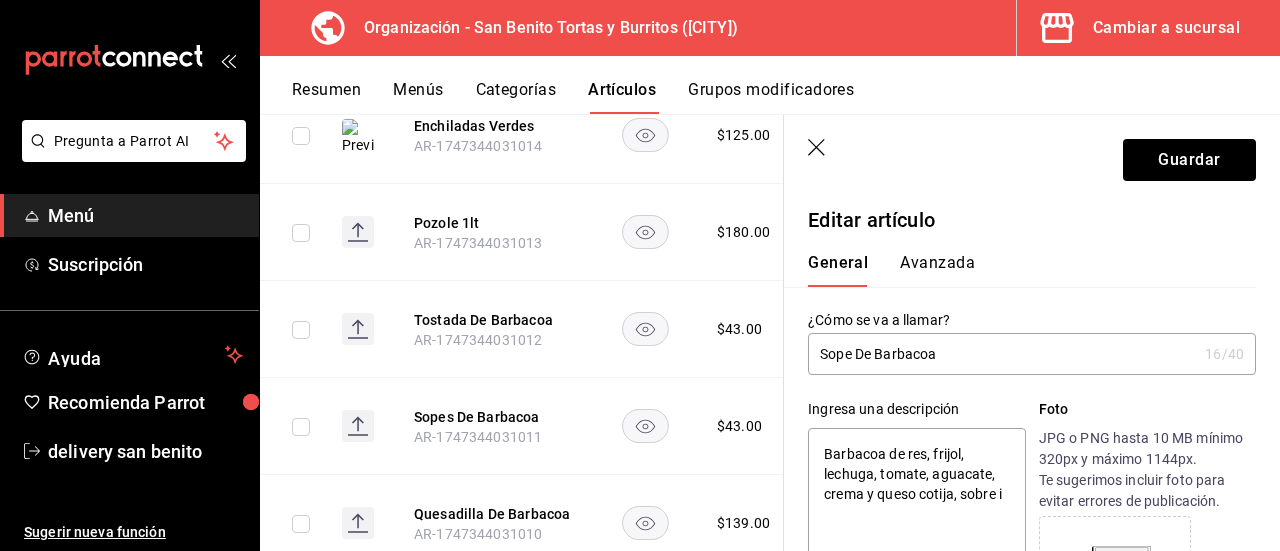 type on "x" 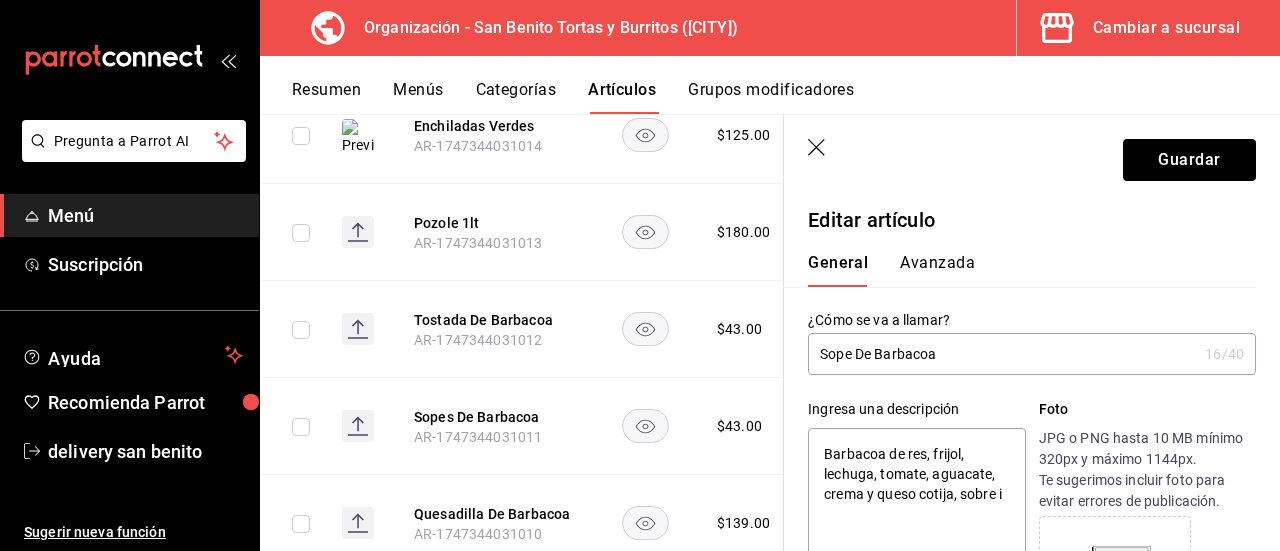 type on "Barbacoa de res, frijol, lechuga, tomate, aguacate, crema y queso cotija, sobre" 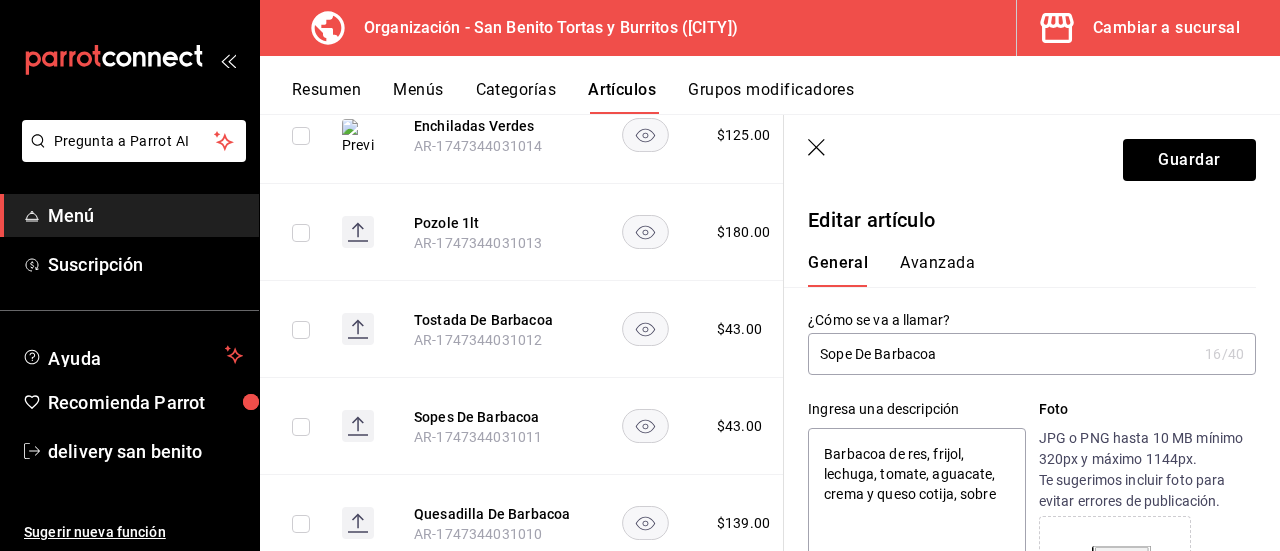 type on "Barbacoa de res, frijol, lechuga, tomate, aguacate, crema y queso cotija, sobre u" 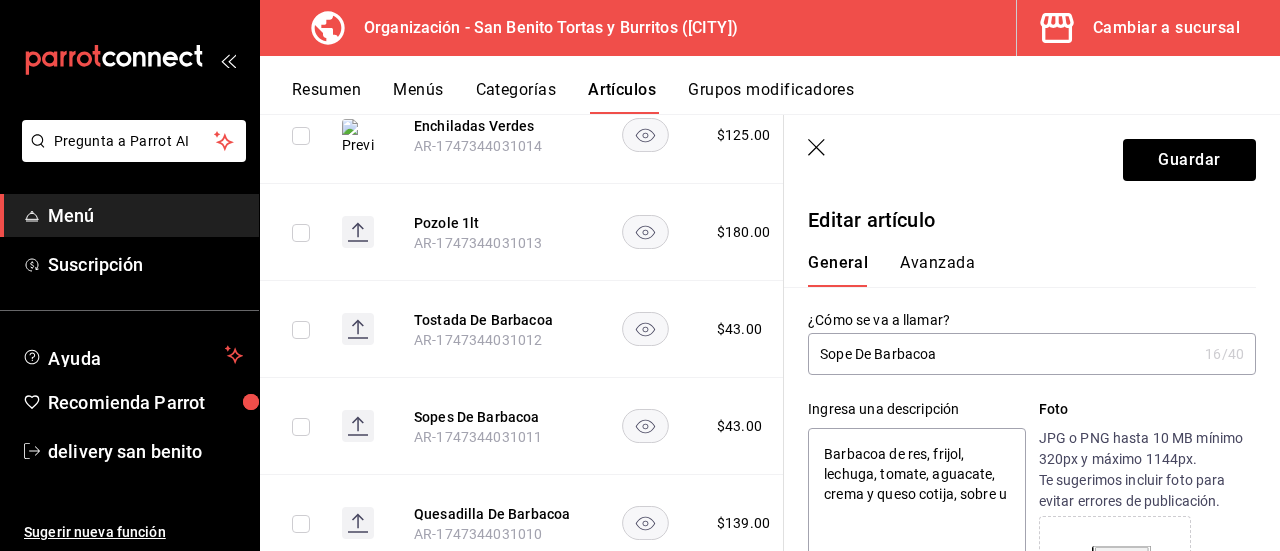 type on "x" 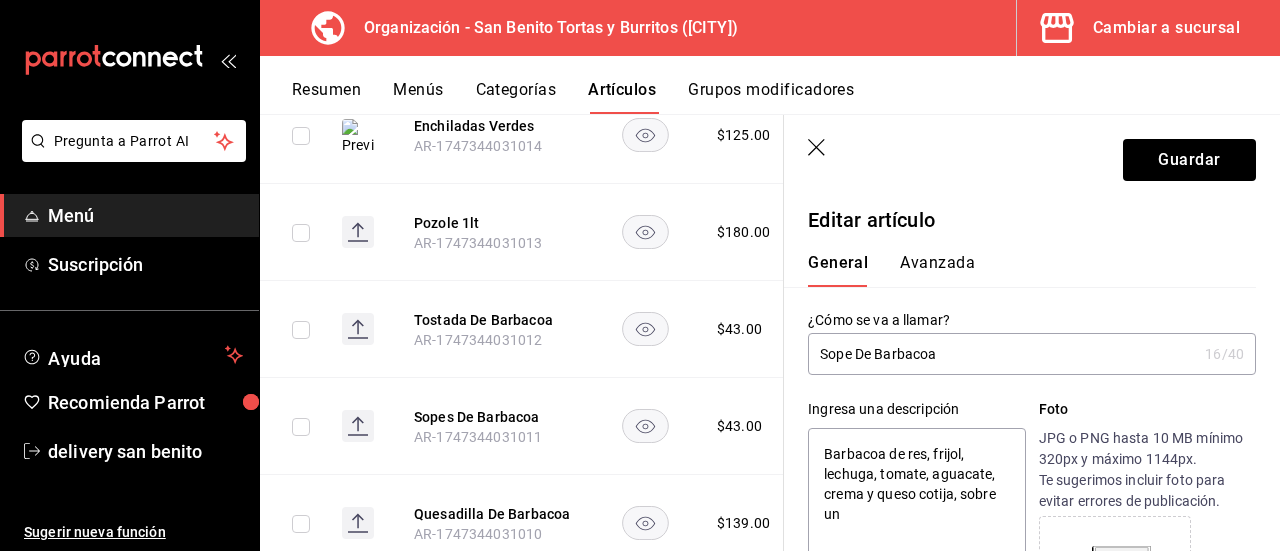 type on "Barbacoa de res, frijol, lechuga, tomate, aguacate, crema y queso cotija, sobre una" 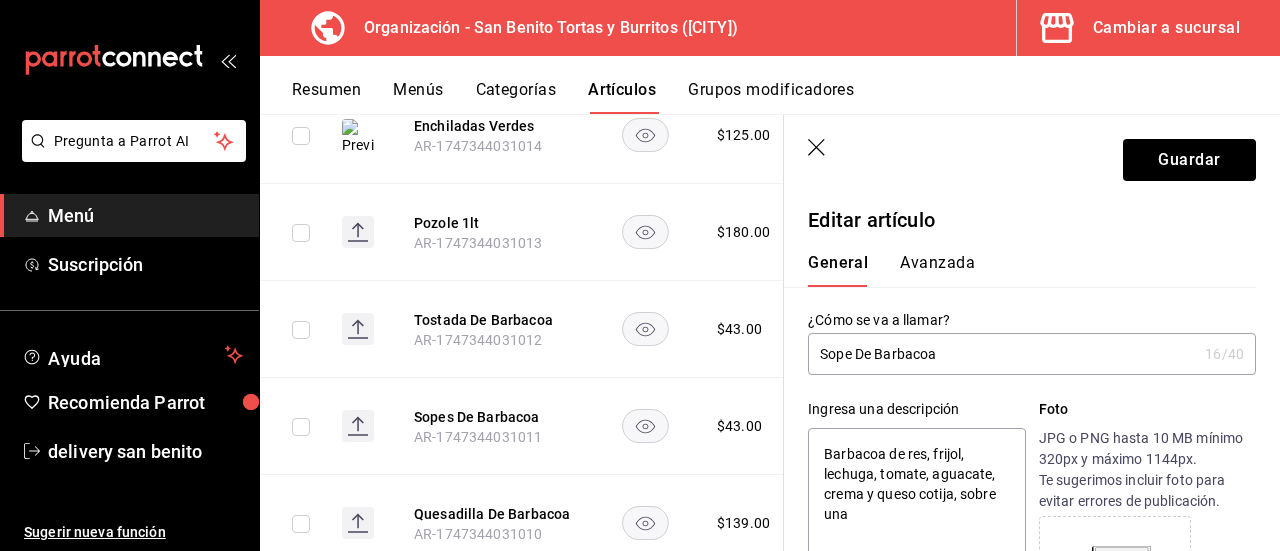 type on "x" 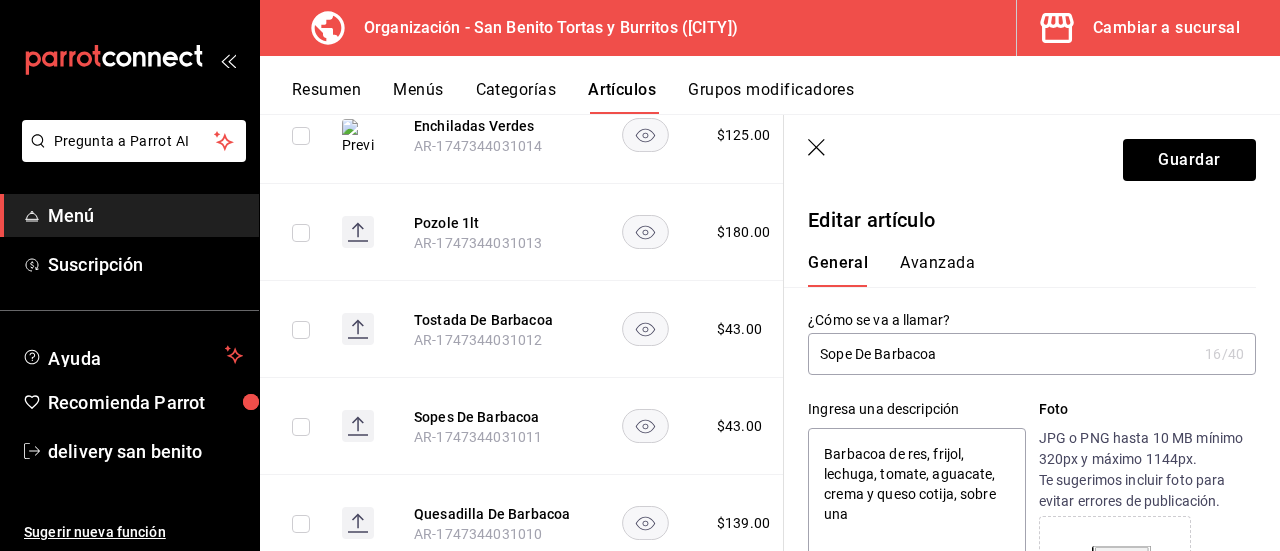 type on "Barbacoa de res, frijol, lechuga, tomate, aguacate, crema y queso cotija, sobre una" 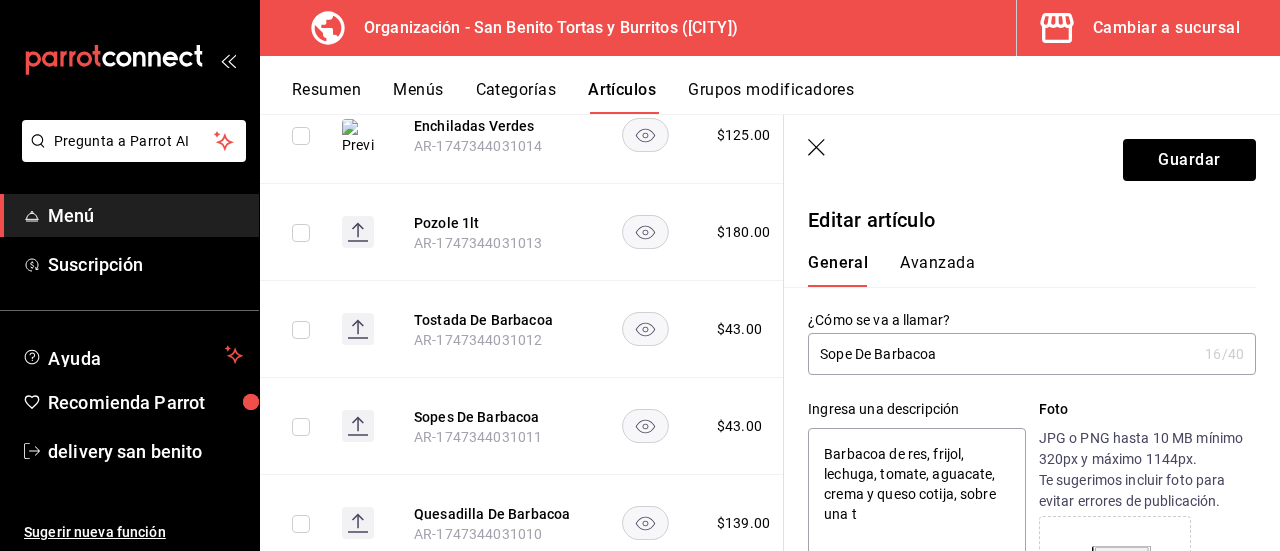 type on "x" 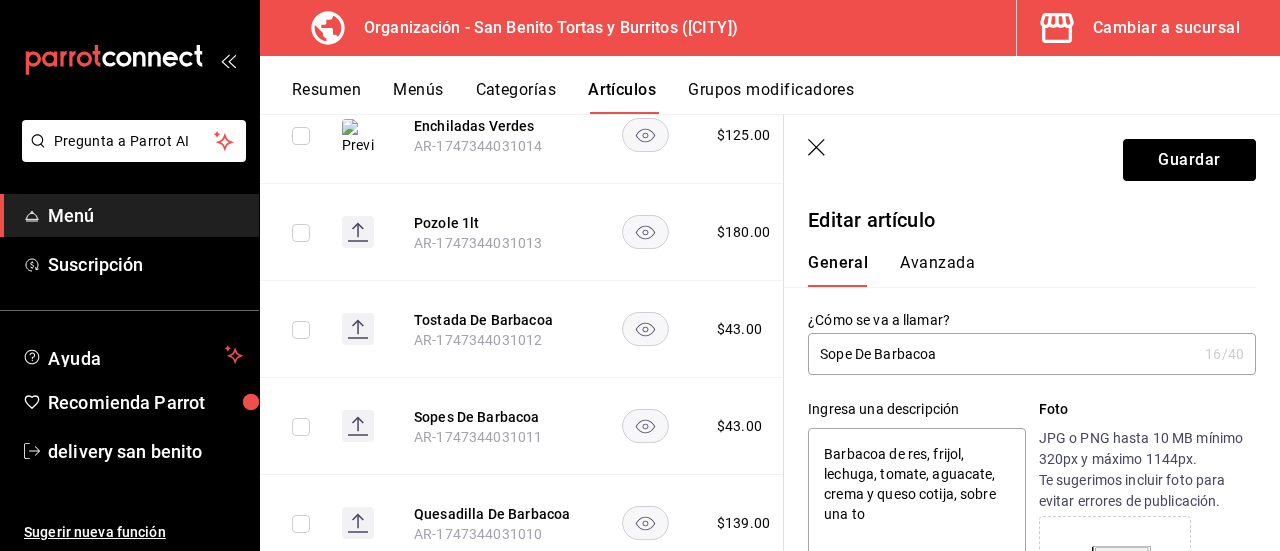 type on "Barbacoa de res, frijol, lechuga, tomate, aguacate, crema y queso cotija, sobre una tor" 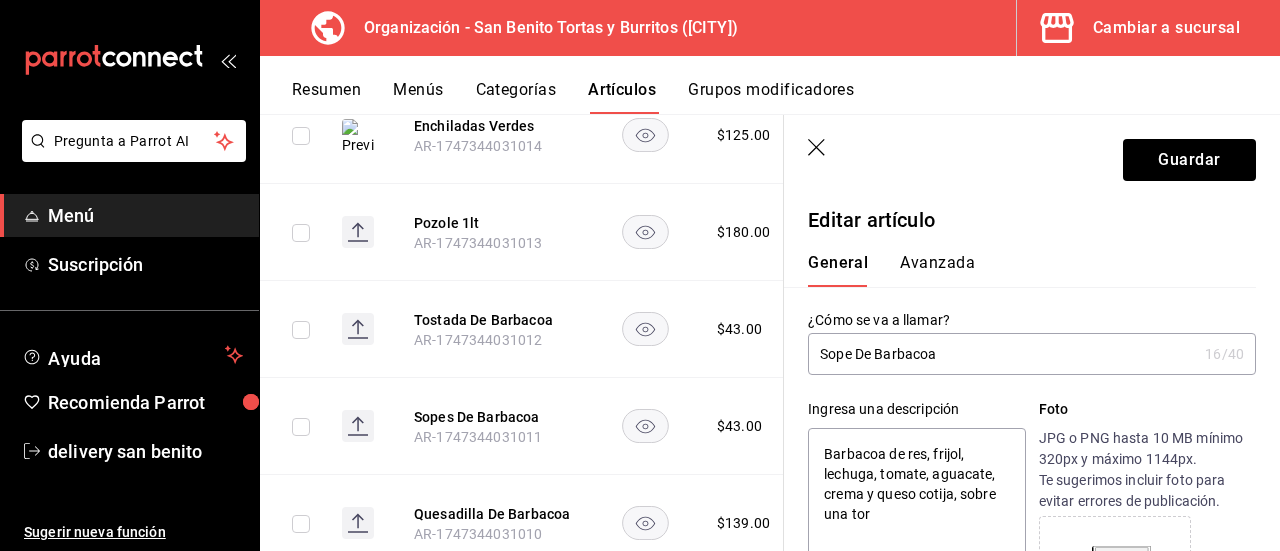 type on "x" 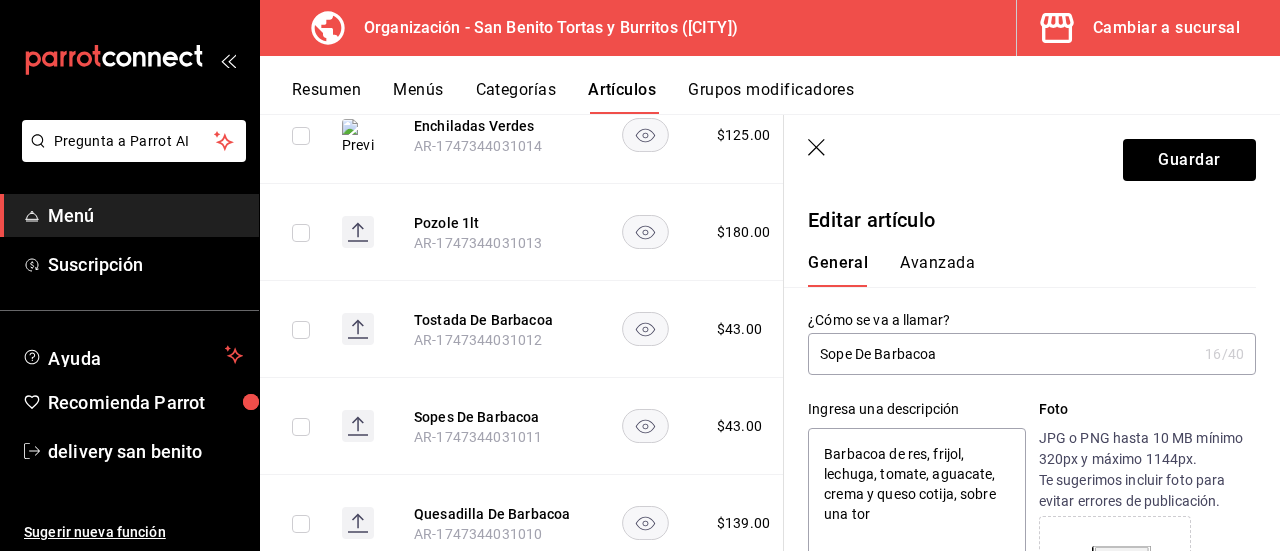 type on "Barbacoa de res, frijol, lechuga, tomate, aguacate, crema y queso cotija, sobre una tort" 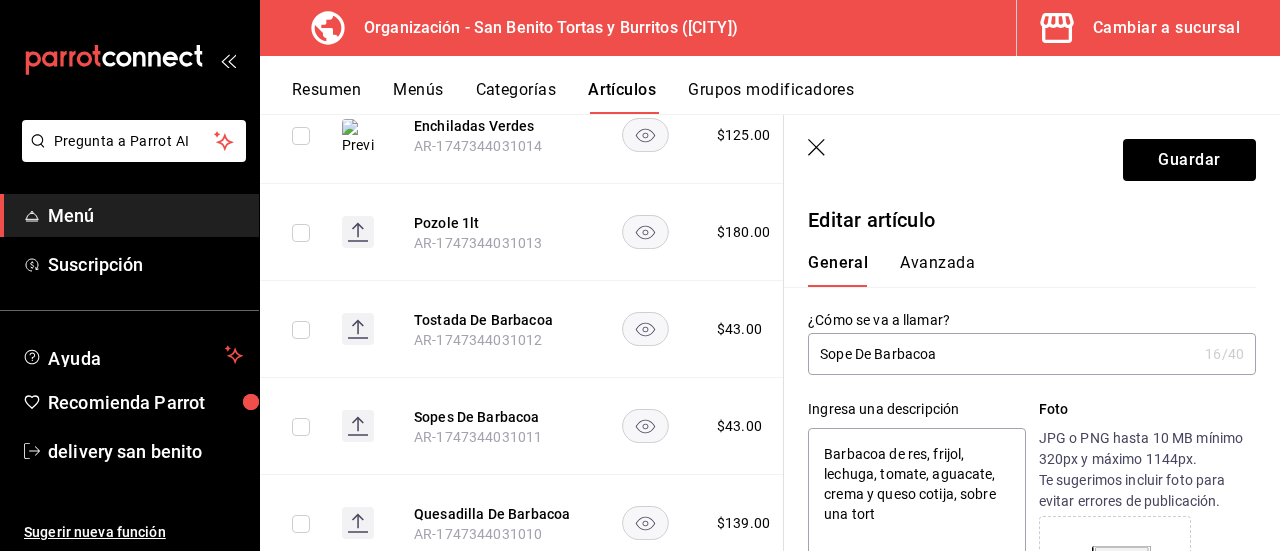 type on "x" 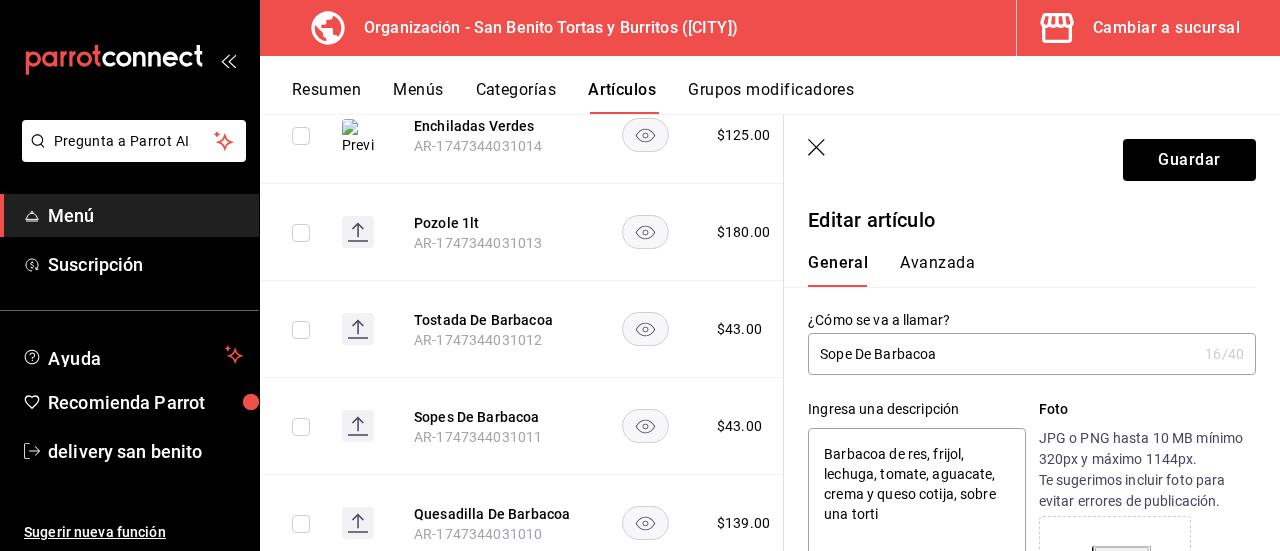 type on "x" 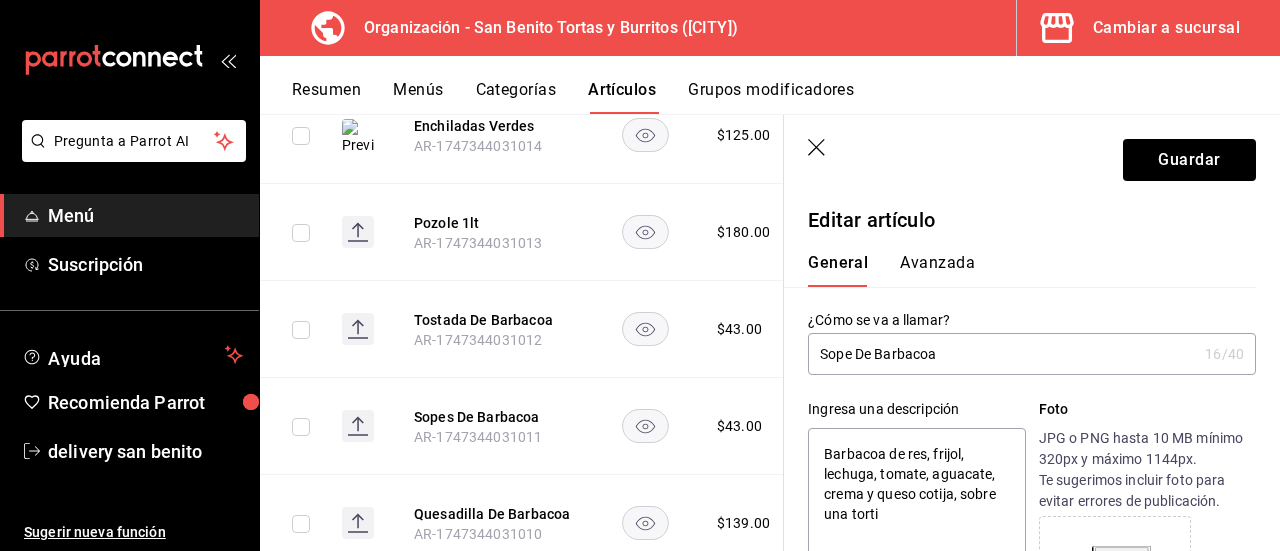 type on "Barbacoa de res, frijol, lechuga, tomate, aguacate, crema y queso cotija, sobre una tortil" 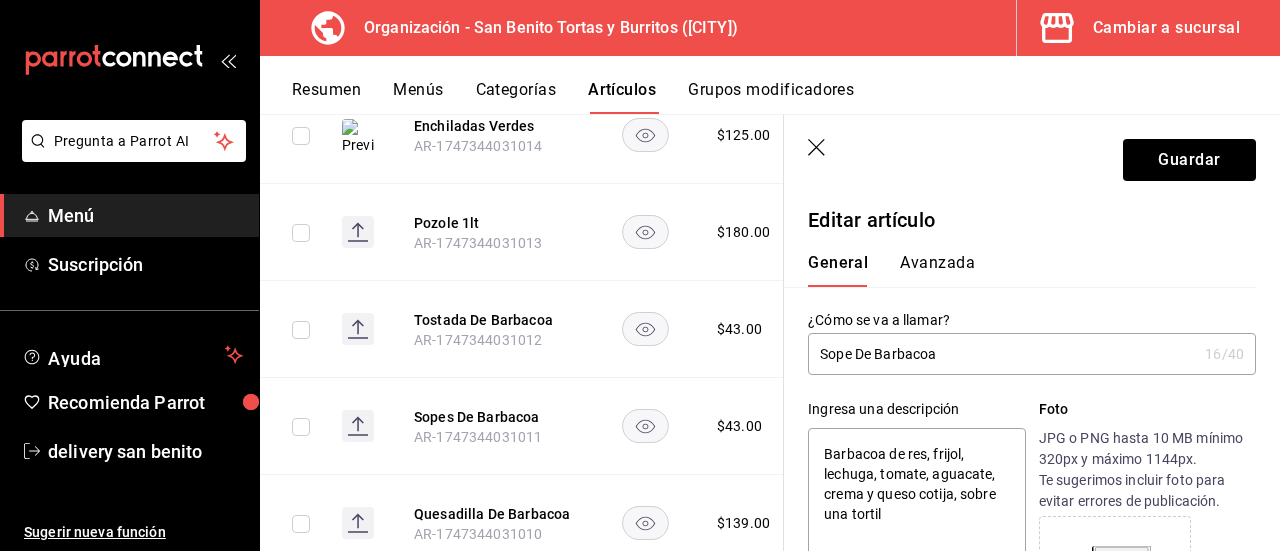 type on "x" 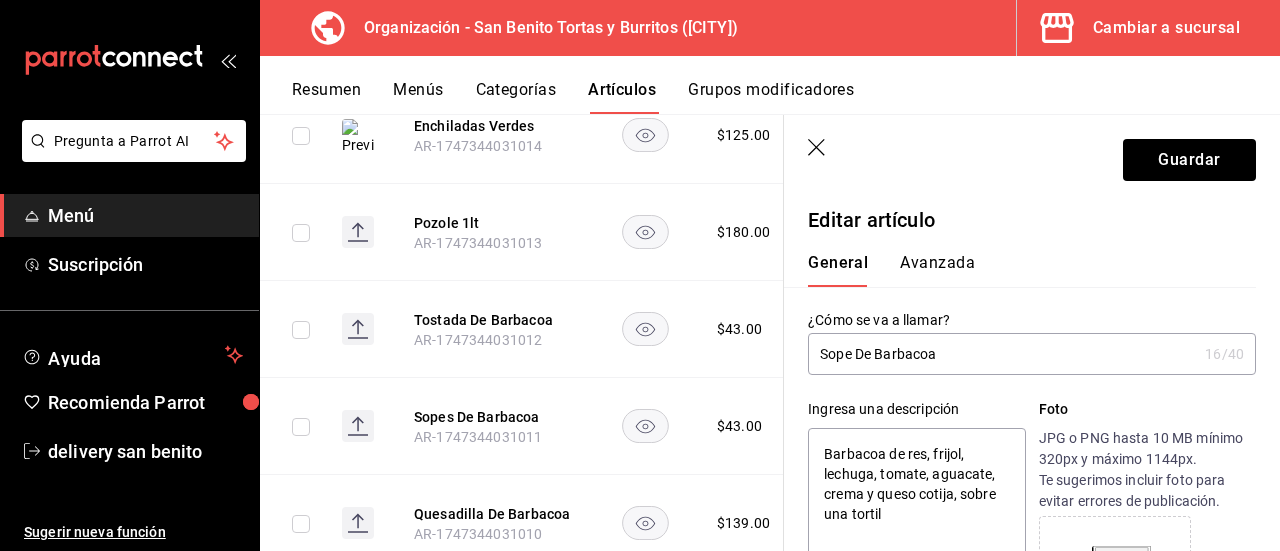 type on "Barbacoa de res, frijol, lechuga, tomate, aguacate, crema y queso cotija, sobre una tortill" 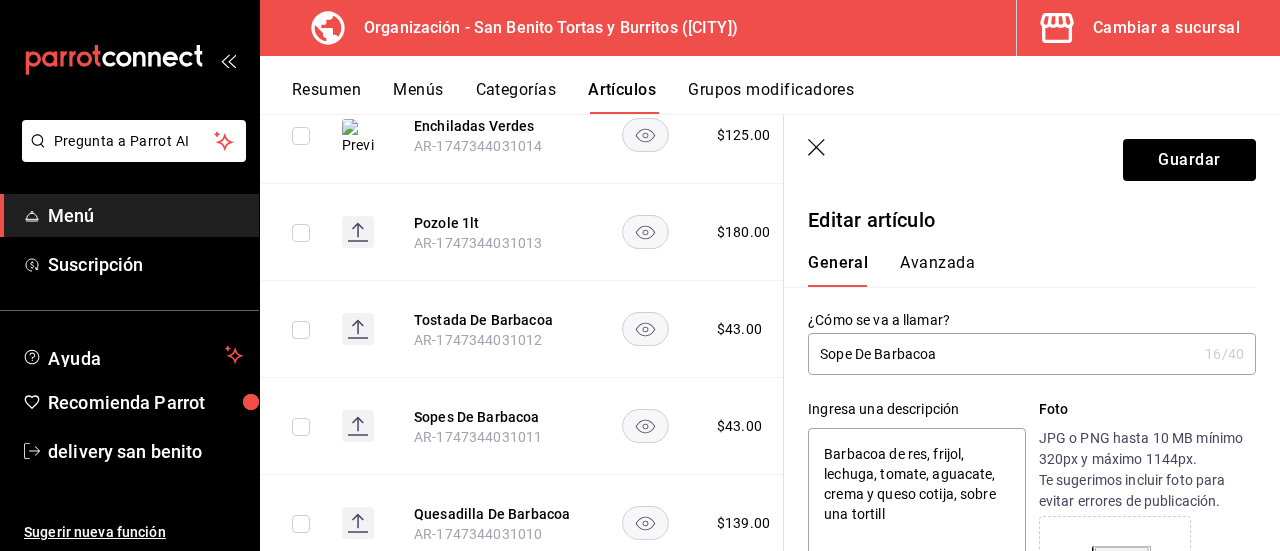 type on "x" 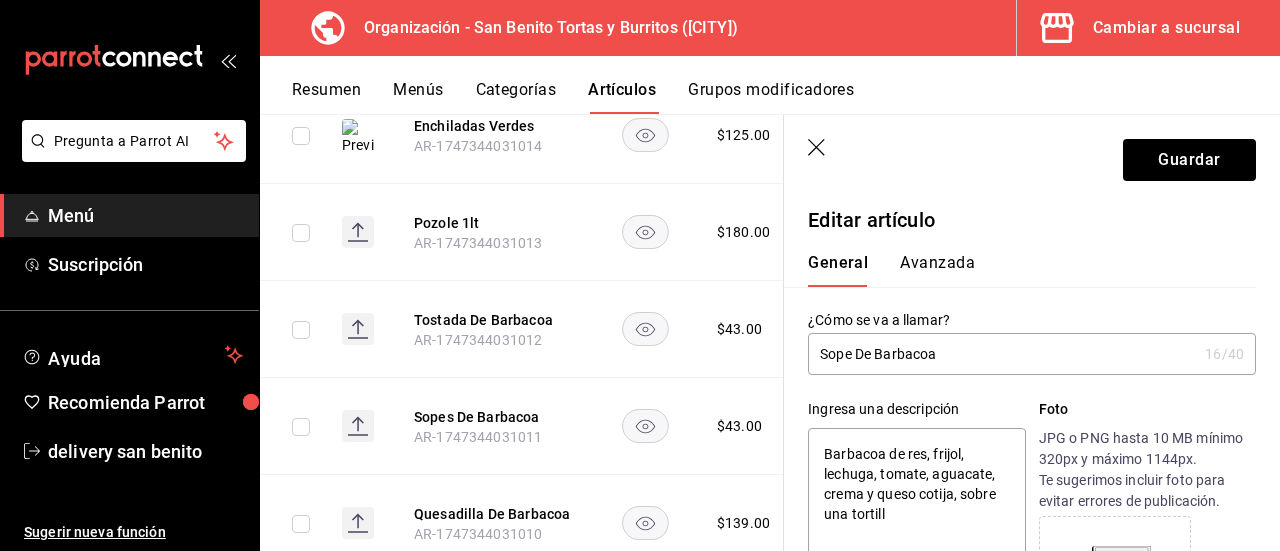 type on "Barbacoa de res, frijol, lechuga, tomate, aguacate, crema y queso cotija, sobre una tortilla" 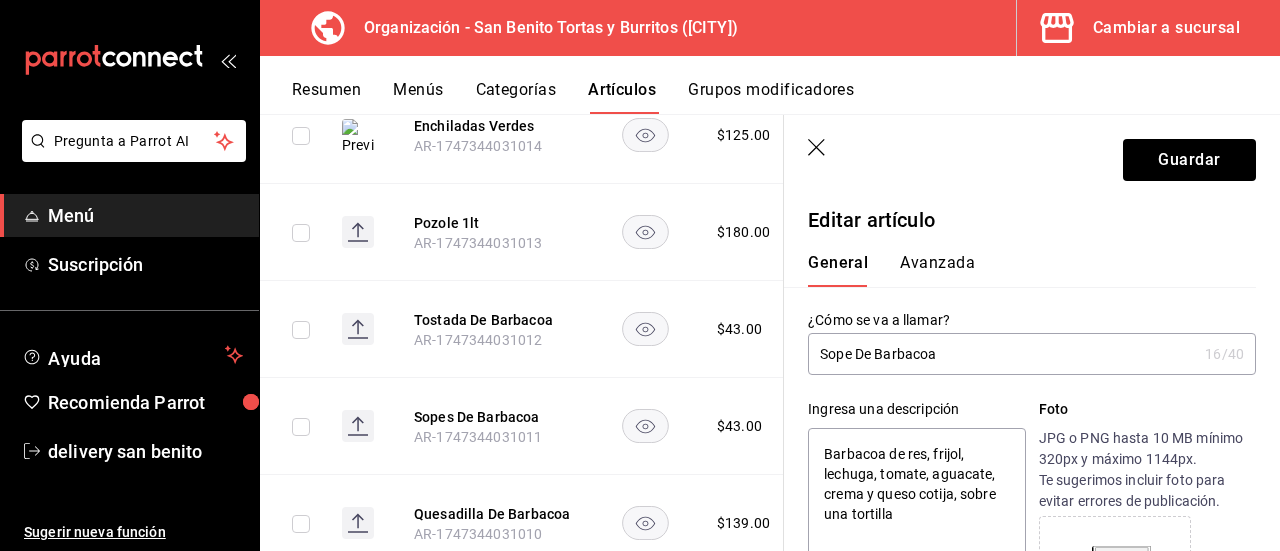 type on "x" 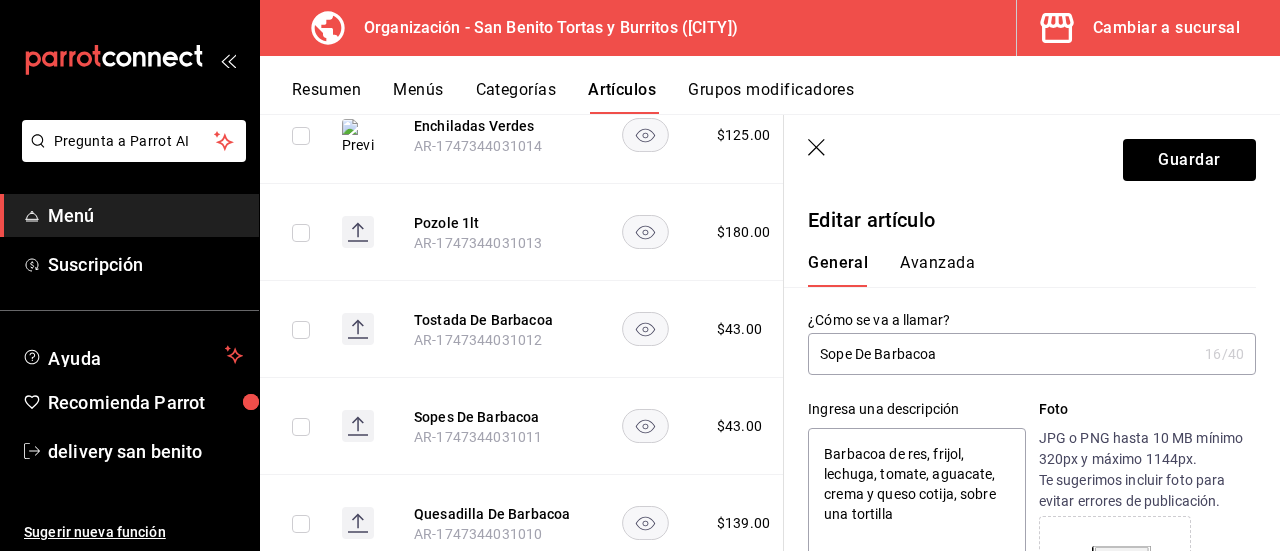 type on "Barbacoa de res, frijol, lechuga, tomate, aguacate, crema y queso cotija, sobre una tortilla" 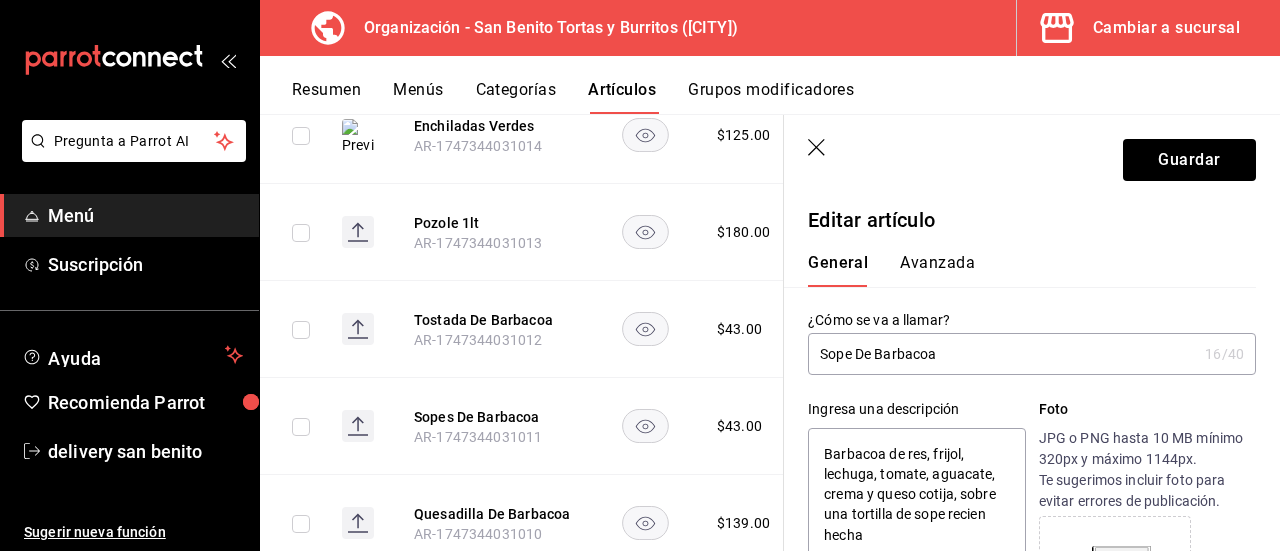 click on "Sope De Barbacoa" at bounding box center (1002, 354) 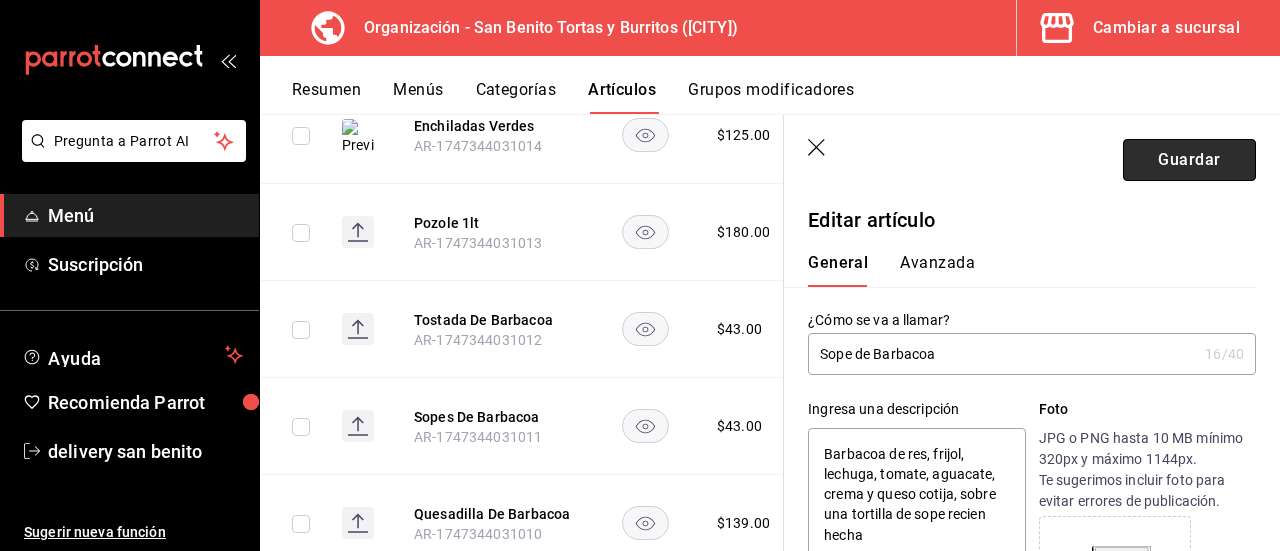 click on "Guardar" at bounding box center [1189, 160] 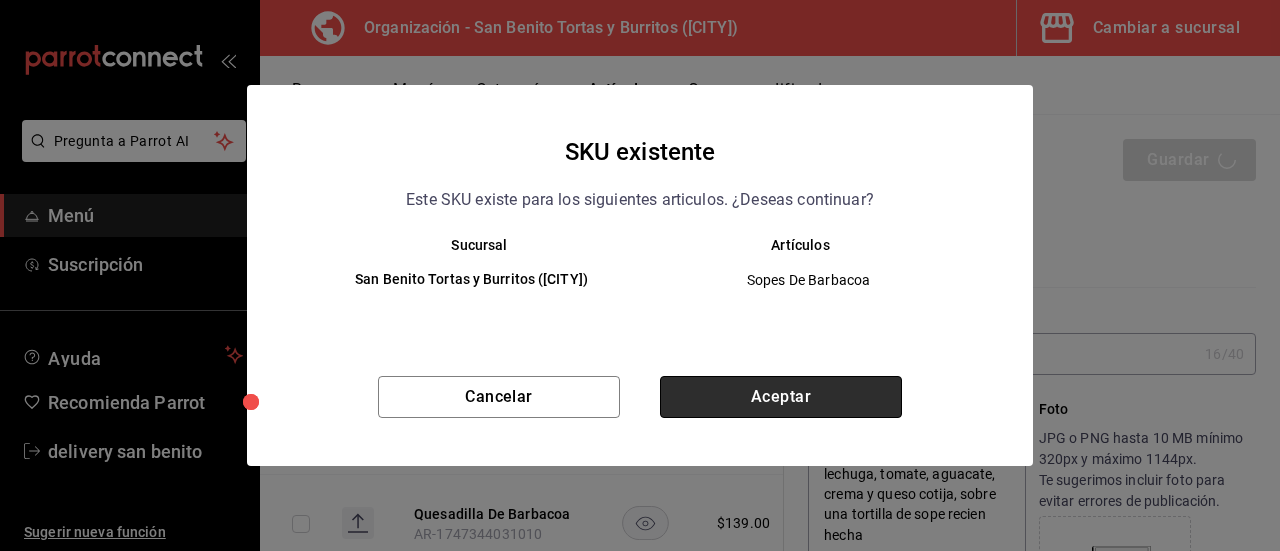 click on "Aceptar" at bounding box center (781, 397) 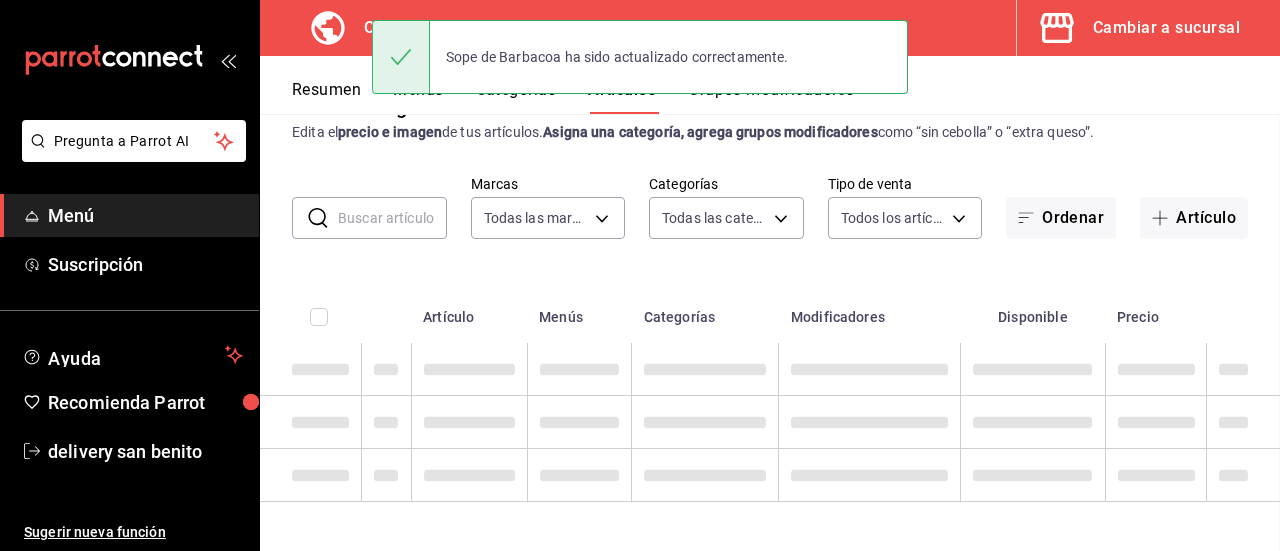 scroll, scrollTop: 52, scrollLeft: 0, axis: vertical 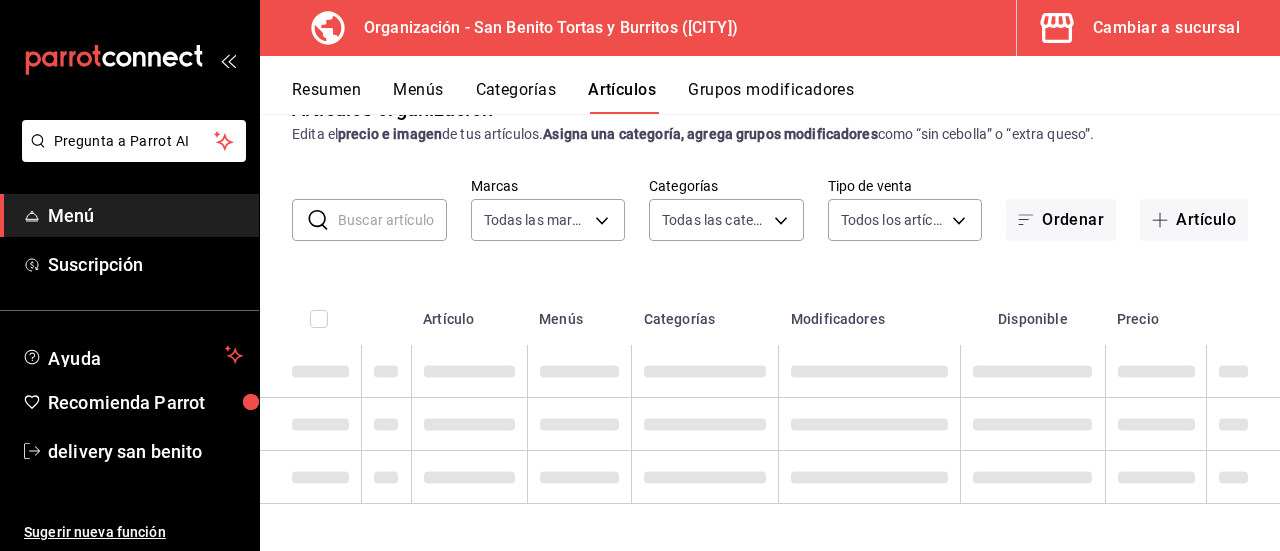click on "Categorías" at bounding box center [516, 97] 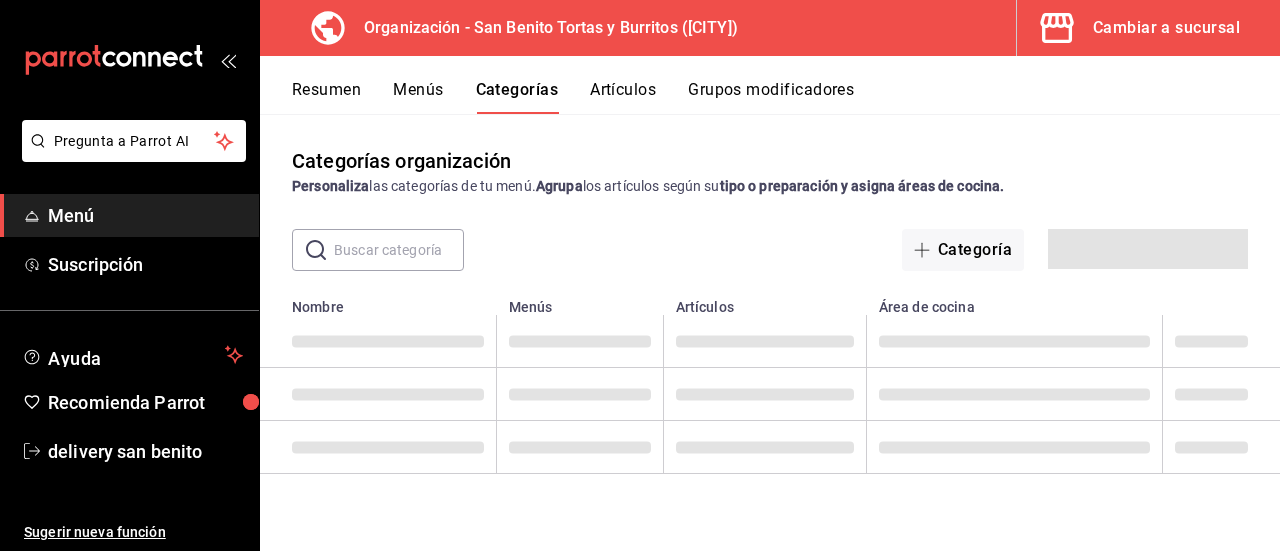click on "Resumen" at bounding box center [326, 97] 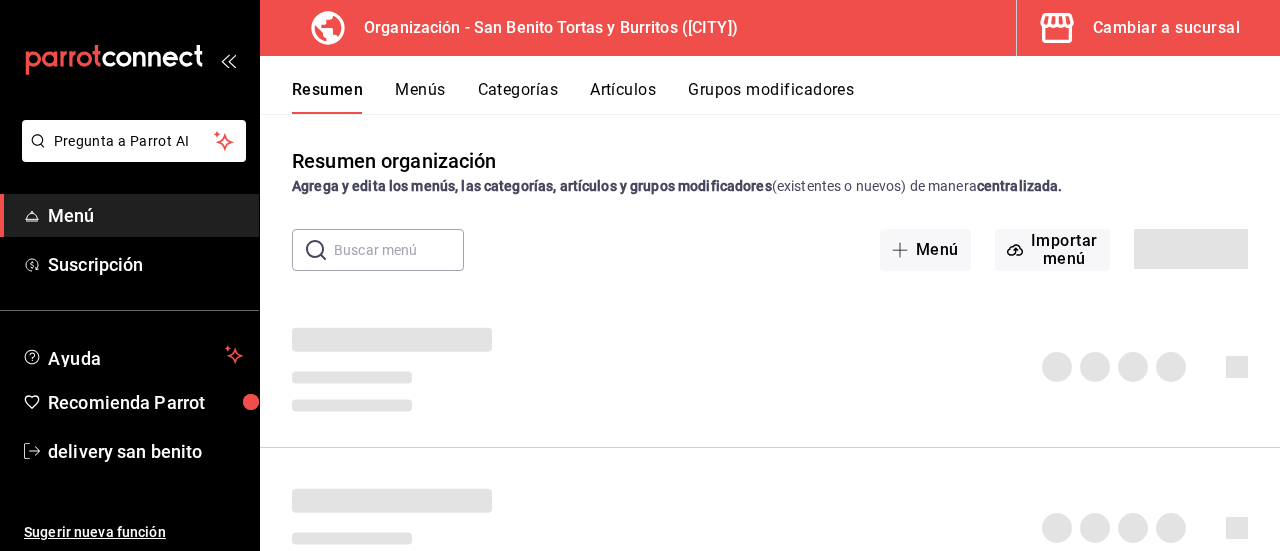 click on "Resumen" at bounding box center (327, 97) 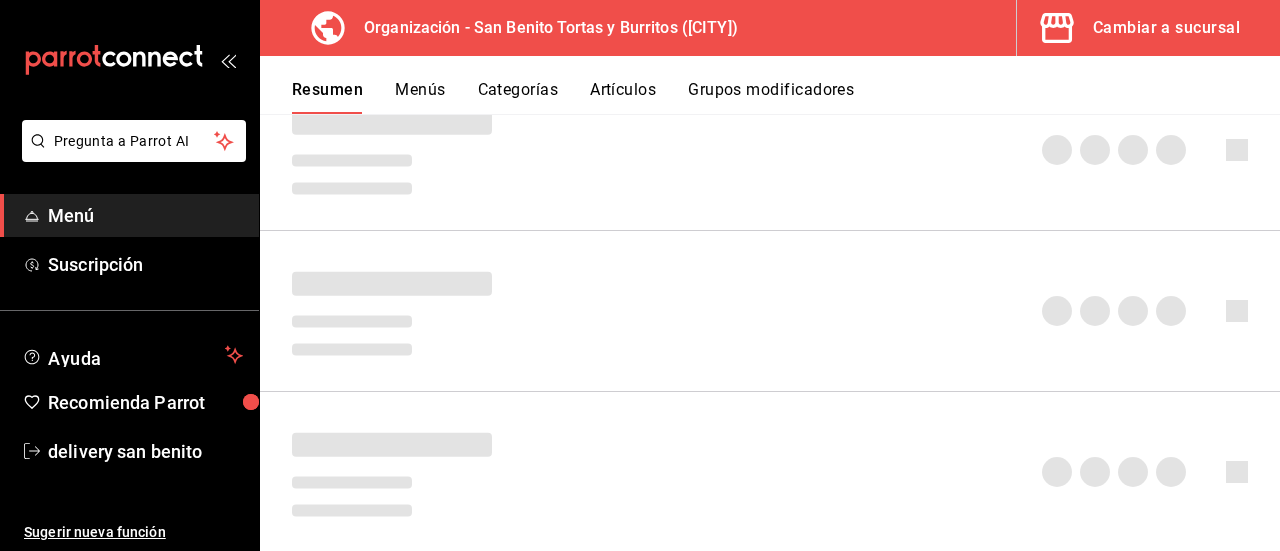scroll, scrollTop: 0, scrollLeft: 0, axis: both 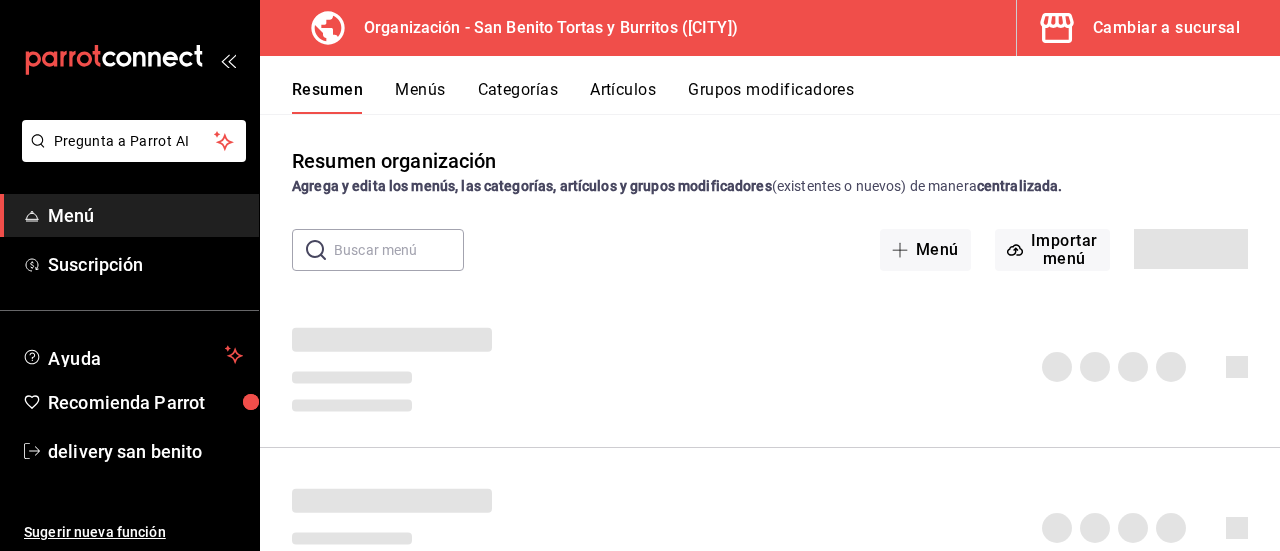 click on "Menús" at bounding box center [420, 97] 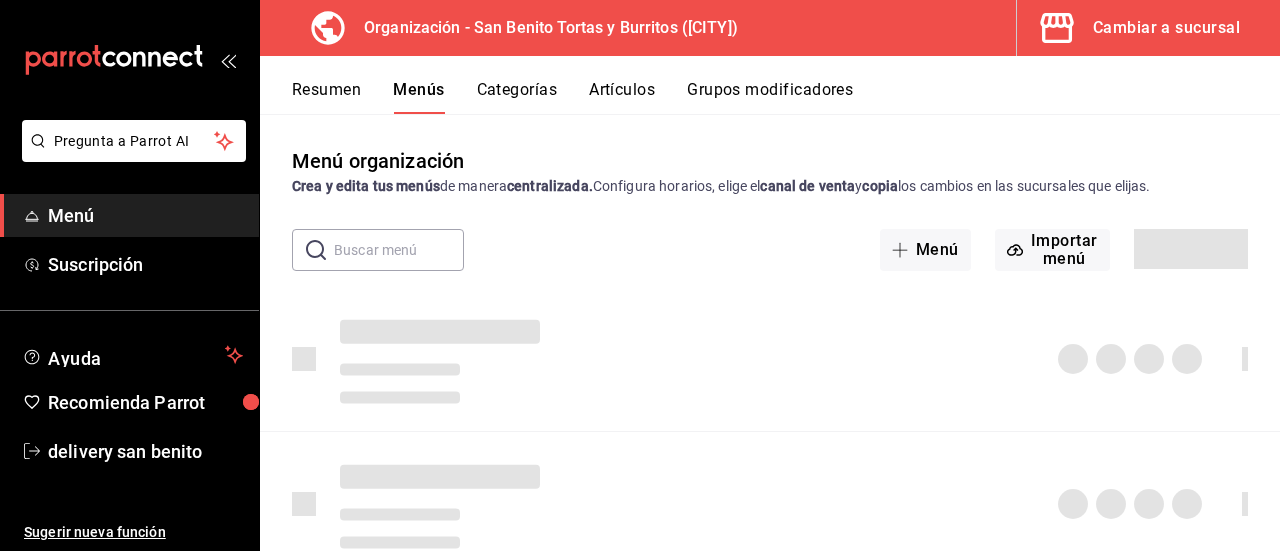 click on "Resumen" at bounding box center (326, 97) 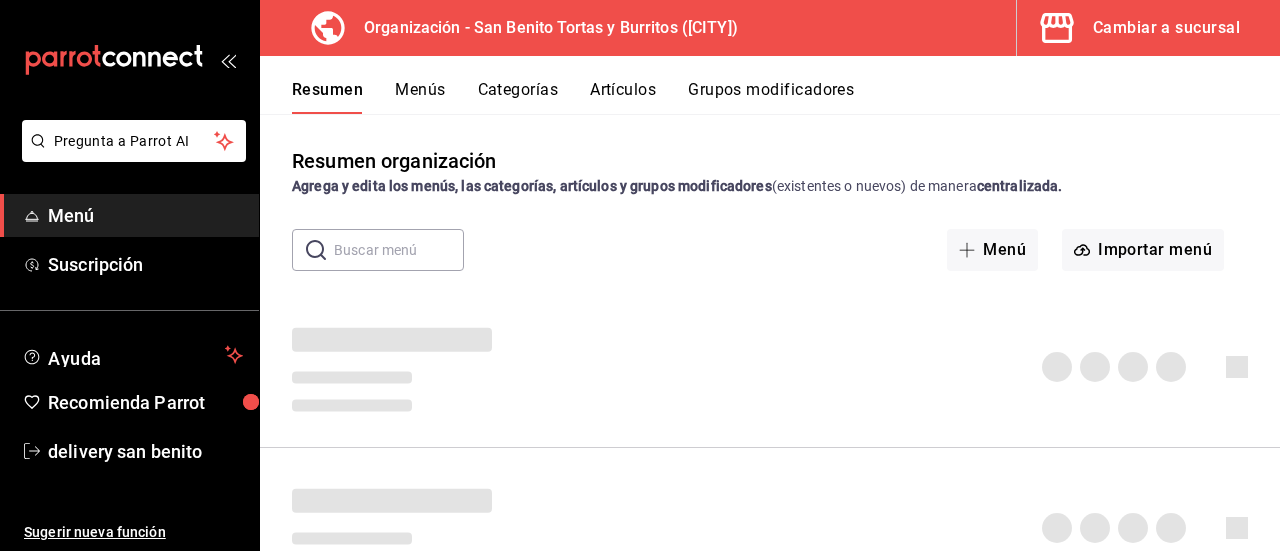 click on "Categorías" at bounding box center [518, 97] 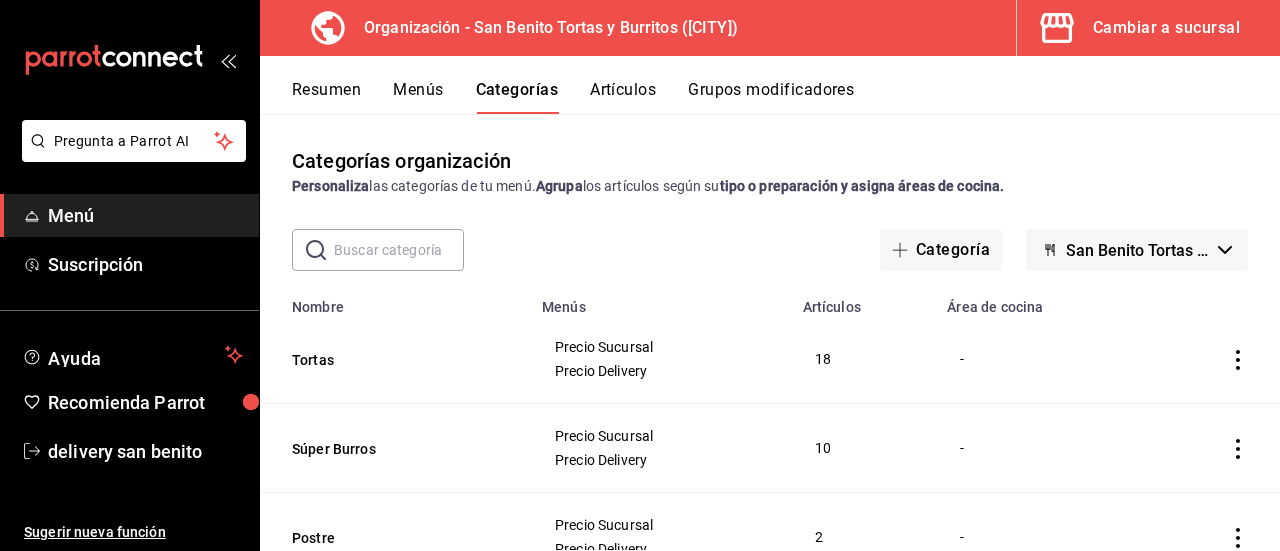 click on "Menús" at bounding box center [418, 97] 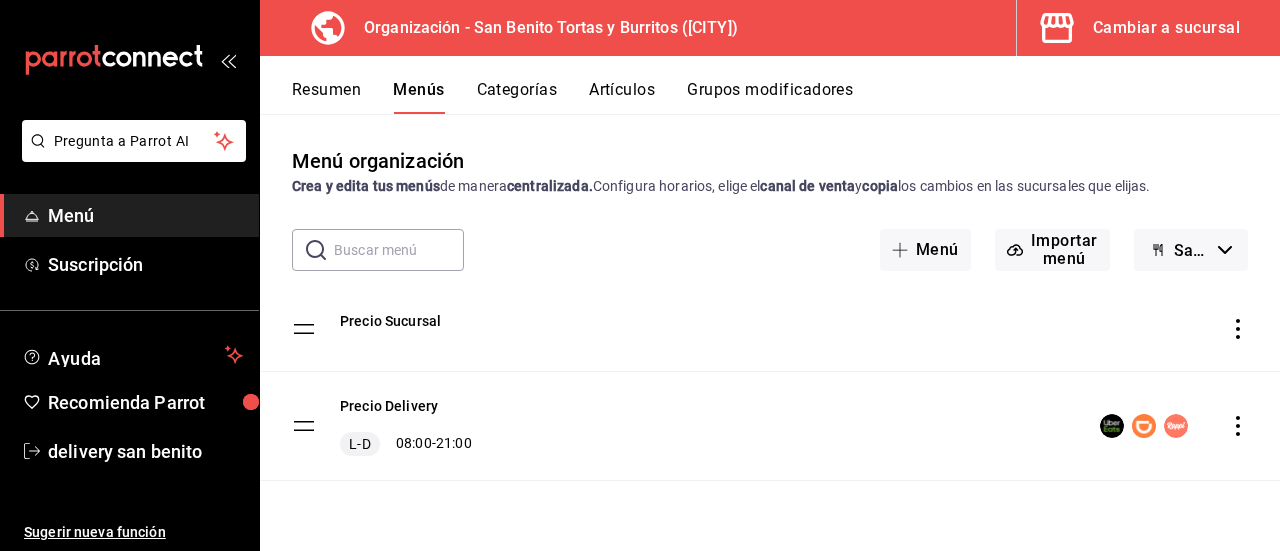 click 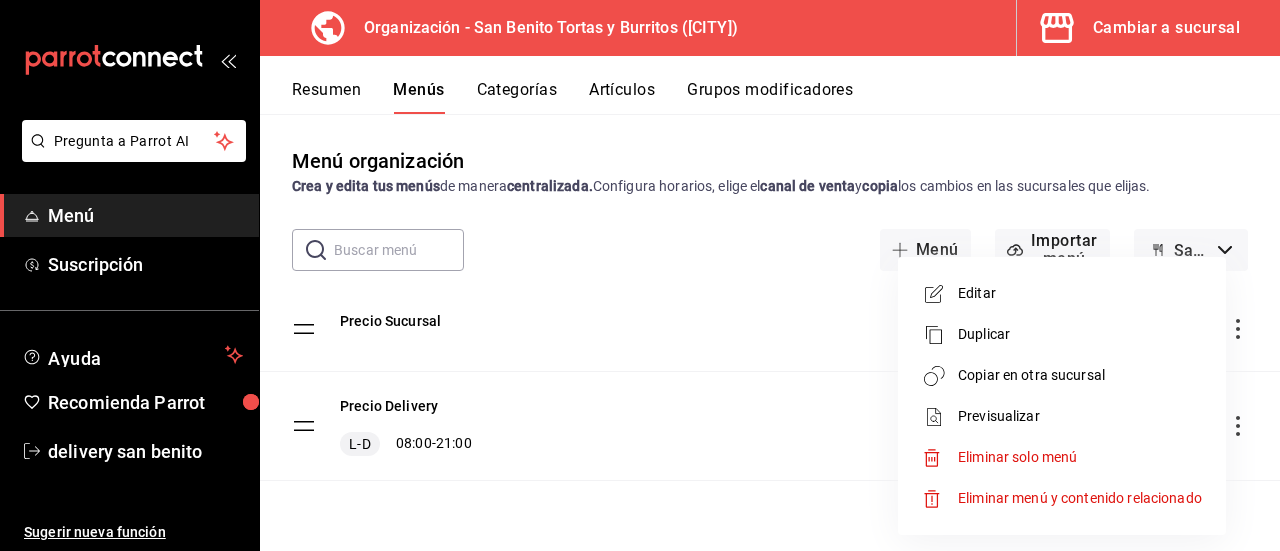 click on "Copiar en otra sucursal" at bounding box center (1062, 375) 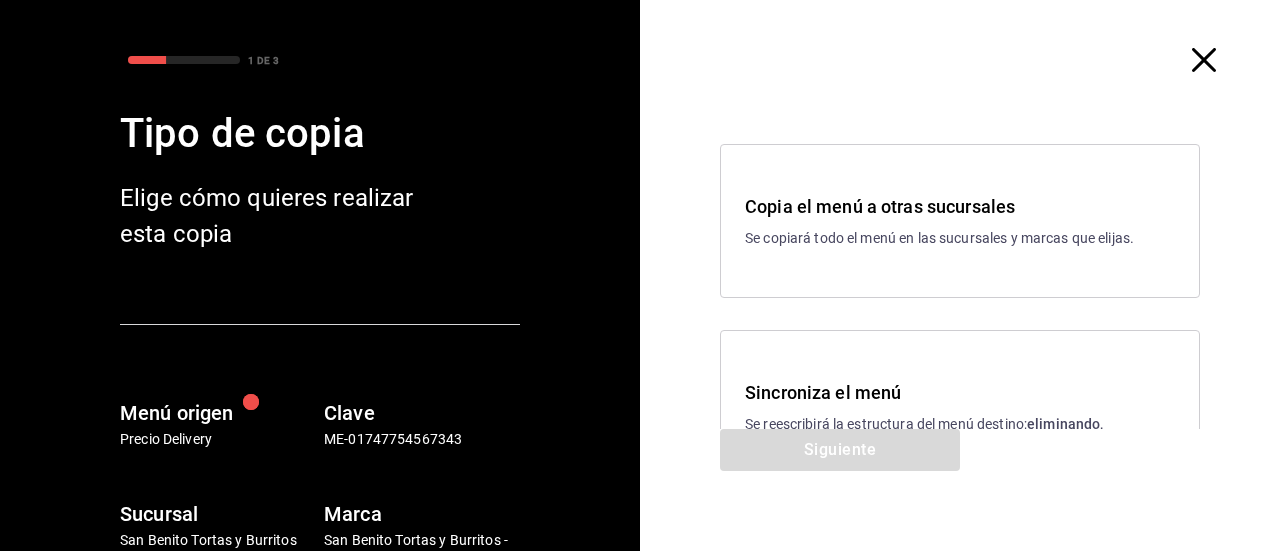 click on "Sincroniza el menú" at bounding box center (960, 392) 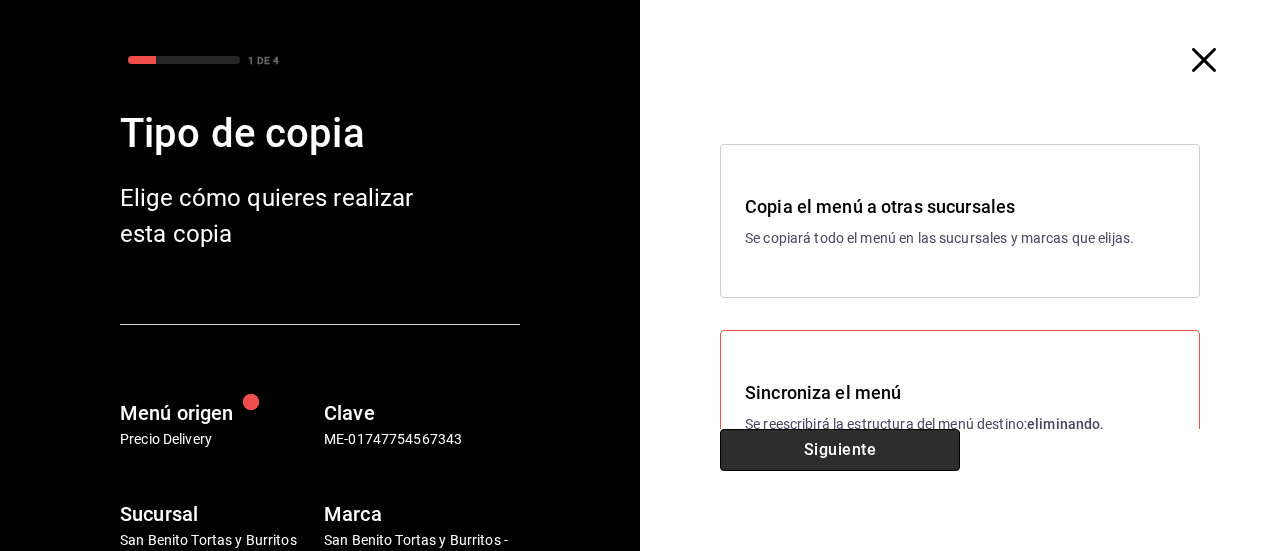 click on "Siguiente" at bounding box center [840, 450] 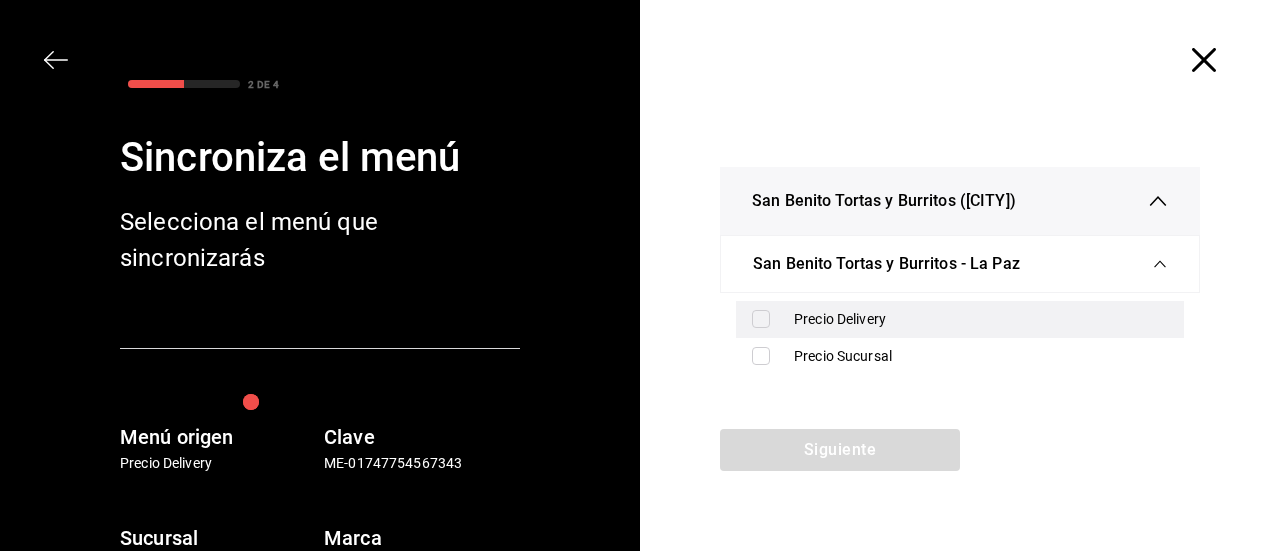 click at bounding box center [761, 319] 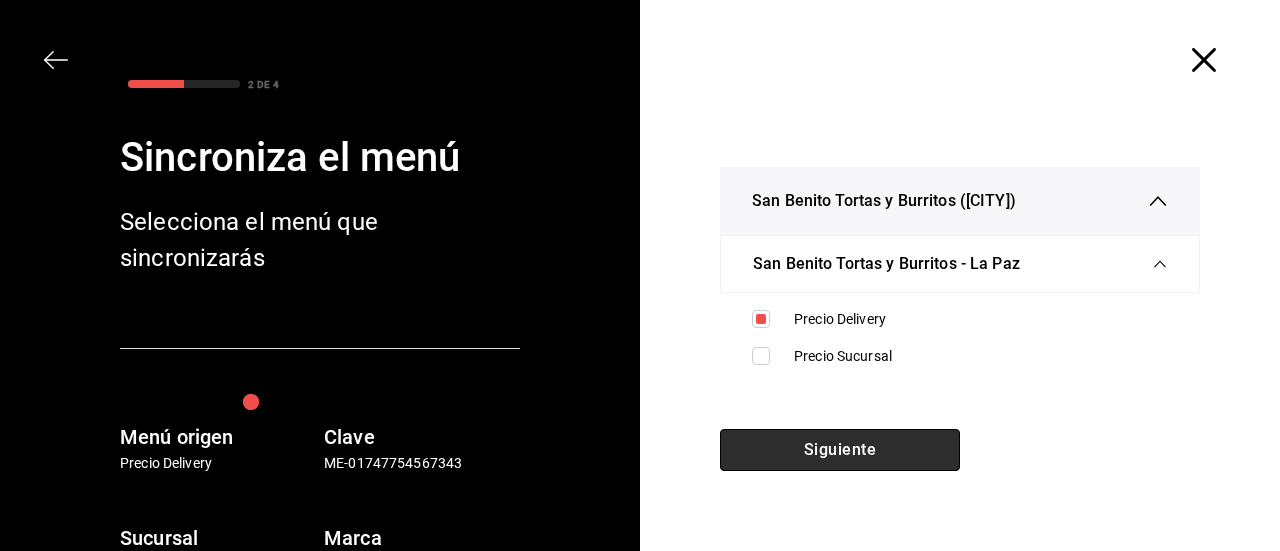 click on "Siguiente" at bounding box center [840, 450] 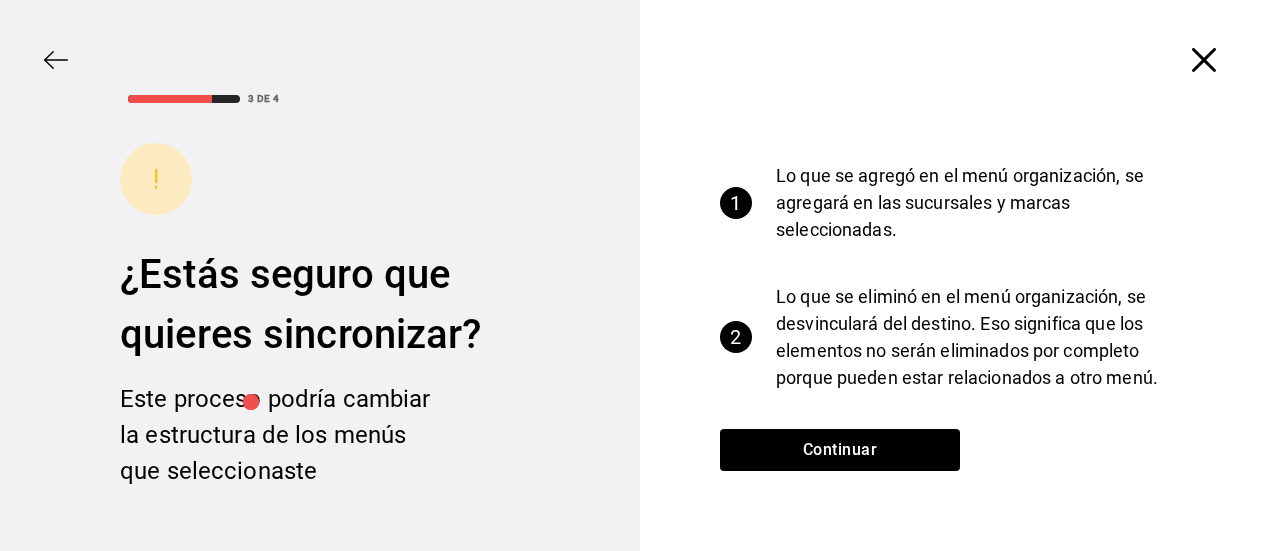 scroll, scrollTop: 0, scrollLeft: 0, axis: both 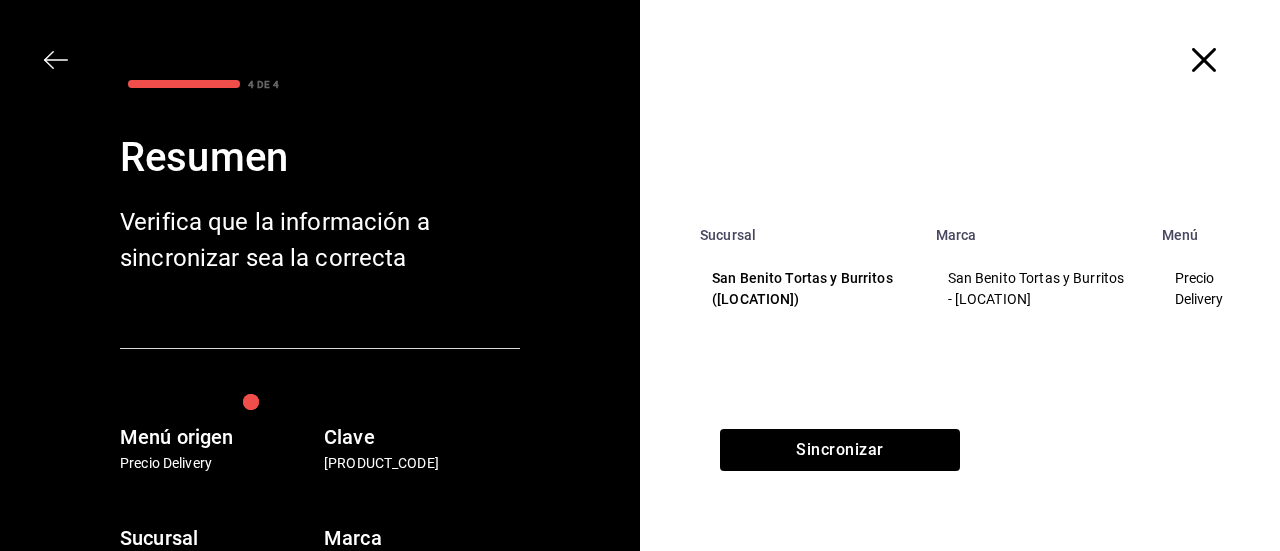 click on "Sincronizar" at bounding box center [840, 450] 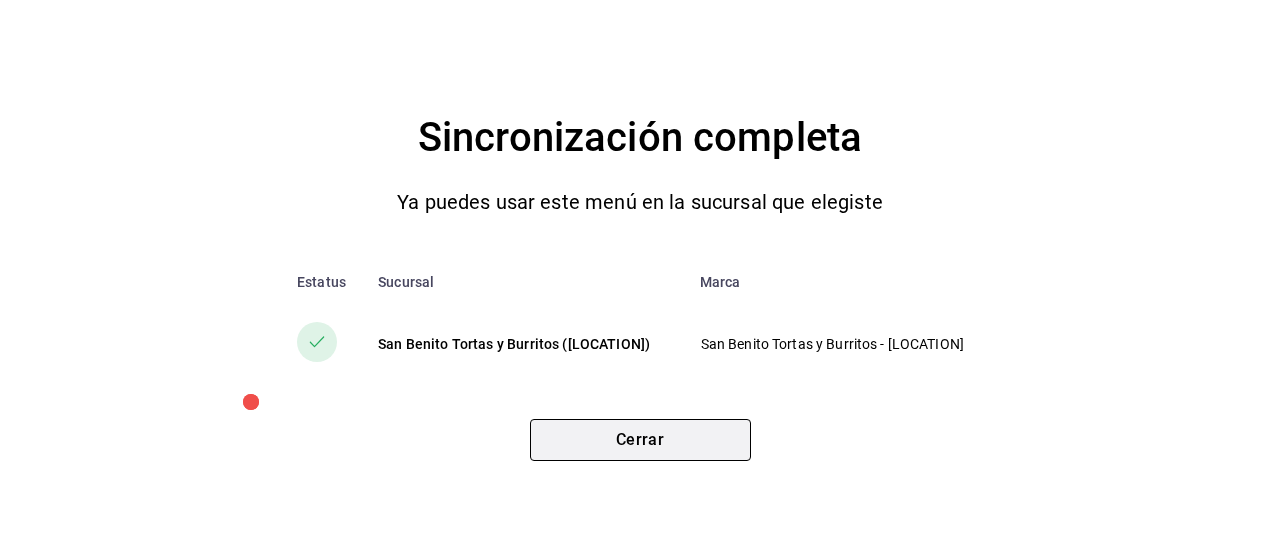 click on "Cerrar" at bounding box center (640, 440) 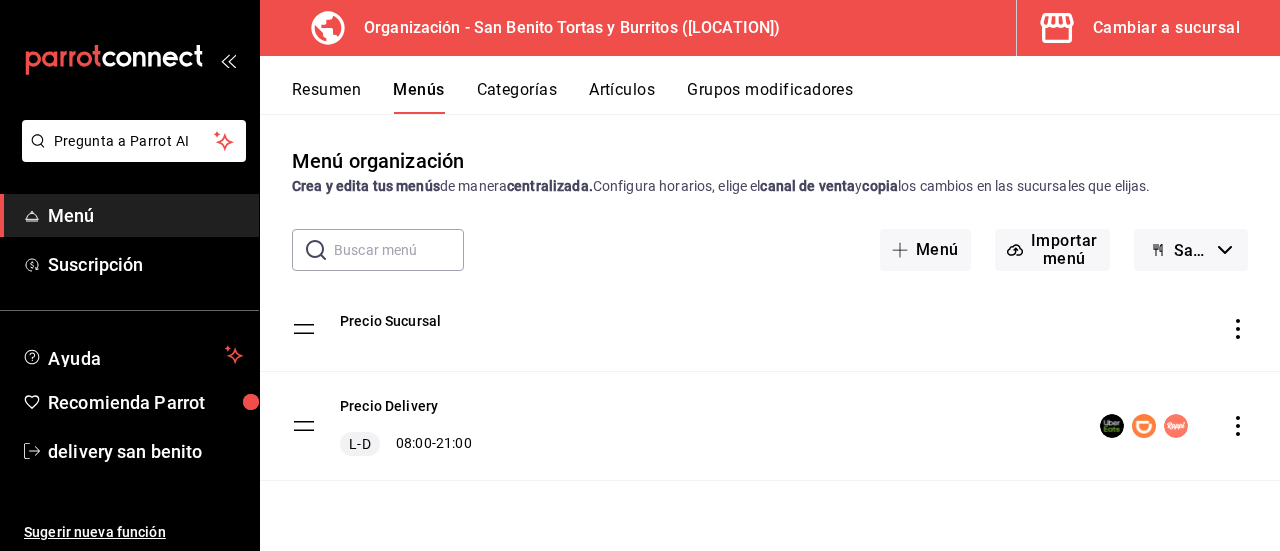 click on "Resumen" at bounding box center (326, 97) 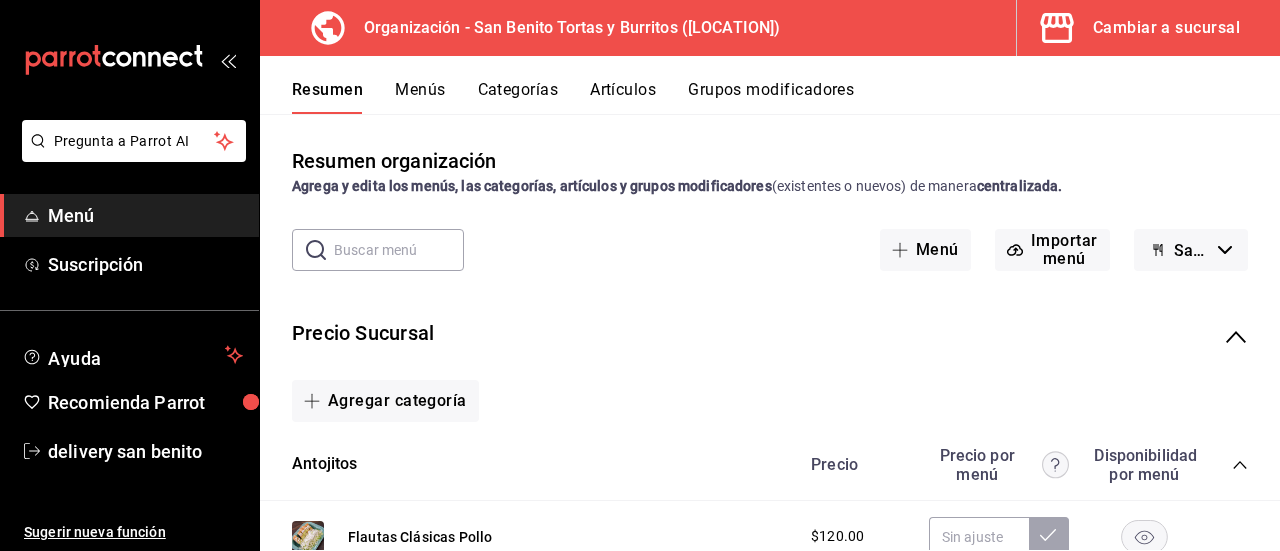 click on "Cambiar a sucursal" at bounding box center (1166, 28) 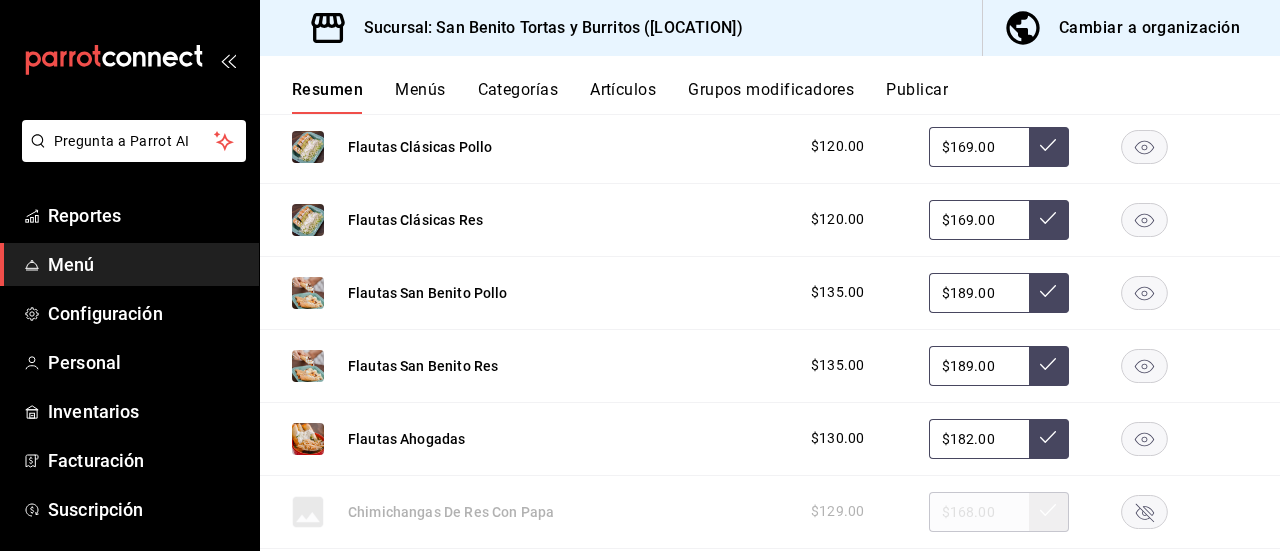 scroll, scrollTop: 0, scrollLeft: 0, axis: both 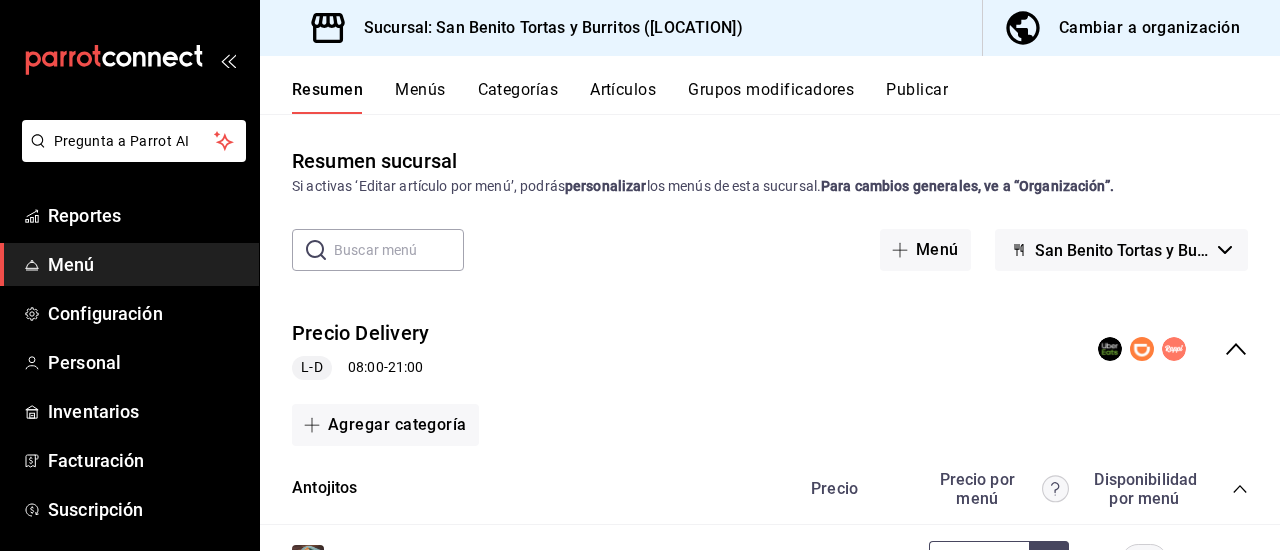 click on "Publicar" at bounding box center (917, 97) 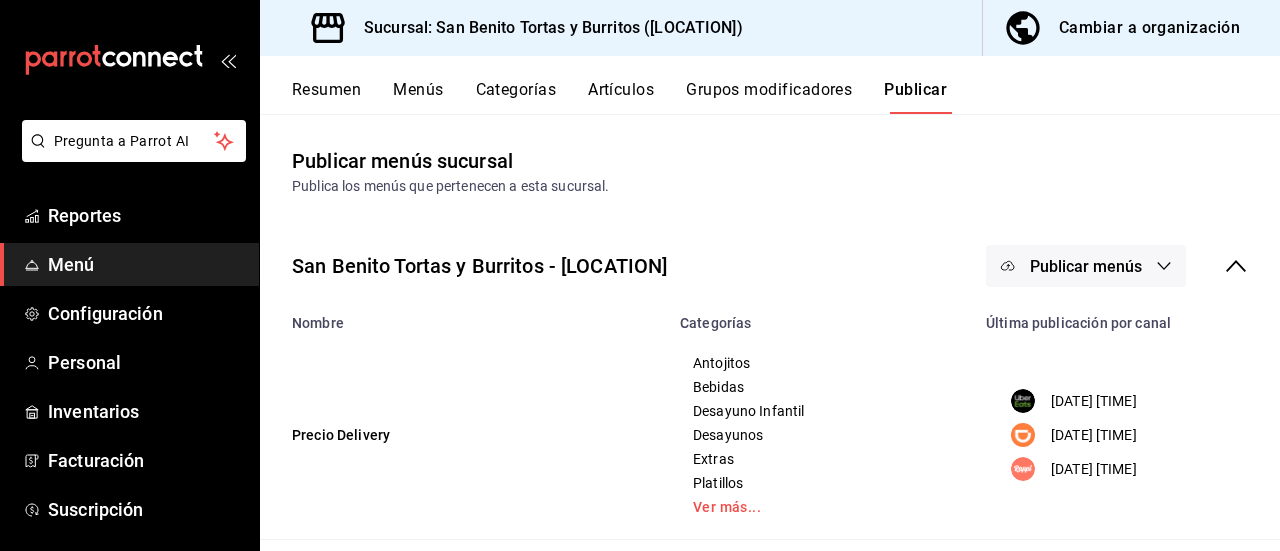 click on "Publicar menús" at bounding box center (1086, 266) 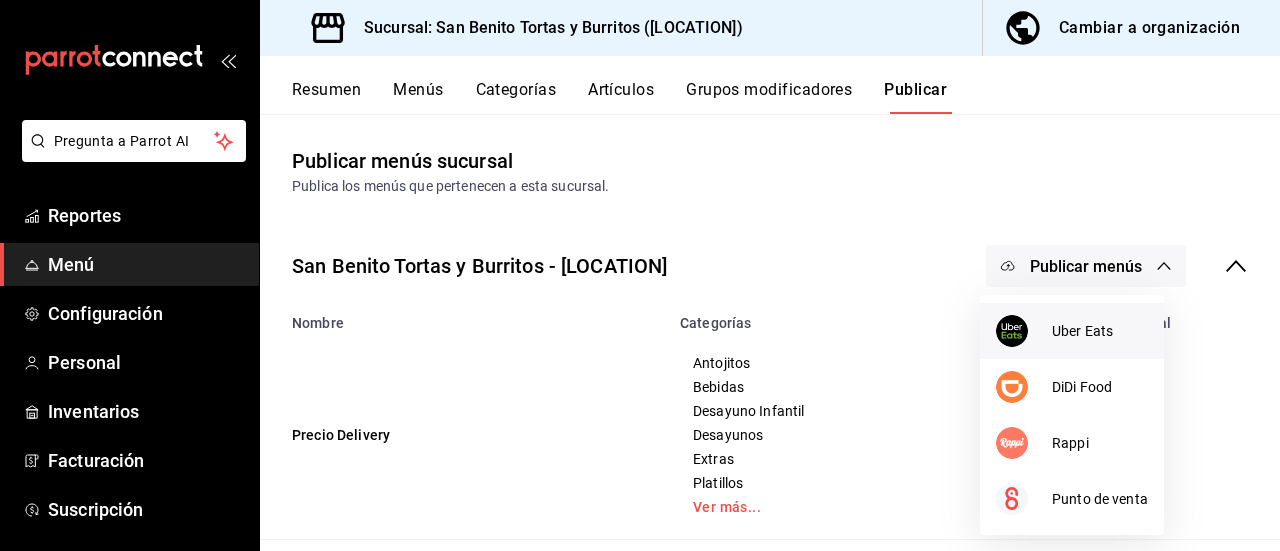 click on "Uber Eats" at bounding box center (1100, 331) 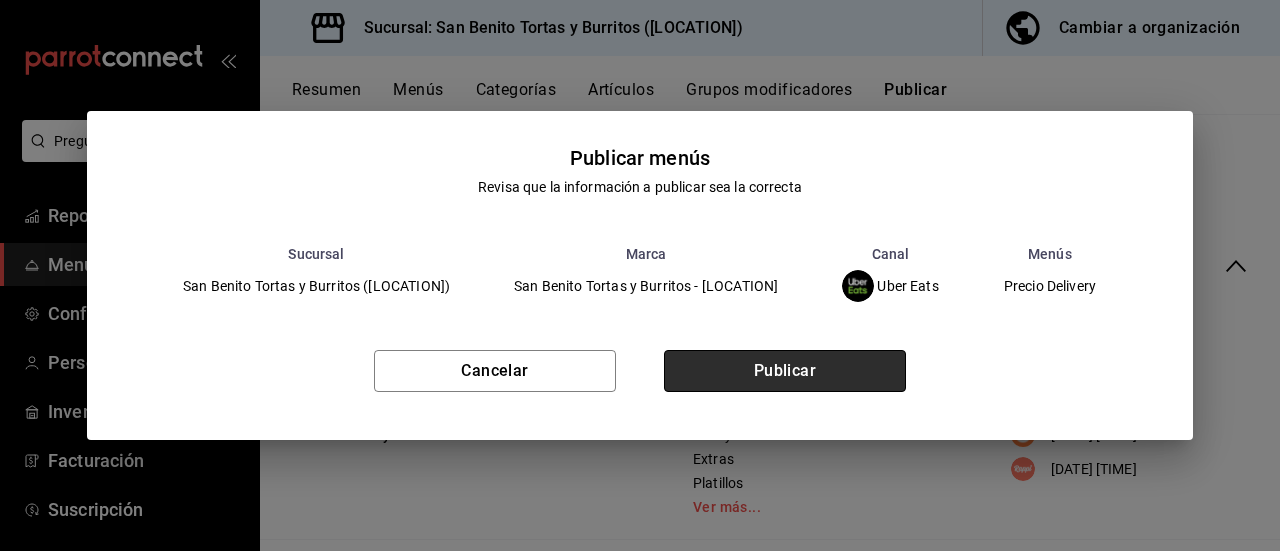 click on "Publicar" at bounding box center [785, 371] 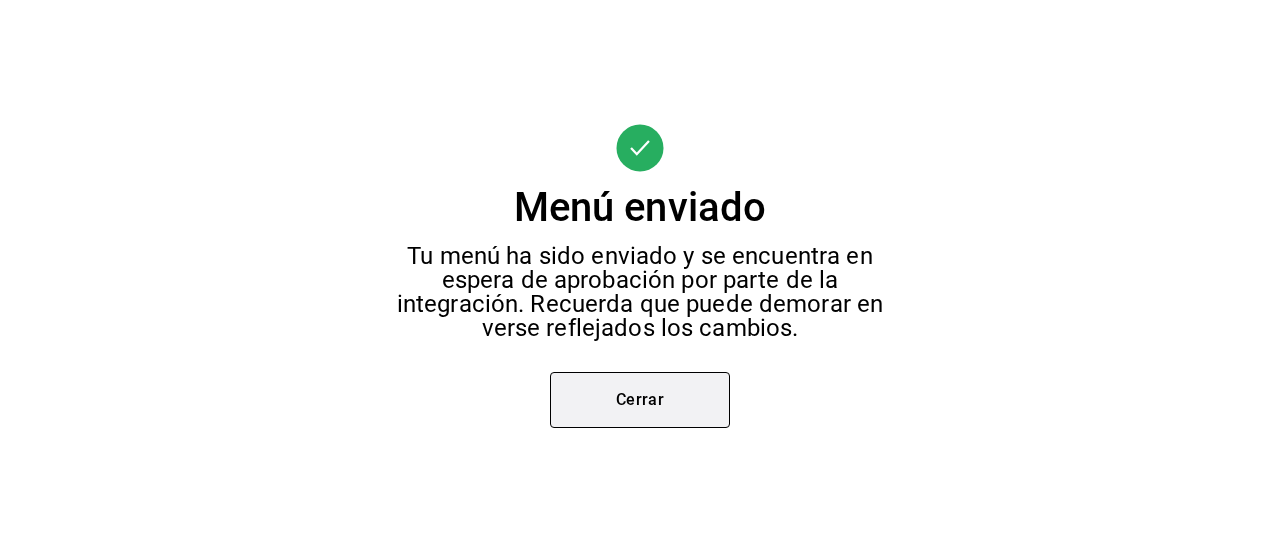 click on "Cerrar" at bounding box center [640, 400] 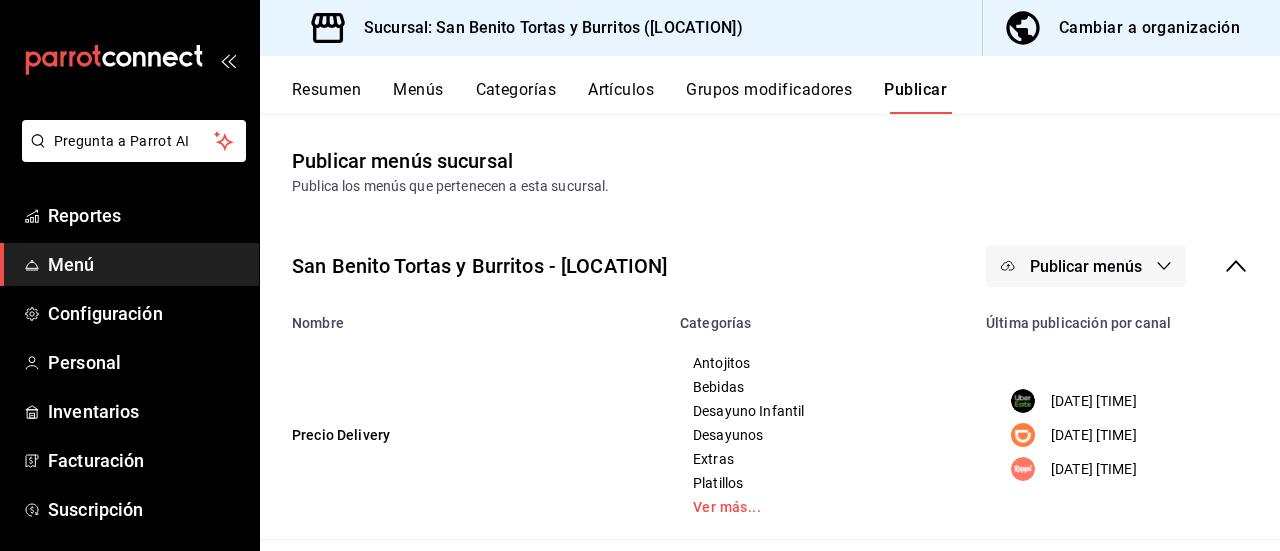 click on "Publicar menús" at bounding box center (1086, 266) 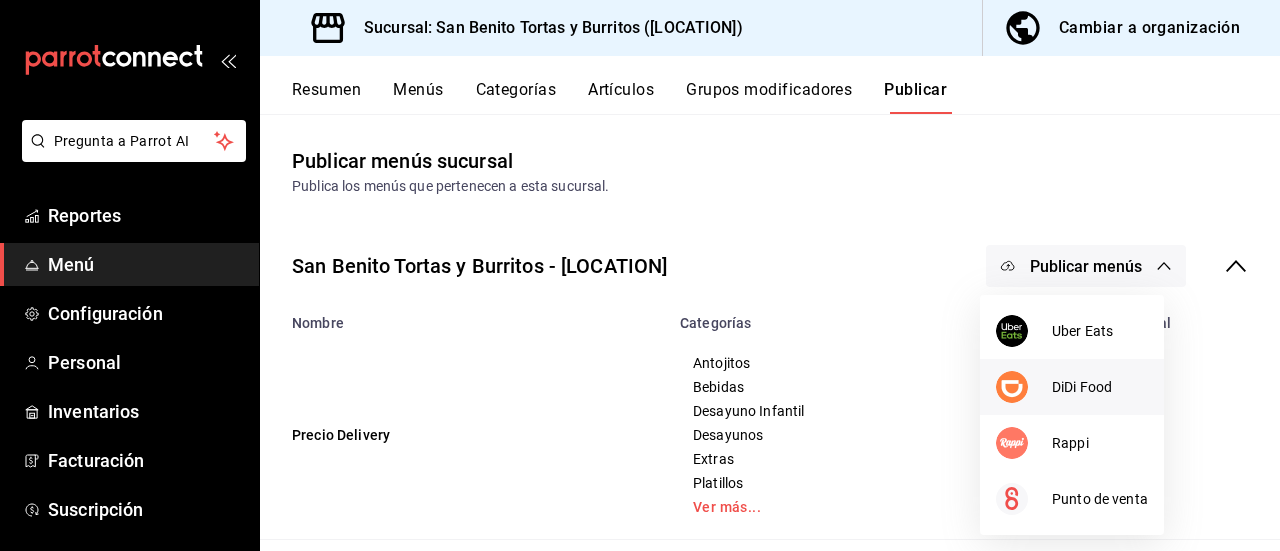 click on "DiDi Food" at bounding box center [1100, 387] 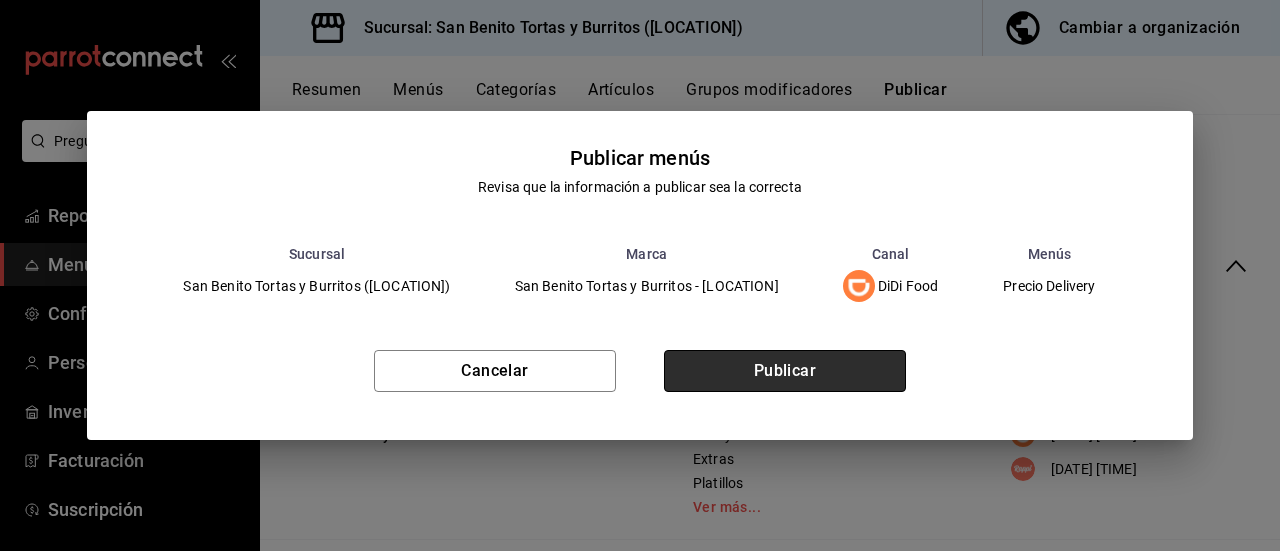 click on "Publicar" at bounding box center [785, 371] 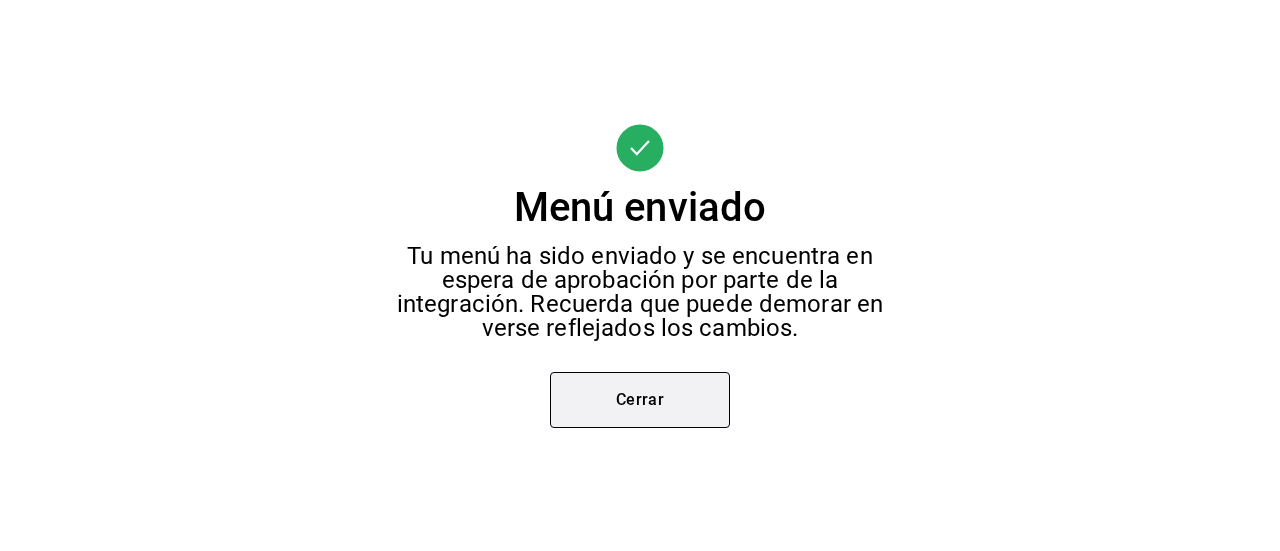 click on "Cerrar" at bounding box center (640, 400) 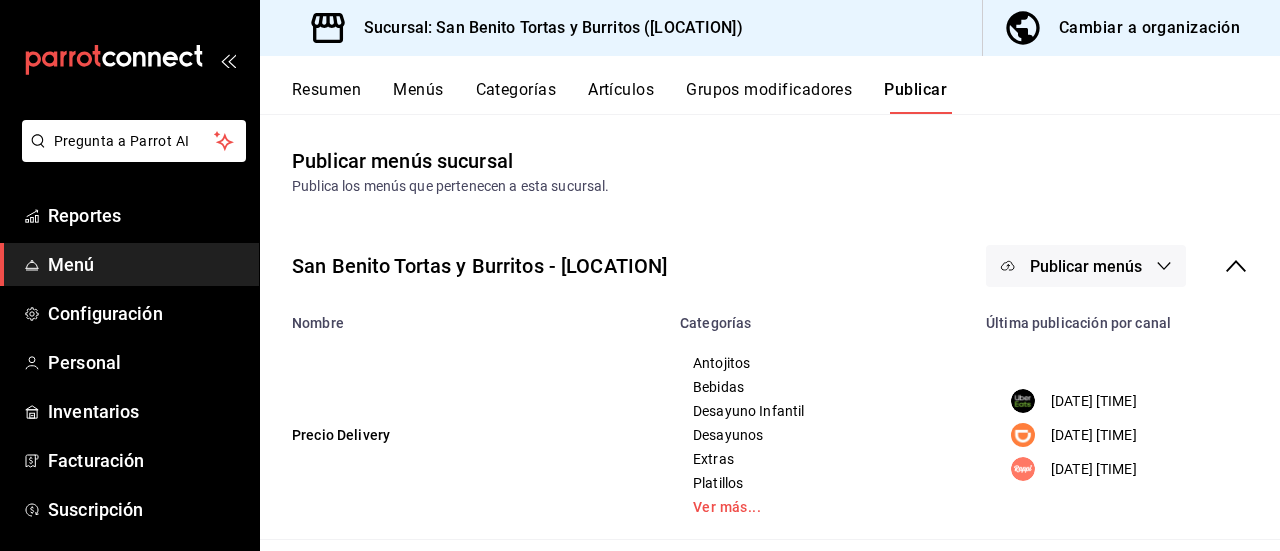 click on "Publicar menús" at bounding box center [1086, 266] 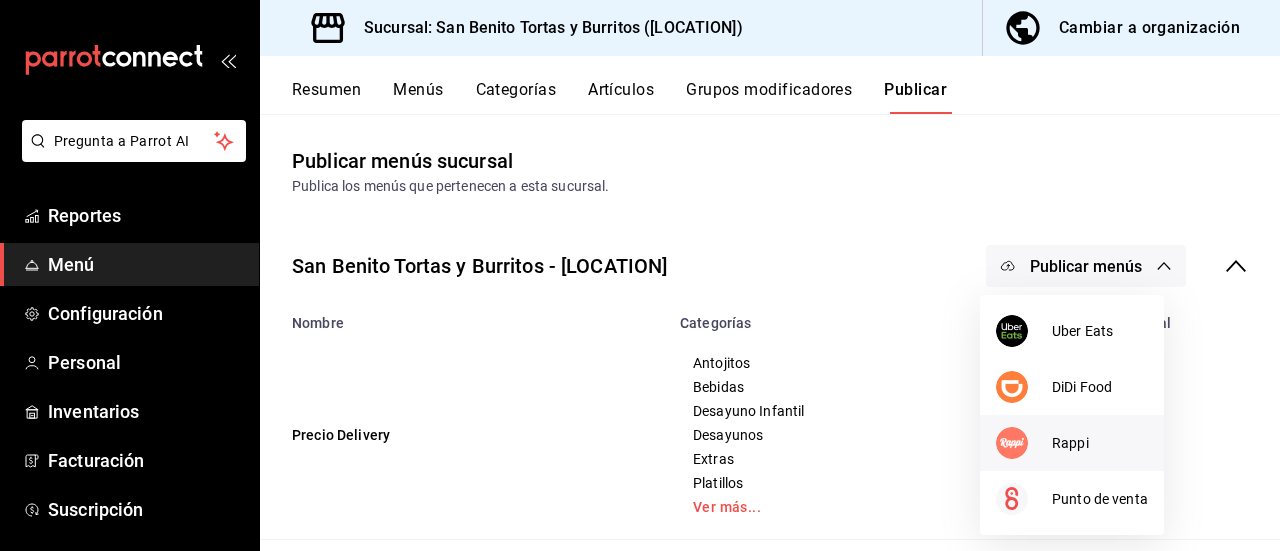 click on "Rappi" at bounding box center (1100, 443) 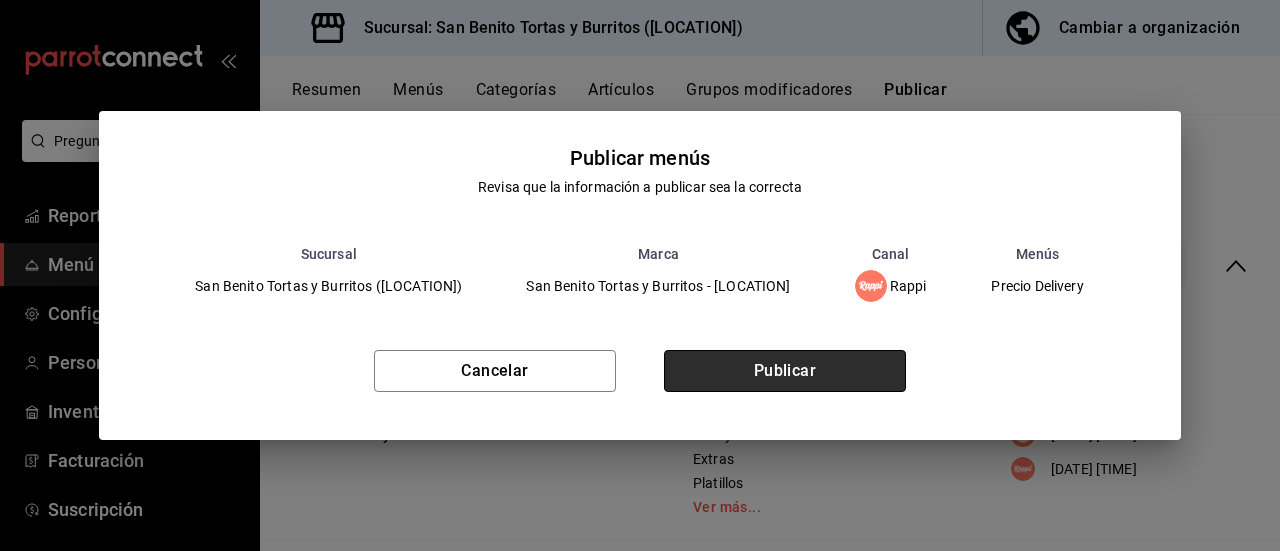click on "Publicar" at bounding box center [785, 371] 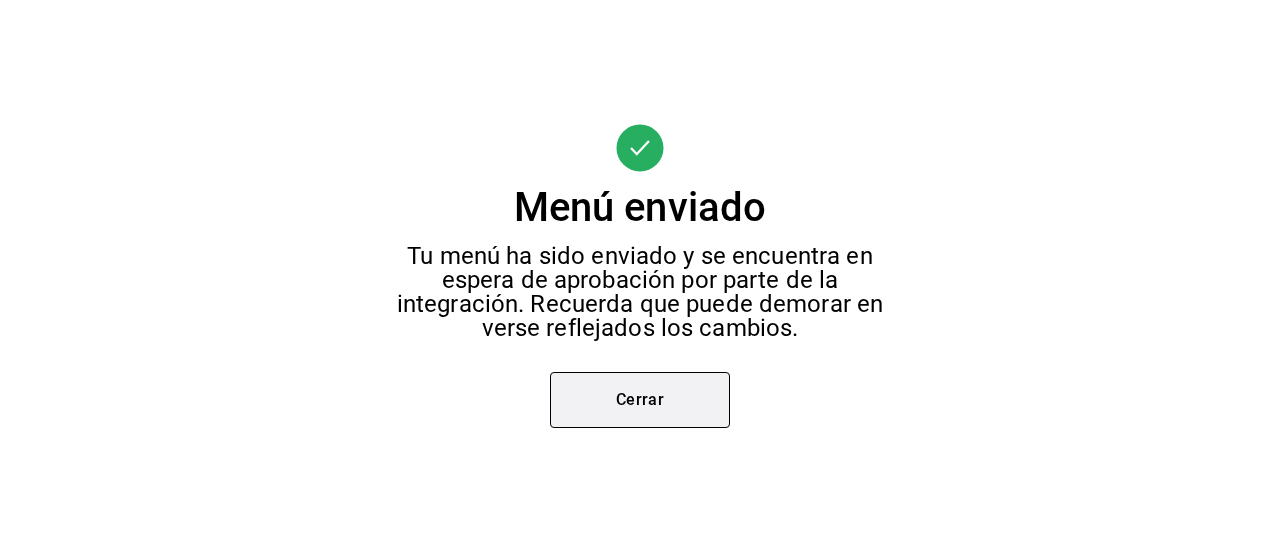 click on "Cerrar" at bounding box center [640, 400] 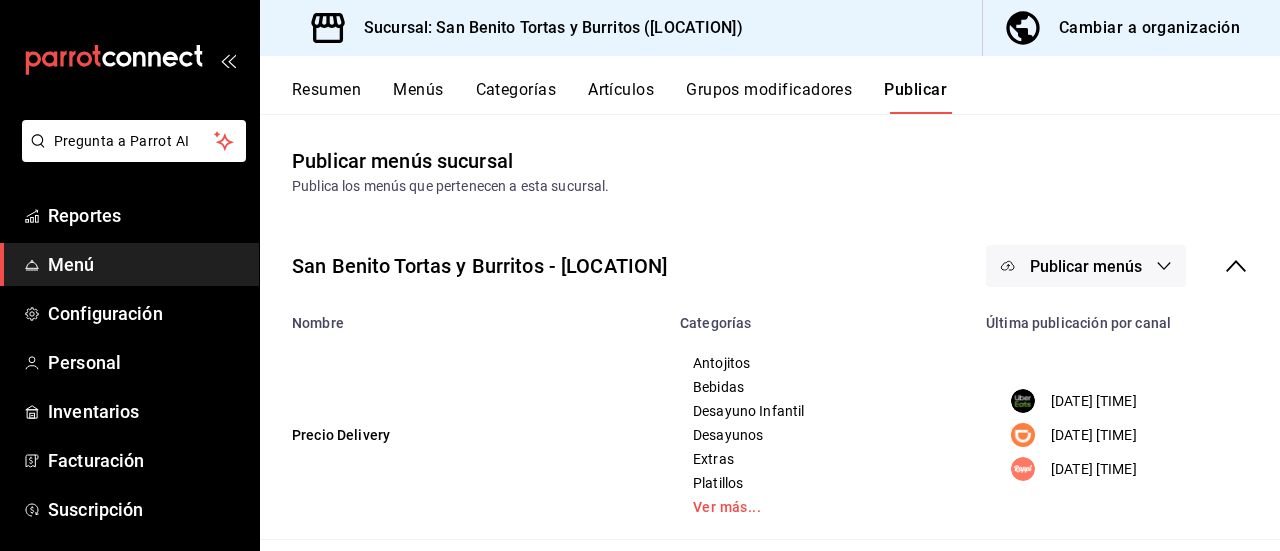 click on "Cambiar a organización" at bounding box center [1149, 28] 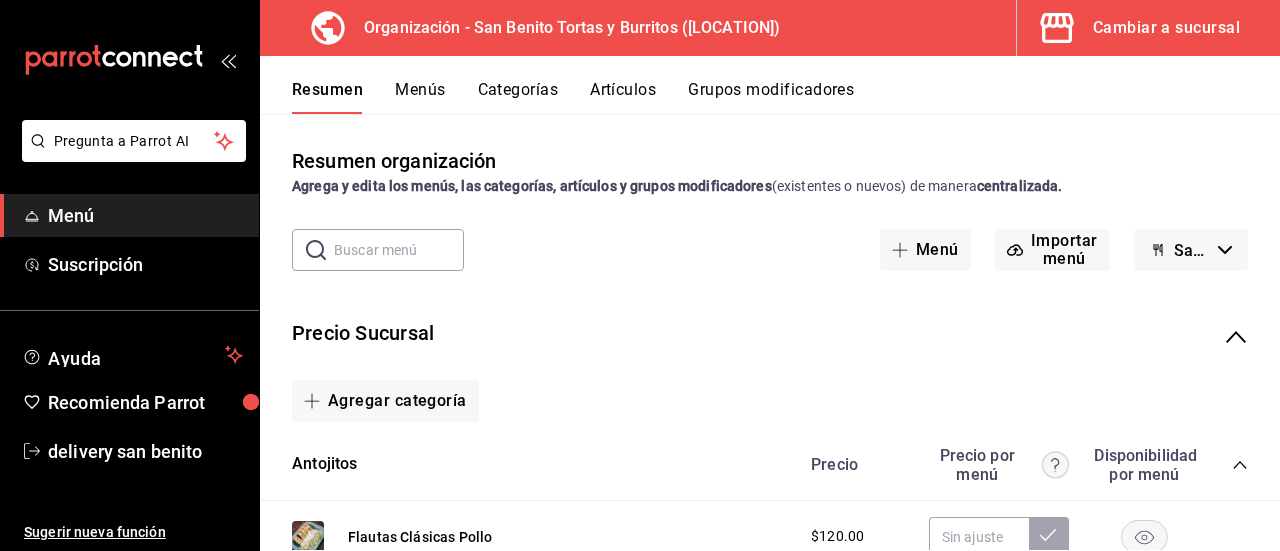 click on "Grupos modificadores" at bounding box center (771, 97) 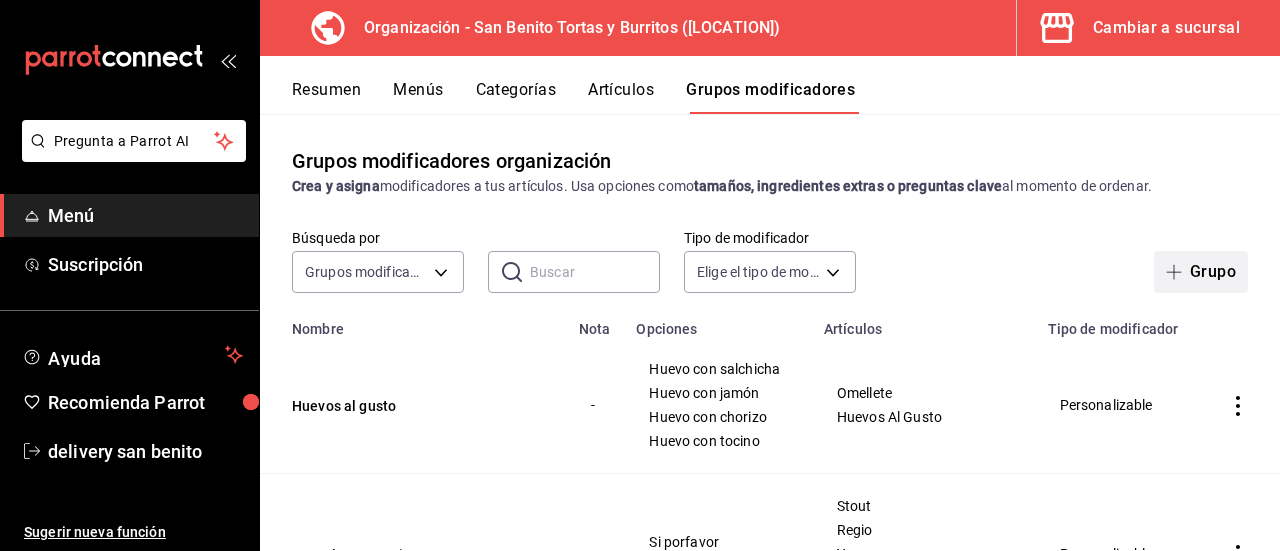 click 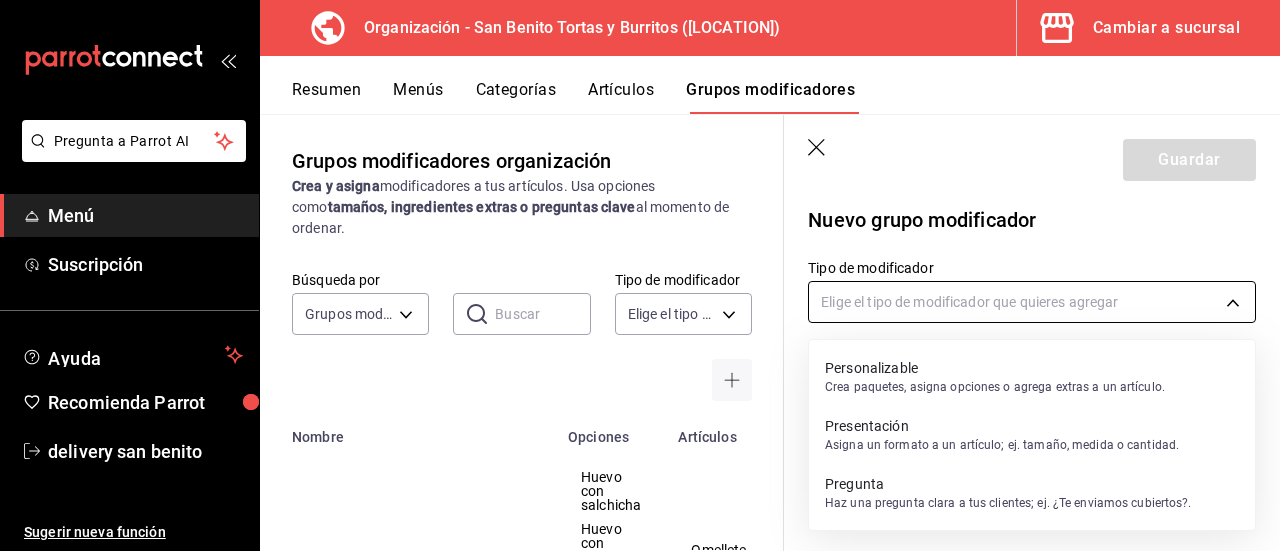 click on "Pregunta a Parrot AI Menú   Suscripción   Ayuda Recomienda Parrot   delivery san benito   Sugerir nueva función   Organización - San Benito Tortas y Burritos ([LOCATION]) Cambiar a sucursal Resumen Menús Categorías Artículos Grupos modificadores Grupos modificadores organización Crea y asigna  modificadores a tus artículos. Usa opciones como  tamaños, ingredientes extras o preguntas clave  al momento de ordenar. Búsqueda por Grupos modificadores GROUP ​ ​ Tipo de modificador Elige el tipo de modificador Nombre Opciones Artículos Huevos al gusto Huevo con salchicha Huevo con jamón Huevo con chorizo Huevo con tocino Omellete Huevos Al Gusto Envueltos en tocino Si porfavor No gracias Stout Regio Yuca Chile Relleno Súper Burros Ver más... Guardar Nuevo grupo modificador Tipo de modificador Elige el tipo de modificador que quieres agregar GANA 1 MES GRATIS EN TU SUSCRIPCIÓN AQUÍ Ver video tutorial Ir a video Pregunta a Parrot AI Menú   Suscripción   Ayuda Recomienda Parrot   delivery san benito" at bounding box center [640, 275] 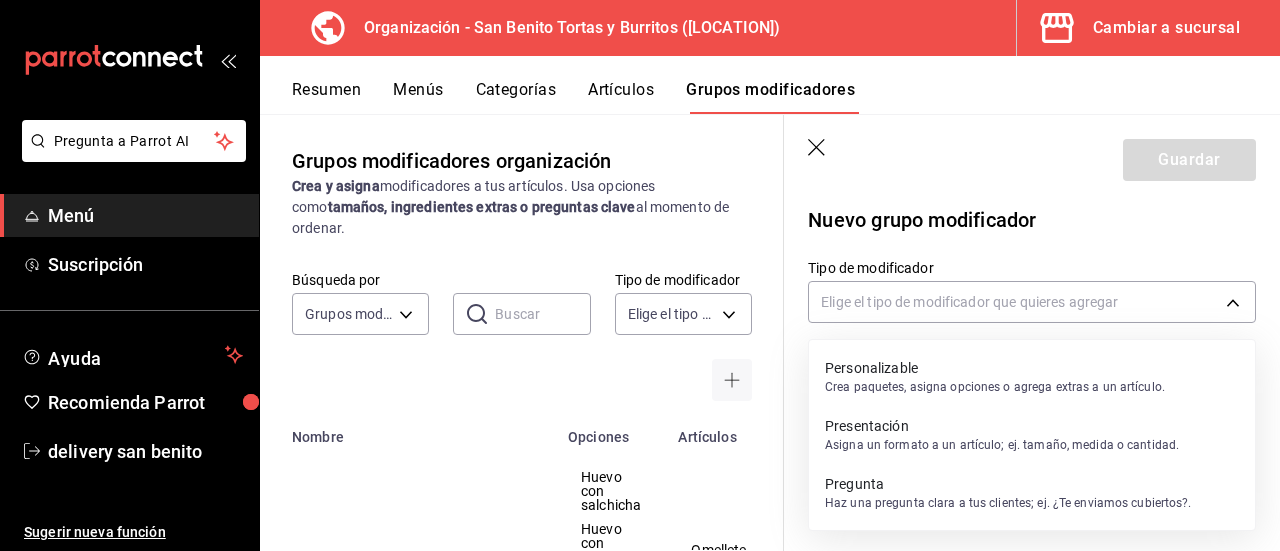 click on "Crea paquetes, asigna opciones o agrega extras a un artículo." at bounding box center [995, 387] 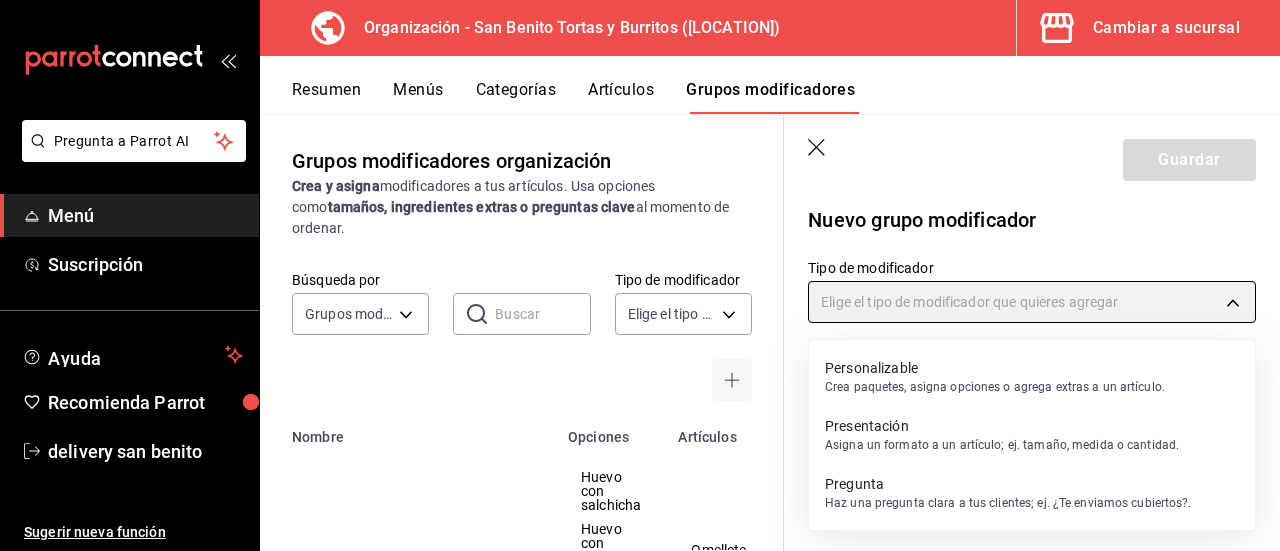 type on "CUSTOMIZABLE" 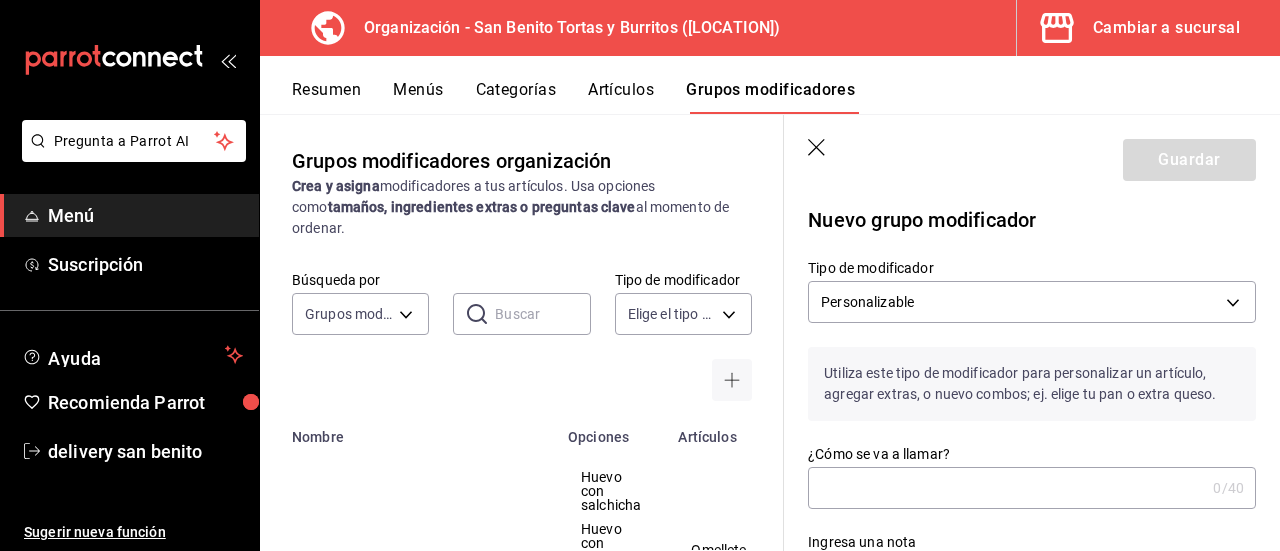 click on "¿Cómo se va a llamar?" at bounding box center (1006, 488) 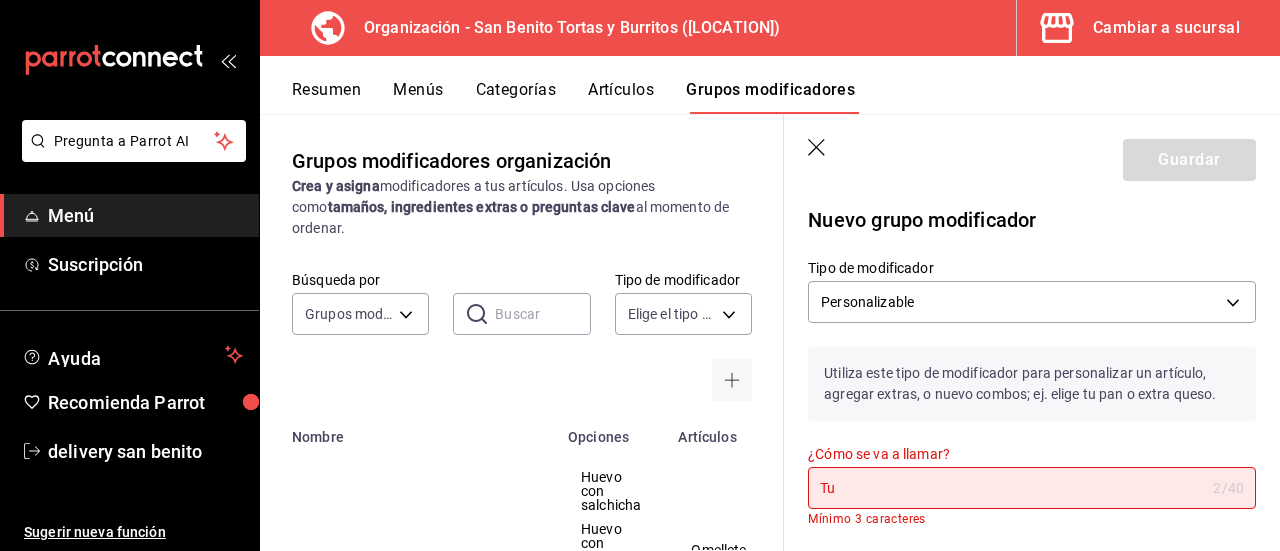 type on "T" 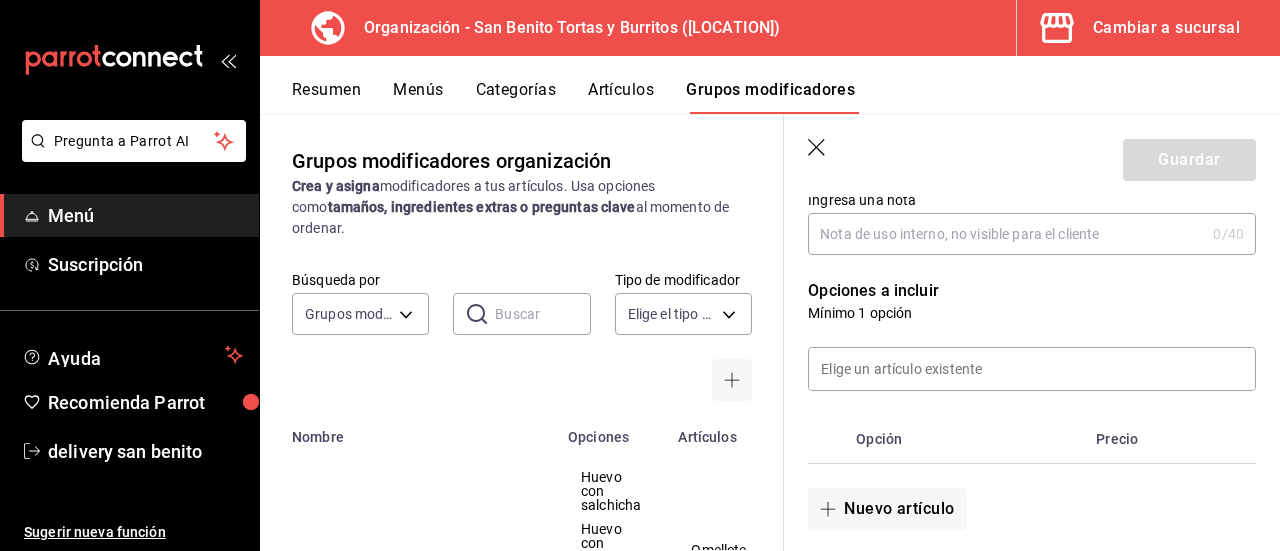 scroll, scrollTop: 332, scrollLeft: 0, axis: vertical 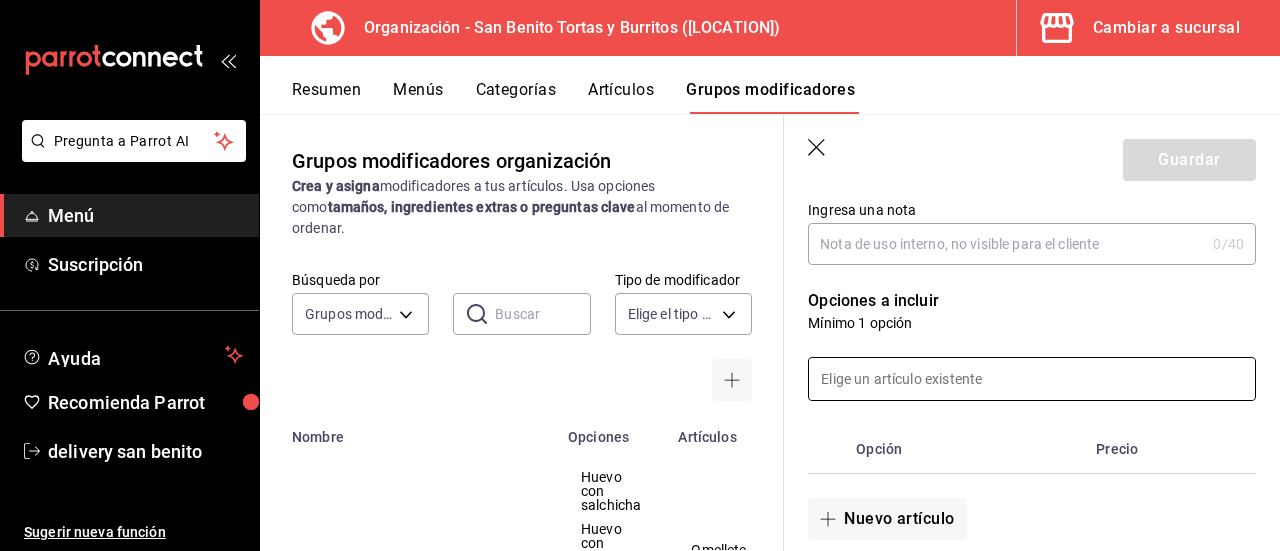 type on "incluye orden de papas" 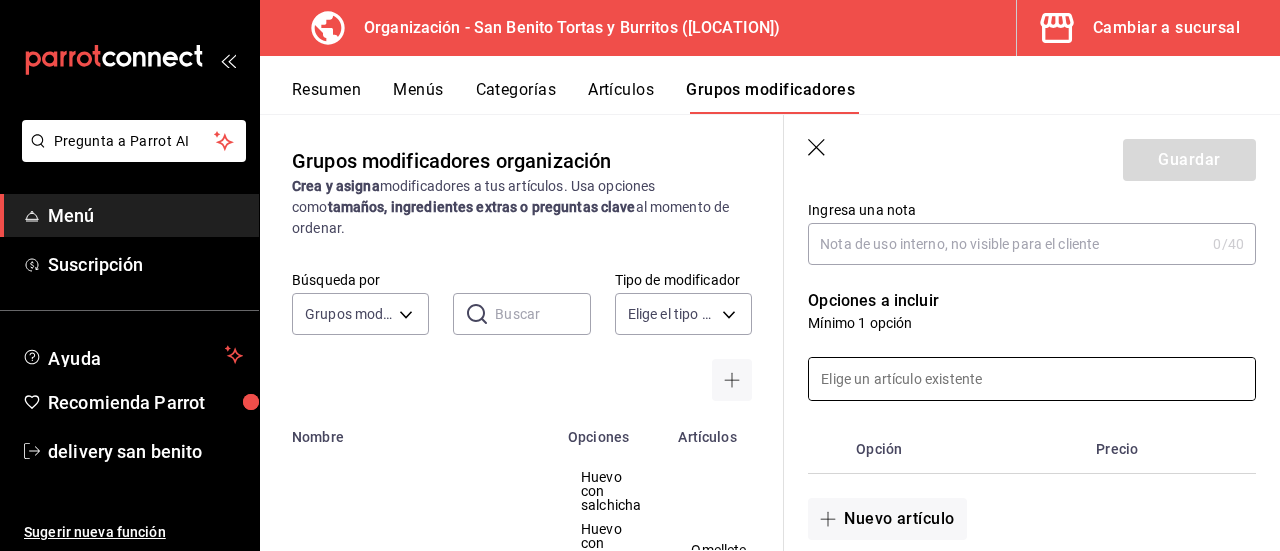 click at bounding box center (1032, 379) 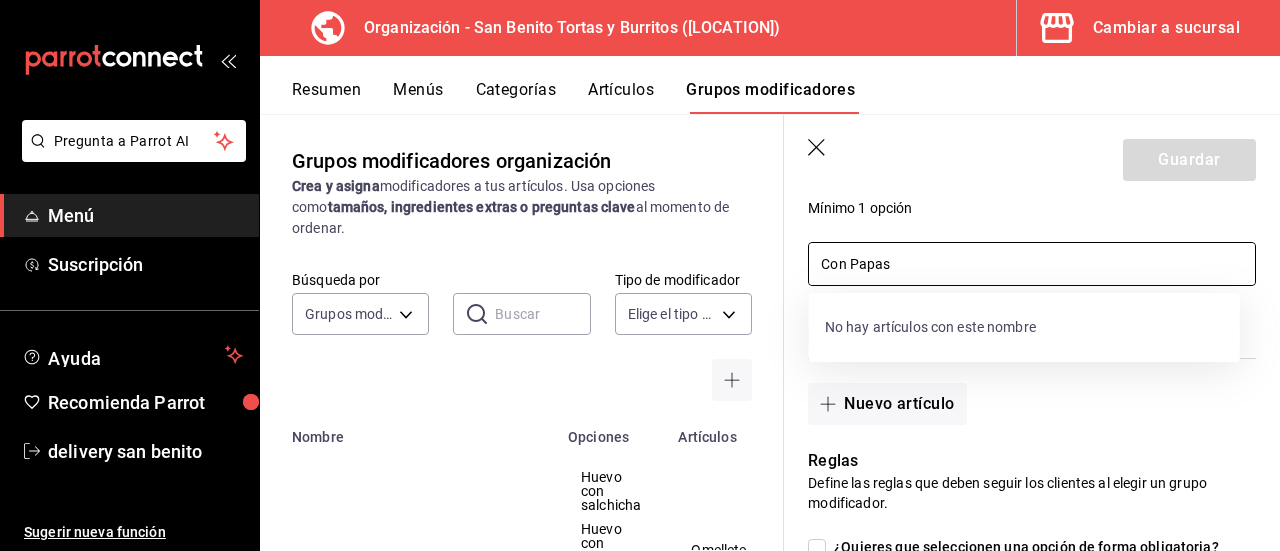 scroll, scrollTop: 442, scrollLeft: 0, axis: vertical 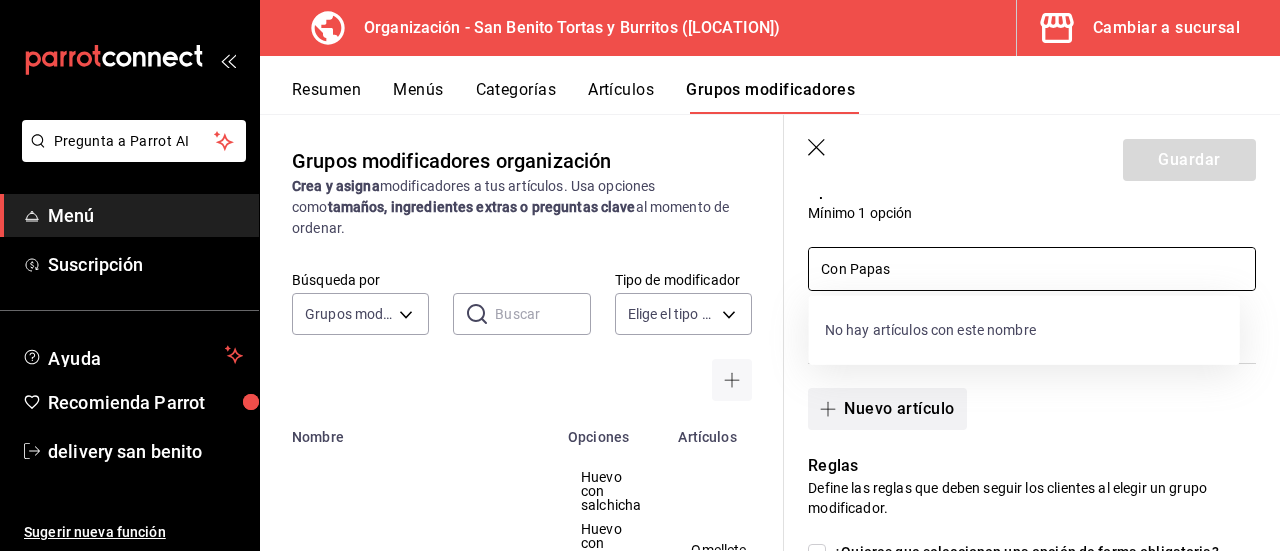 type on "Con Papas" 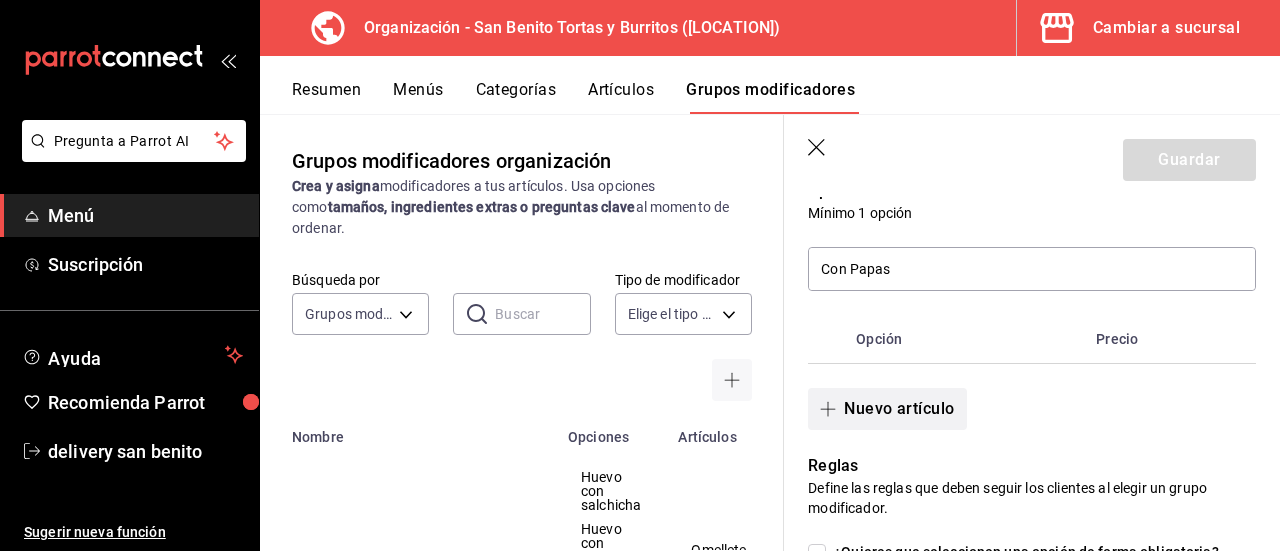 click on "Nuevo artículo" at bounding box center [887, 409] 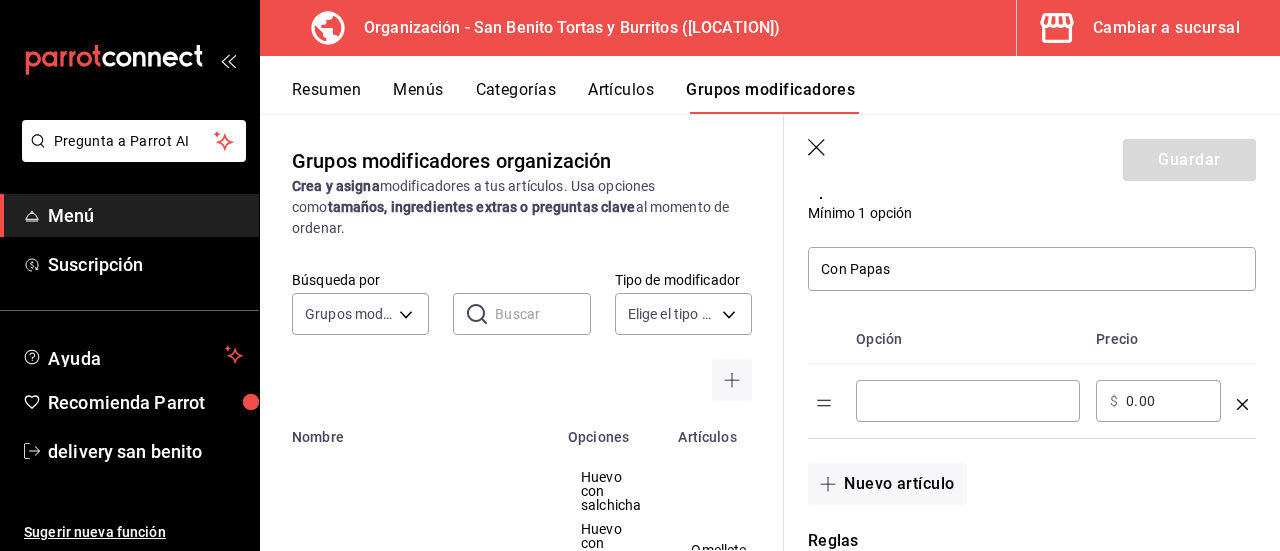 click at bounding box center [968, 401] 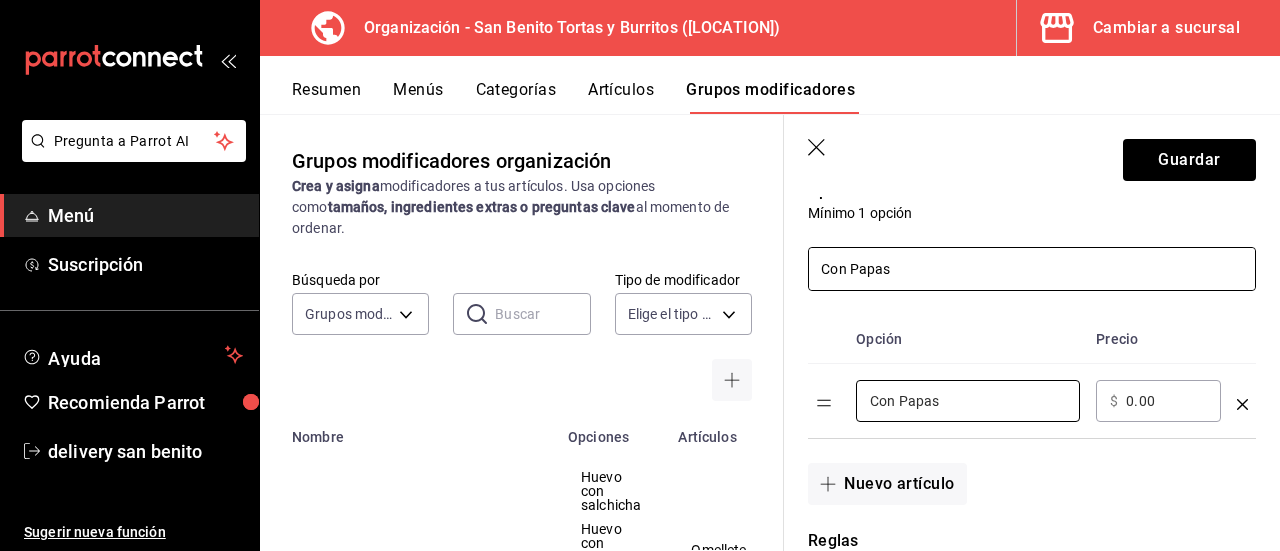 type on "Con Papas" 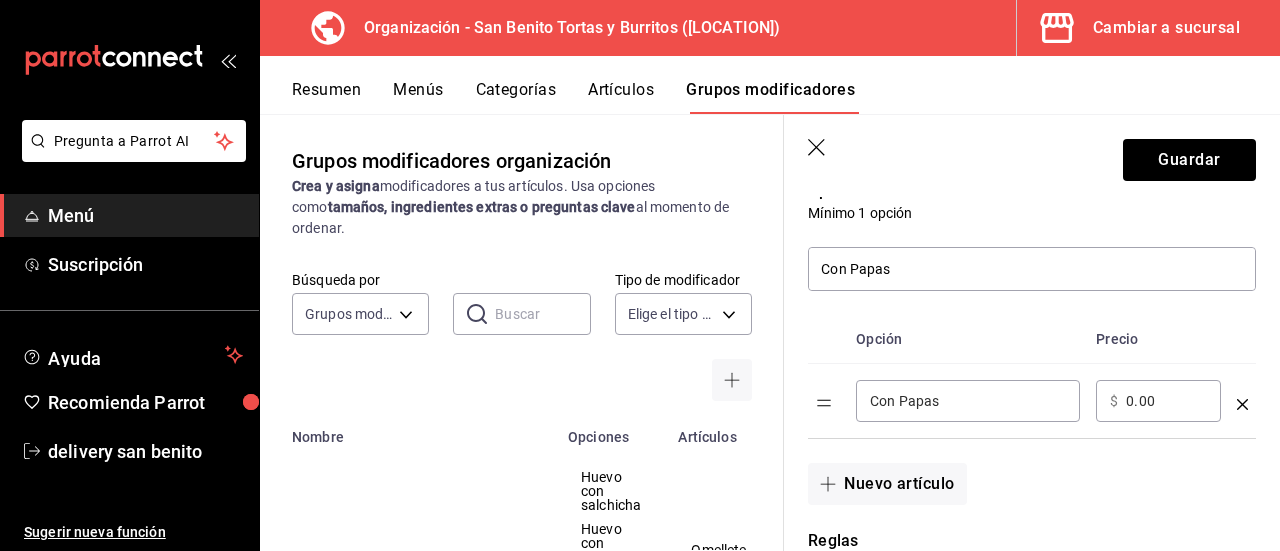 click on "0.00" at bounding box center (1166, 401) 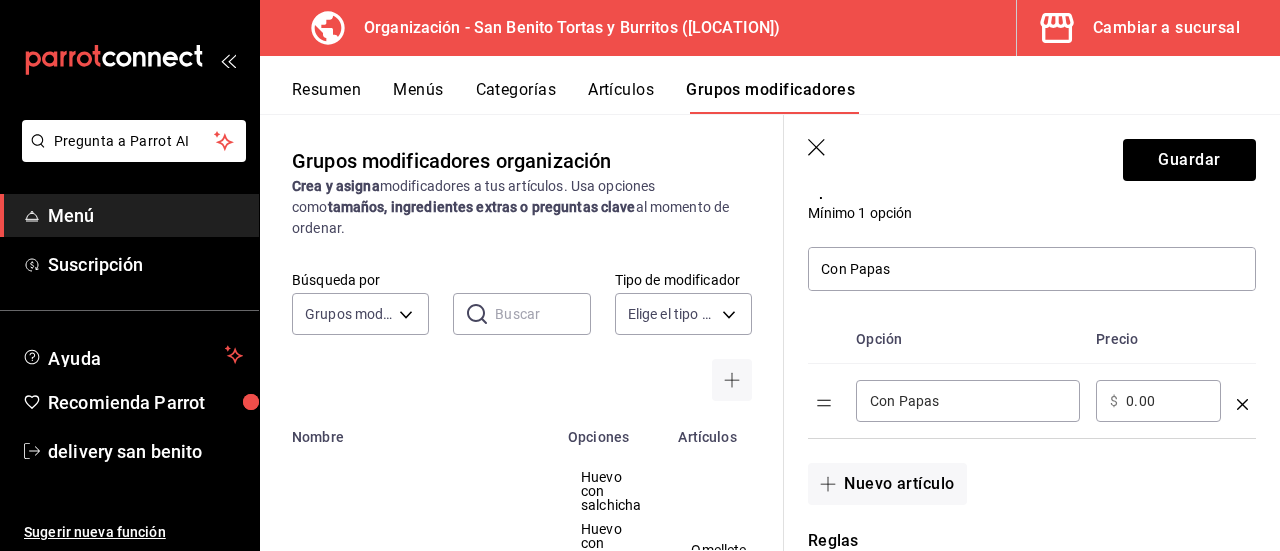 type on "0.00" 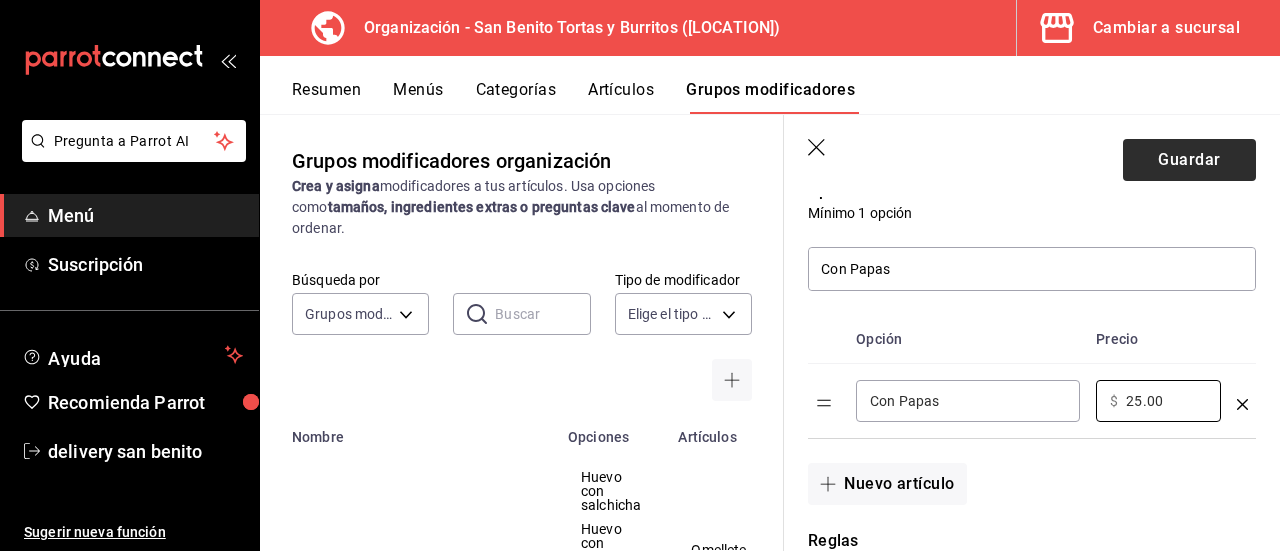 type on "25.00" 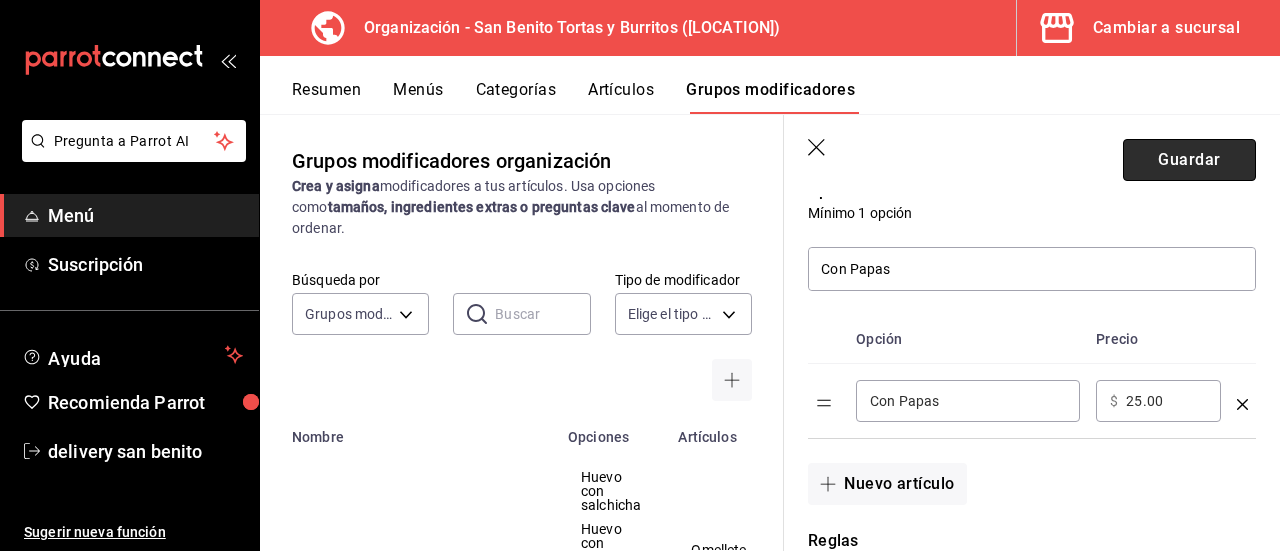 click on "Guardar" at bounding box center [1189, 160] 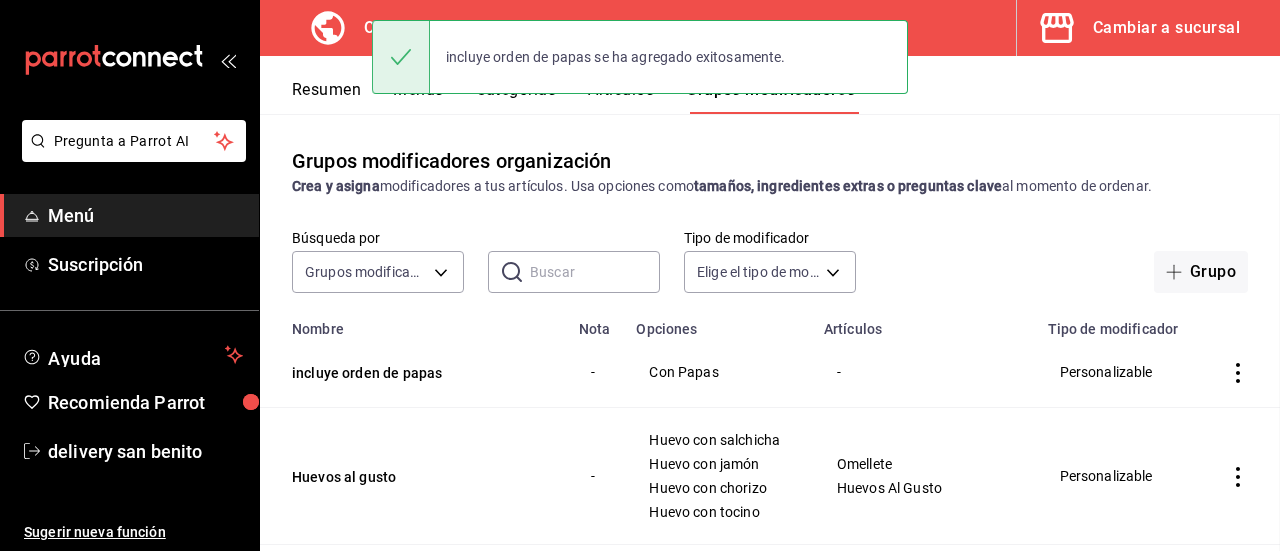 scroll, scrollTop: 0, scrollLeft: 0, axis: both 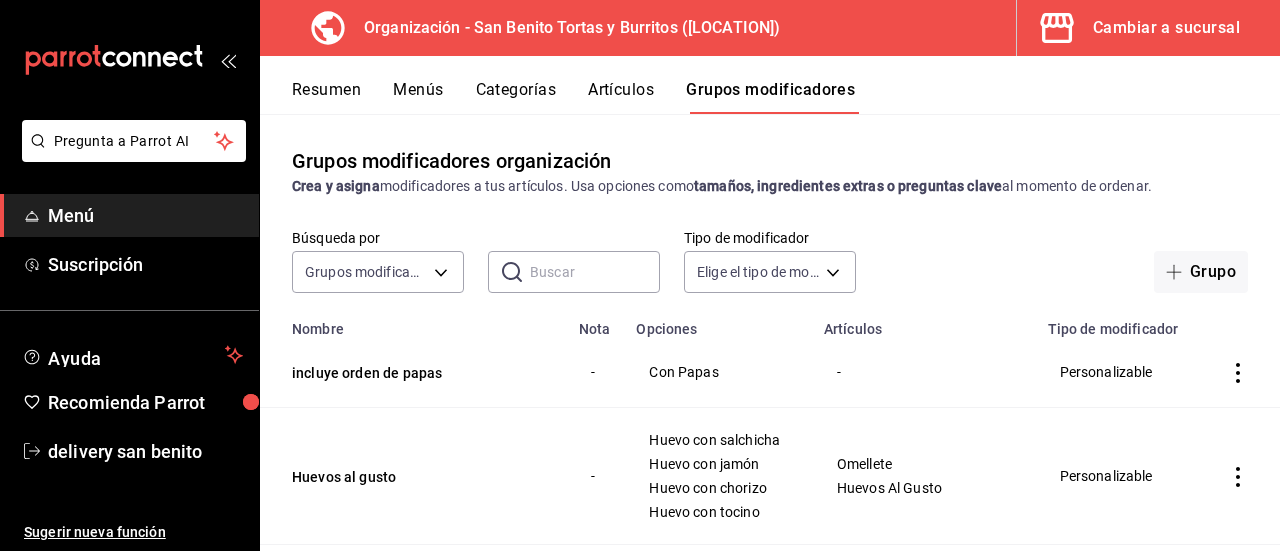 click 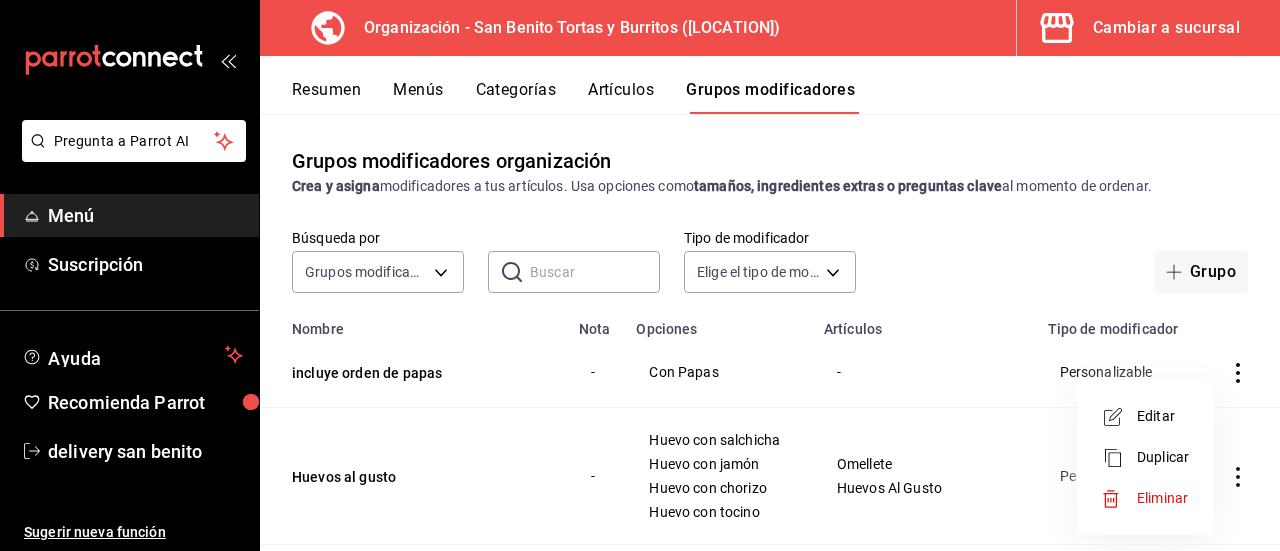 click on "Editar" at bounding box center (1163, 416) 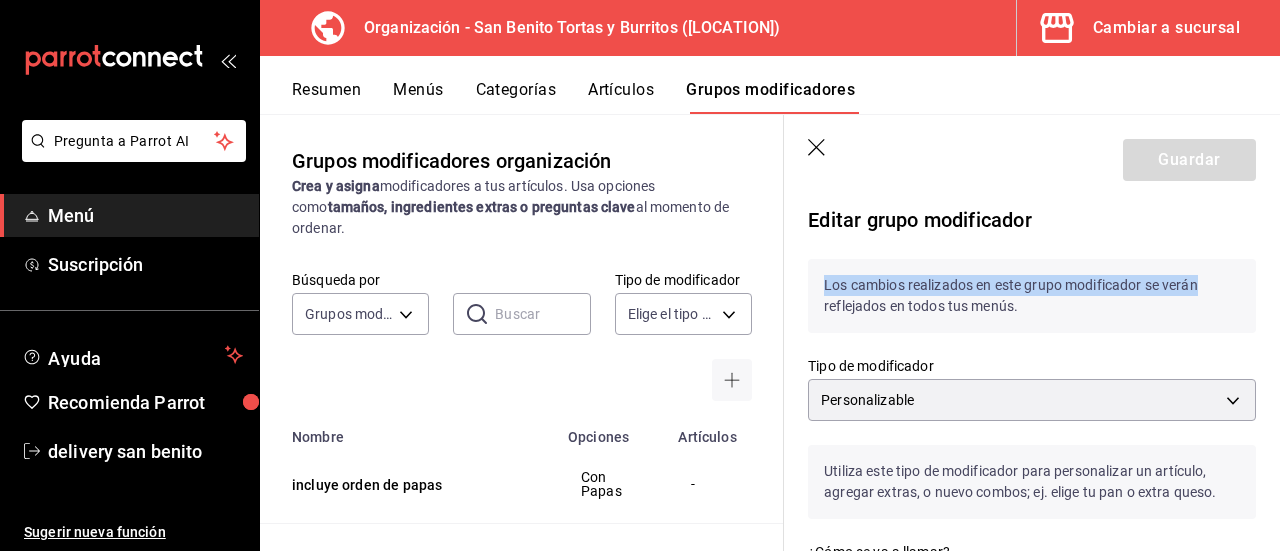 drag, startPoint x: 1262, startPoint y: 214, endPoint x: 1279, endPoint y: 275, distance: 63.324562 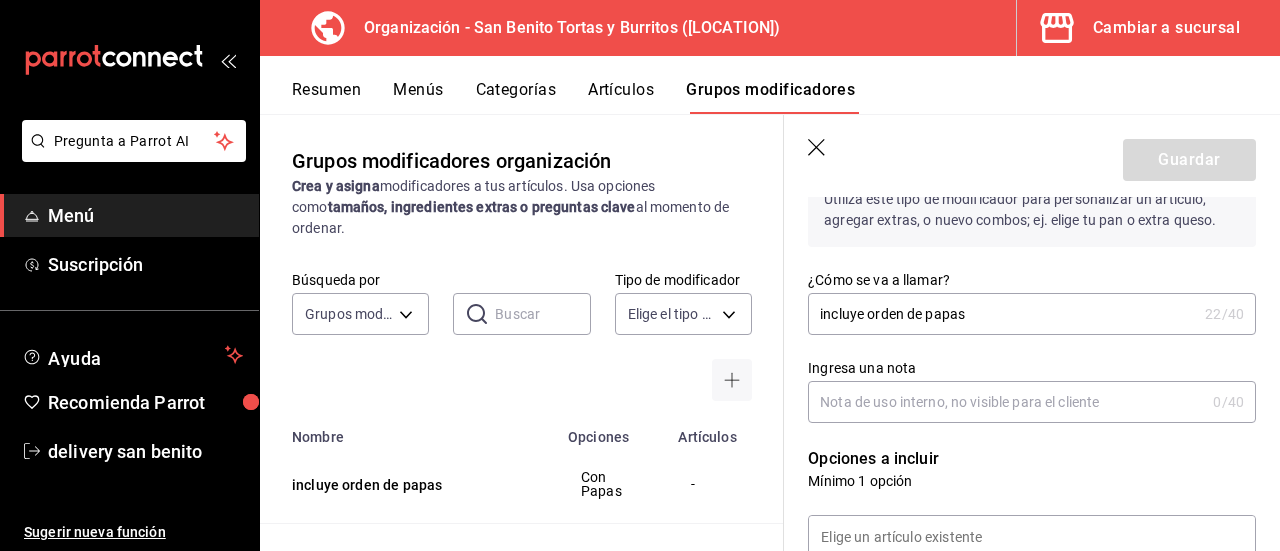 scroll, scrollTop: 290, scrollLeft: 0, axis: vertical 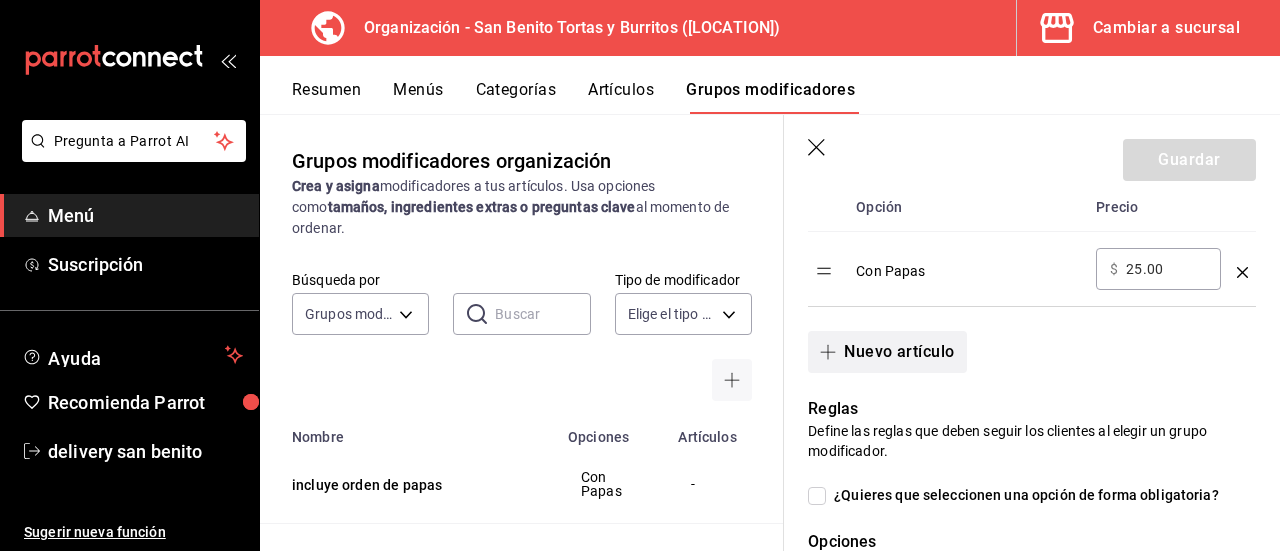 click on "Nuevo artículo" at bounding box center (887, 352) 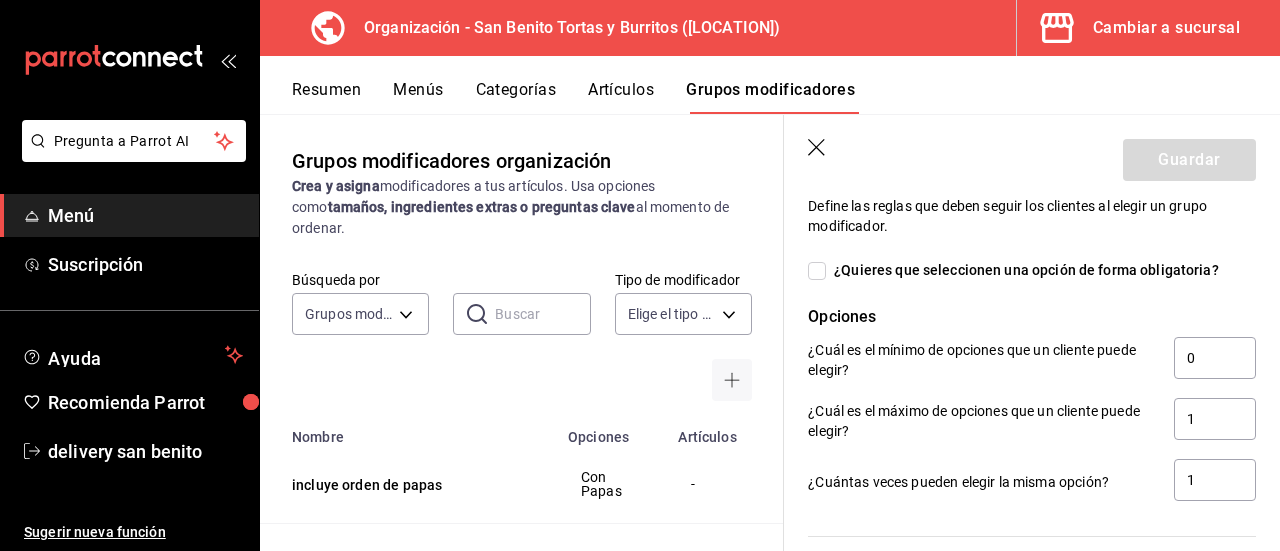 scroll, scrollTop: 978, scrollLeft: 0, axis: vertical 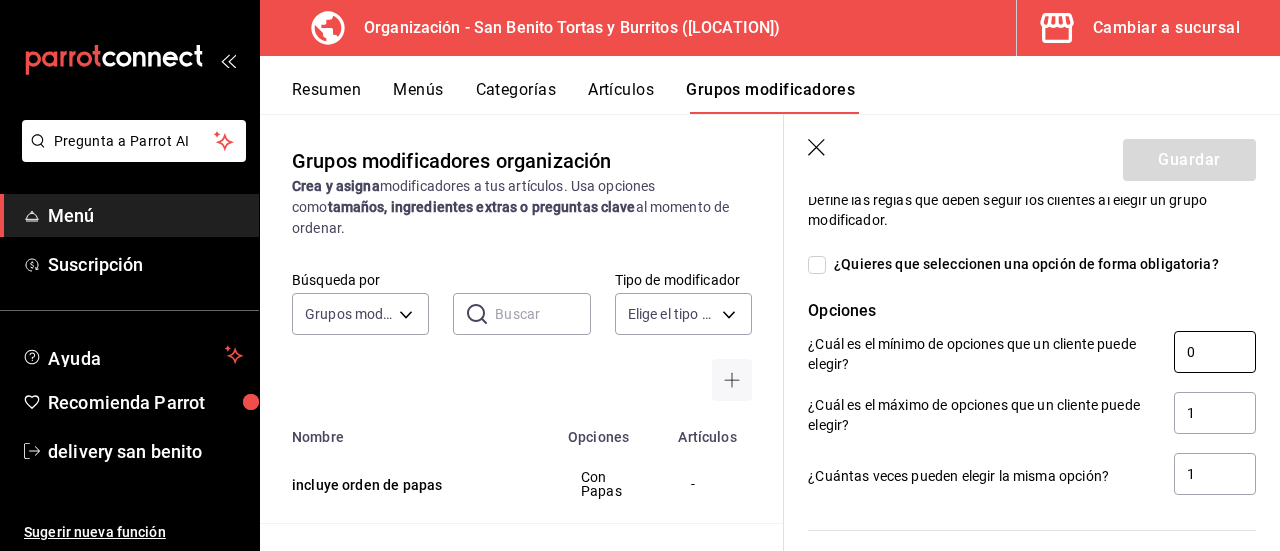 click on "0" at bounding box center [1215, 352] 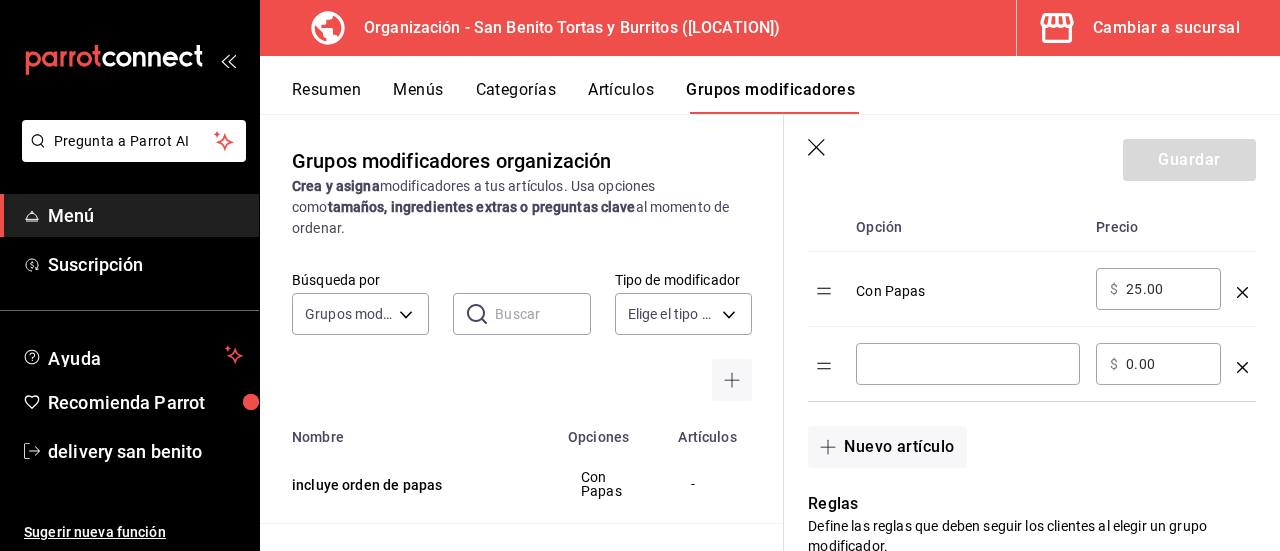 scroll, scrollTop: 637, scrollLeft: 0, axis: vertical 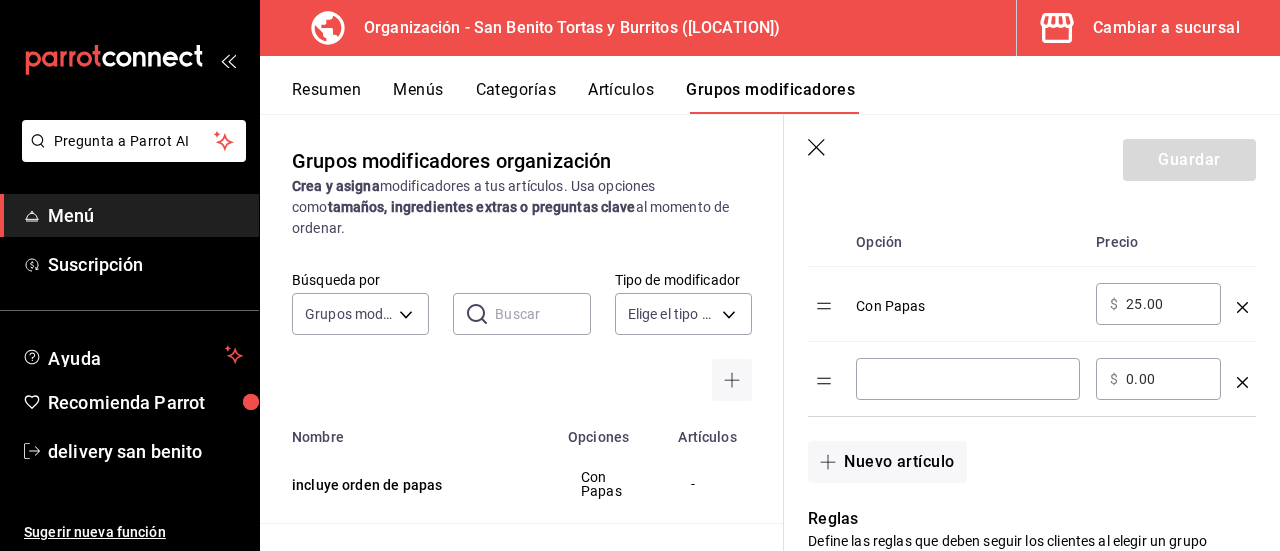click 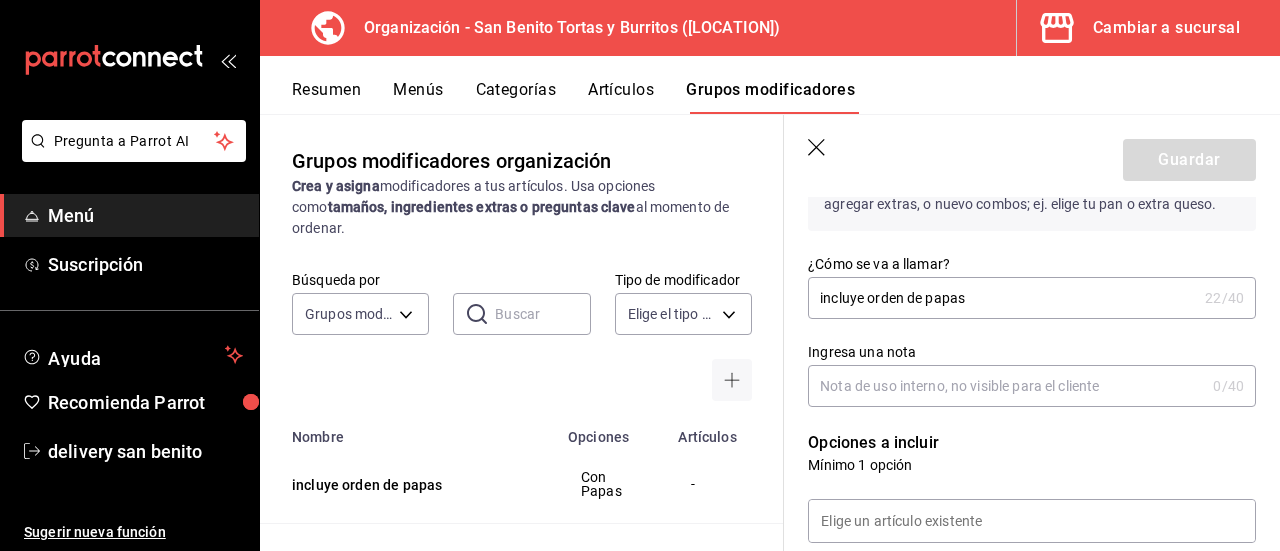 scroll, scrollTop: 291, scrollLeft: 0, axis: vertical 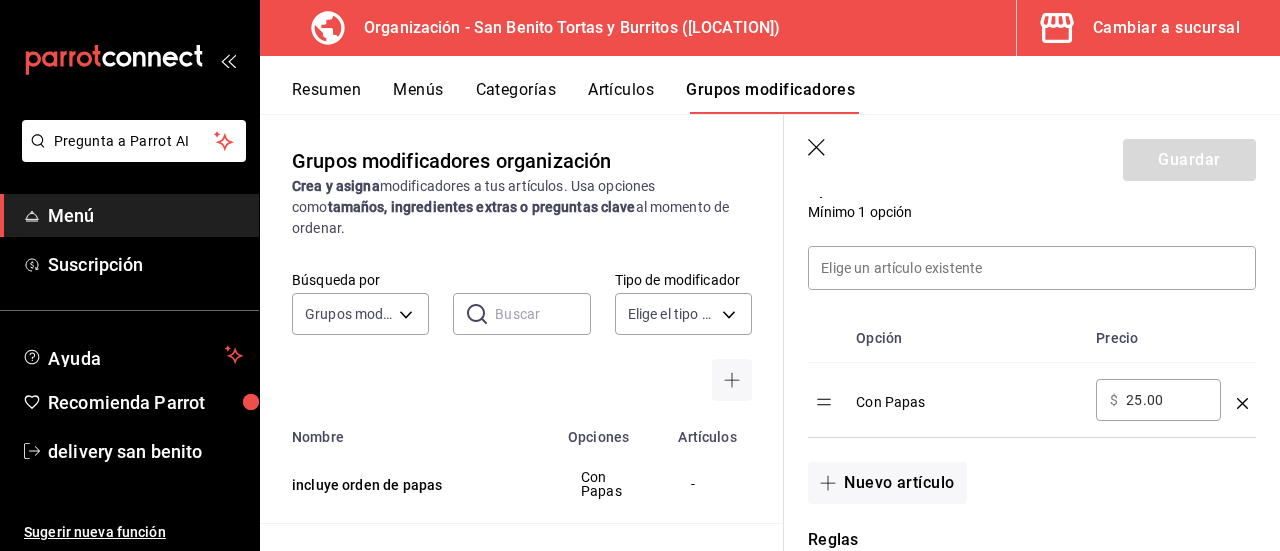 click on "Con Papas" at bounding box center (968, 395) 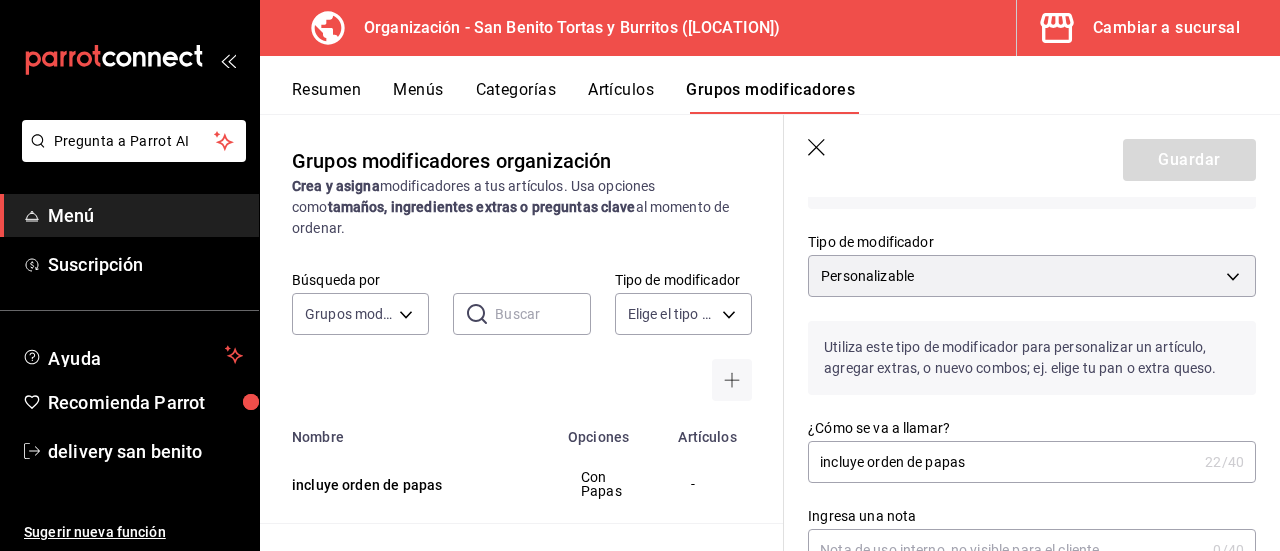 scroll, scrollTop: 130, scrollLeft: 0, axis: vertical 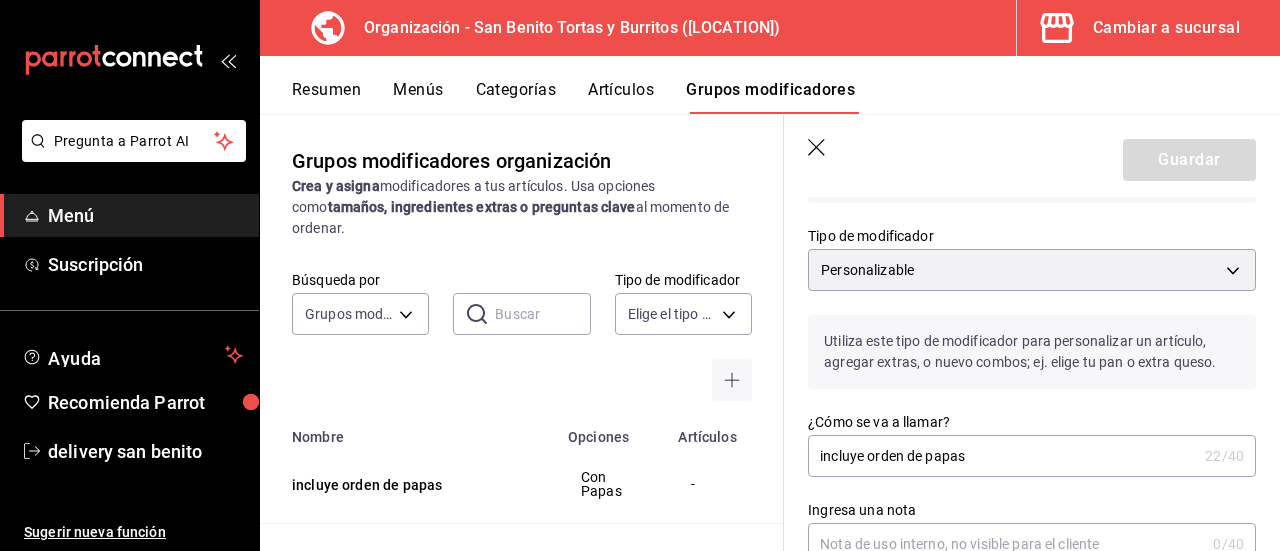 click on "Personalizable CUSTOMIZABLE" at bounding box center [1032, 266] 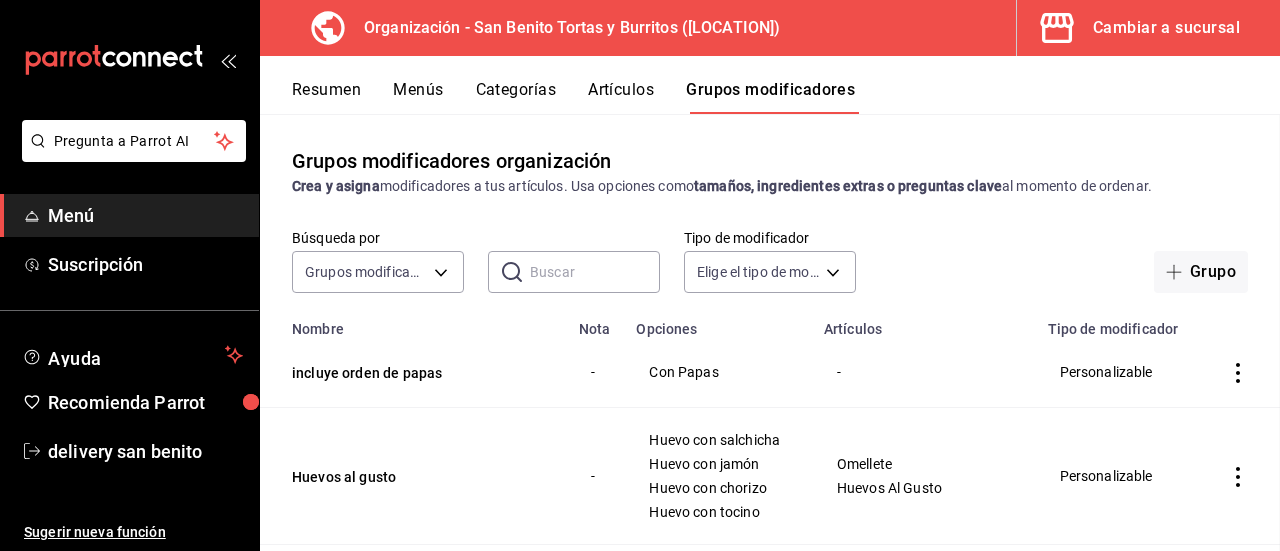 scroll, scrollTop: 0, scrollLeft: 0, axis: both 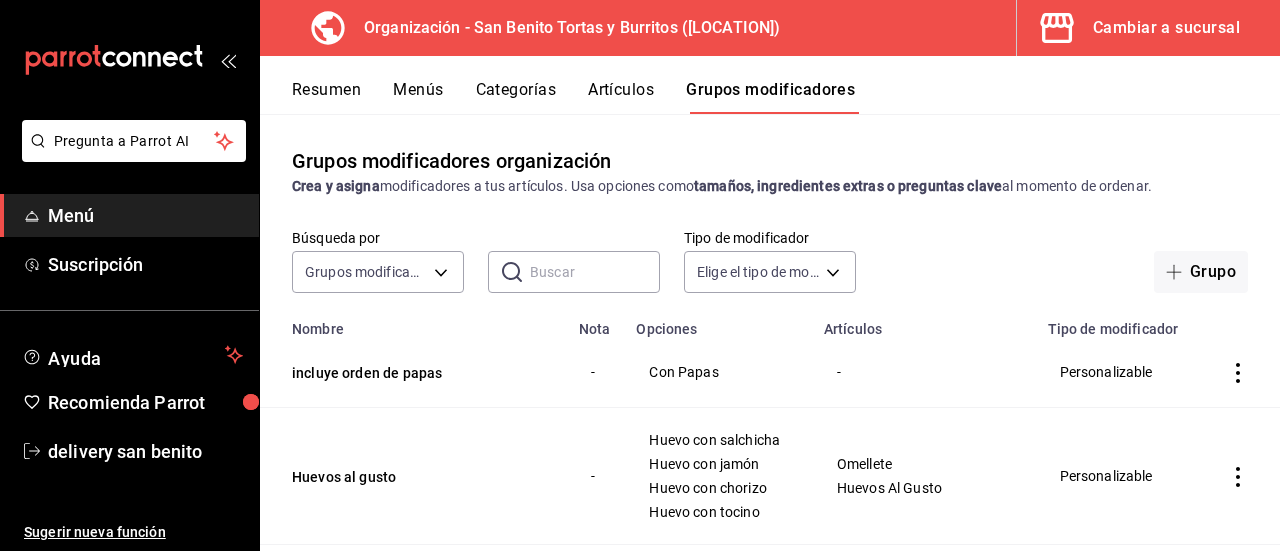click on "Artículos" at bounding box center (621, 97) 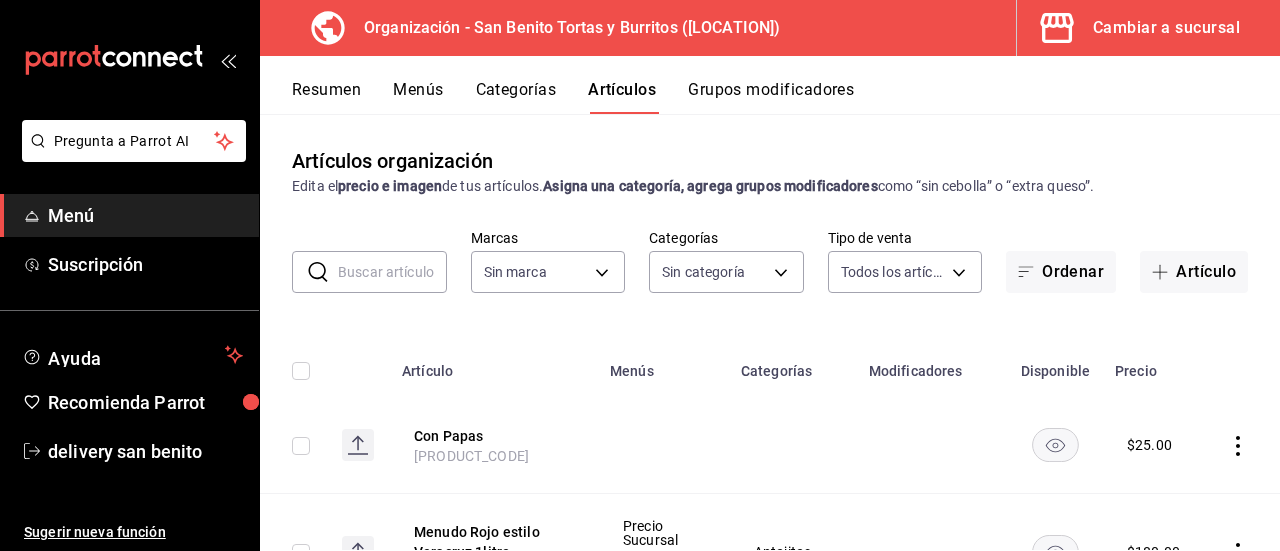type on "[UUID]" 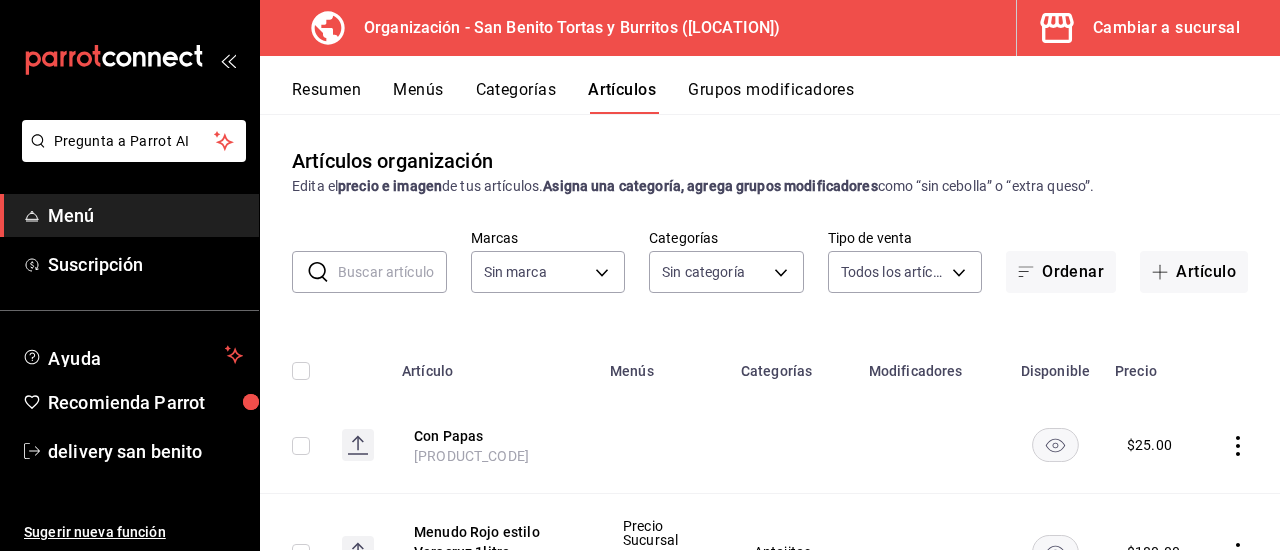 type on "[UUID],[UUID],[UUID],[UUID],[UUID],[UUID],[UUID],[UUID]" 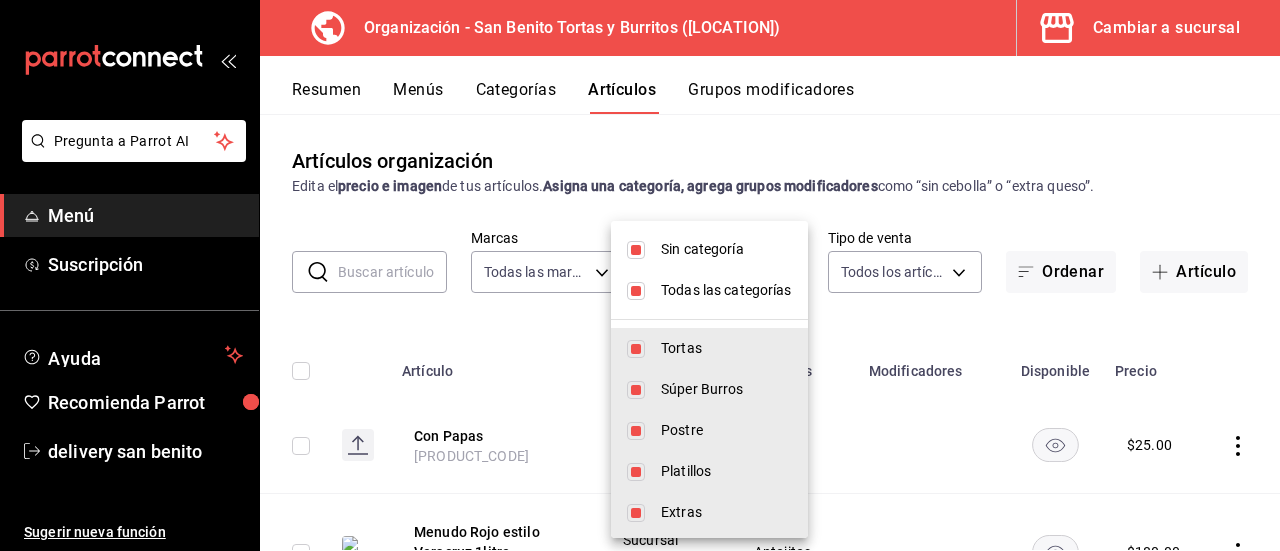 click on "Pregunta a Parrot AI Menú   Suscripción   Ayuda Recomienda Parrot   delivery san benito   Sugerir nueva función   Organización - San Benito Tortas y Burritos ([LOCATION]) Cambiar a sucursal Resumen Menús Categorías Artículos Grupos modificadores Artículos organización Edita el  precio e imagen  de tus artículos.  Asigna una categoría, agrega grupos modificadores  como “sin cebolla” o “extra queso”. ​ ​ Marcas Todas las marcas, Sin marca [UUID] Categorías Todas las categorías, Sin categoría [UUID],[UUID],[UUID],[UUID],[UUID],[UUID],[UUID],[UUID] Tipo de venta Todos los artículos ALL Ordenar Artículo Artículo Menús Categorías Modificadores Disponible Precio Con Papas [PRODUCT_CODE]" at bounding box center (640, 275) 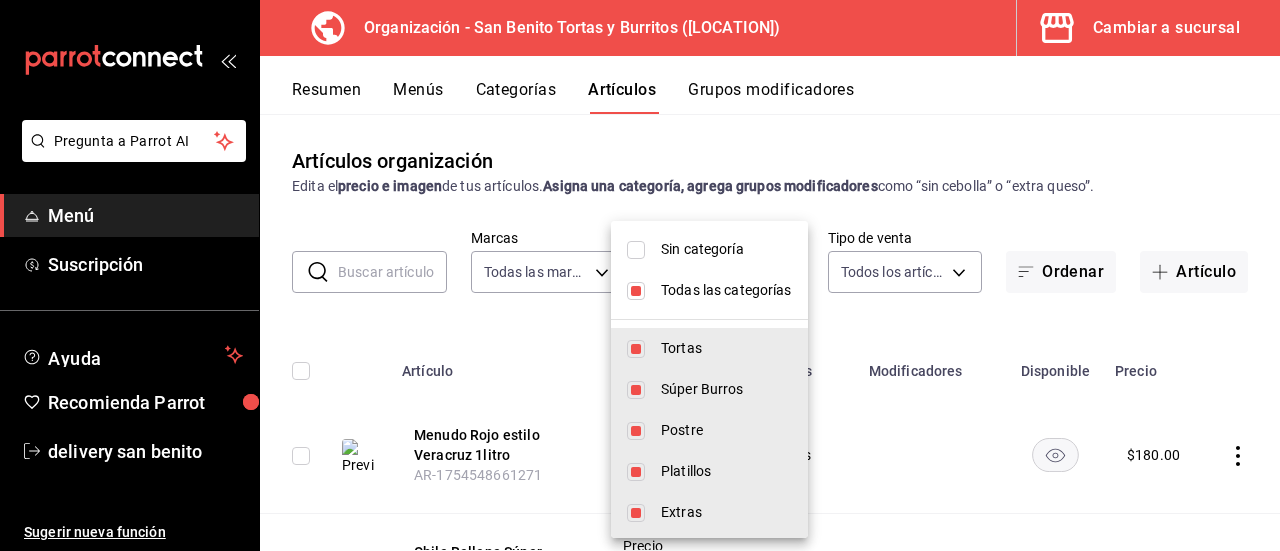 click on "Todas las categorías" at bounding box center (726, 290) 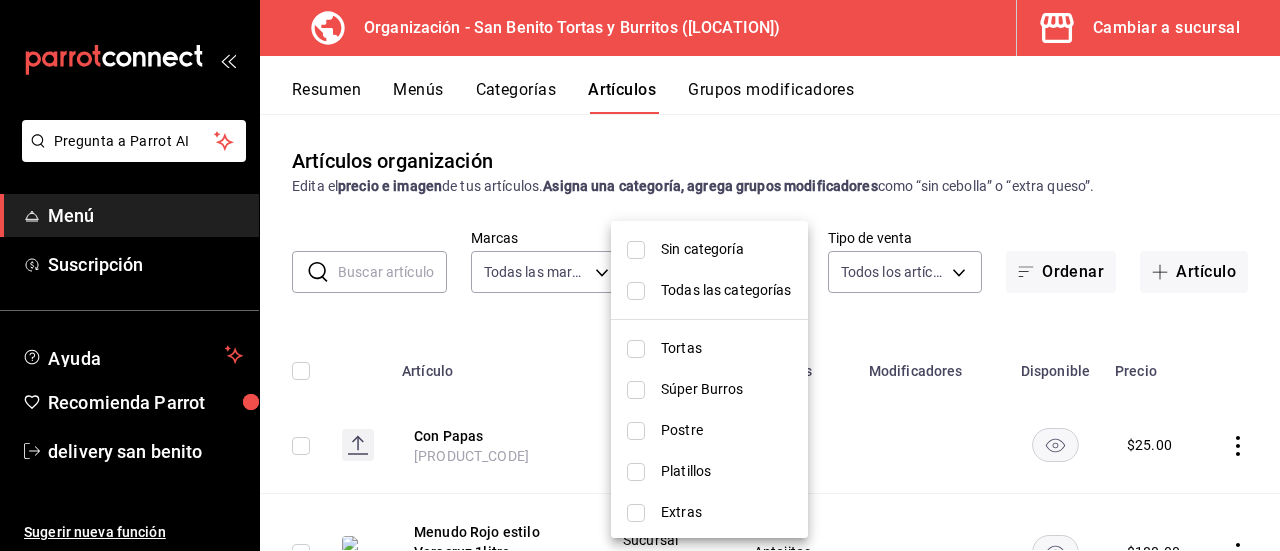 click at bounding box center [636, 349] 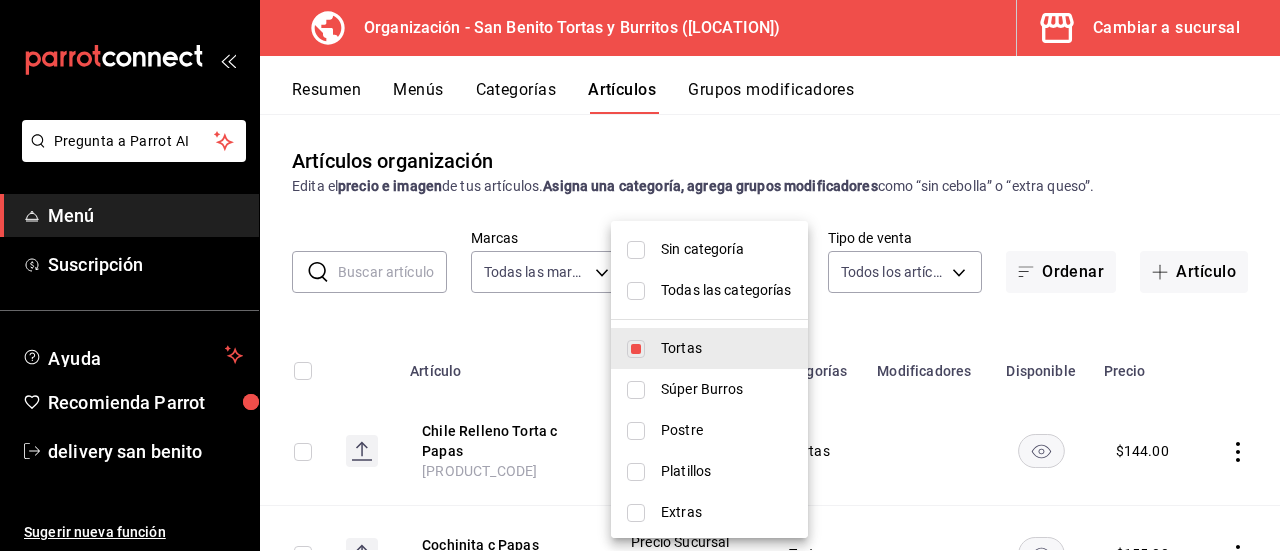 click at bounding box center [636, 390] 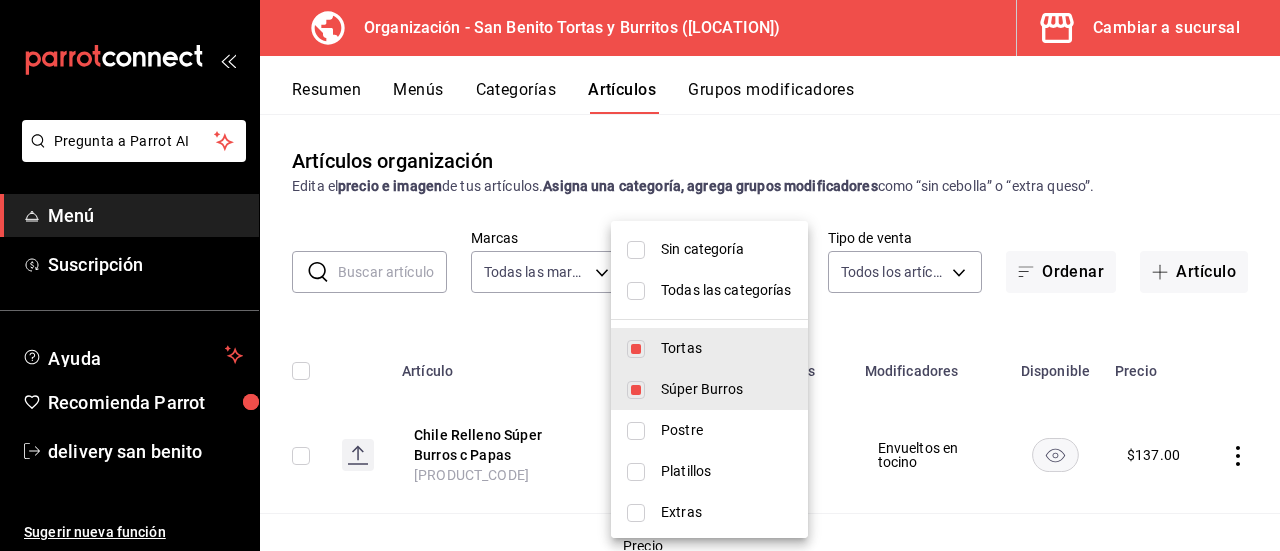 scroll, scrollTop: 144, scrollLeft: 0, axis: vertical 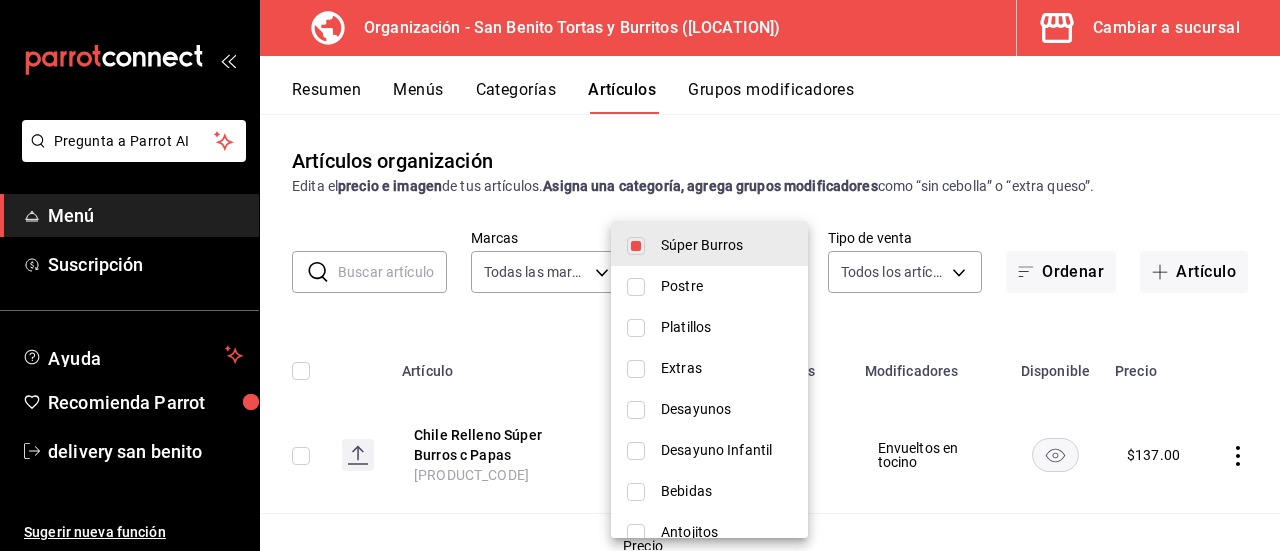 click at bounding box center [640, 275] 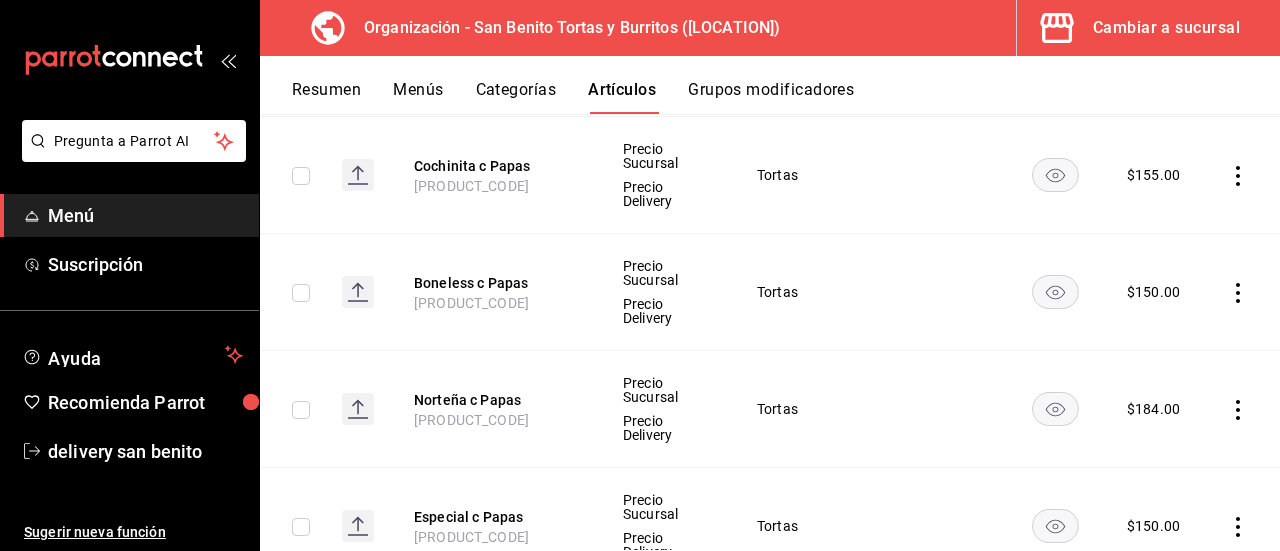 scroll, scrollTop: 987, scrollLeft: 0, axis: vertical 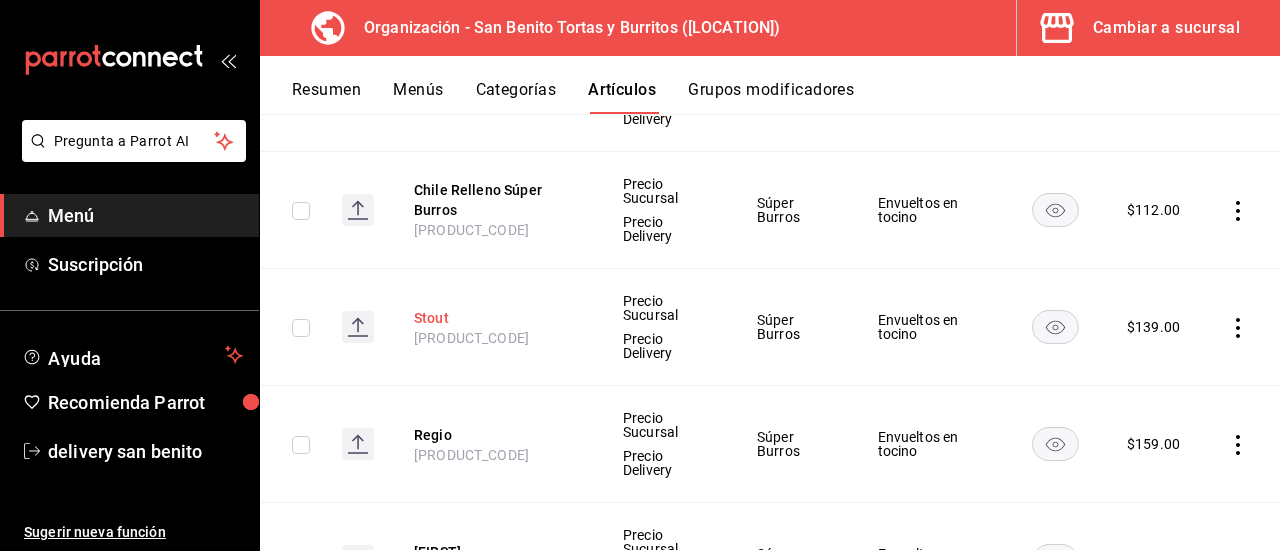 click on "Stout" at bounding box center (494, 318) 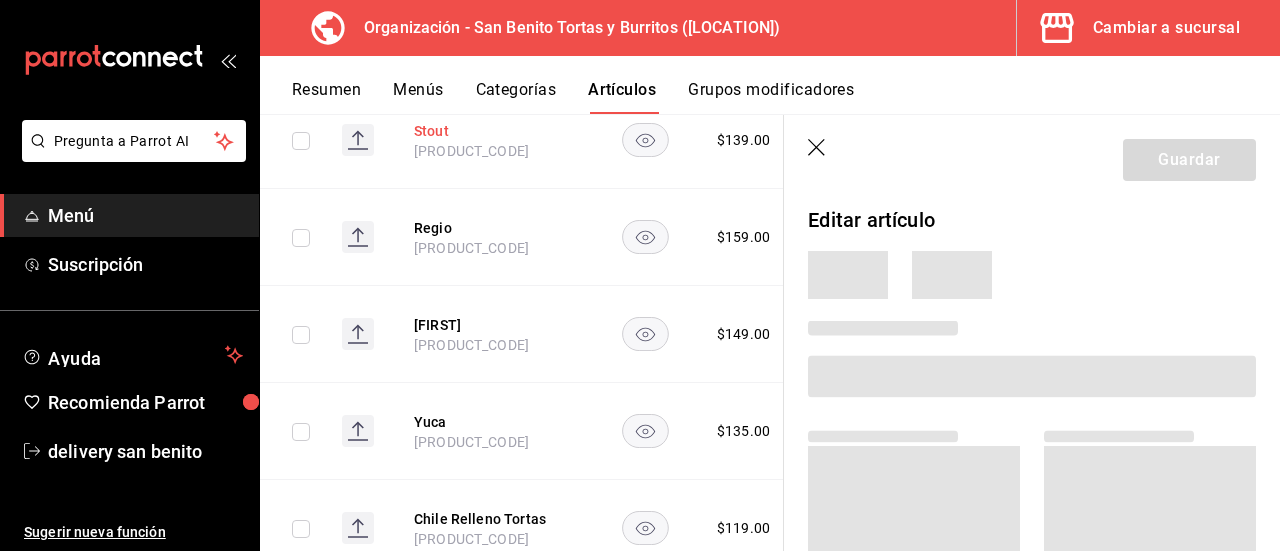 scroll, scrollTop: 1647, scrollLeft: 0, axis: vertical 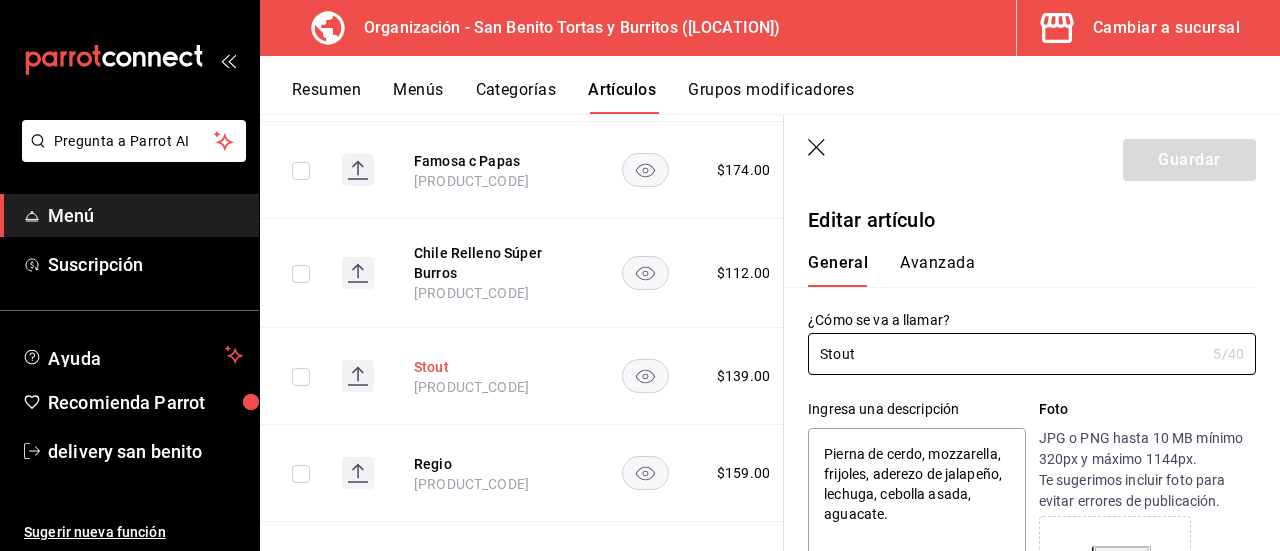 type on "x" 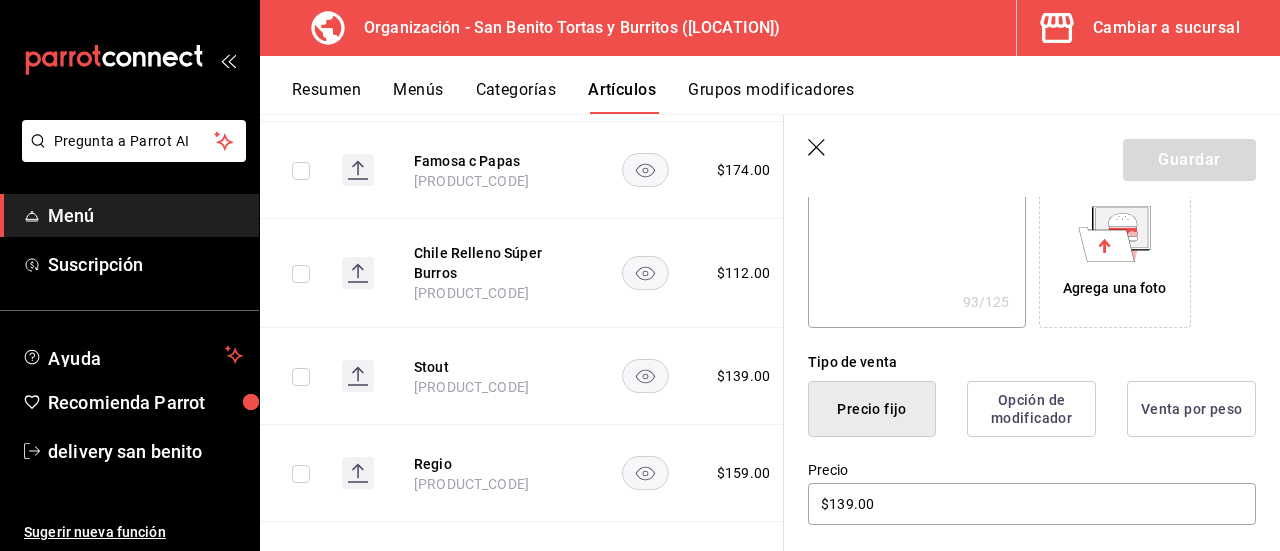 scroll, scrollTop: 346, scrollLeft: 0, axis: vertical 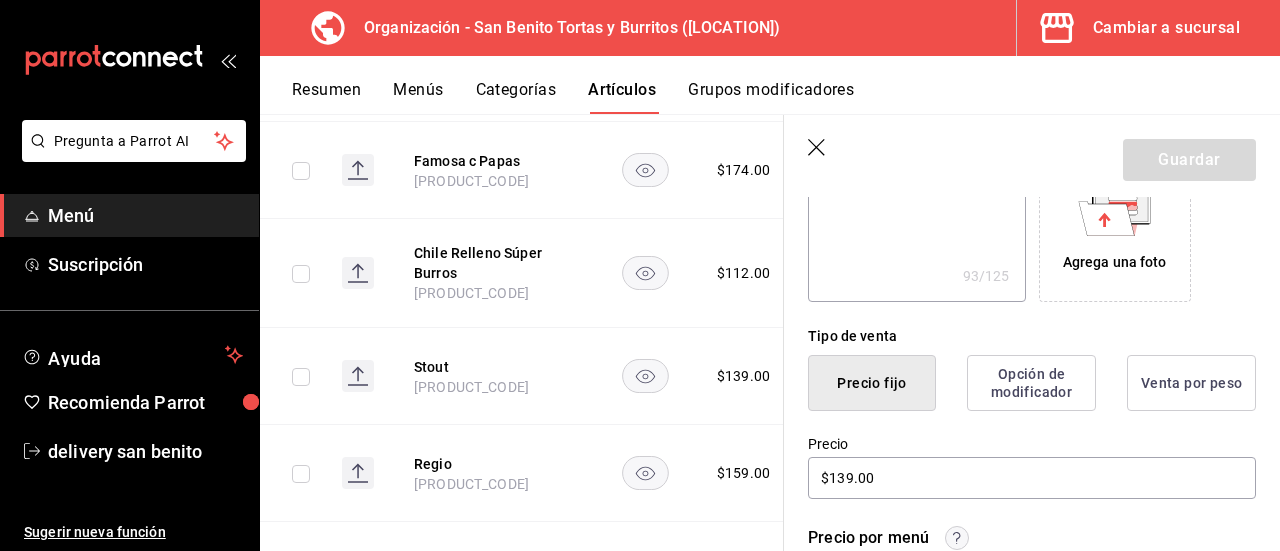 click on "Opción de modificador" at bounding box center (1031, 383) 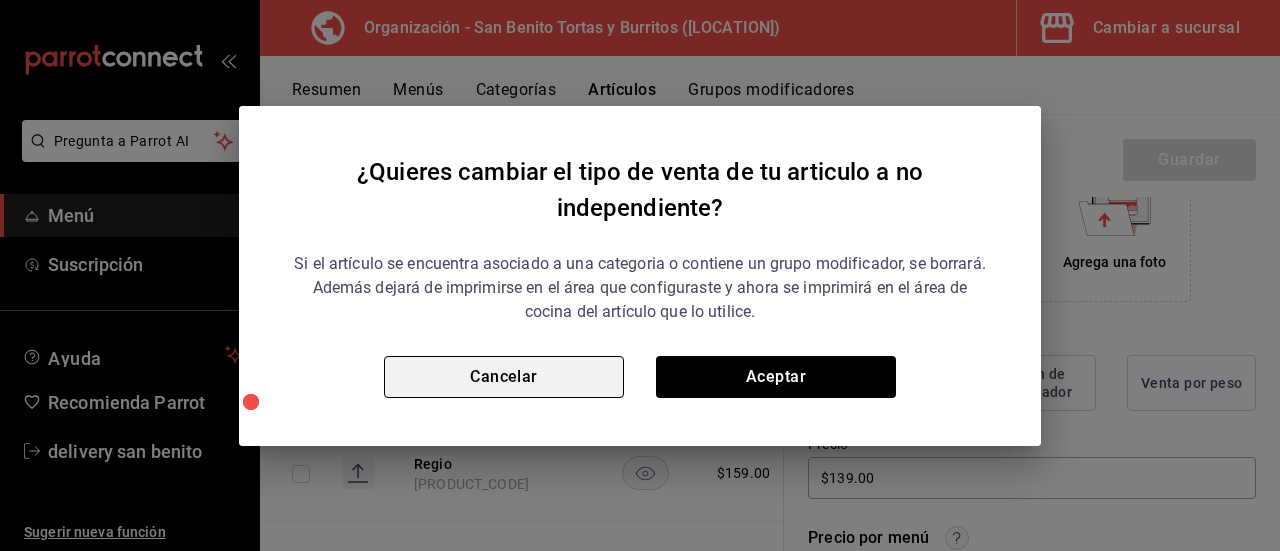 click on "Cancelar" at bounding box center [504, 377] 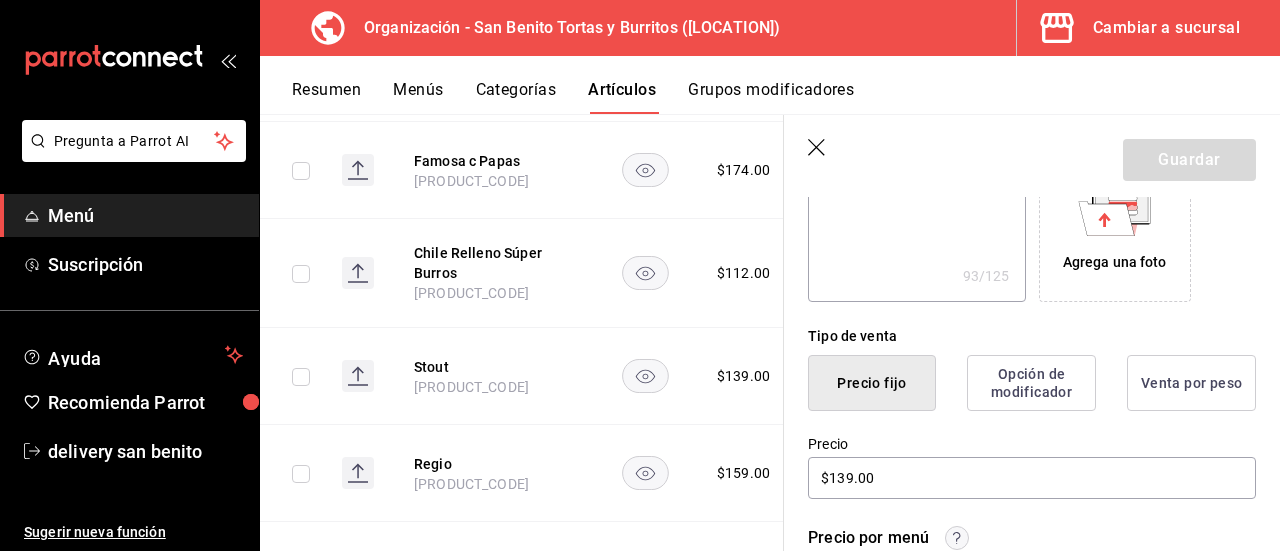 click on "Resumen Menús Categorías Artículos Grupos modificadores" at bounding box center (786, 97) 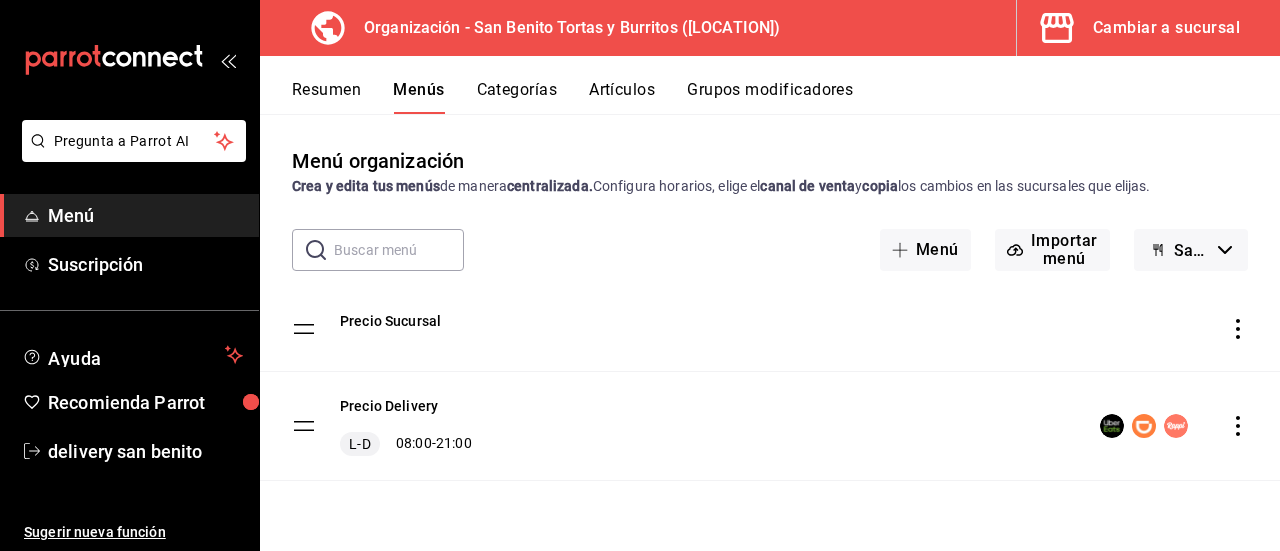 click 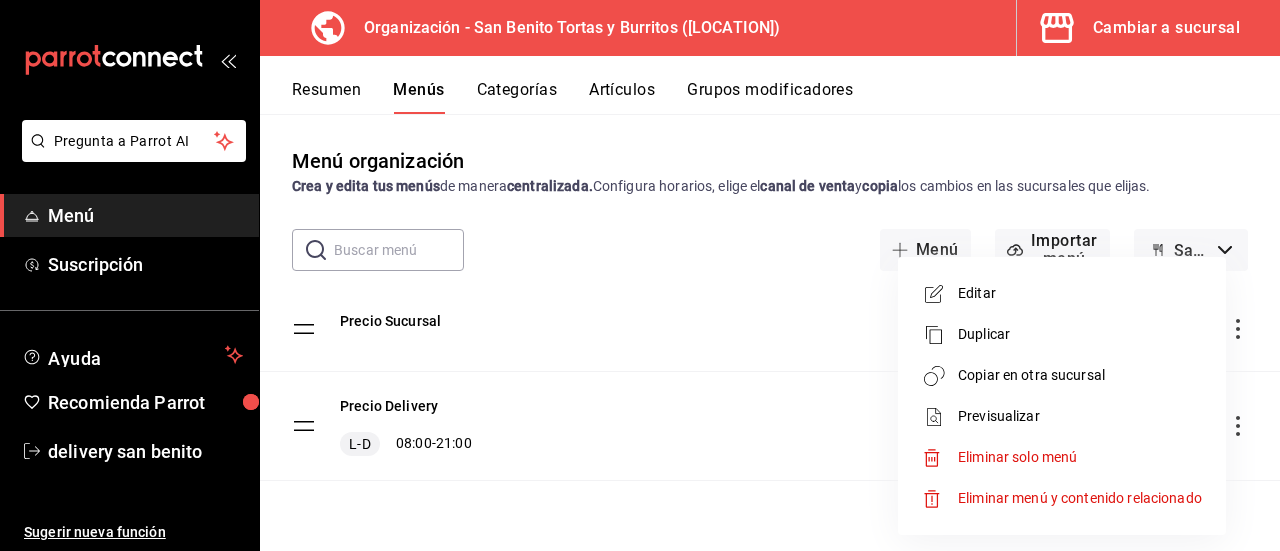 click on "Copiar en otra sucursal" at bounding box center (1080, 375) 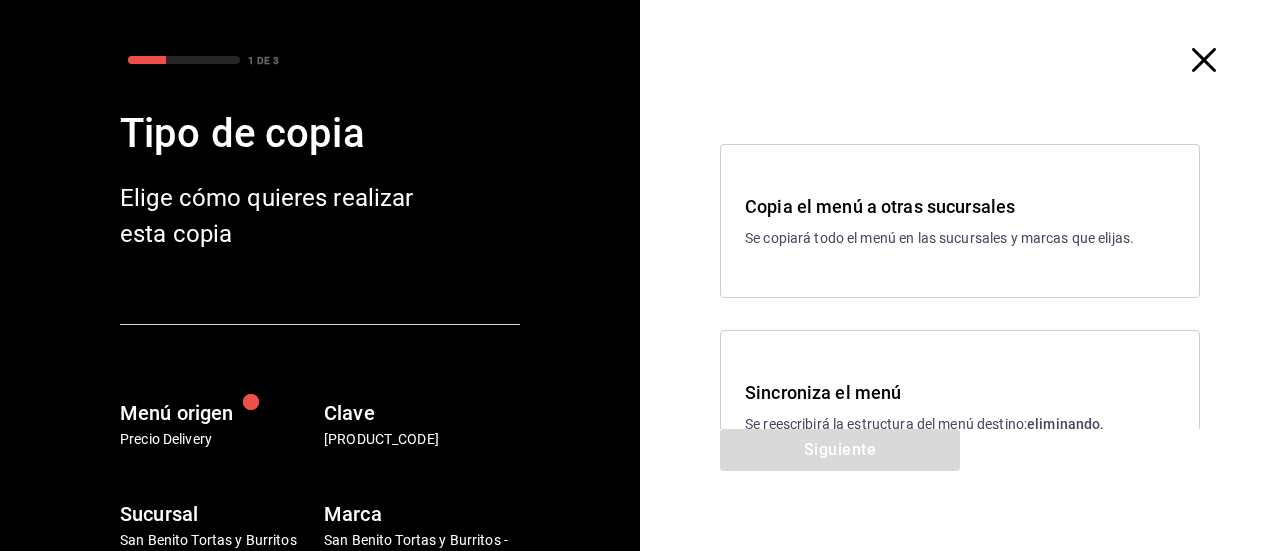 click on "Sincroniza el menú" at bounding box center [960, 392] 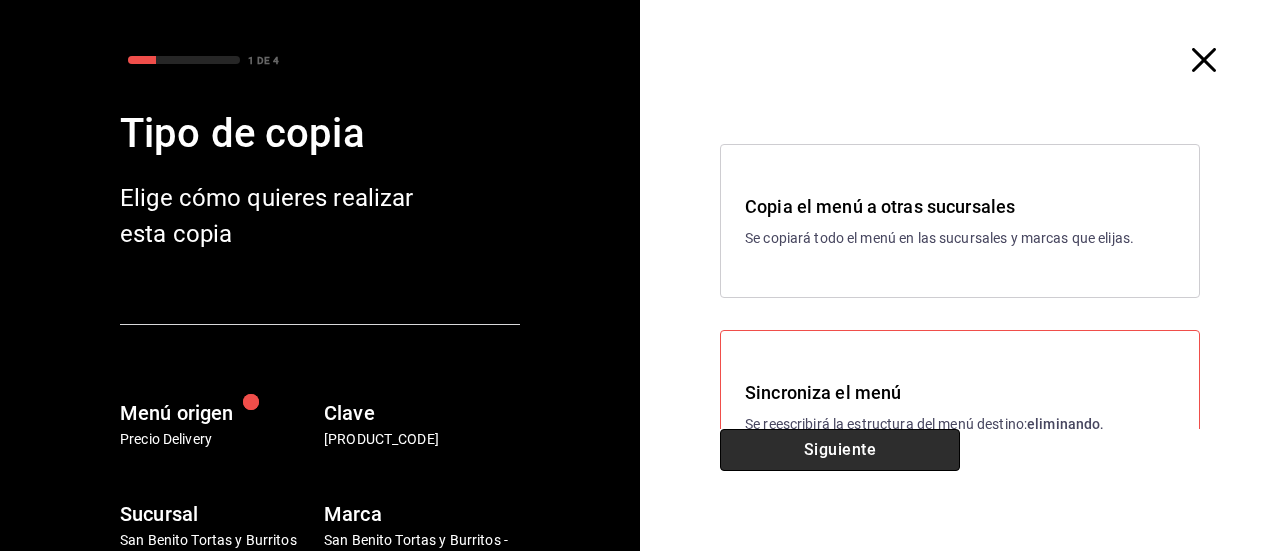 click on "Siguiente" at bounding box center (840, 450) 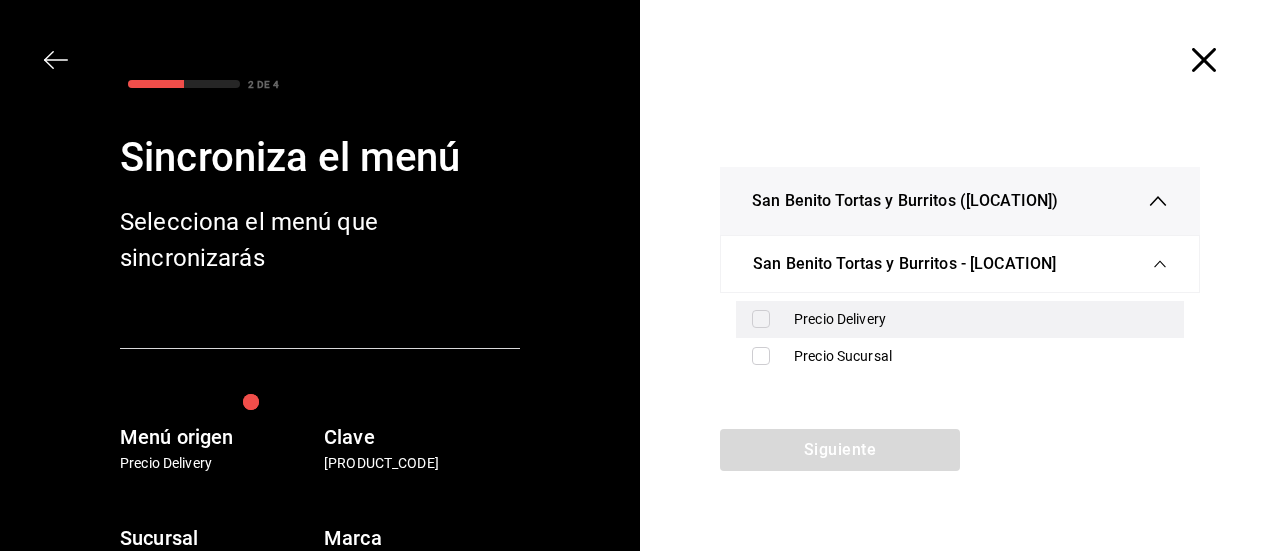 click on "Precio Delivery" at bounding box center [981, 319] 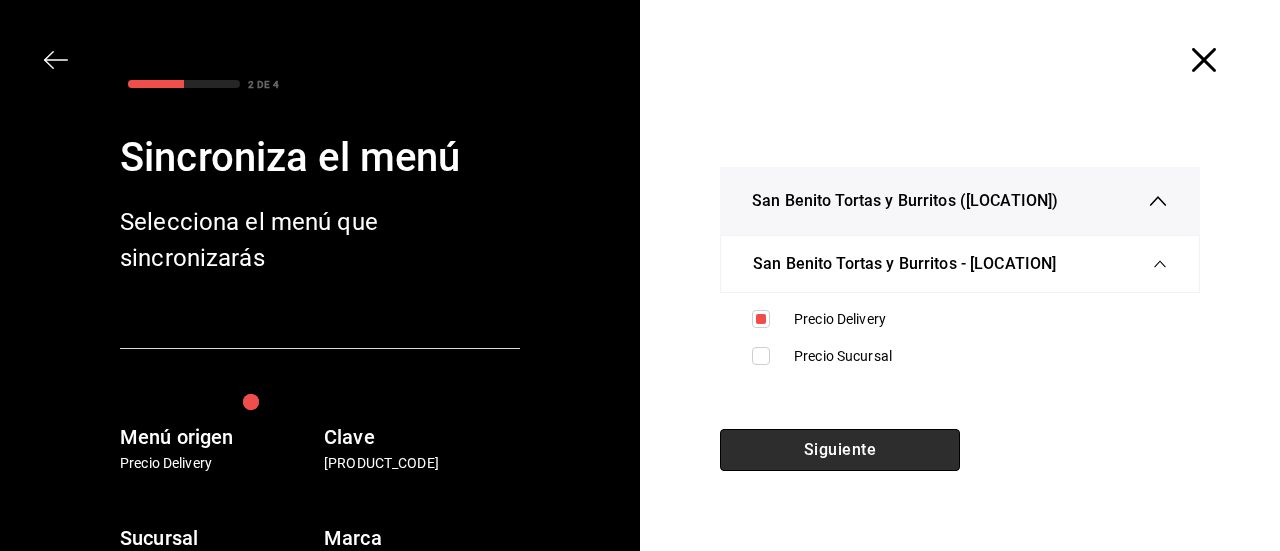 click on "Siguiente" at bounding box center [840, 450] 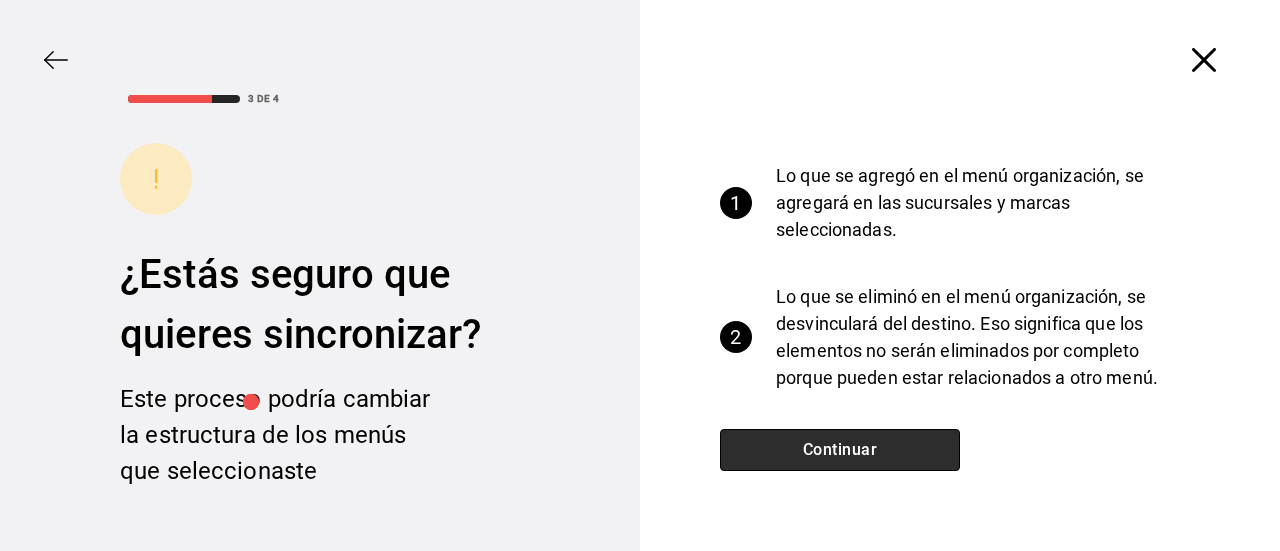 click on "Continuar" at bounding box center [840, 450] 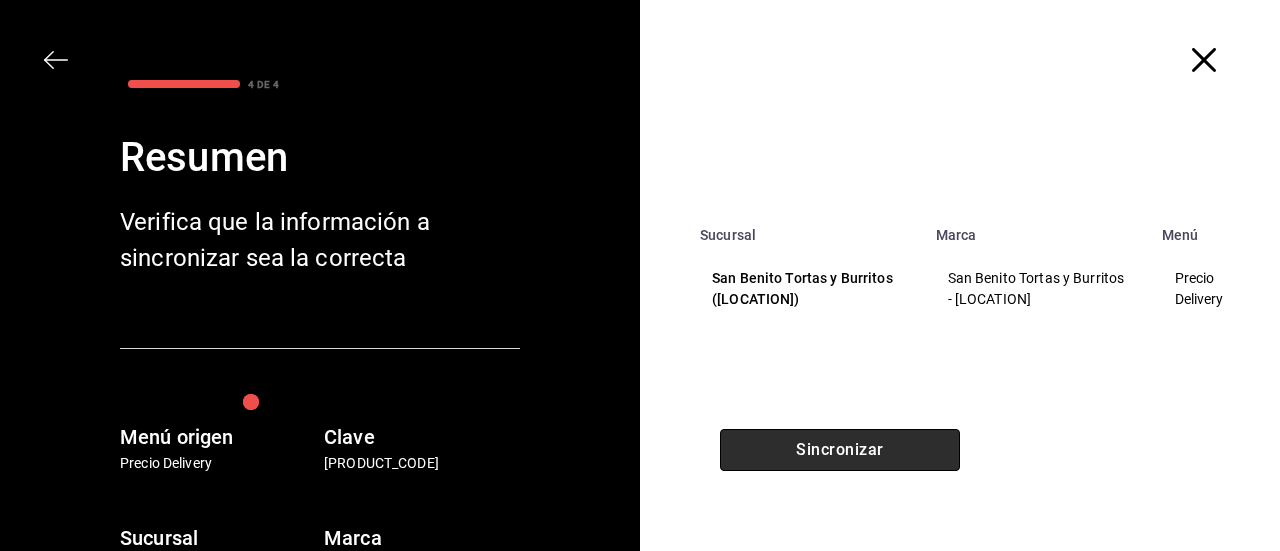 click on "Sincronizar" at bounding box center [840, 450] 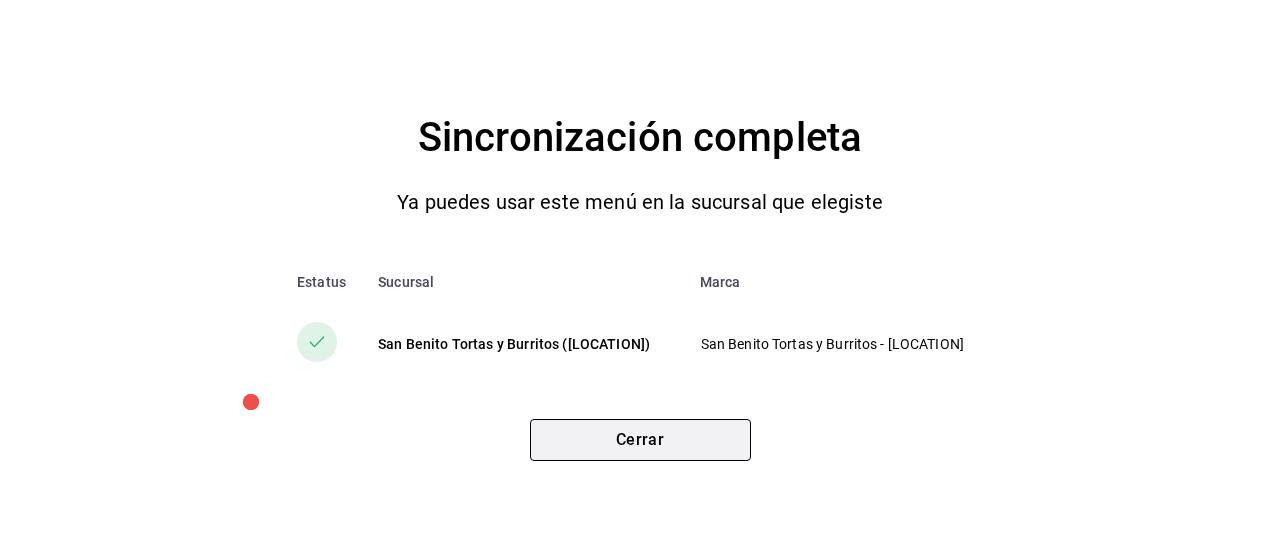 click on "Cerrar" at bounding box center [640, 440] 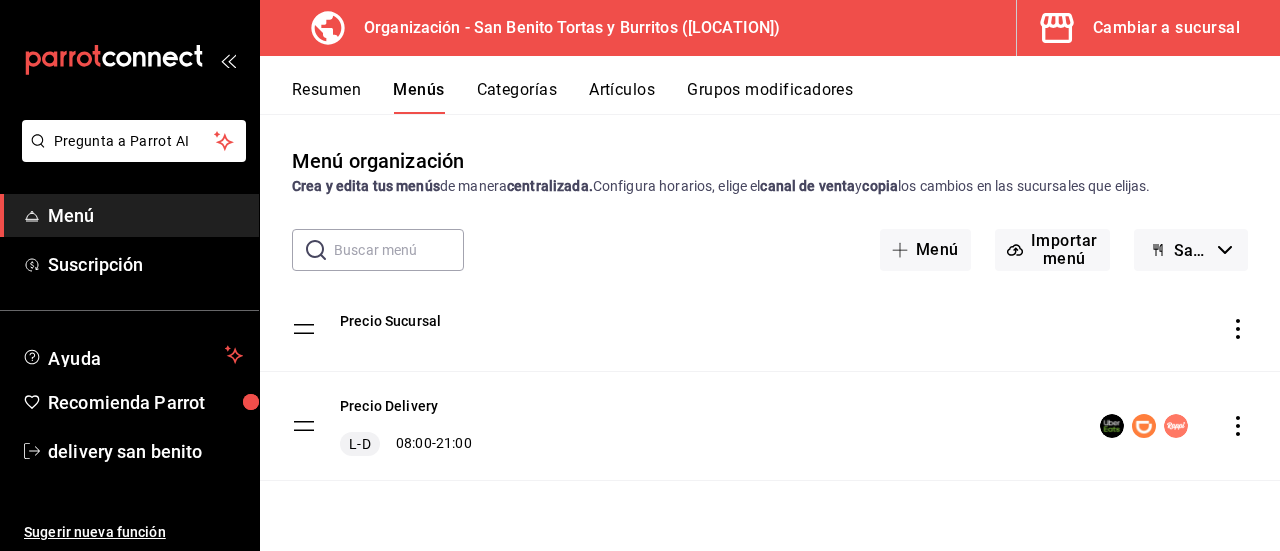 click on "Cambiar a sucursal" at bounding box center [1140, 28] 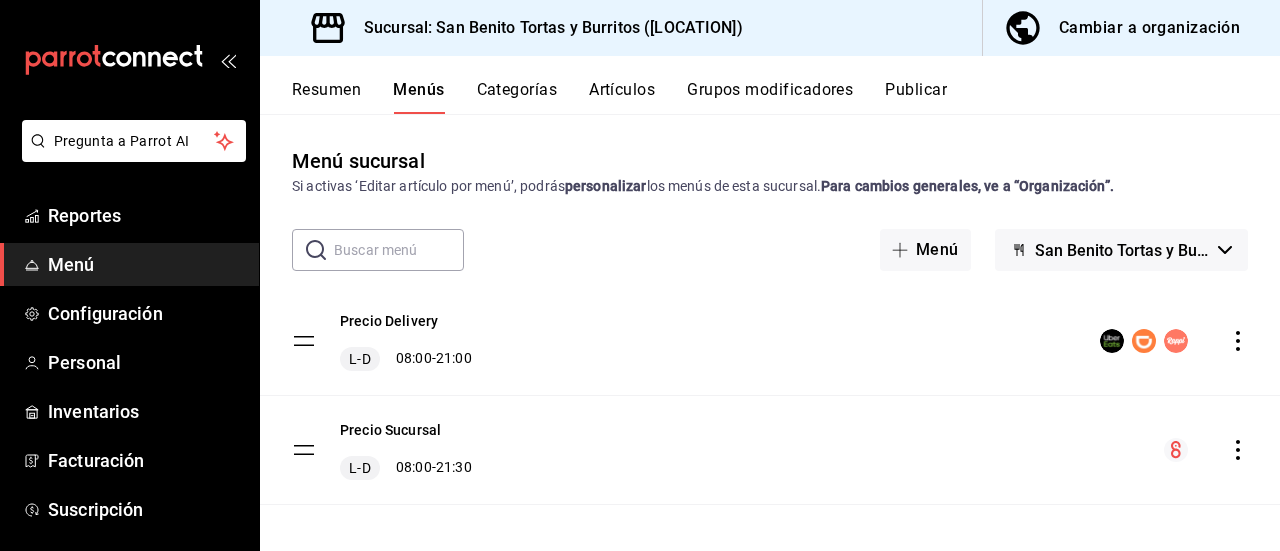 click 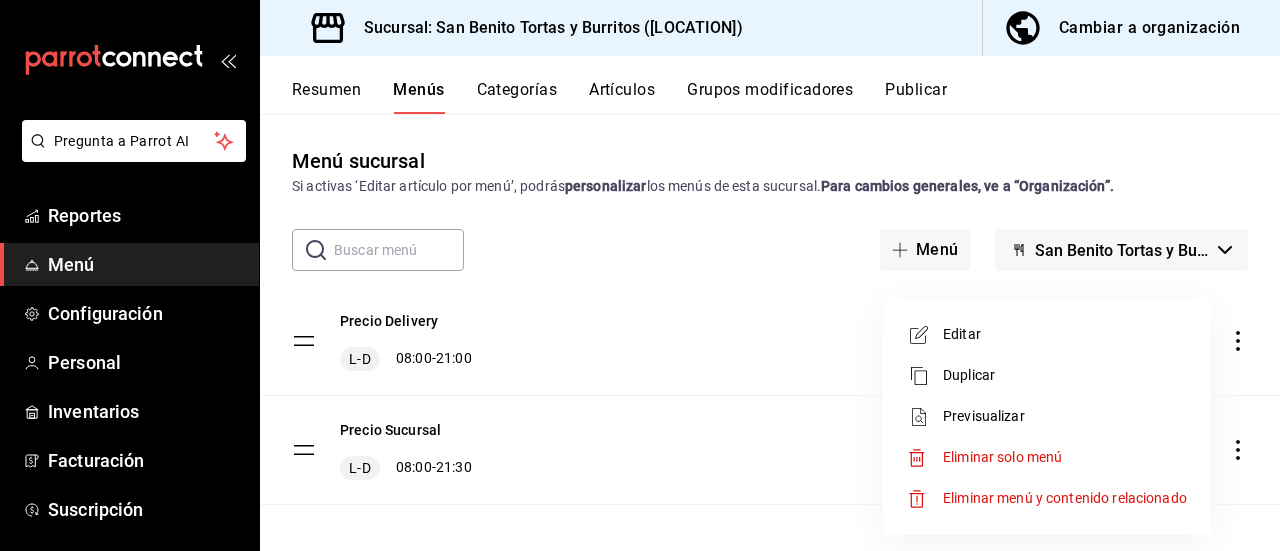 click at bounding box center [640, 275] 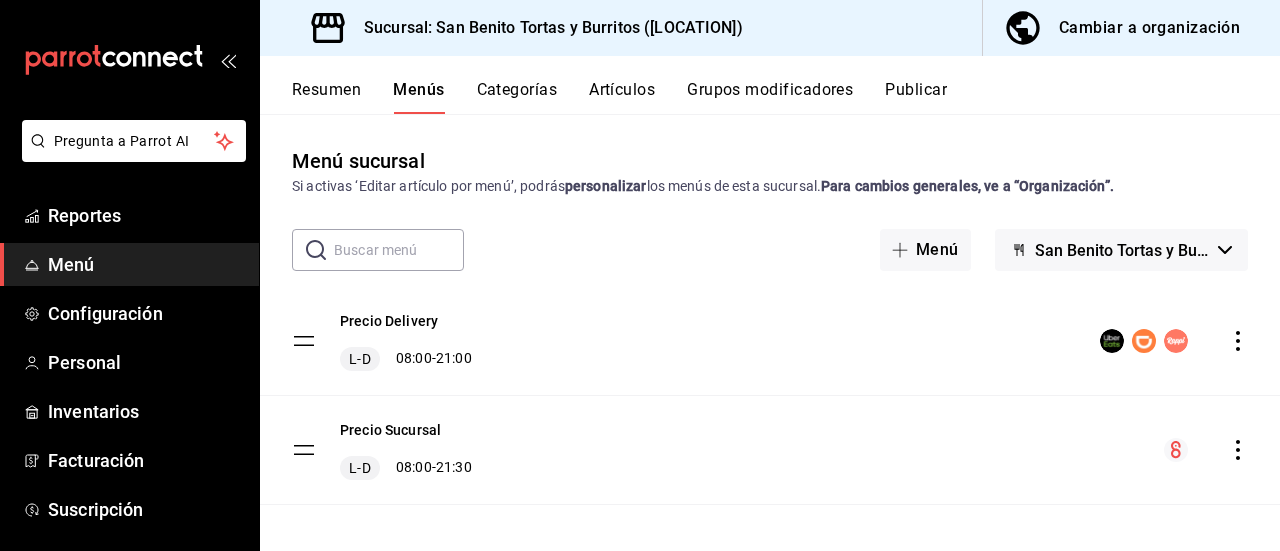 click 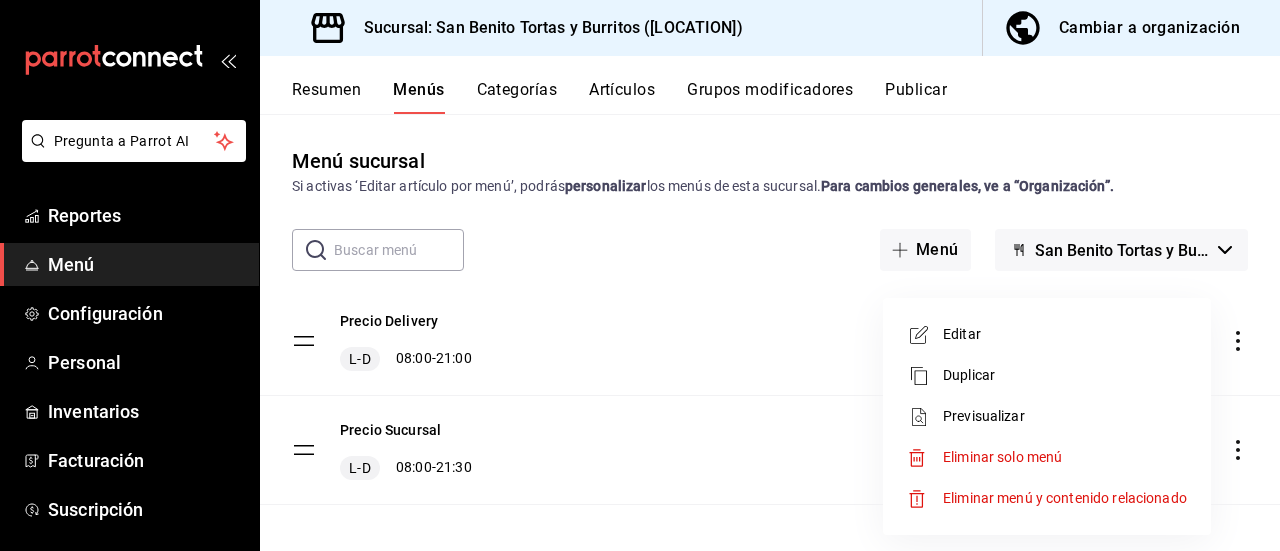 click at bounding box center [640, 275] 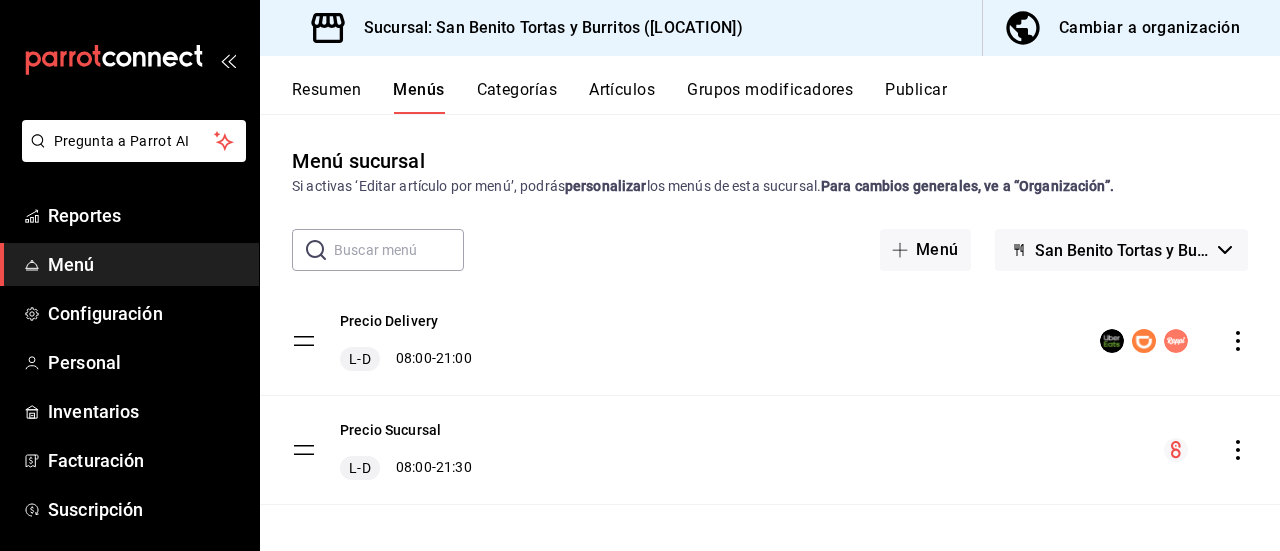 click on "Publicar" at bounding box center [916, 97] 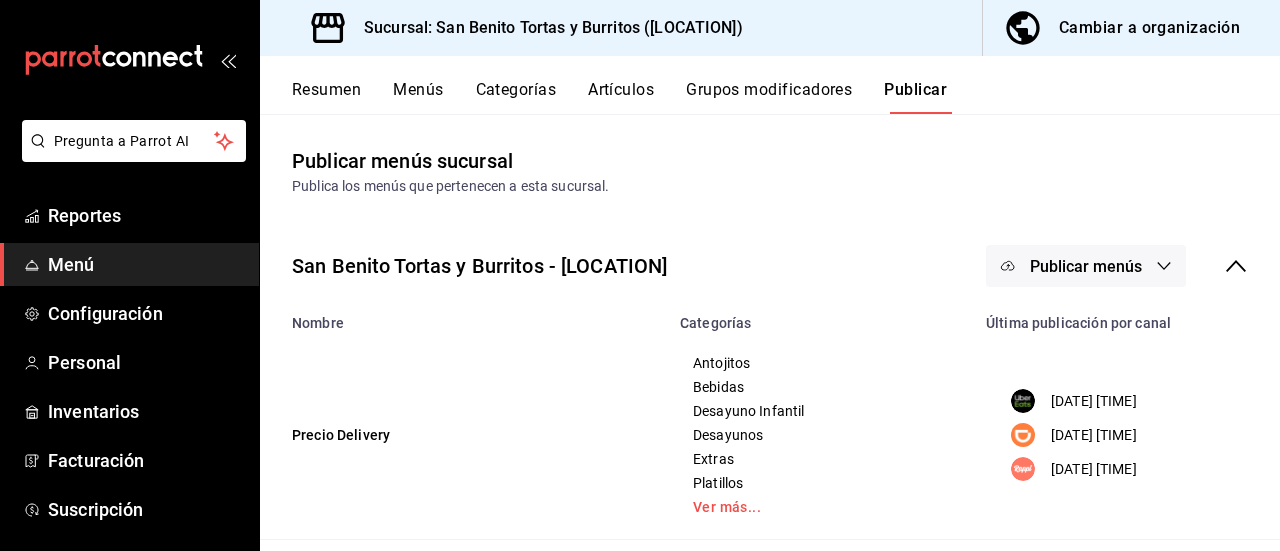 click on "Publicar menús" at bounding box center [1086, 266] 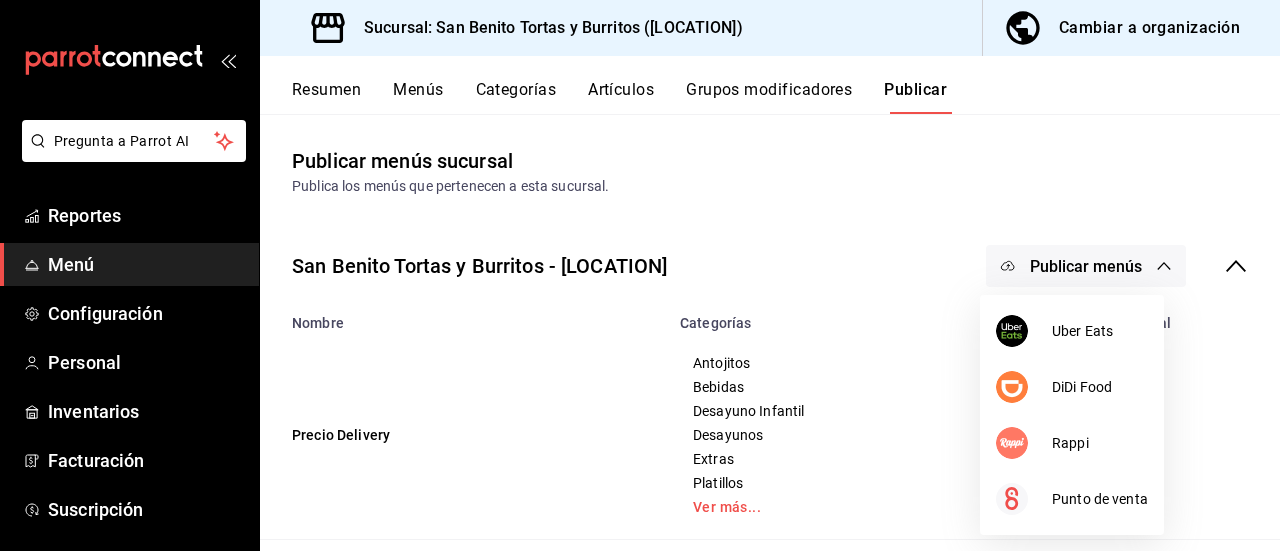 type 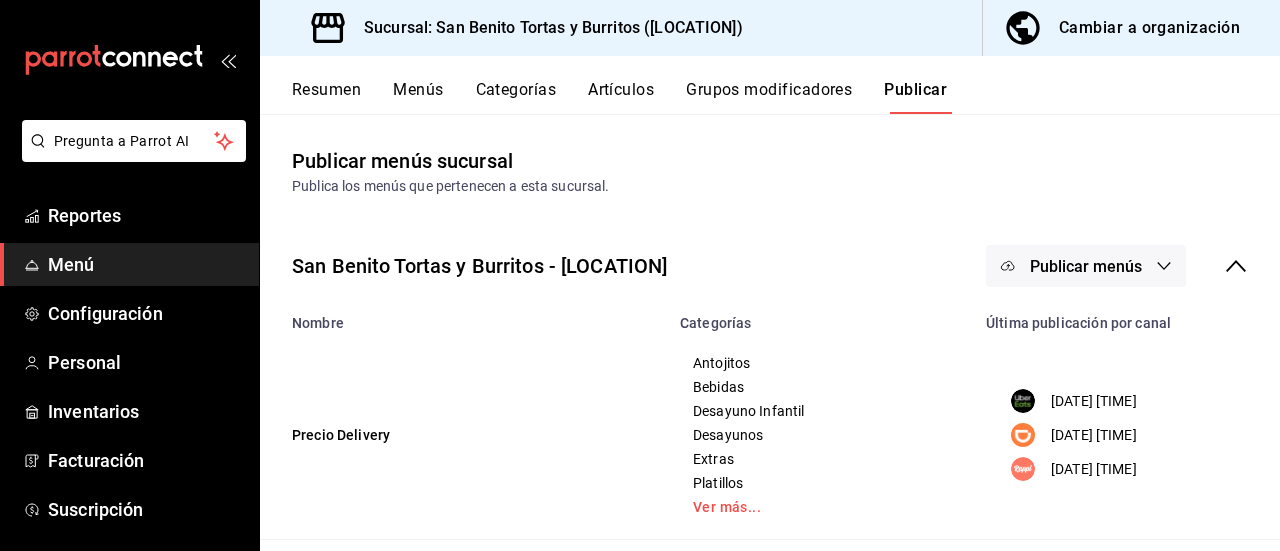 click on "Publicar menús" at bounding box center [1086, 266] 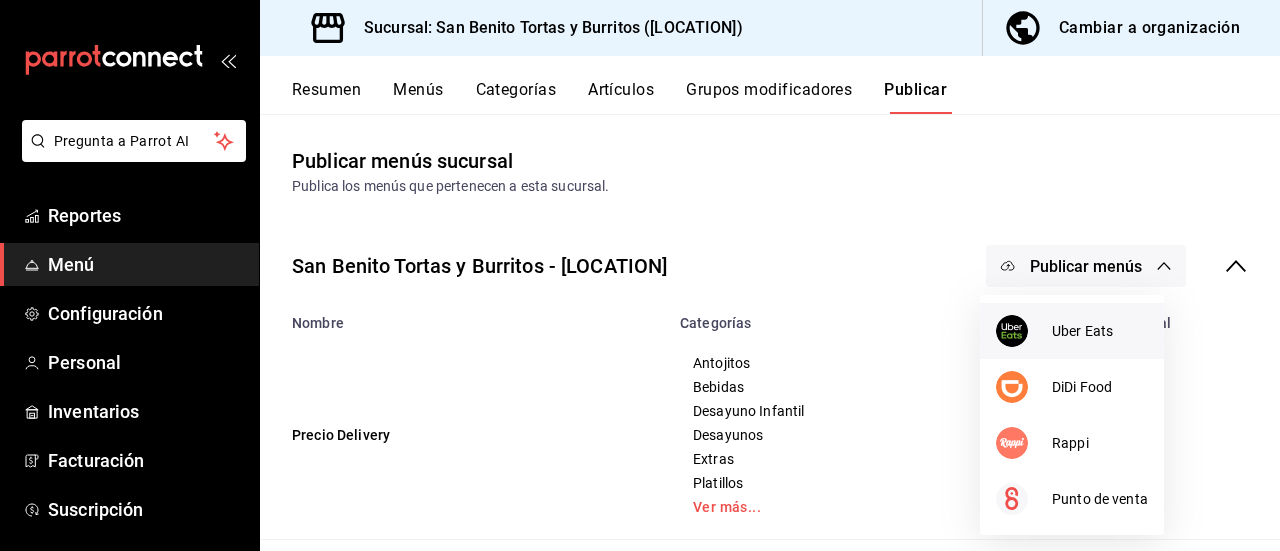 click on "Uber Eats" at bounding box center (1100, 331) 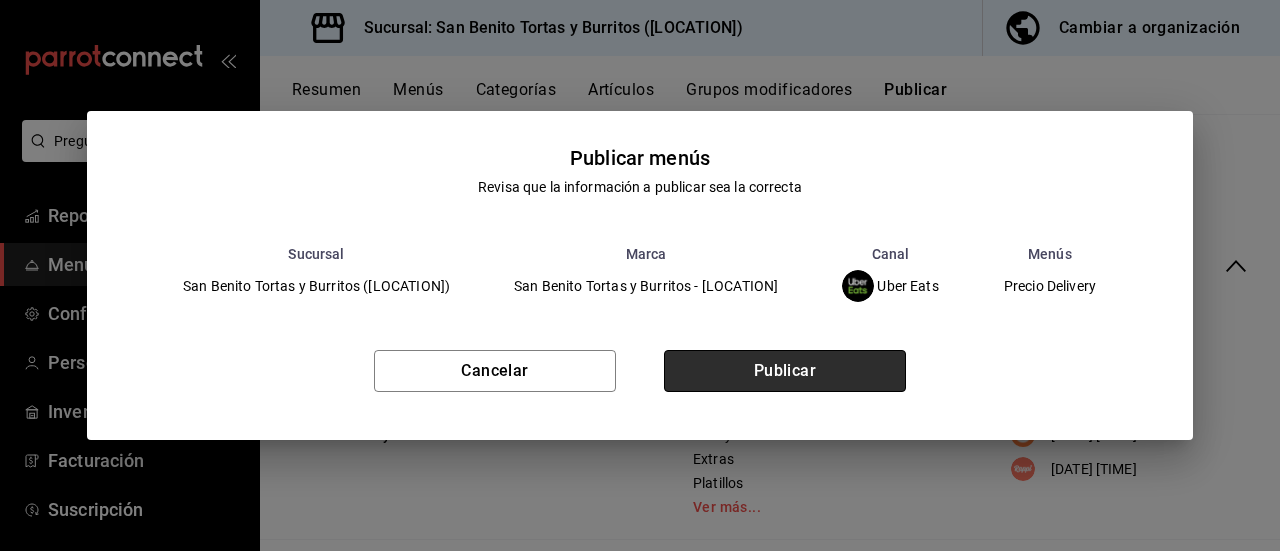 click on "Publicar" at bounding box center (785, 371) 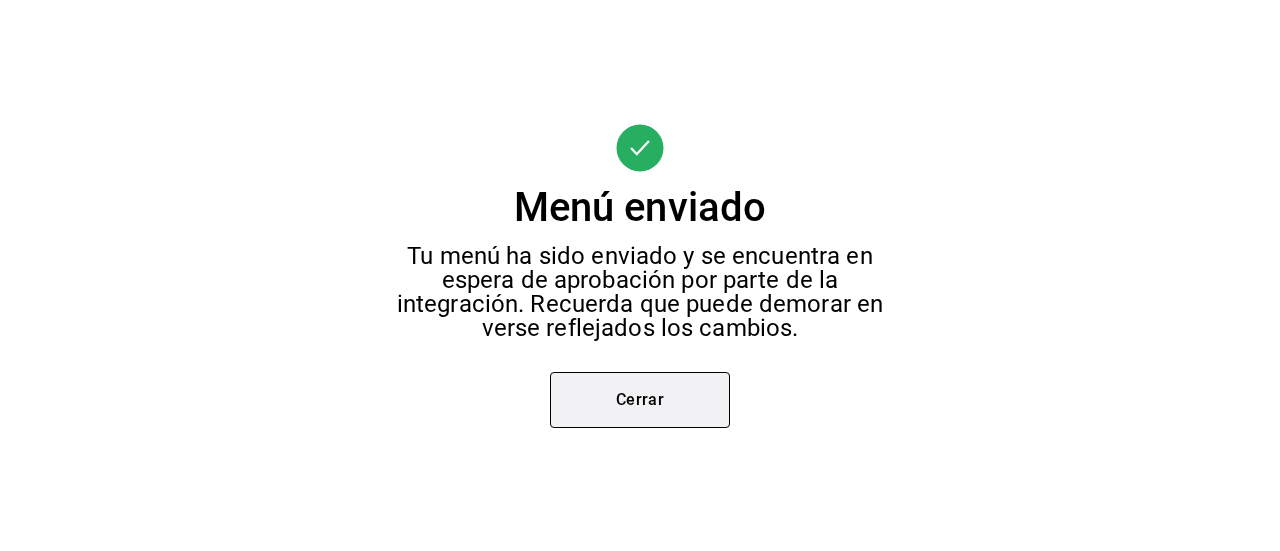 click on "Cerrar" at bounding box center [640, 400] 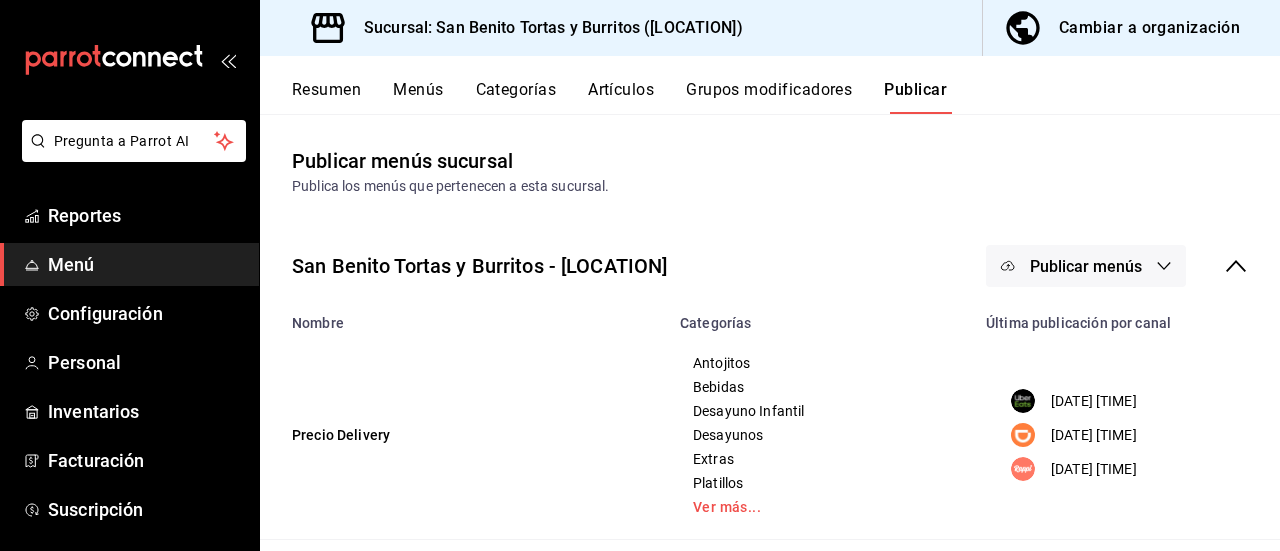 click on "Publicar menús" at bounding box center [1086, 266] 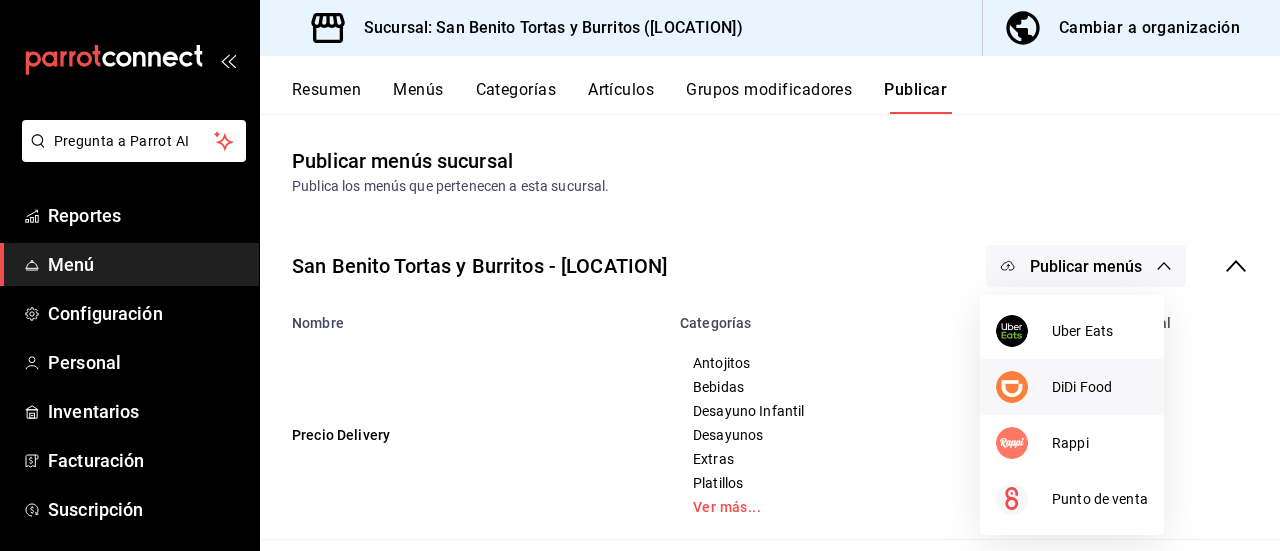 click on "DiDi Food" at bounding box center [1072, 387] 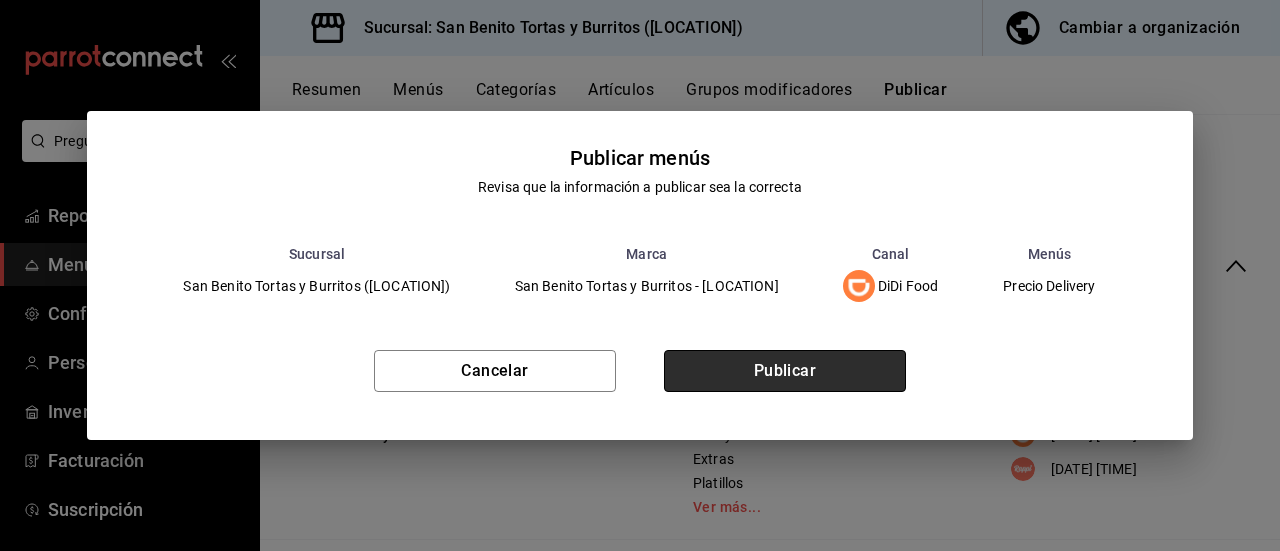 click on "Publicar" at bounding box center [785, 371] 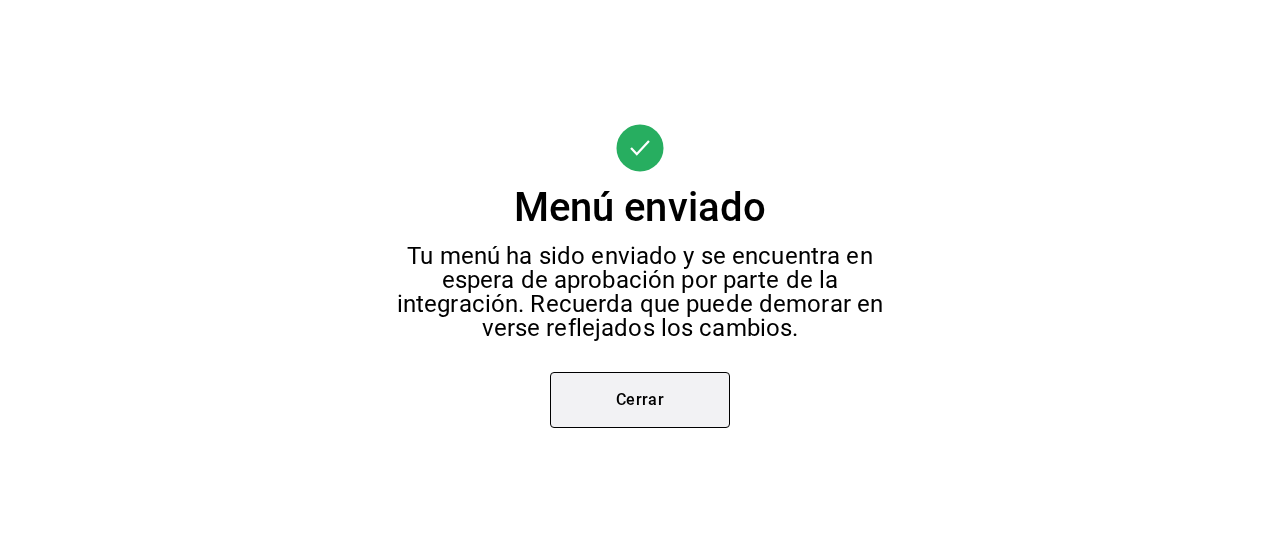 click on "Cerrar" at bounding box center (640, 400) 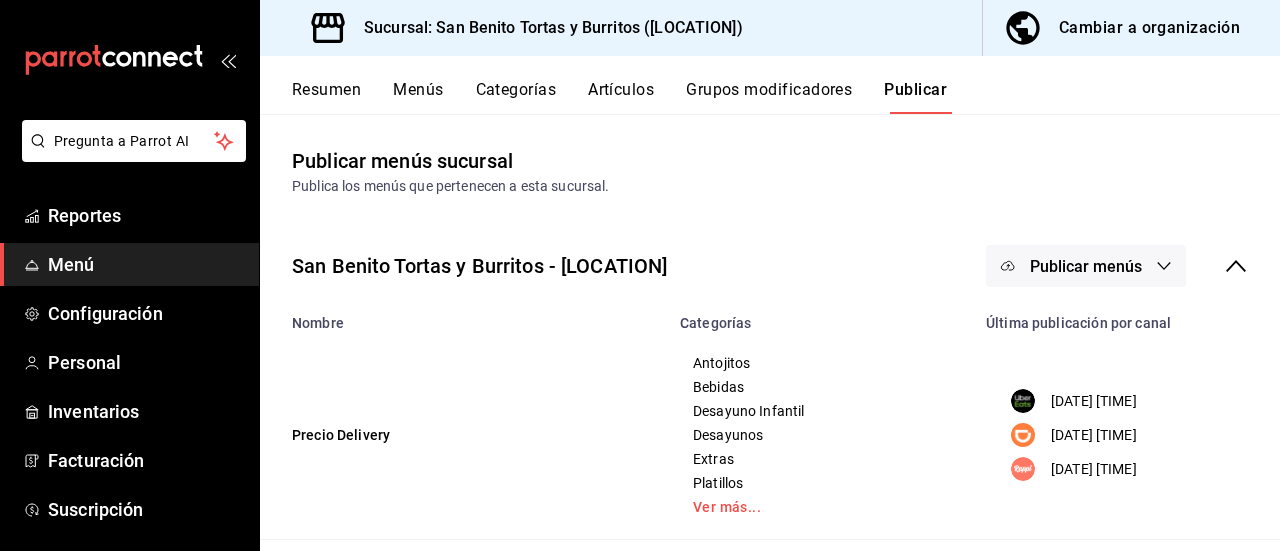 click on "Publicar menús" at bounding box center [1086, 266] 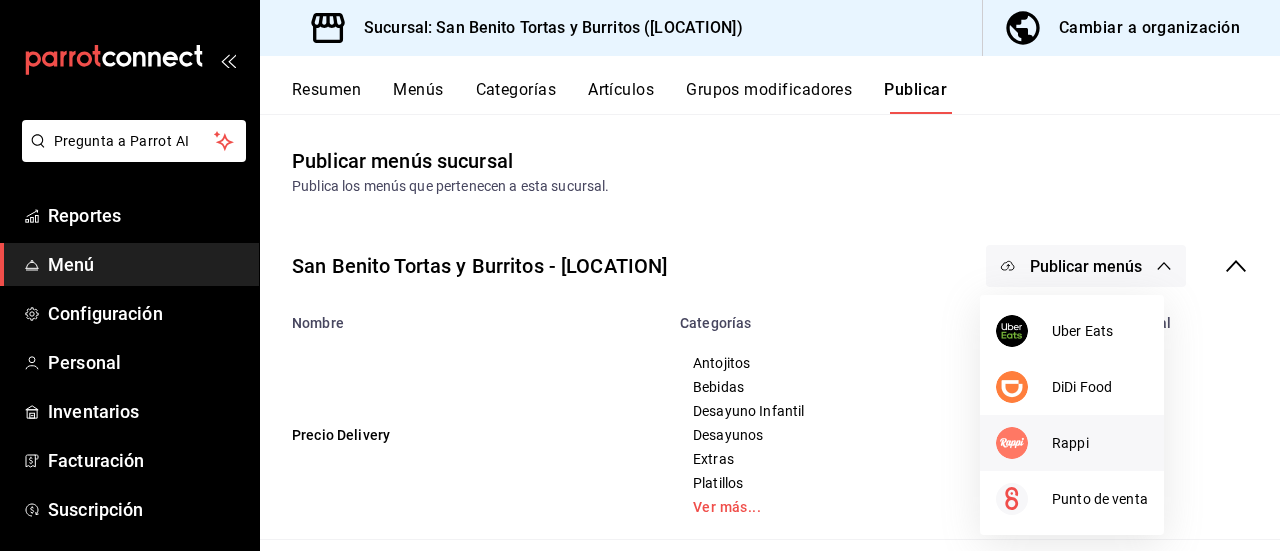 click on "Rappi" at bounding box center (1100, 443) 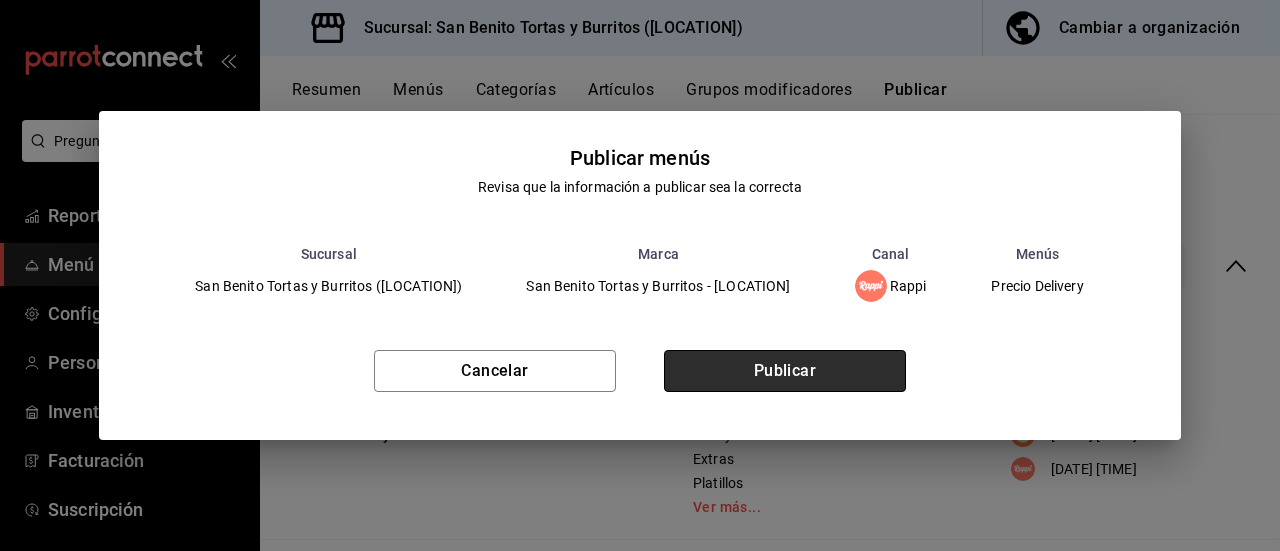 click on "Publicar" at bounding box center (785, 371) 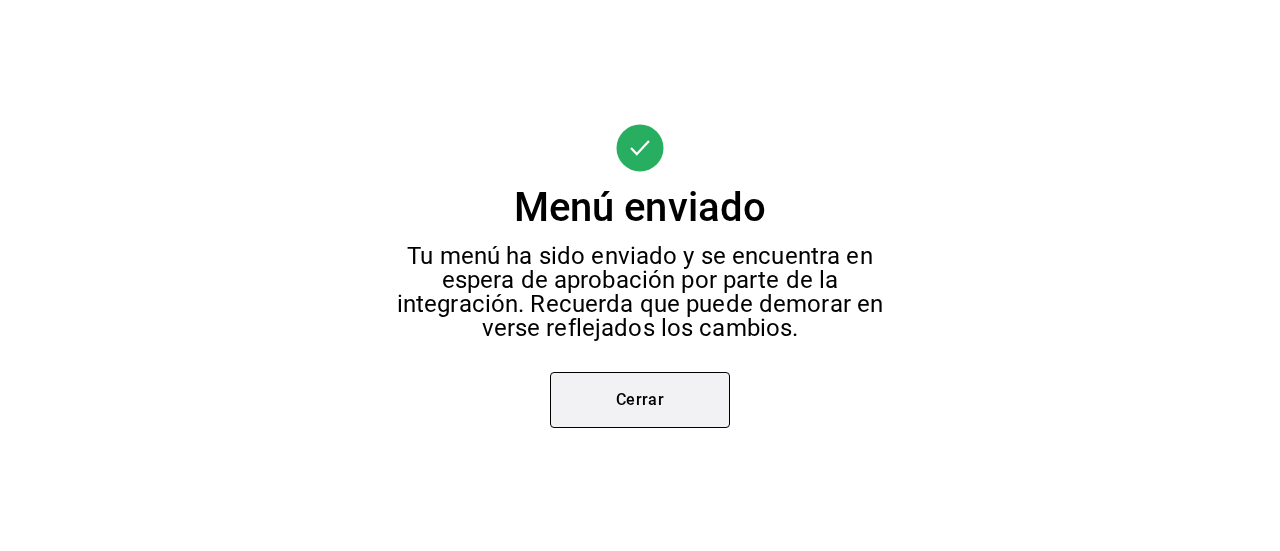 click on "Cerrar" at bounding box center (640, 400) 